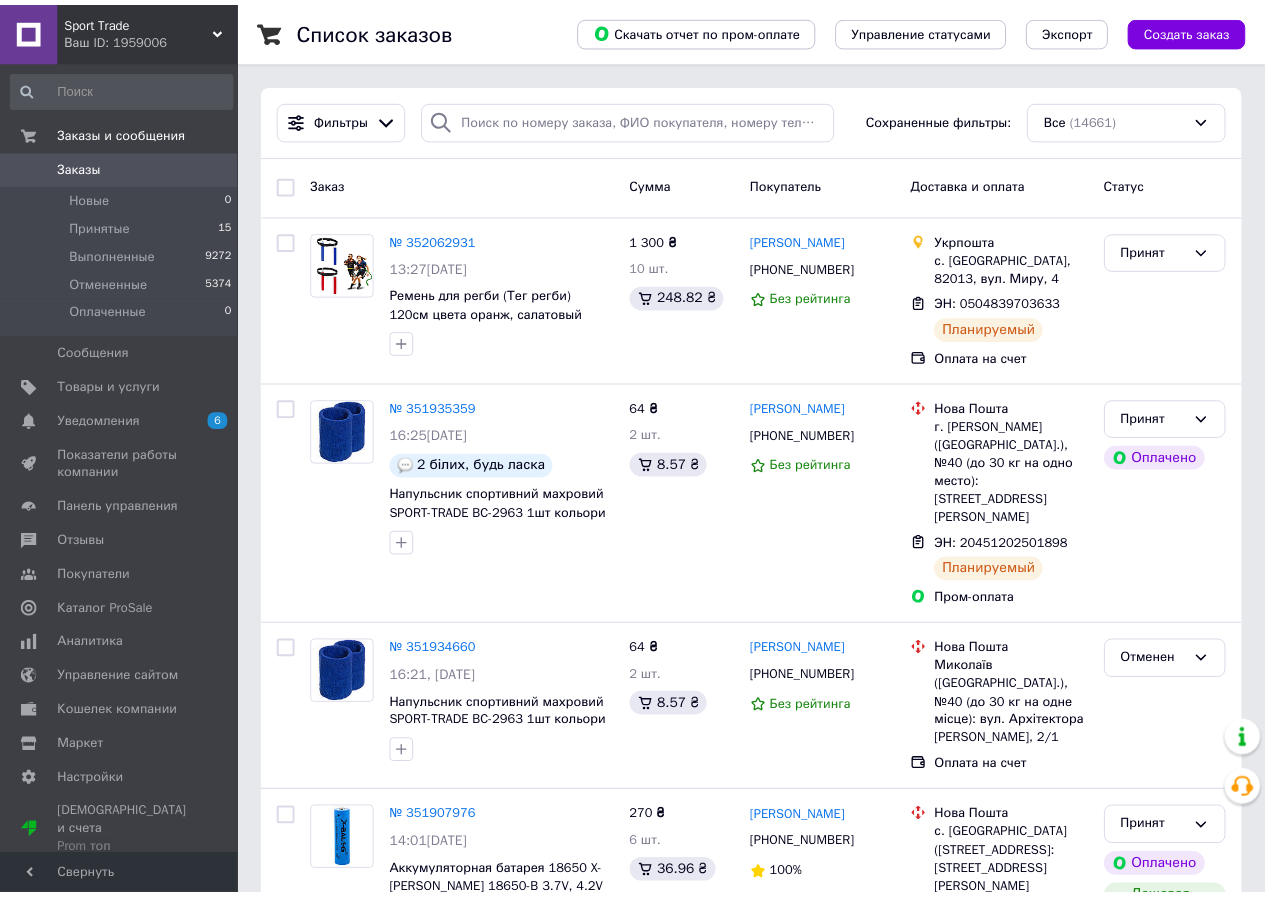 scroll, scrollTop: 0, scrollLeft: 0, axis: both 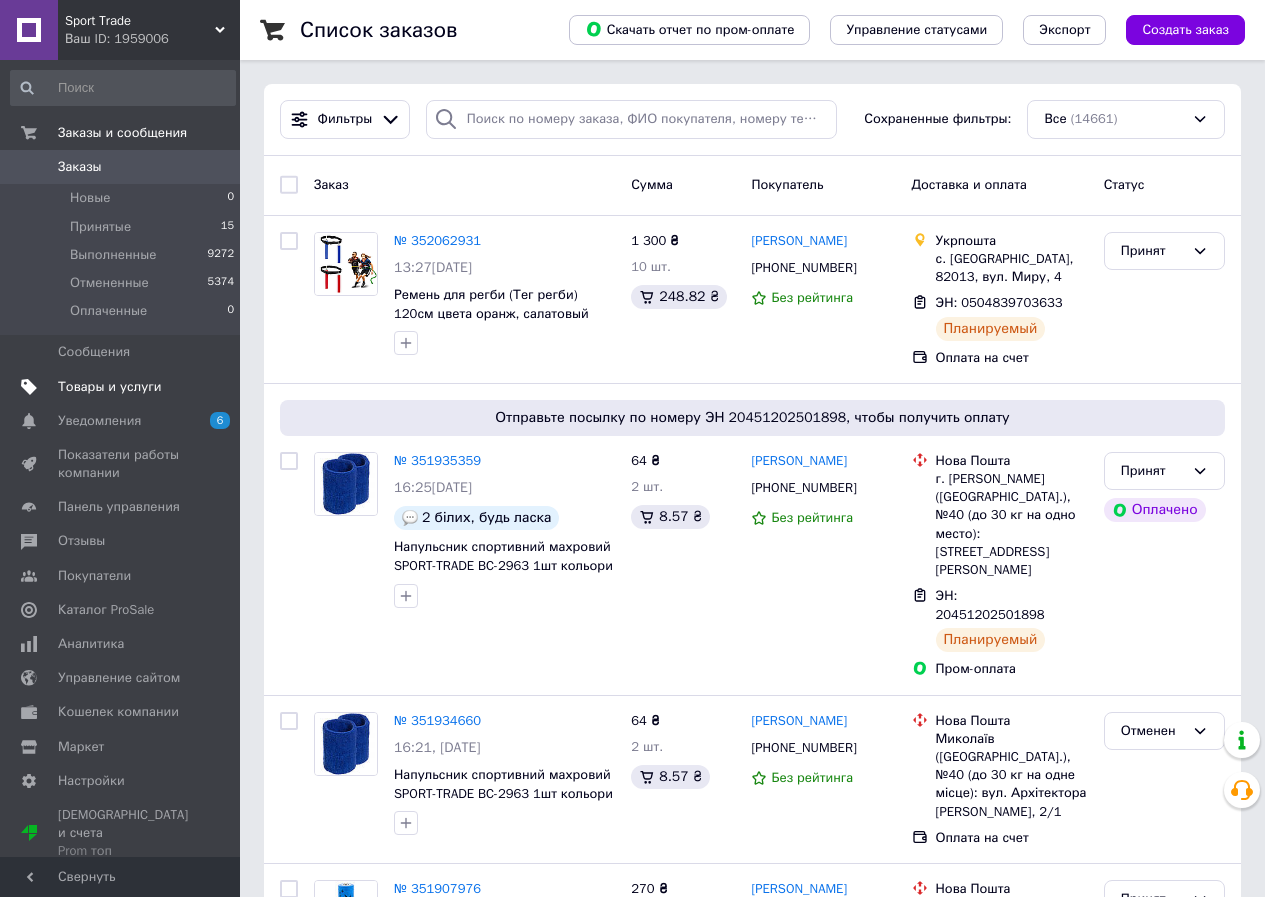 click on "Товары и услуги" at bounding box center (110, 387) 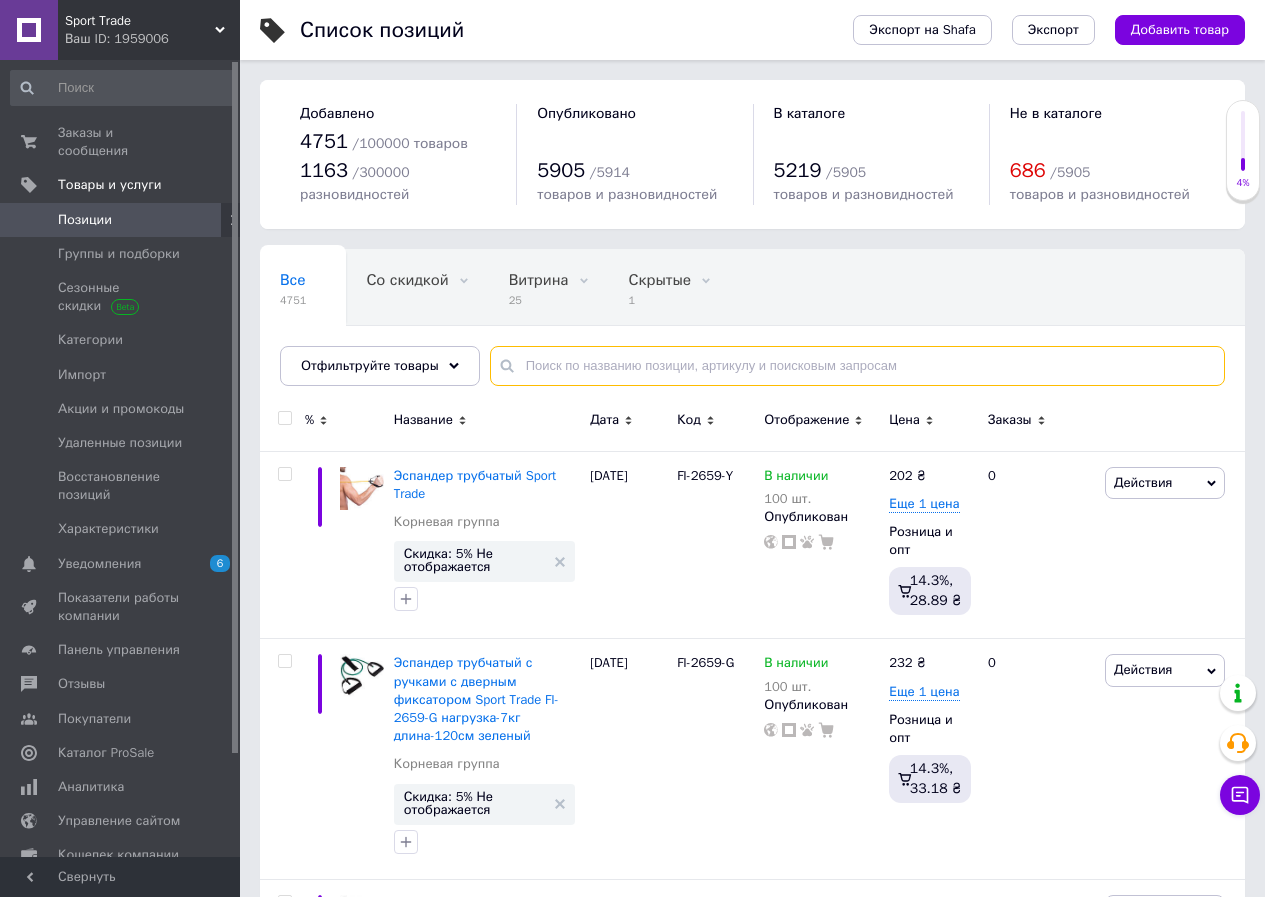click at bounding box center [857, 366] 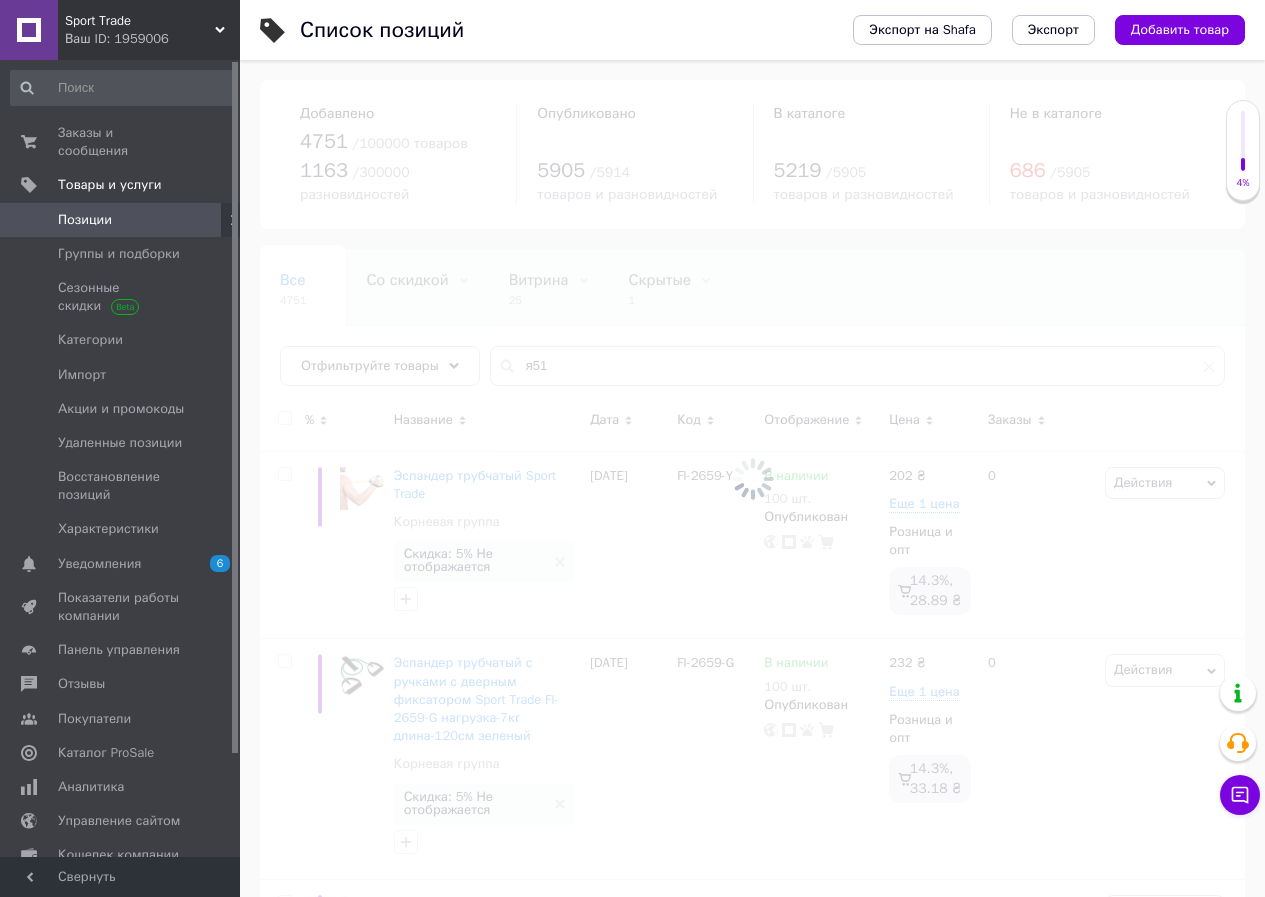 click at bounding box center [752, 478] 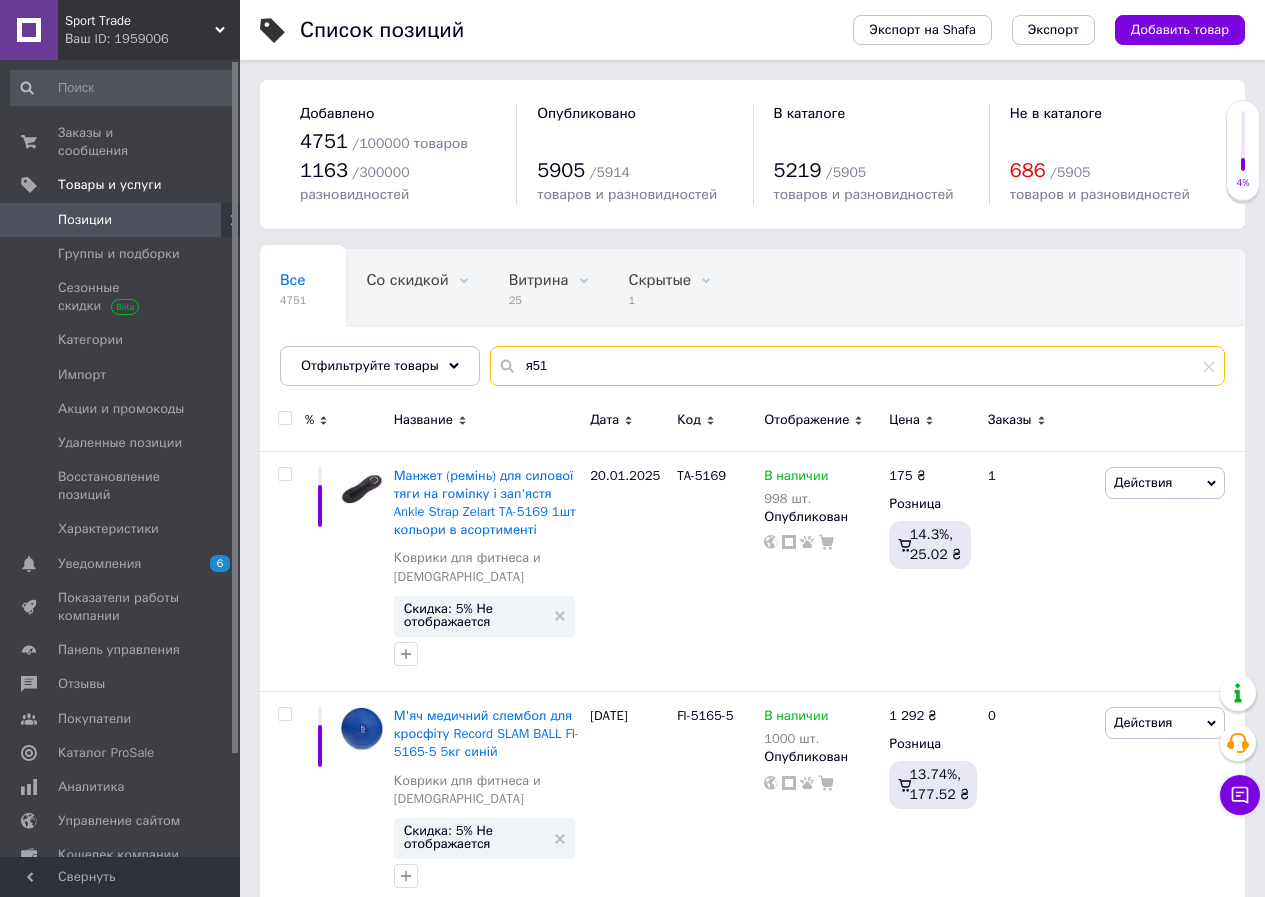 drag, startPoint x: 551, startPoint y: 369, endPoint x: 473, endPoint y: 366, distance: 78.05767 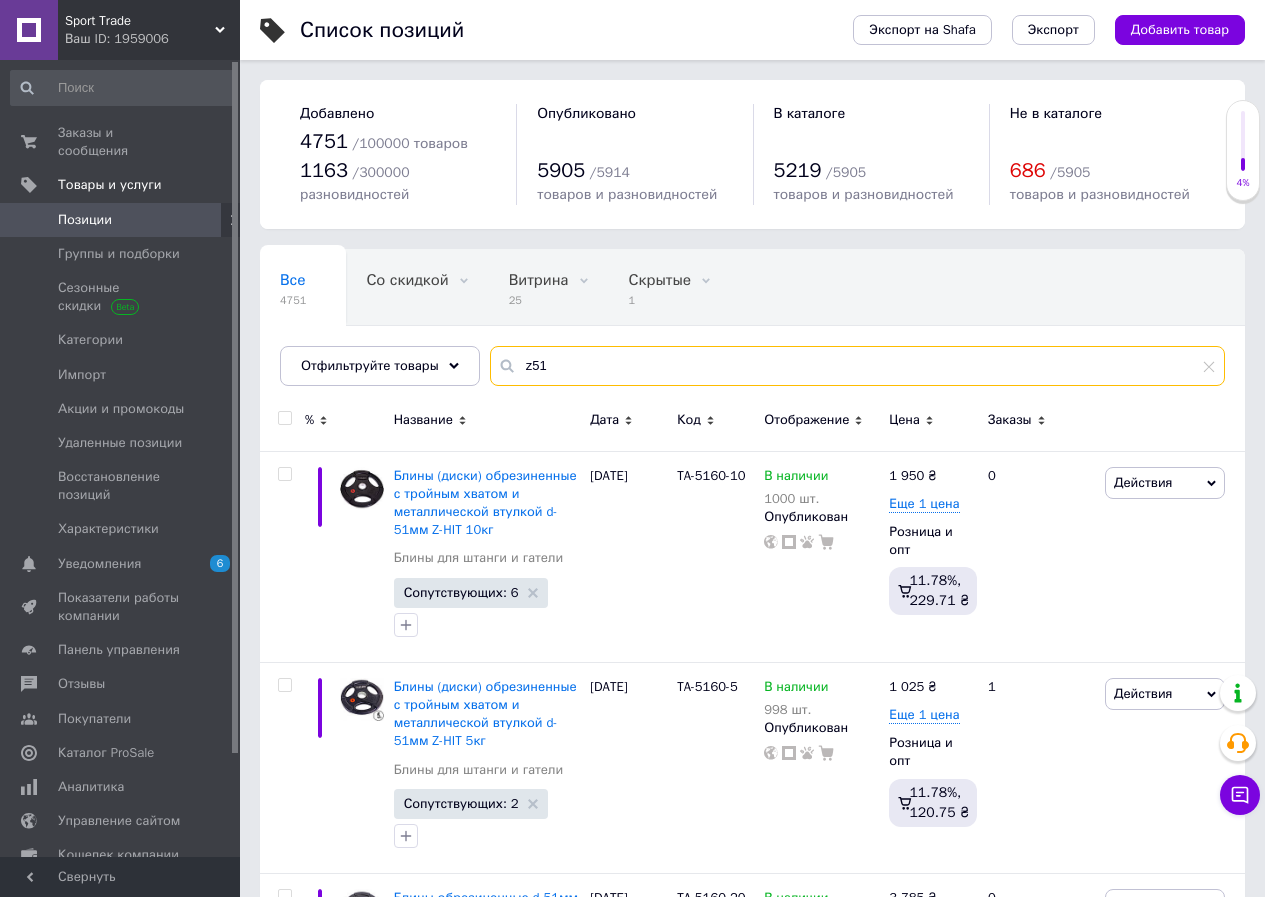 click on "z51" at bounding box center (857, 366) 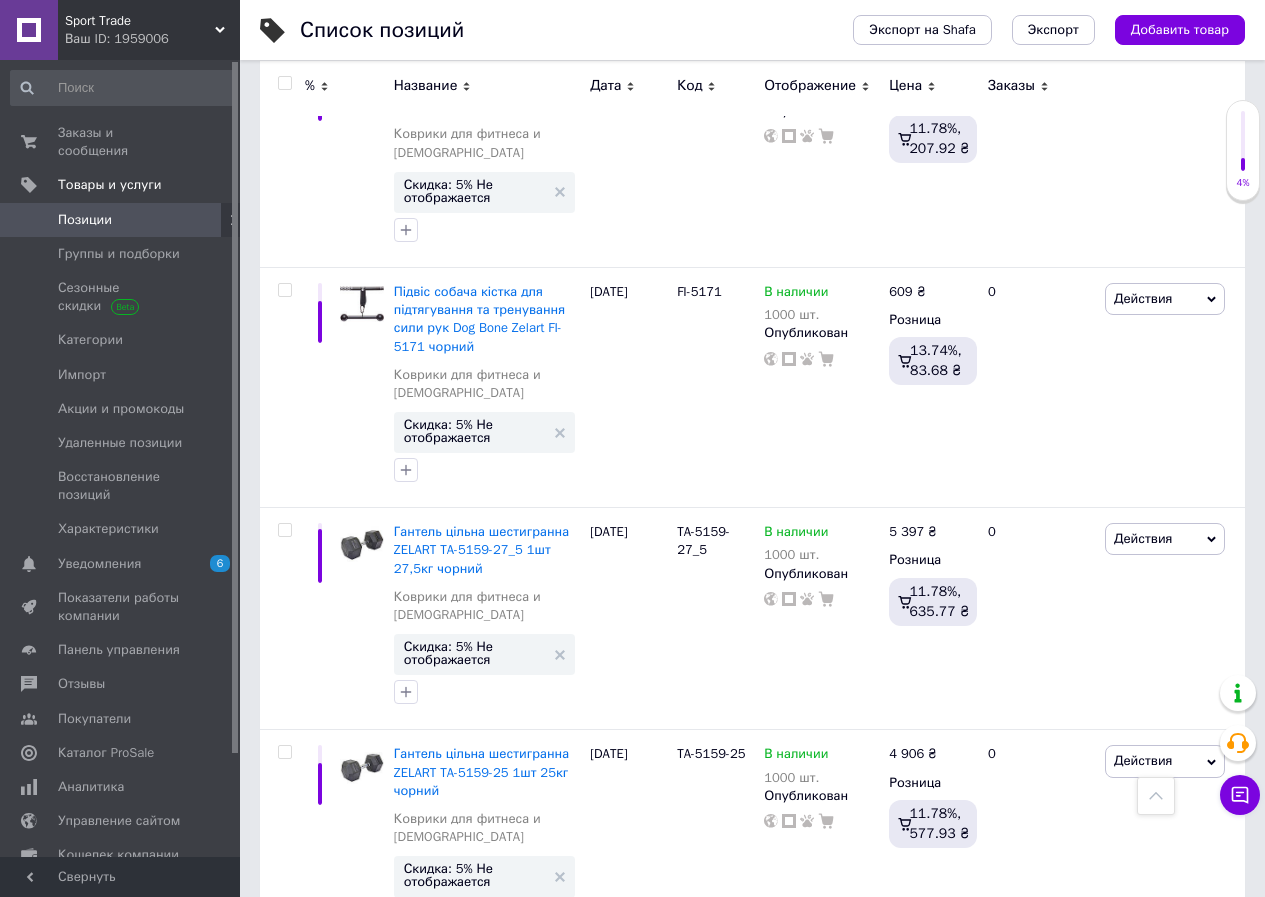 scroll, scrollTop: 6100, scrollLeft: 0, axis: vertical 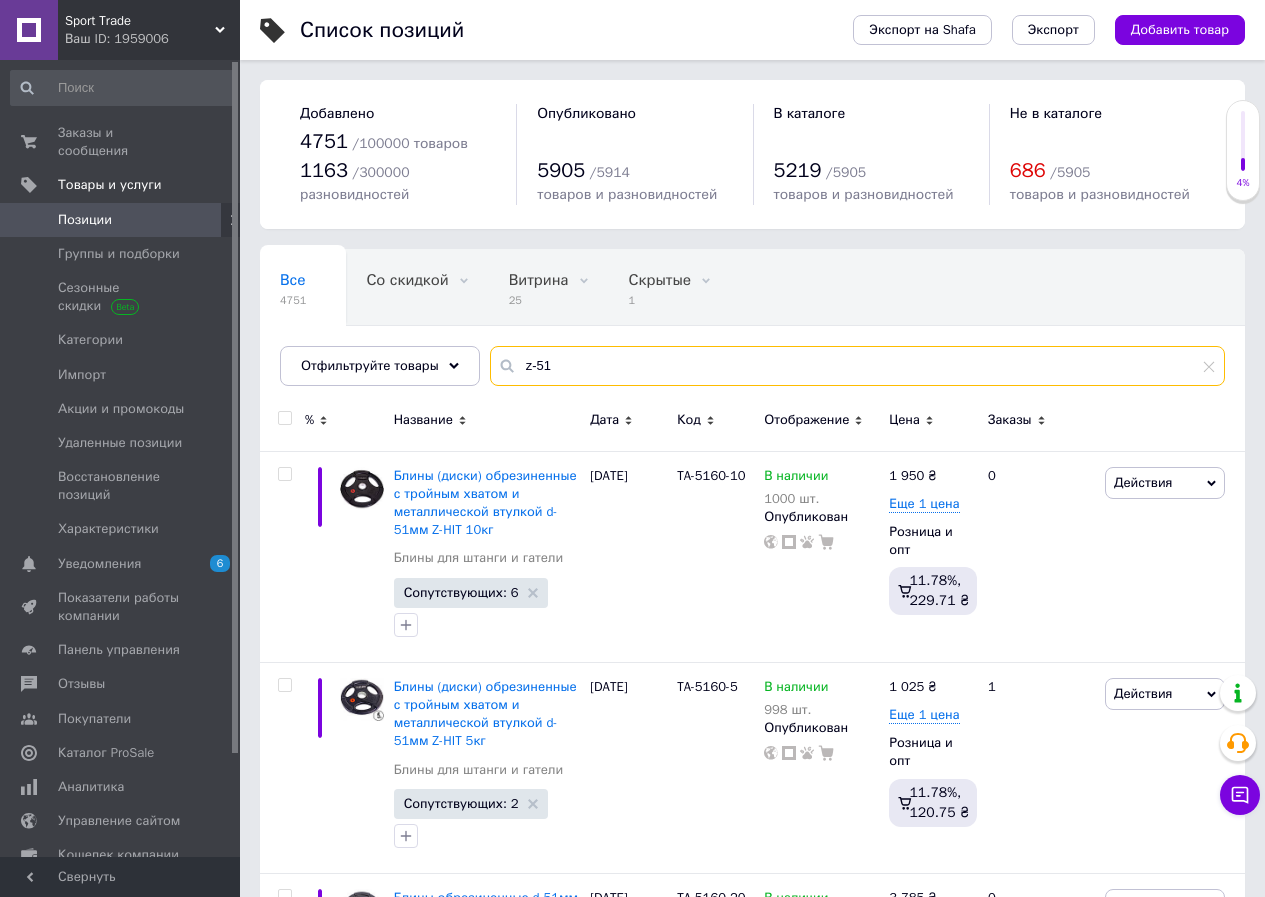 click on "z-51" at bounding box center [857, 366] 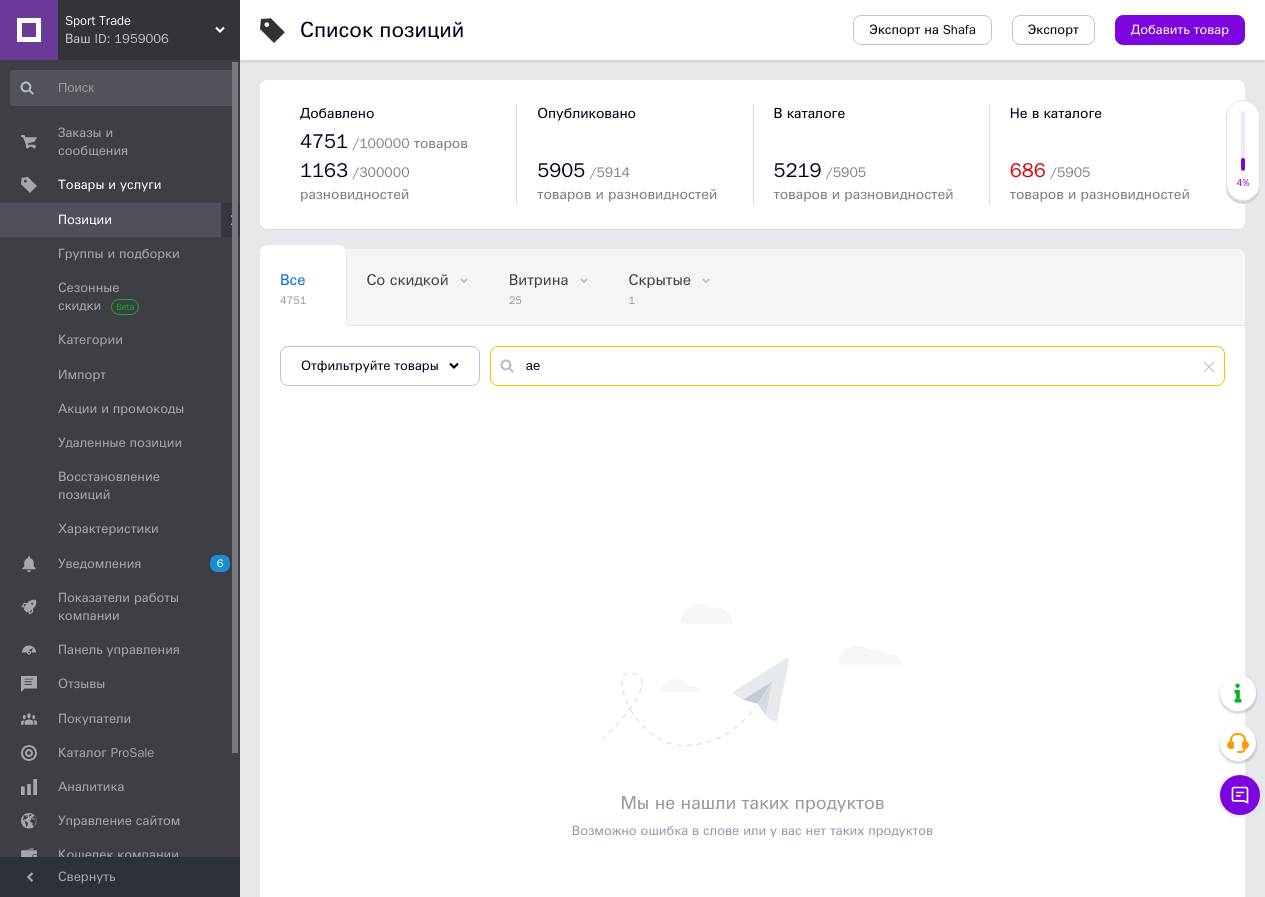 type on "a" 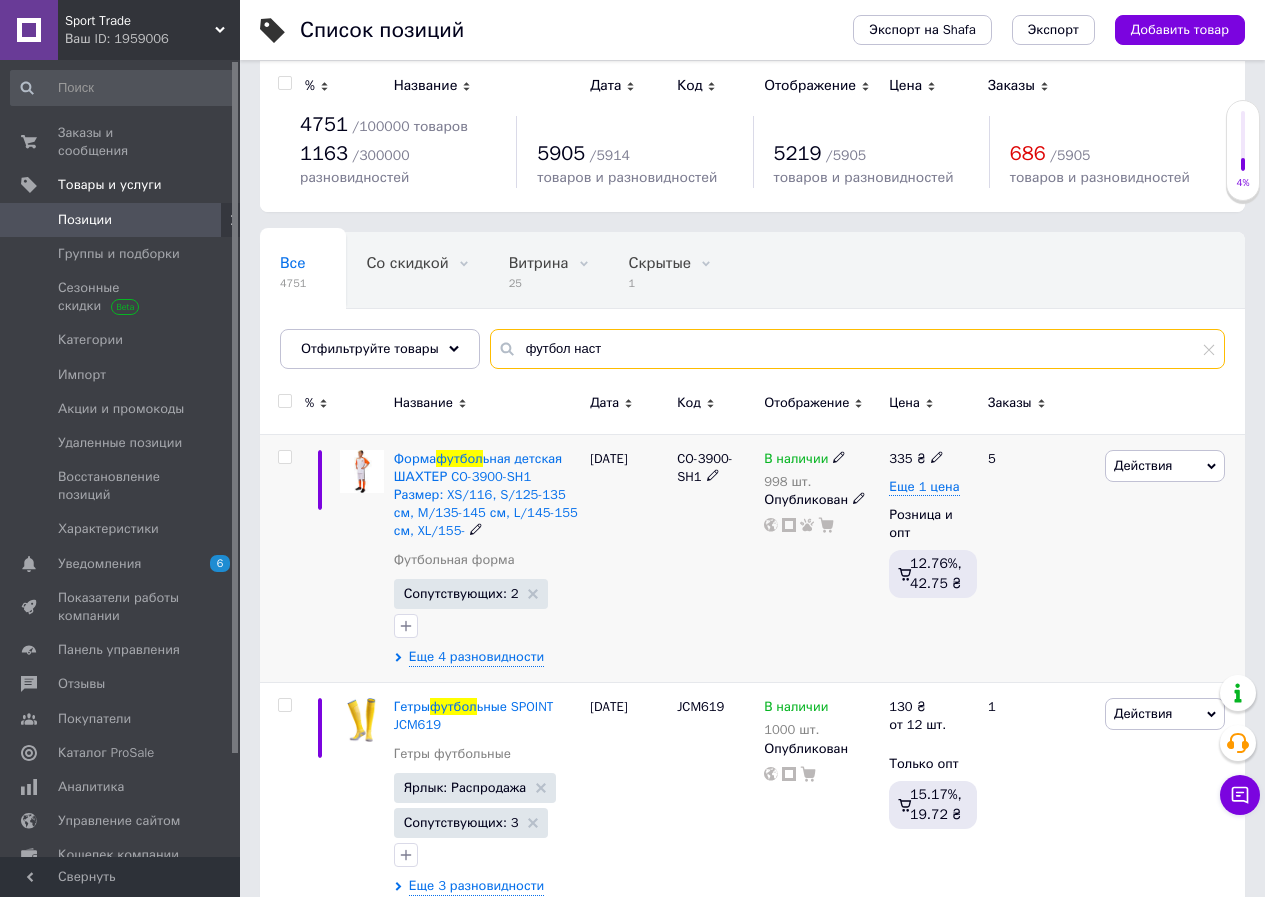 scroll, scrollTop: 0, scrollLeft: 0, axis: both 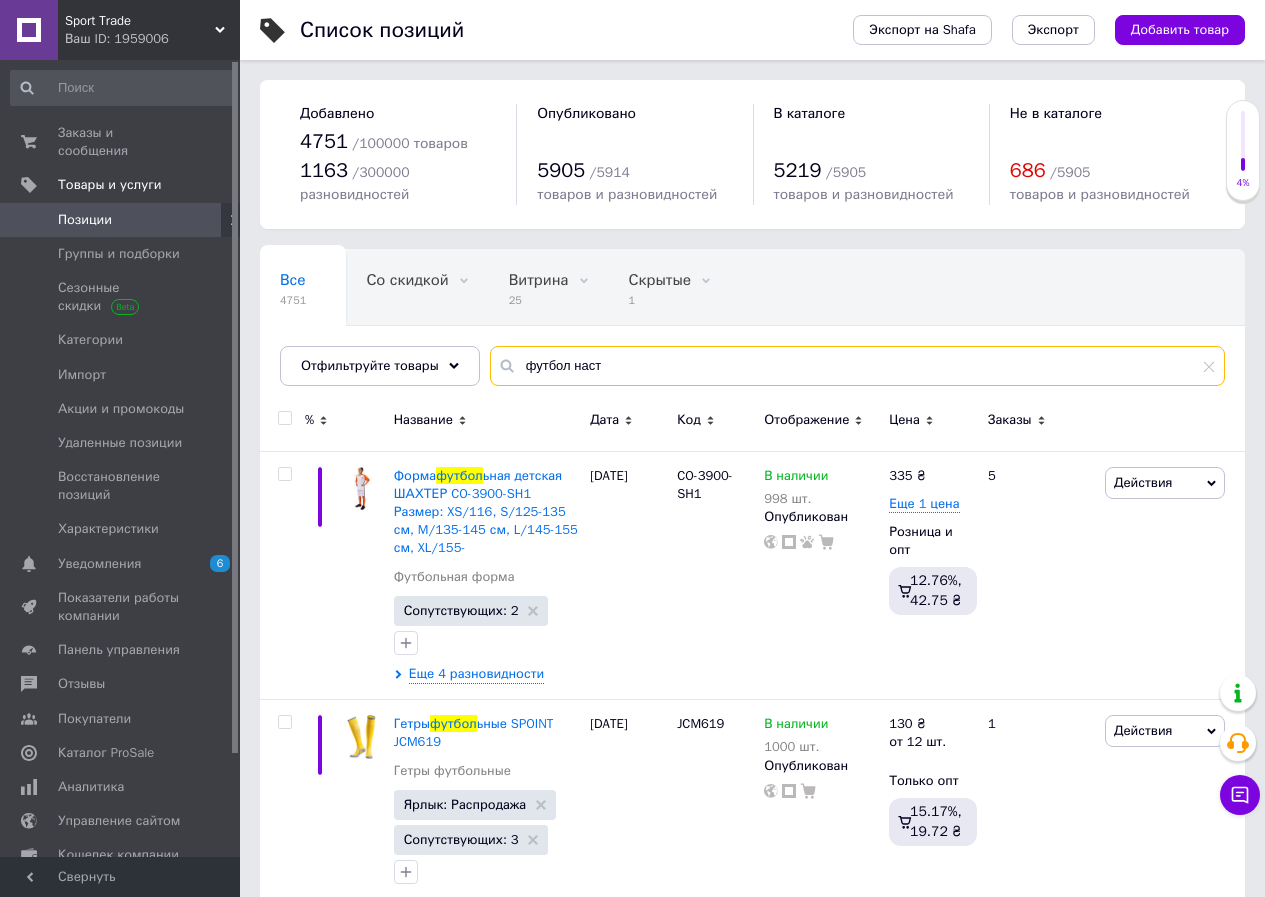 click on "футбол наст" at bounding box center [857, 366] 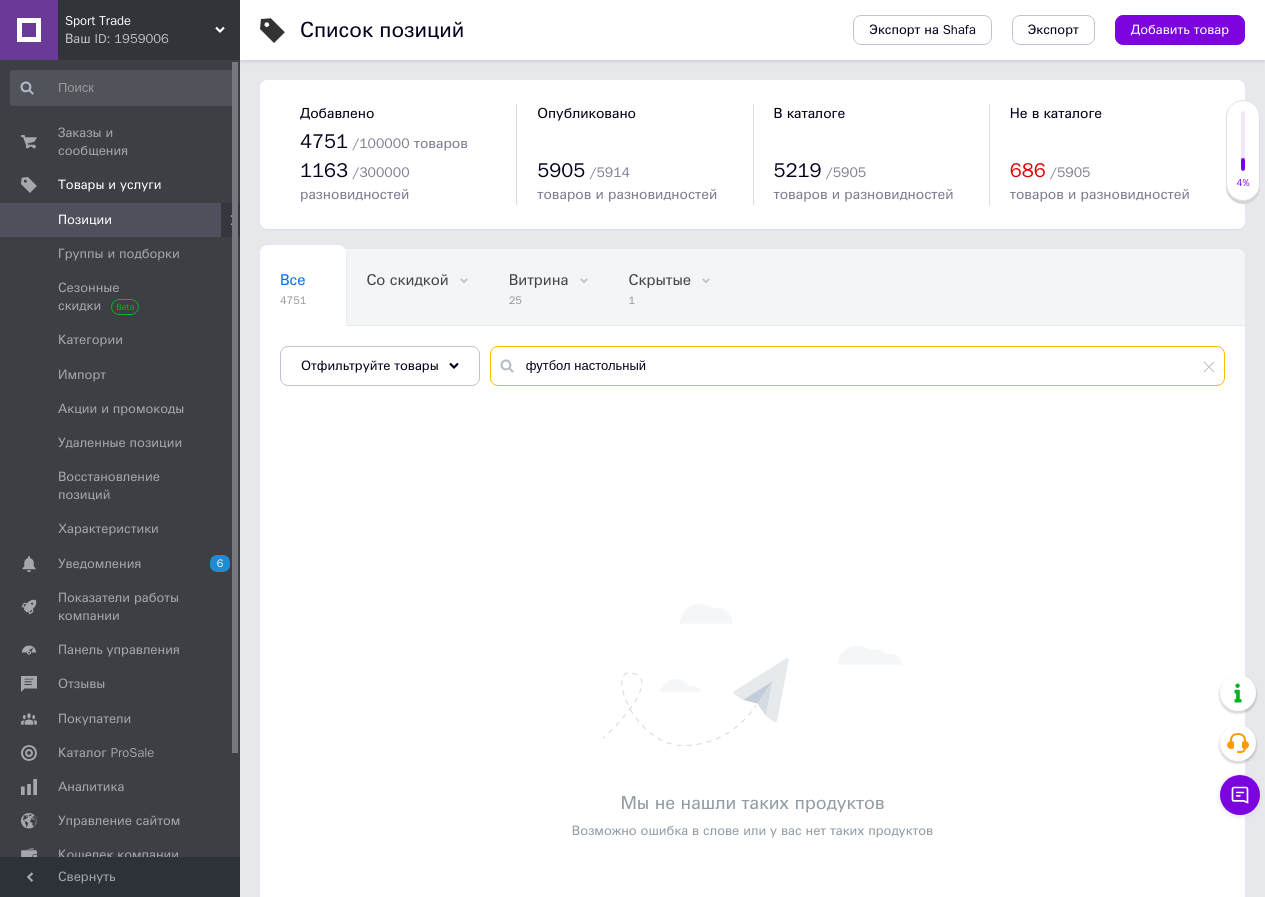drag, startPoint x: 673, startPoint y: 363, endPoint x: 488, endPoint y: 341, distance: 186.30351 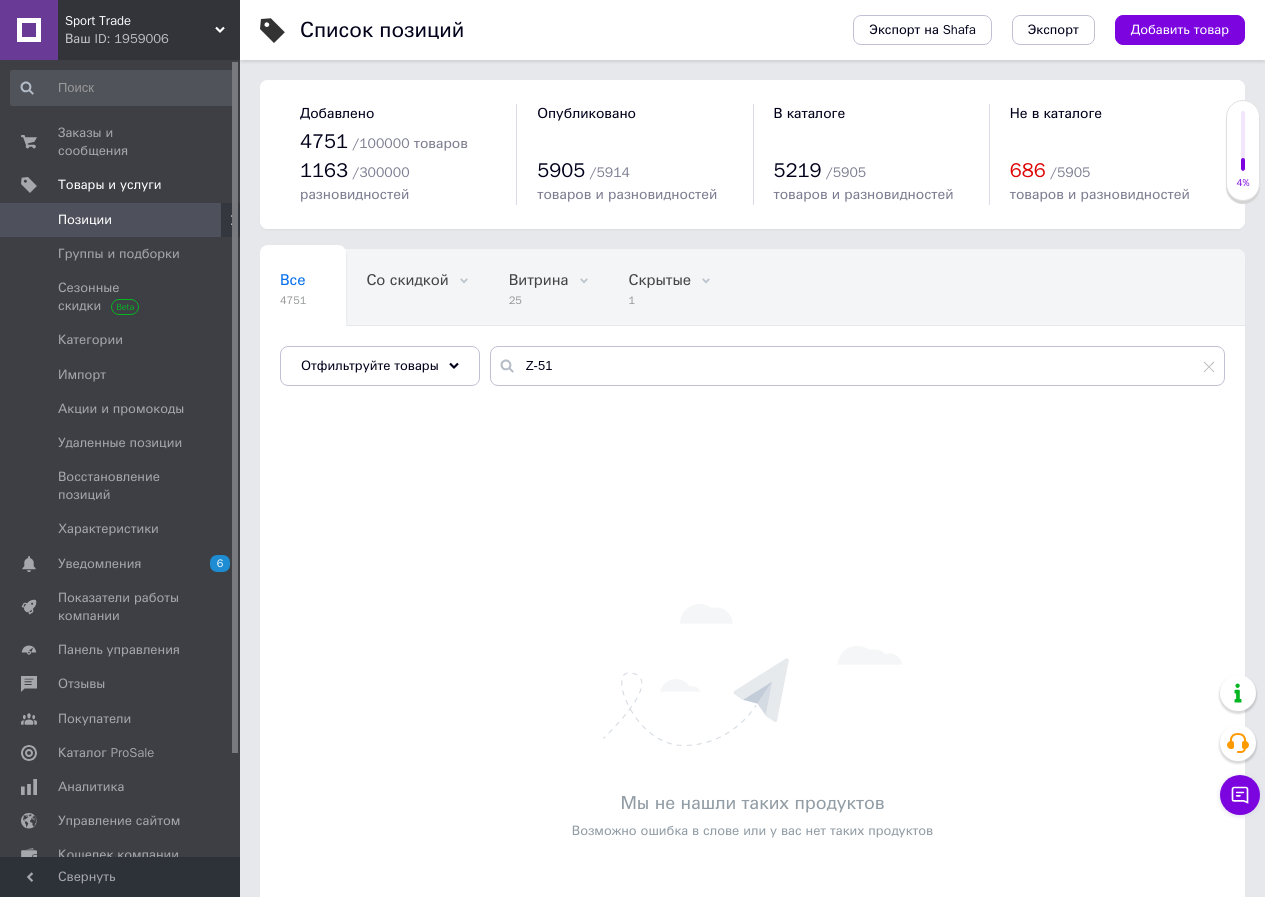 click on "Добавить товар" at bounding box center [1180, 30] 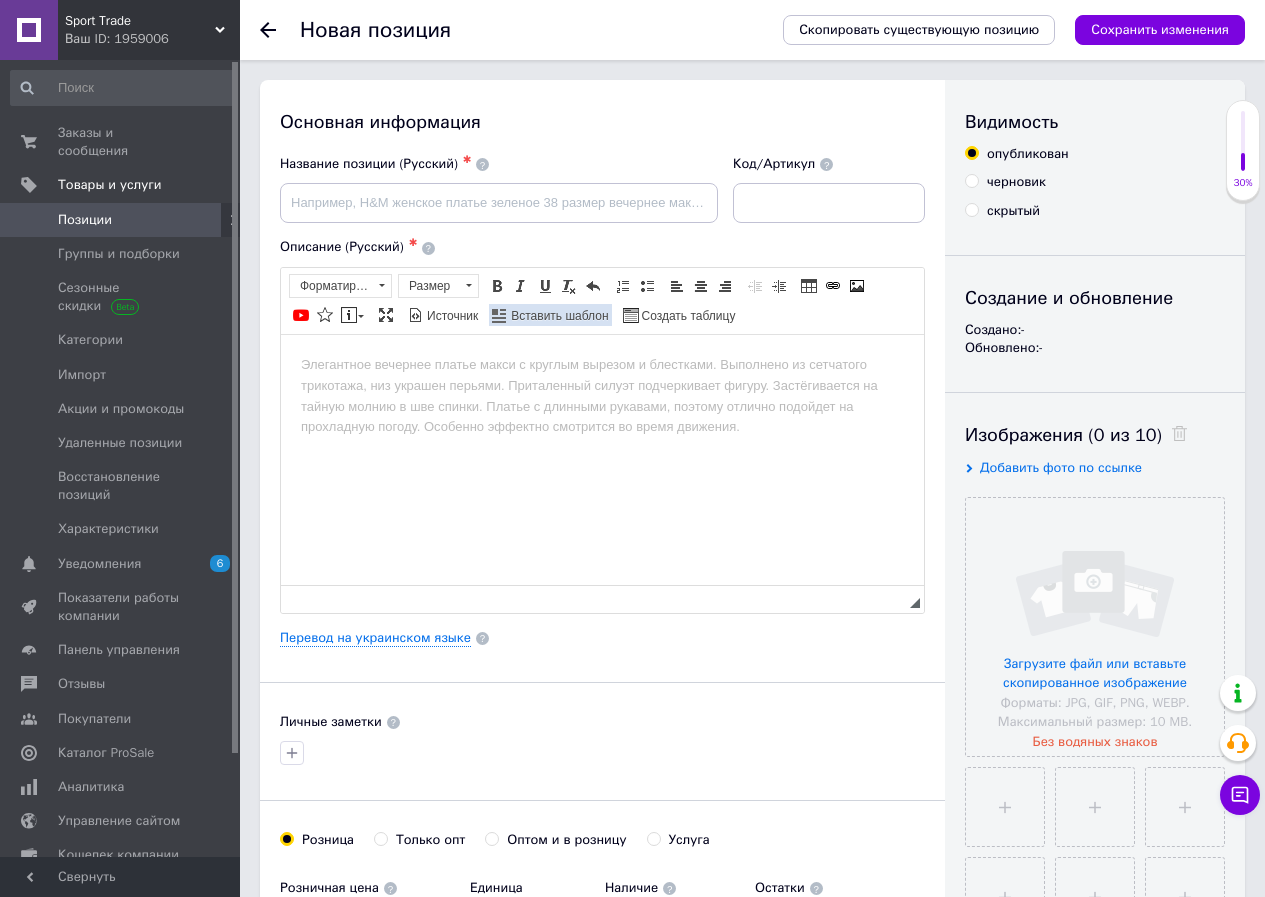 scroll, scrollTop: 0, scrollLeft: 0, axis: both 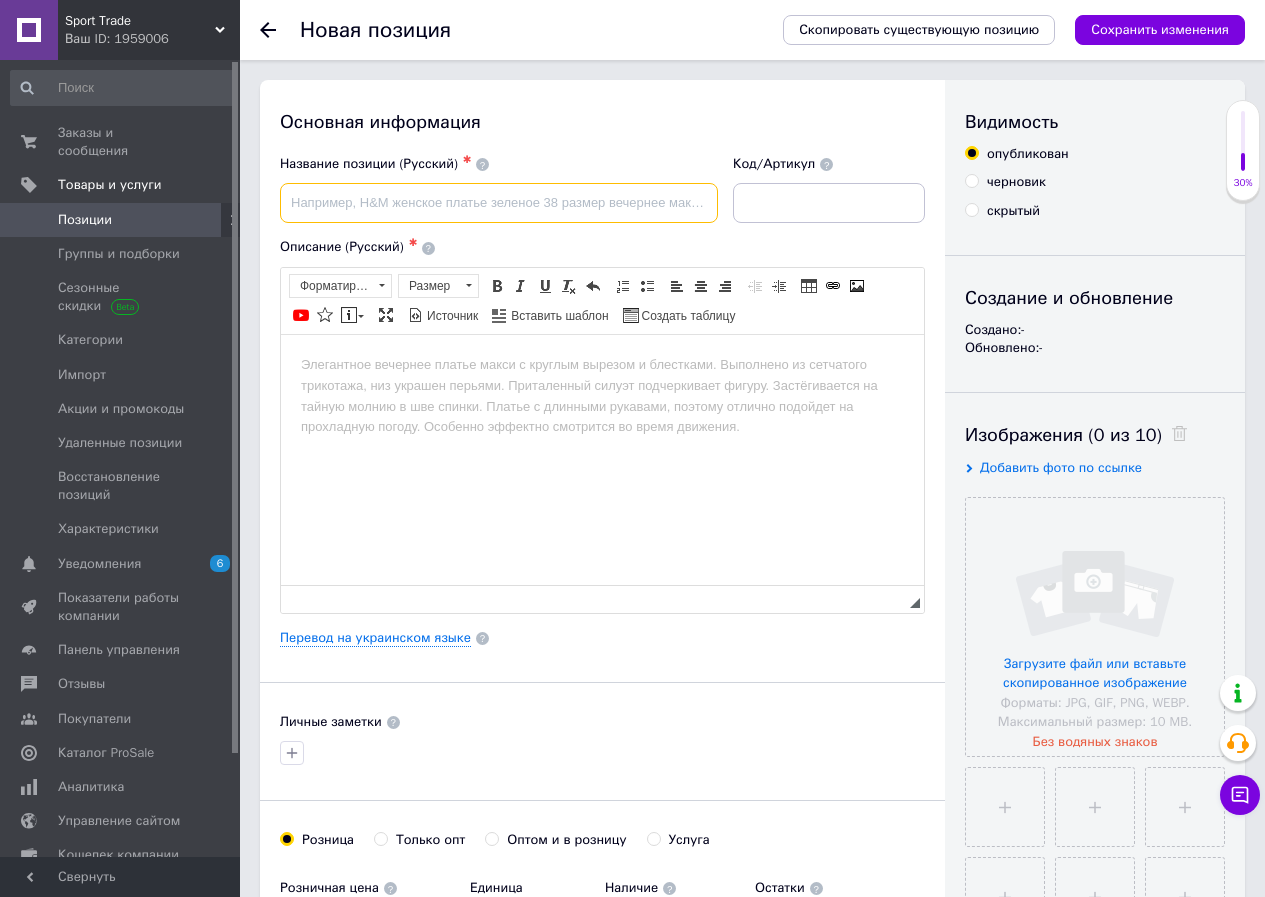 click at bounding box center [499, 203] 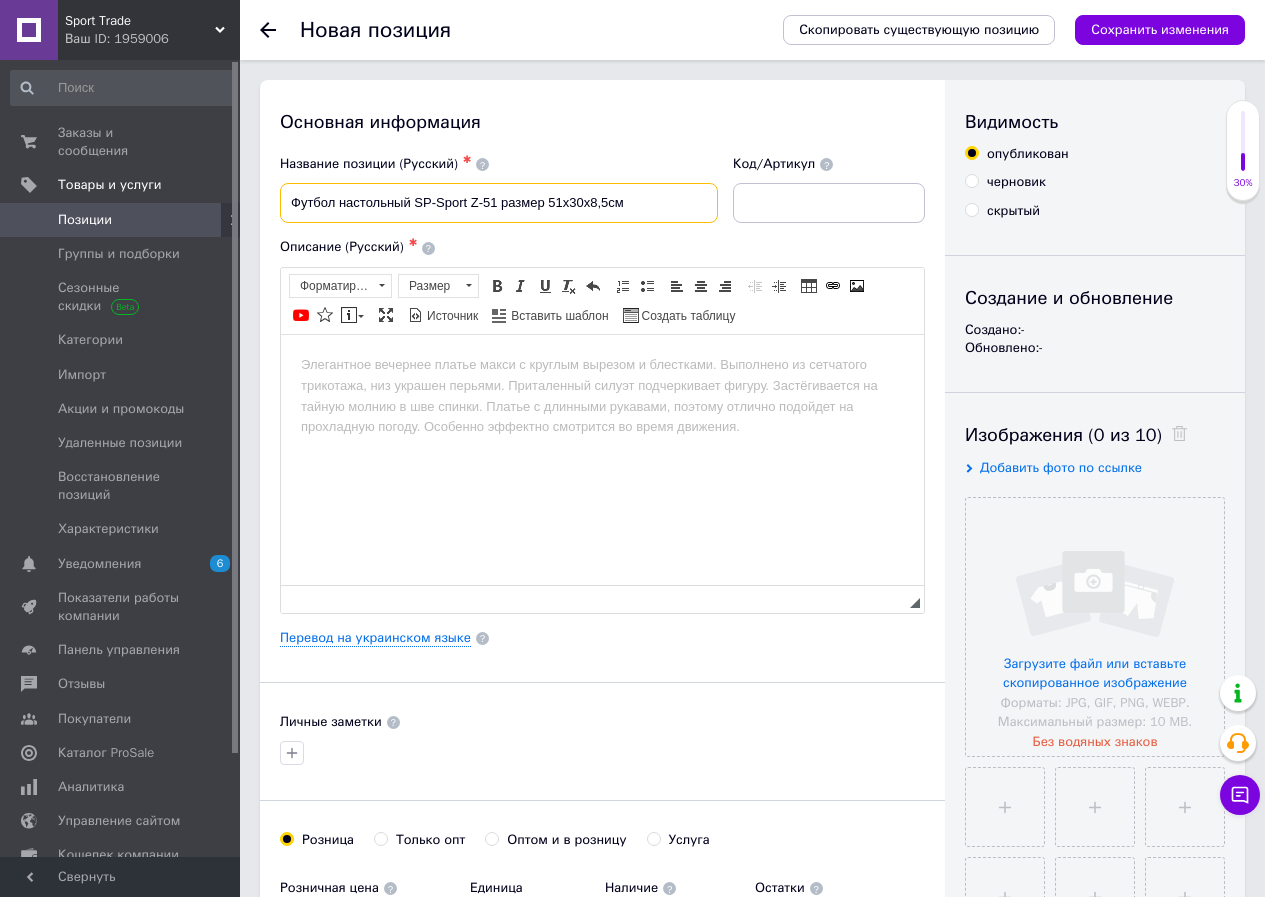 drag, startPoint x: 416, startPoint y: 207, endPoint x: 472, endPoint y: 208, distance: 56.008926 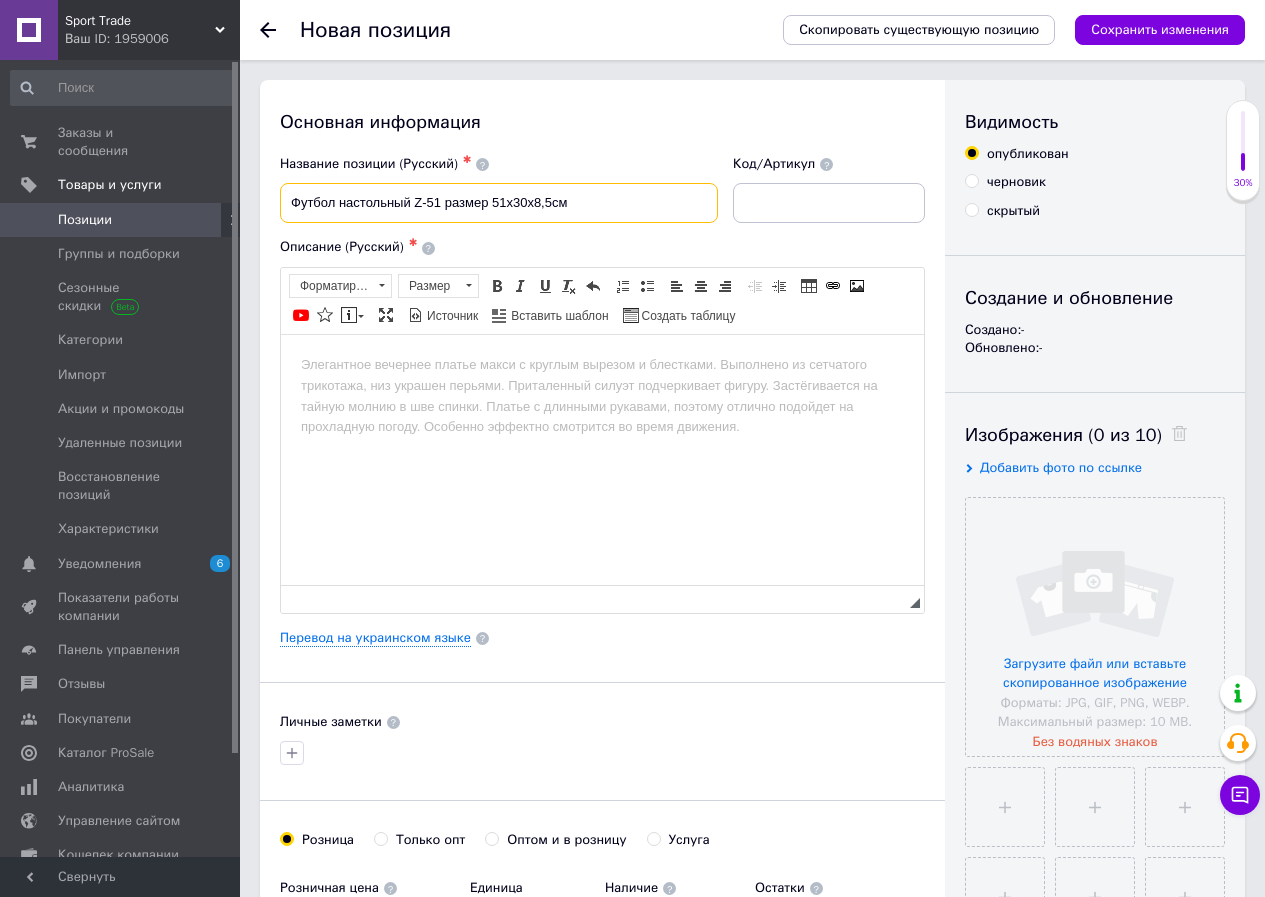 drag, startPoint x: 441, startPoint y: 203, endPoint x: 412, endPoint y: 201, distance: 29.068884 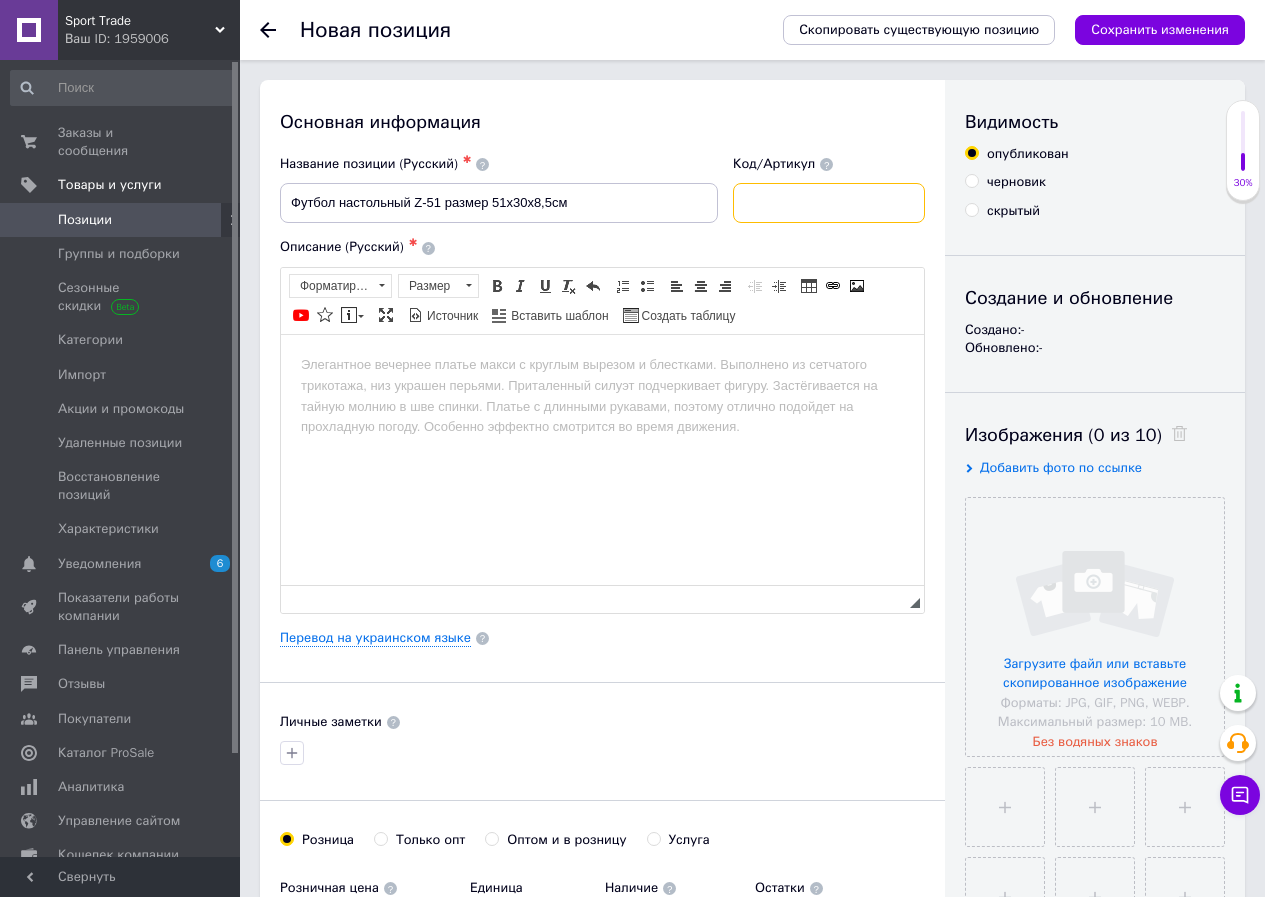 click at bounding box center (829, 203) 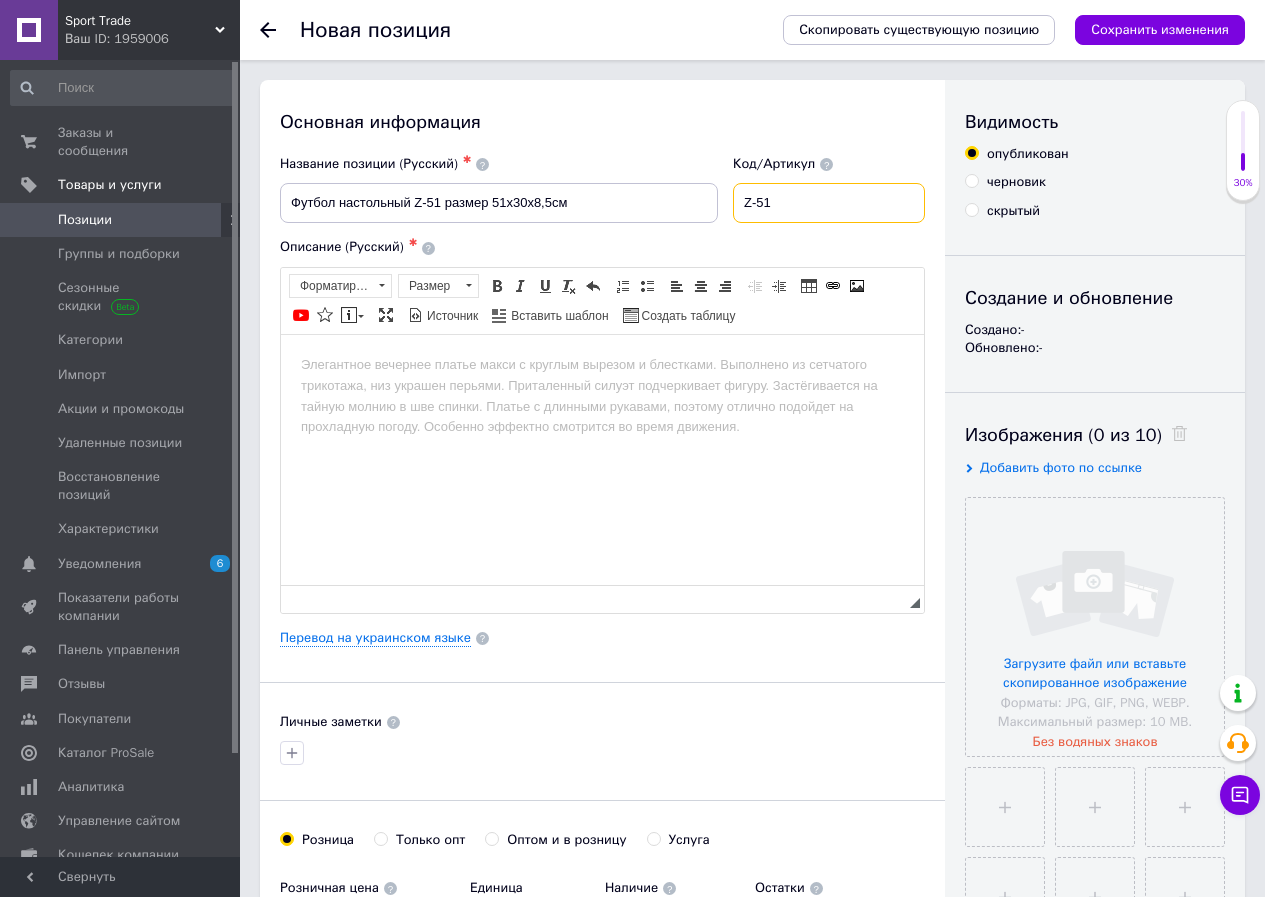 type on "Z-51" 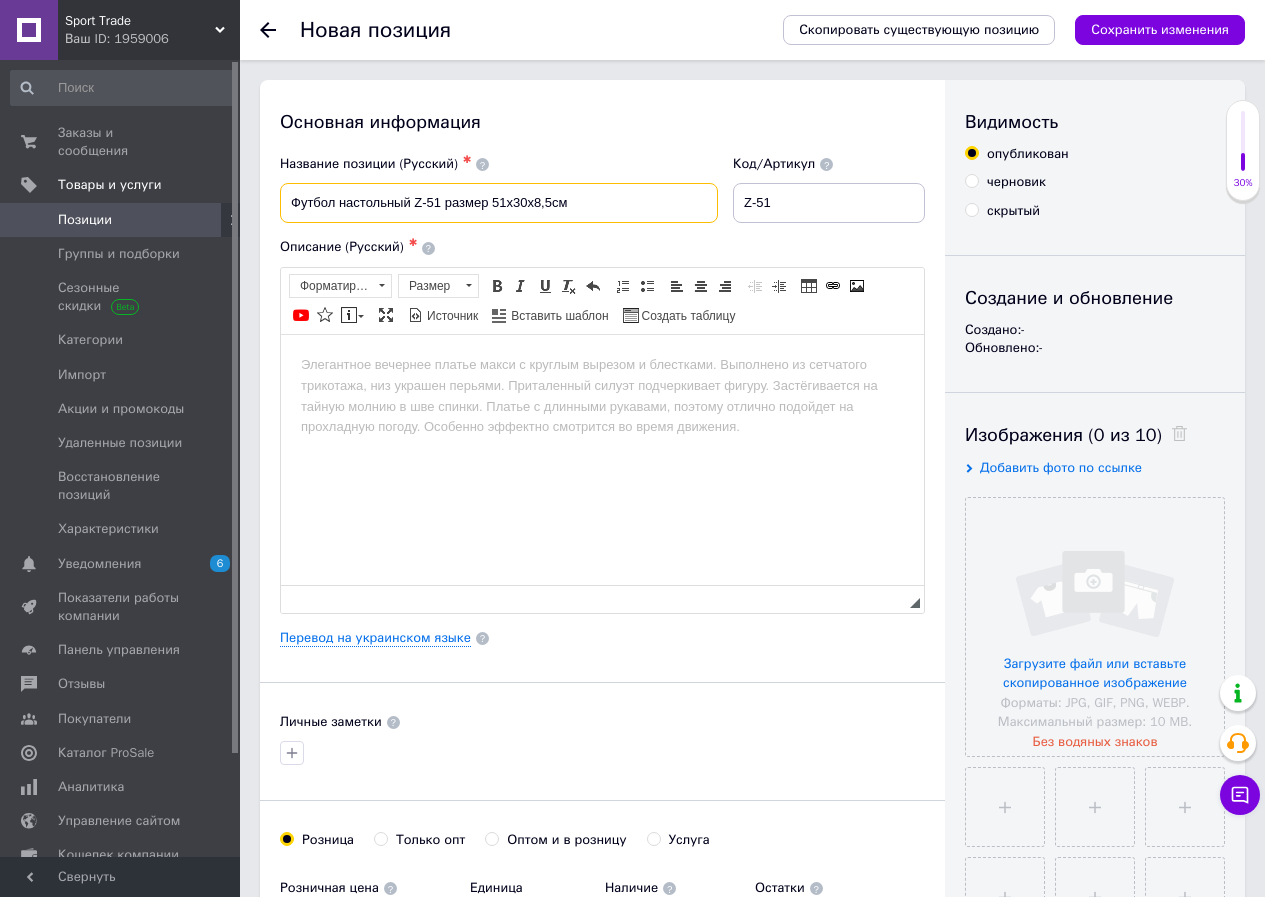 drag, startPoint x: 413, startPoint y: 196, endPoint x: 438, endPoint y: 199, distance: 25.179358 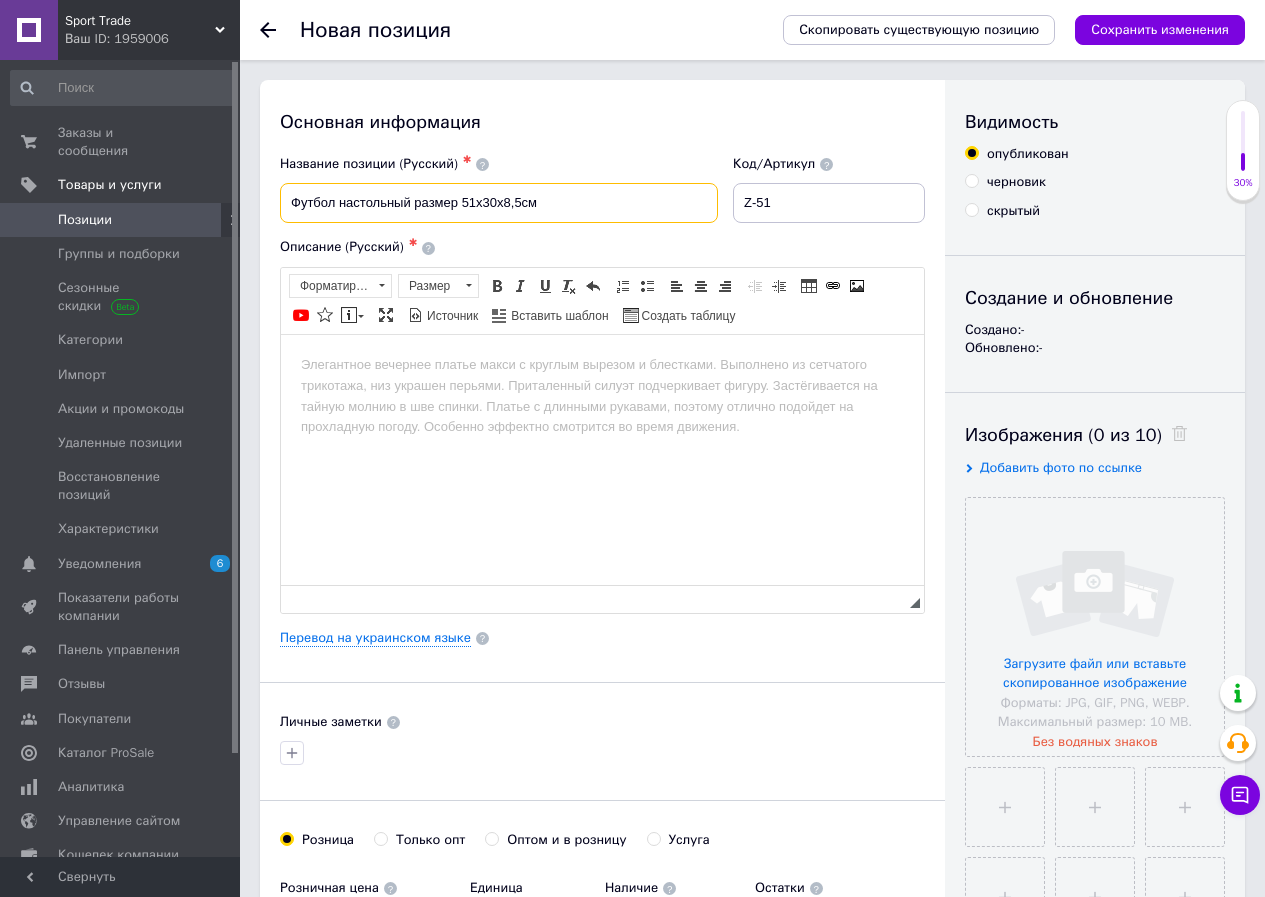 click on "Футбол настольный размер 51х30х8,5см" at bounding box center [499, 203] 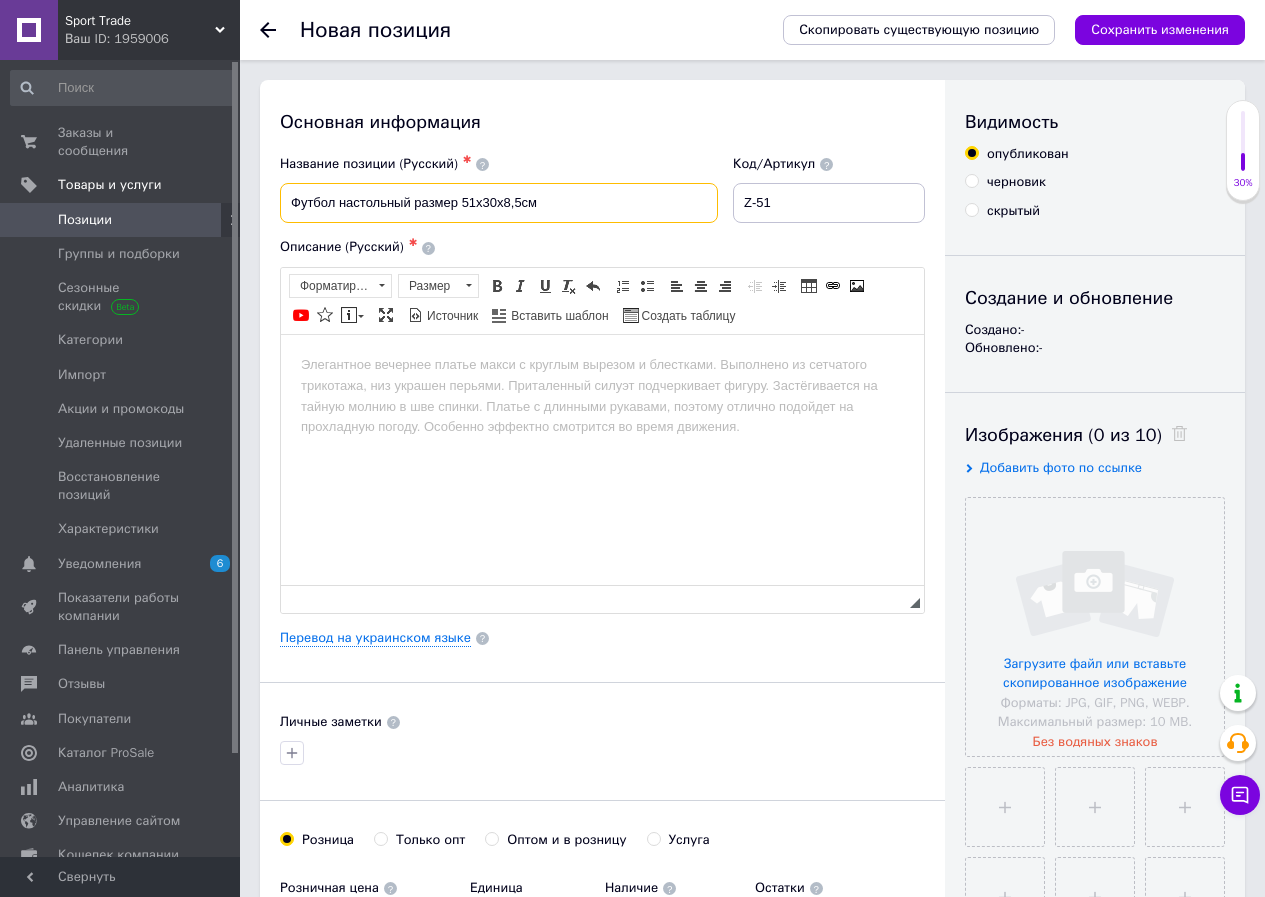 drag, startPoint x: 550, startPoint y: 200, endPoint x: 250, endPoint y: 197, distance: 300.015 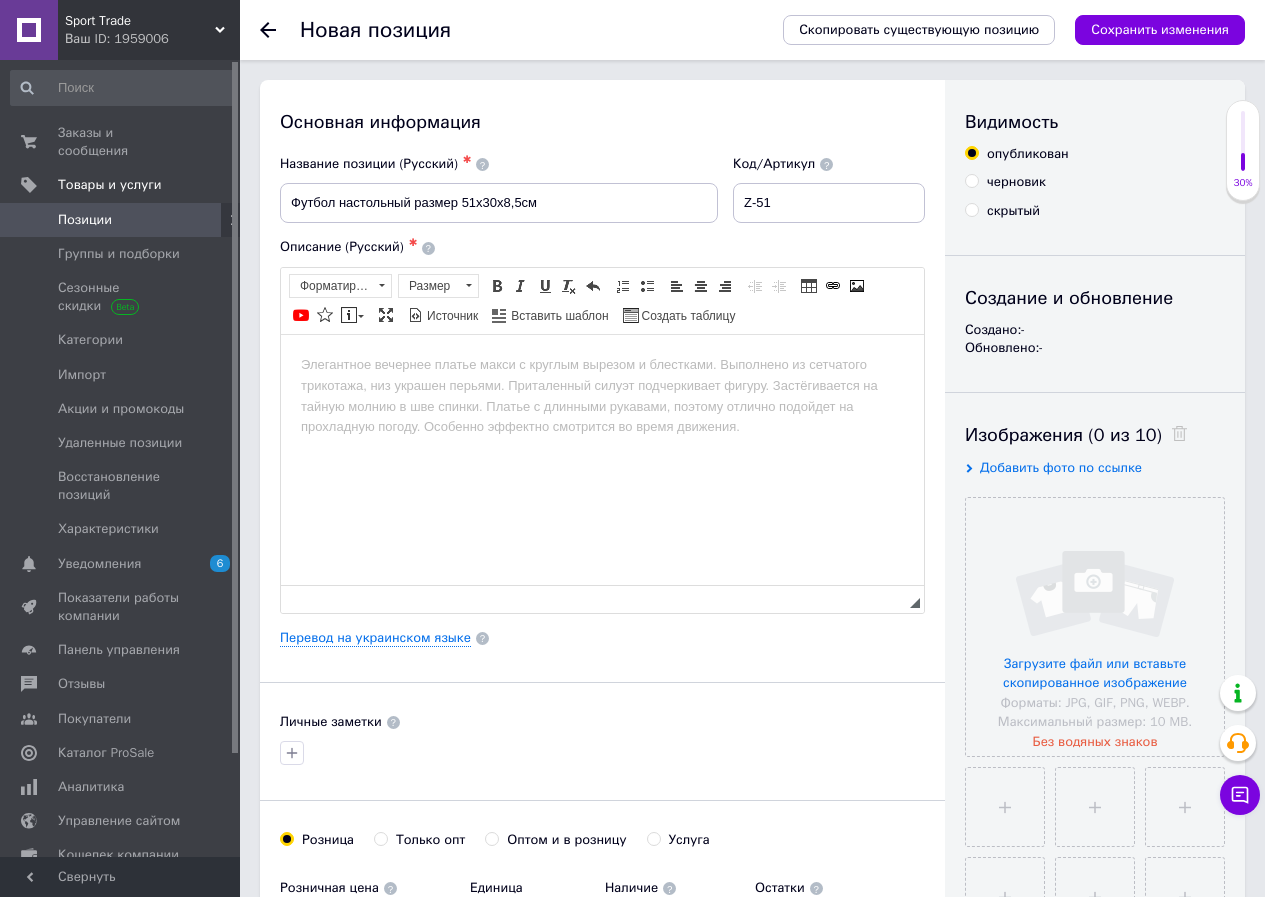 click at bounding box center [602, 364] 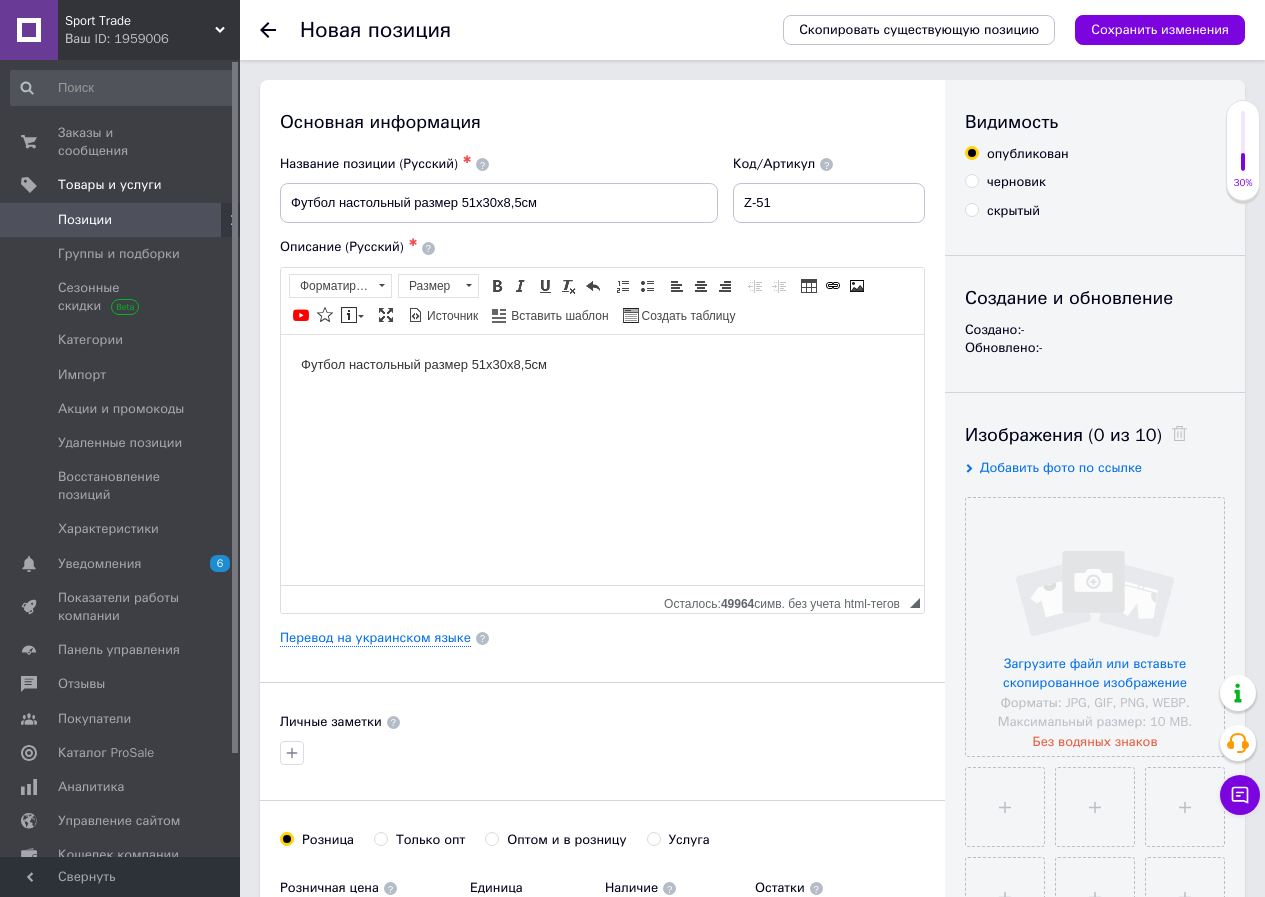 type 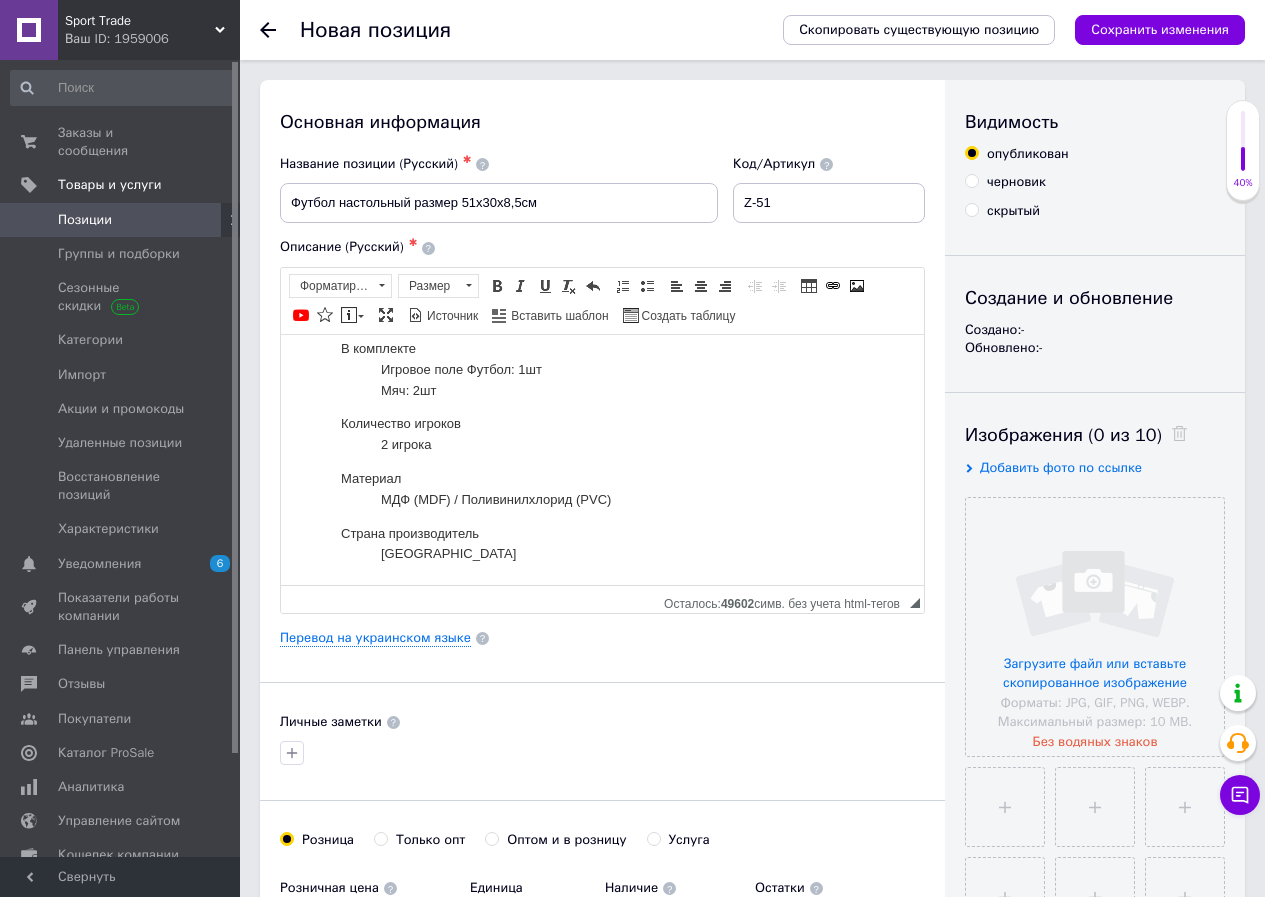 scroll, scrollTop: 22, scrollLeft: 0, axis: vertical 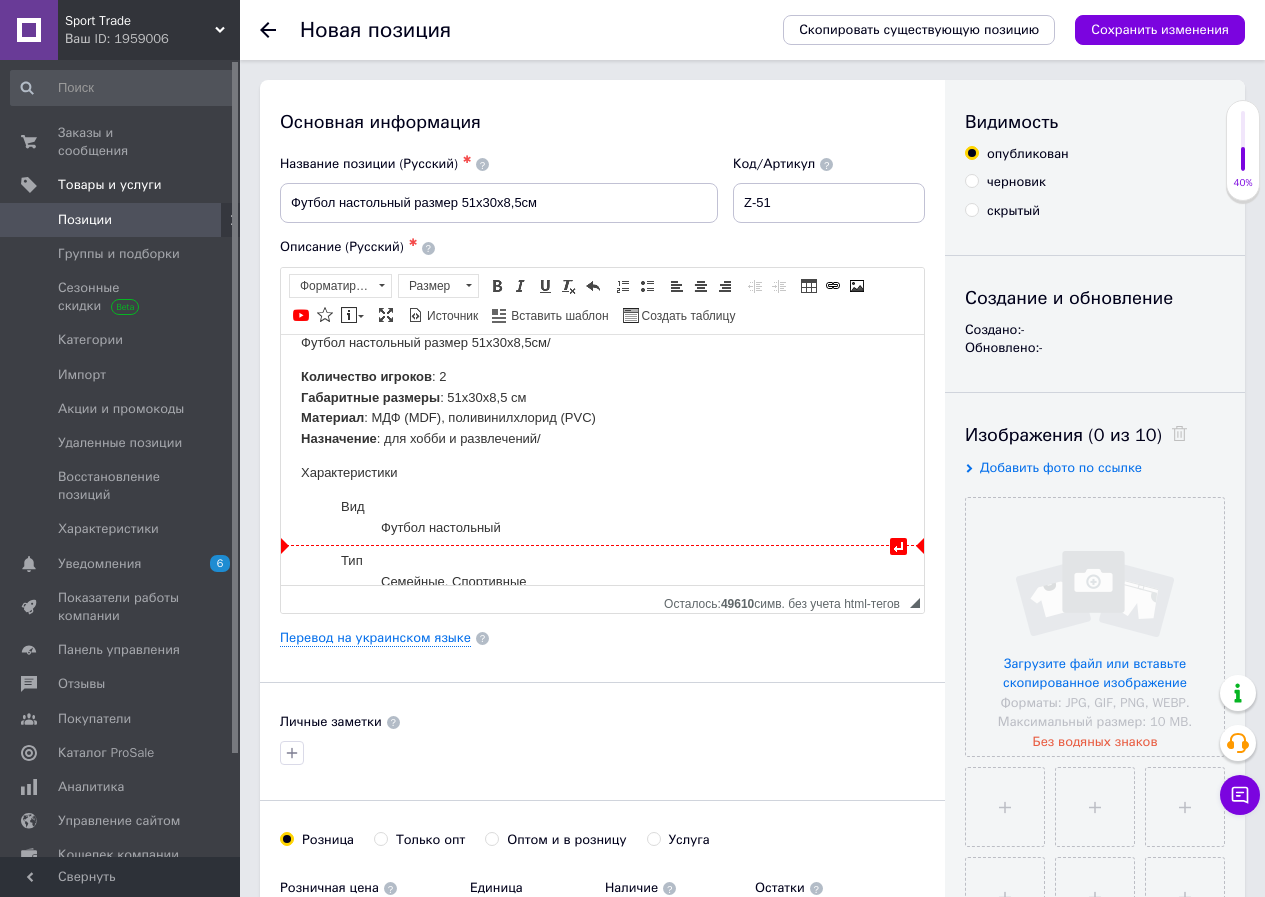 click on "Тип" at bounding box center [602, 560] 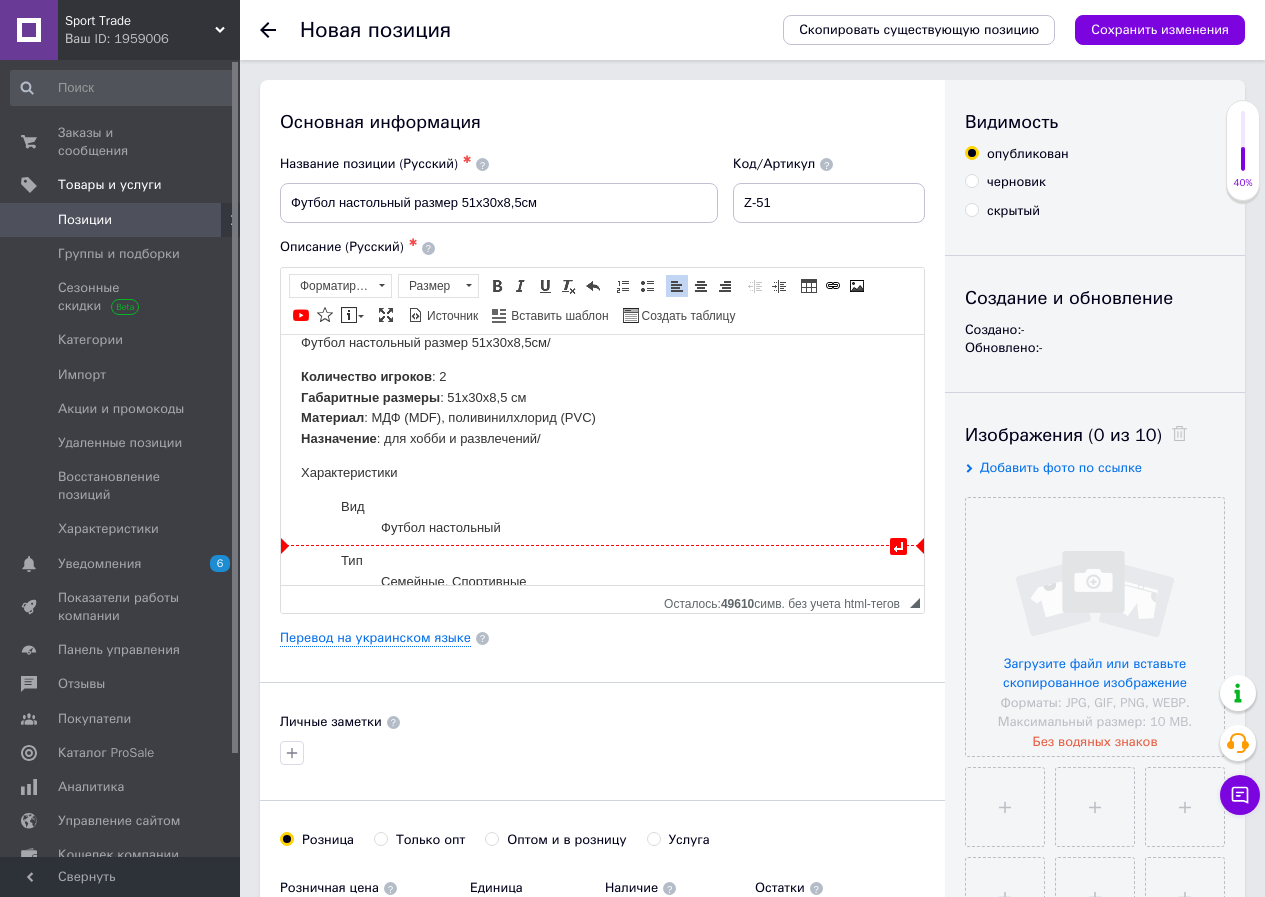 click on "Тип Семейные, Спортивные" at bounding box center (602, 571) 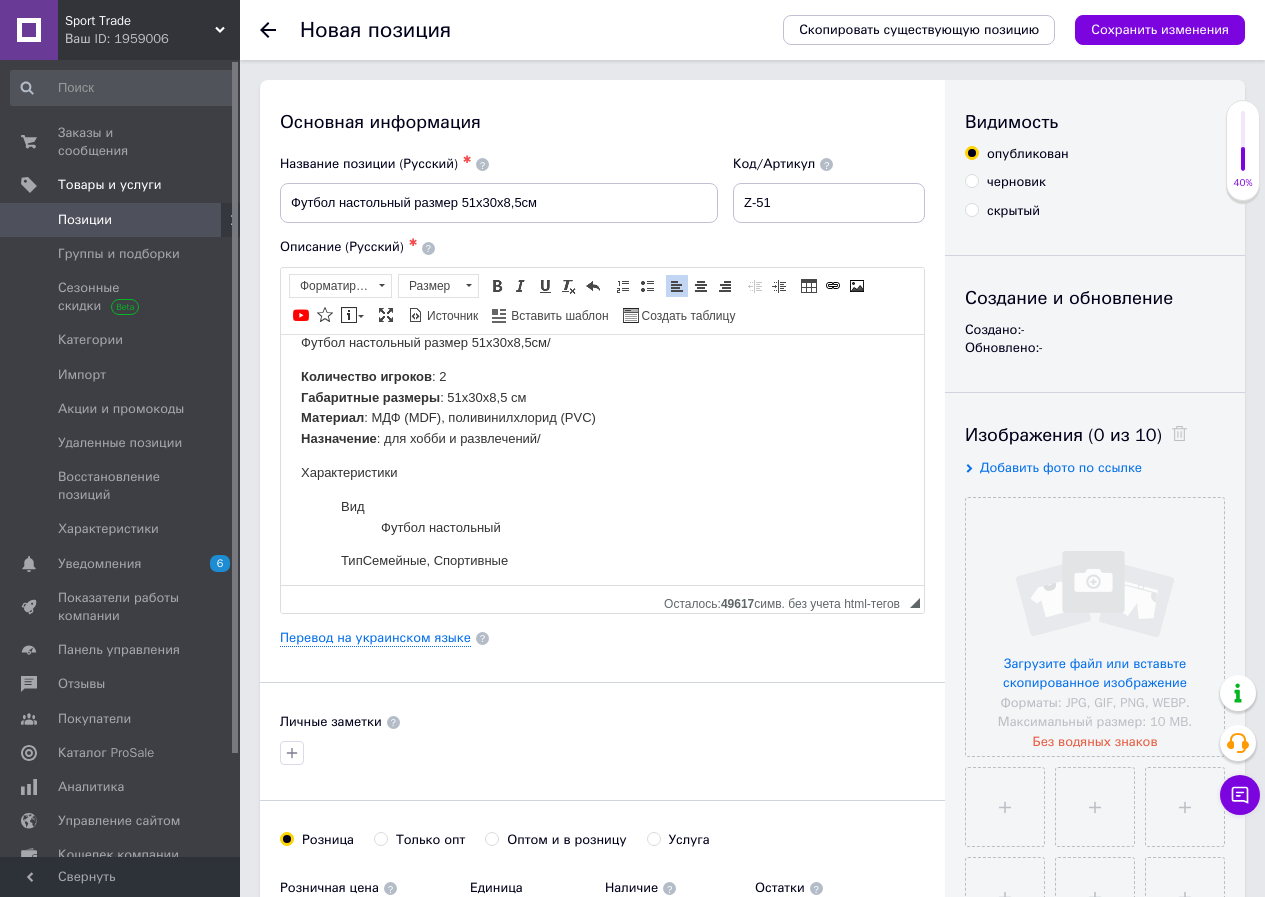 click on "Вид Футбол настольный" at bounding box center (602, 517) 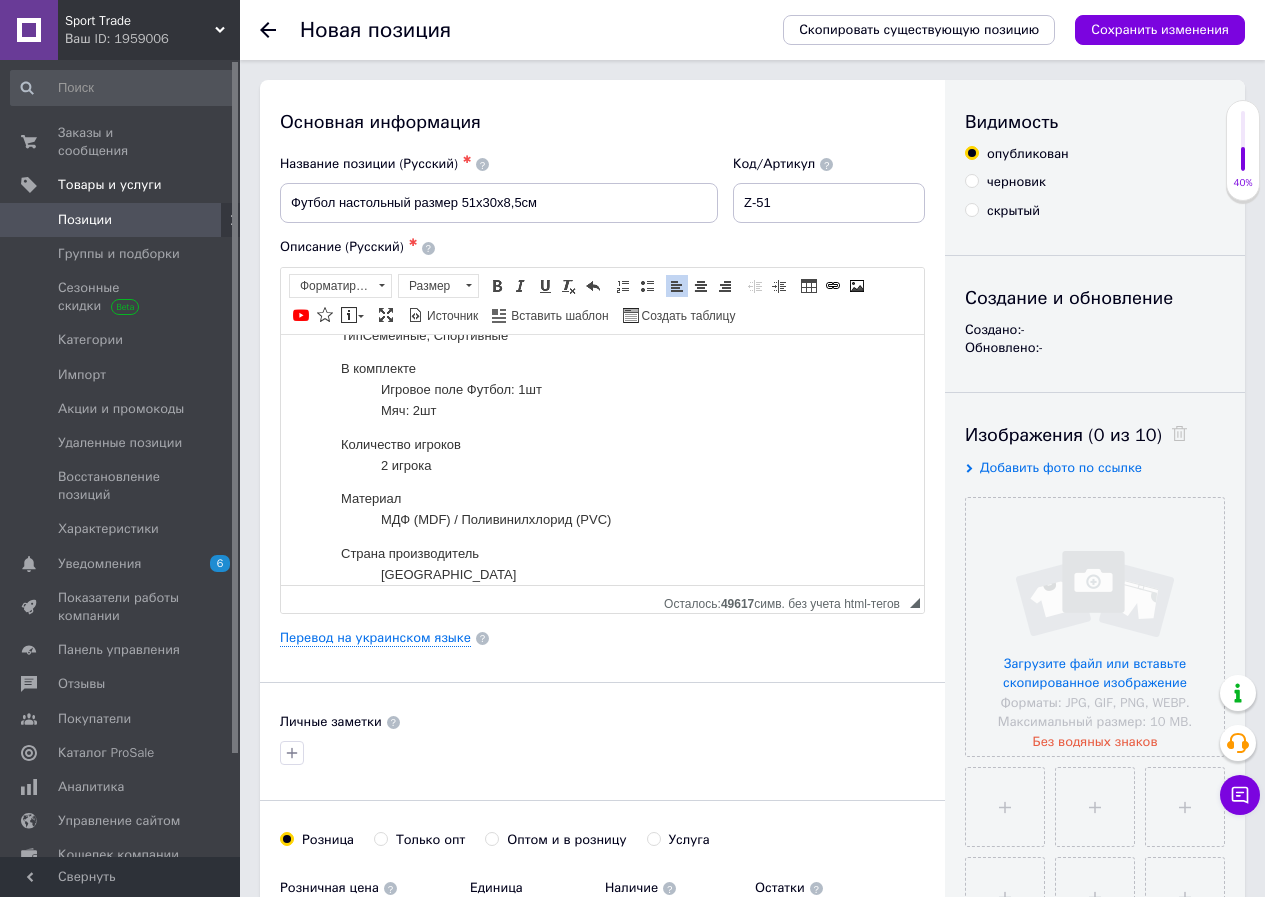 scroll, scrollTop: 248, scrollLeft: 0, axis: vertical 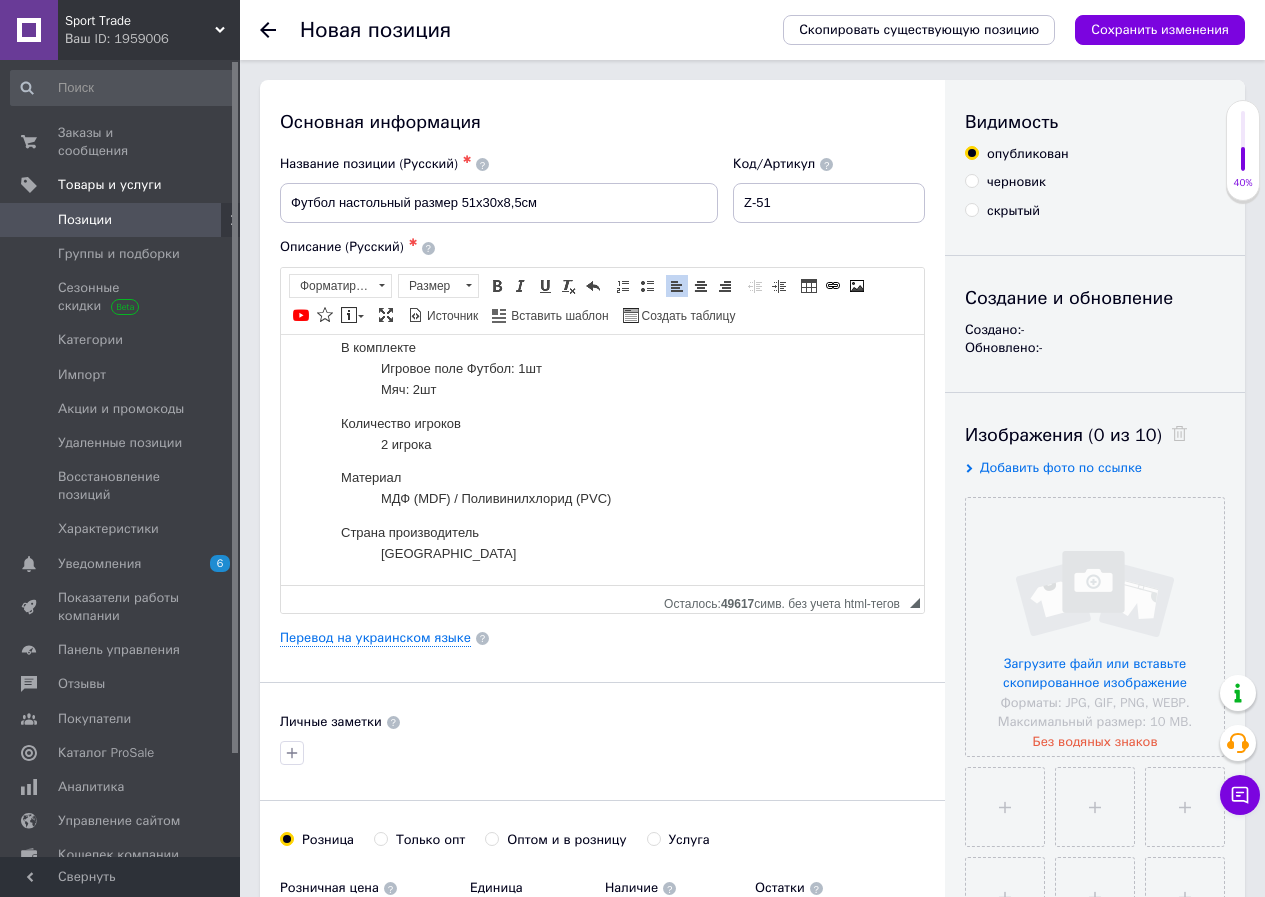 click on "В комплекте Игровое поле Футбол: 1шт Мяч: 2шт" at bounding box center [602, 368] 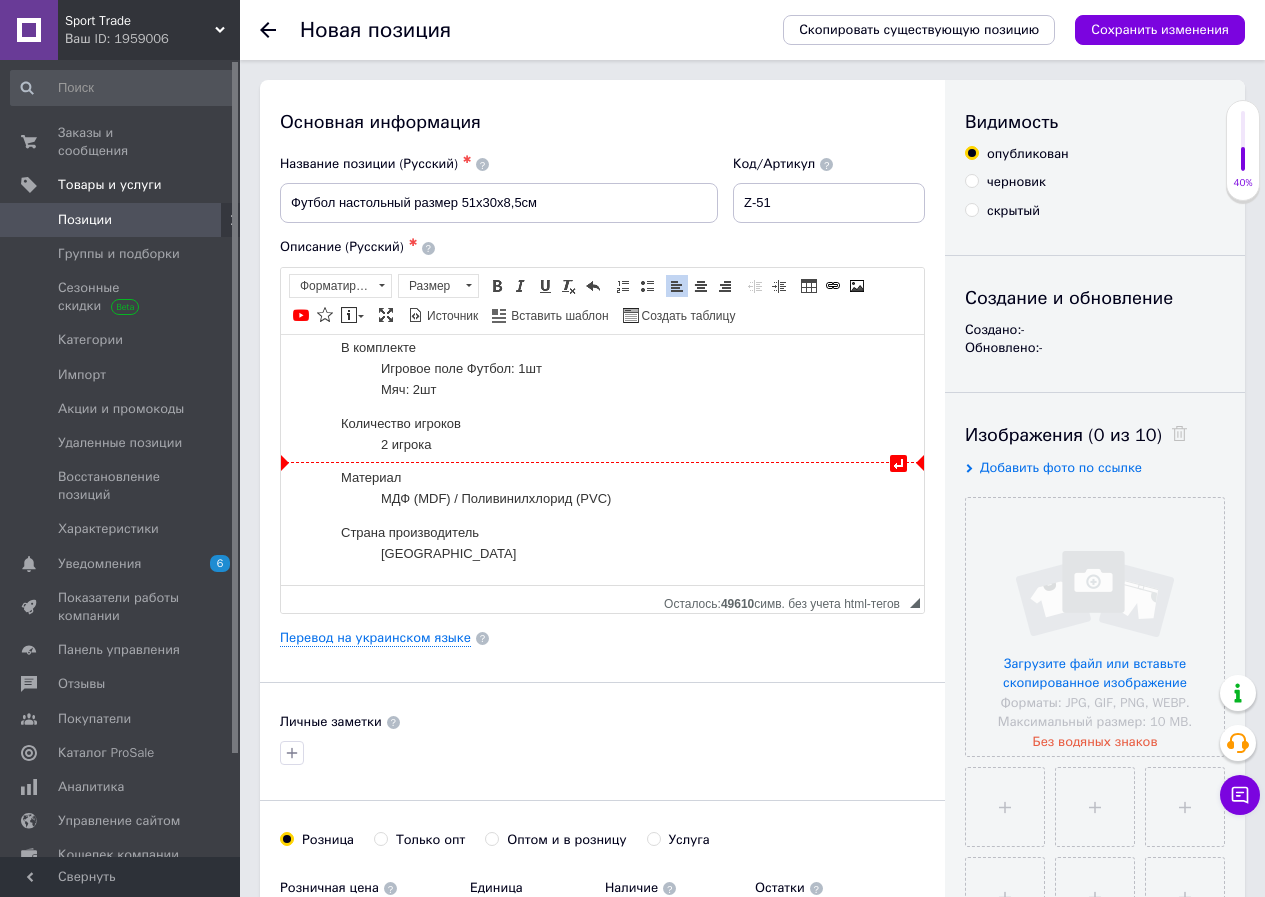 click on "Количество игроков 2 игрока" at bounding box center (602, 434) 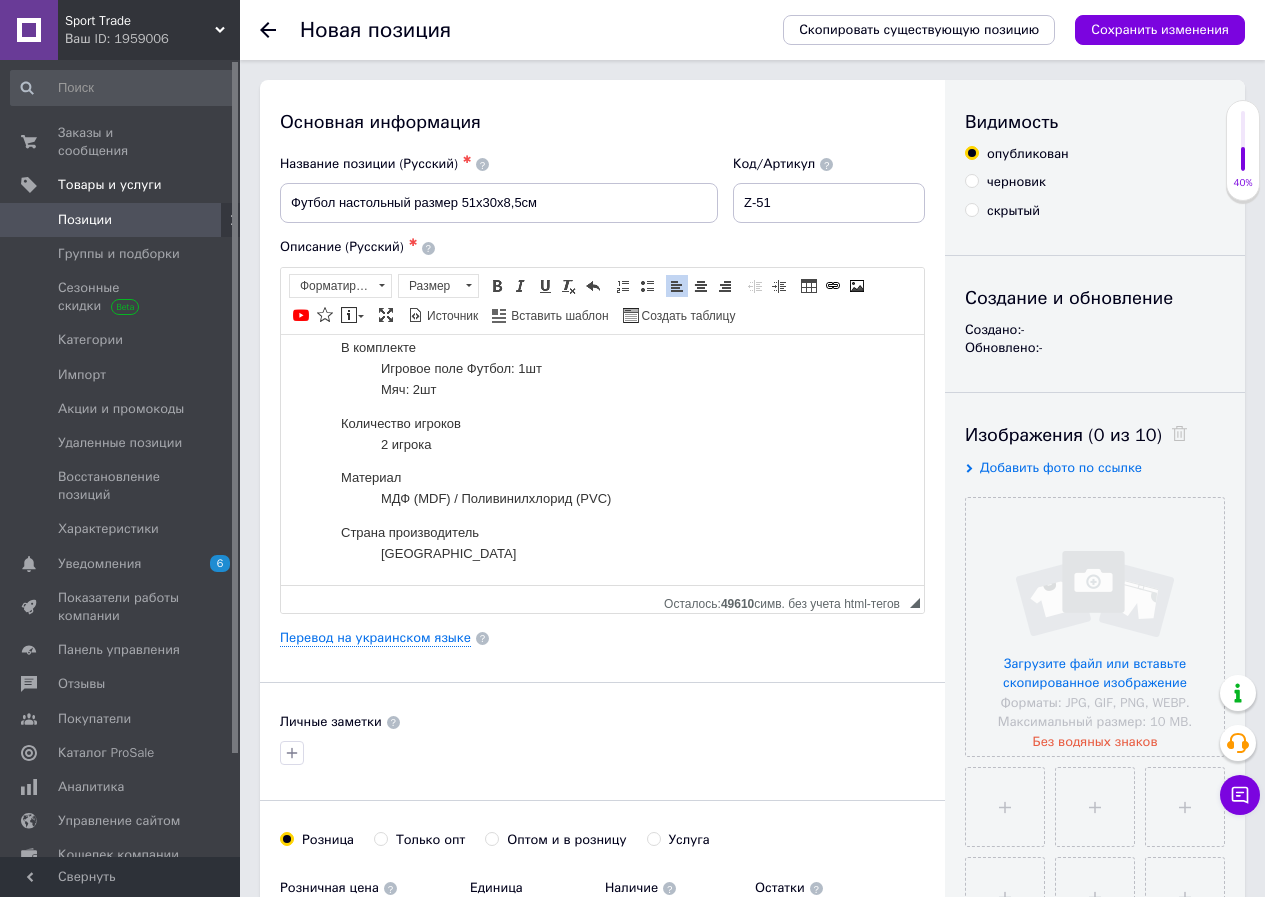 click on "[PERSON_NAME] (MDF) / Поливинилхлорид (PVC)" at bounding box center (602, 488) 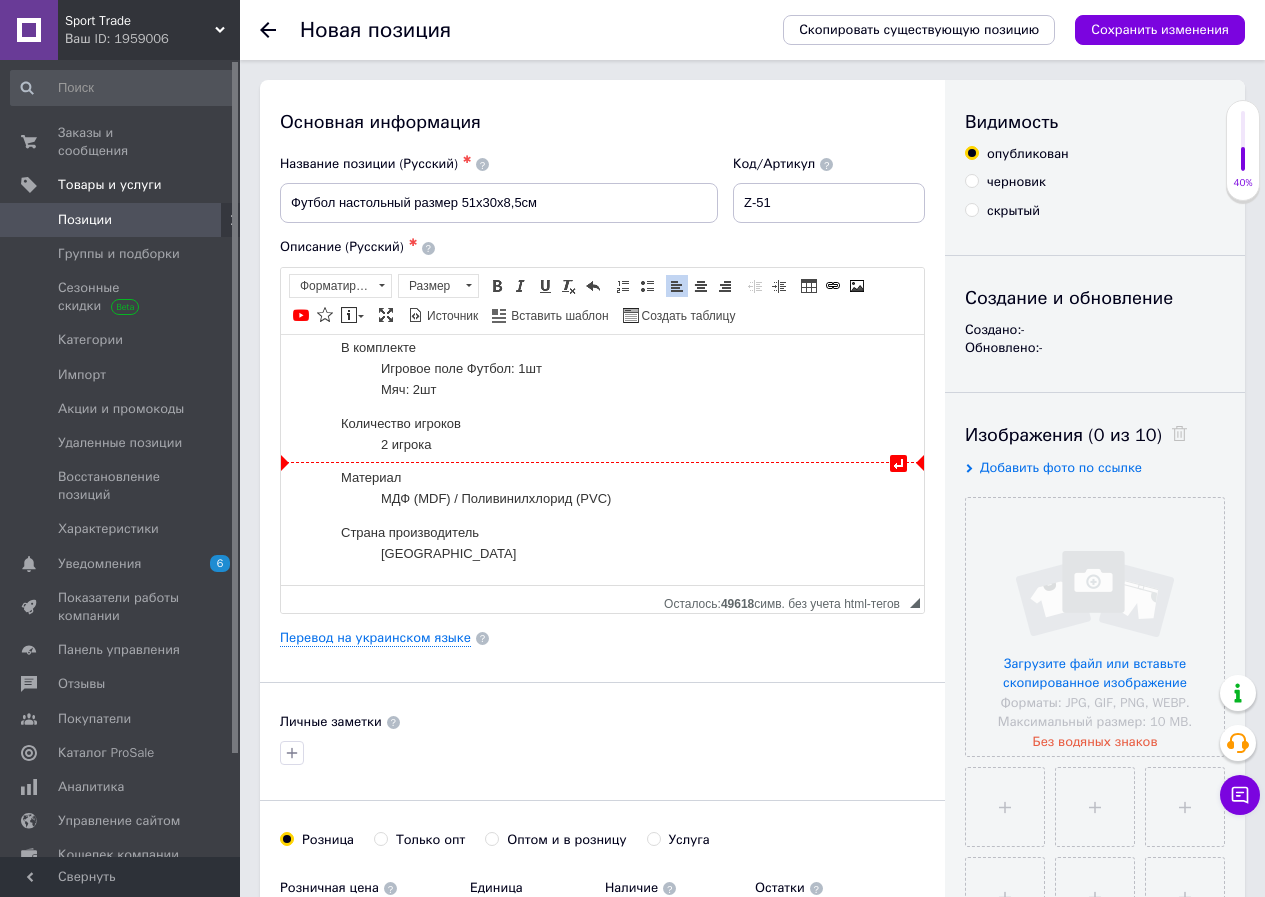 scroll, scrollTop: 227, scrollLeft: 0, axis: vertical 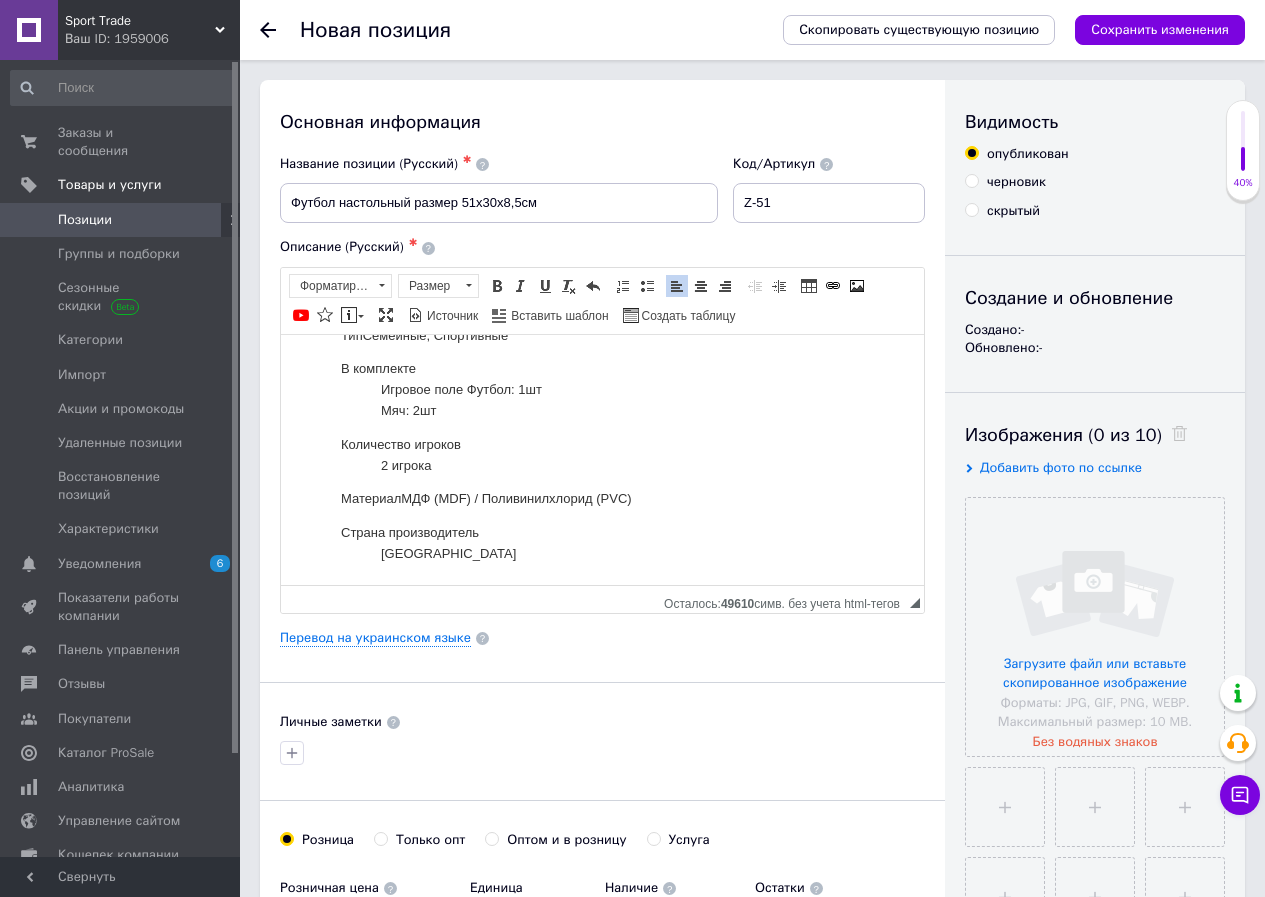 click on "Страна производитель Китай" at bounding box center (602, 543) 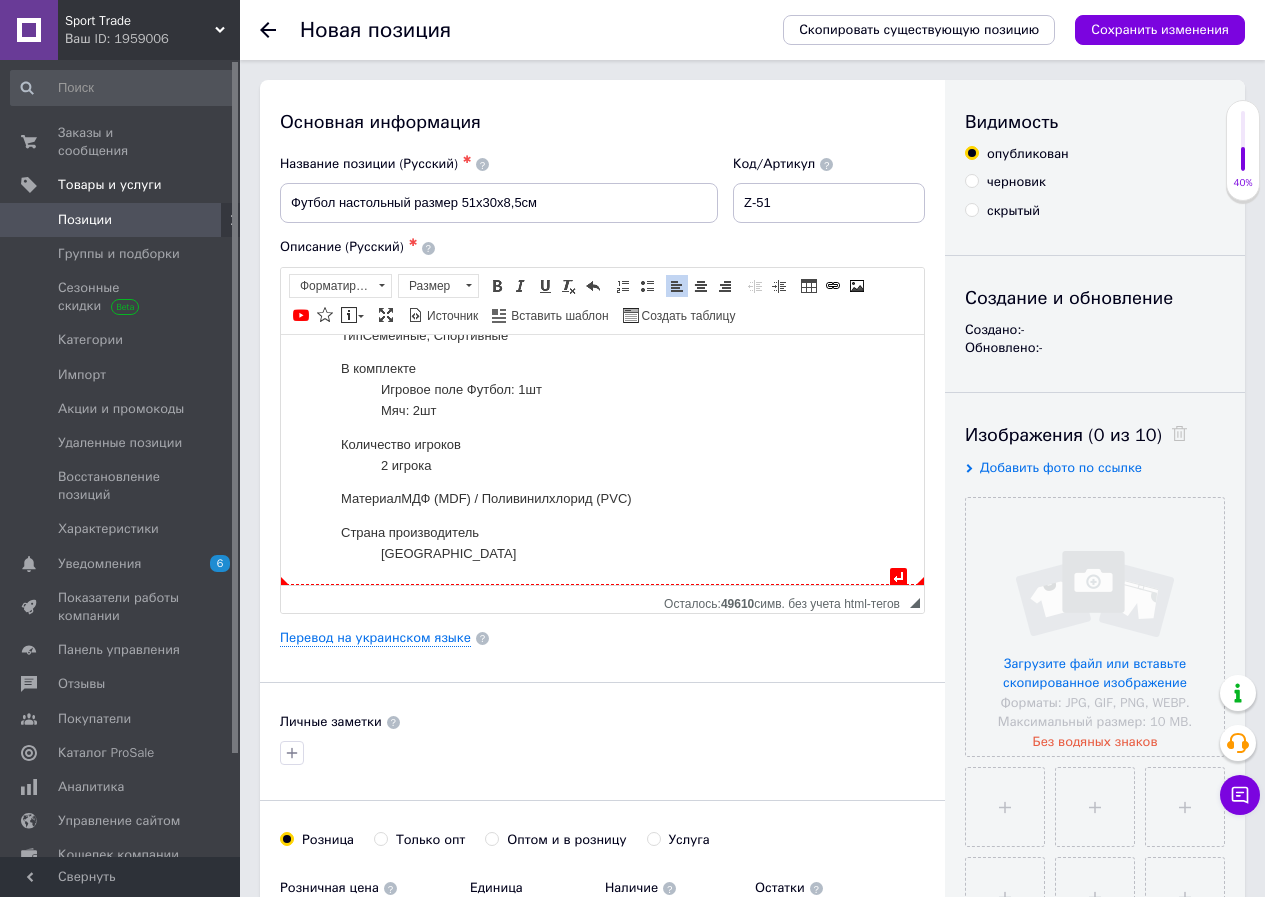 scroll, scrollTop: 206, scrollLeft: 0, axis: vertical 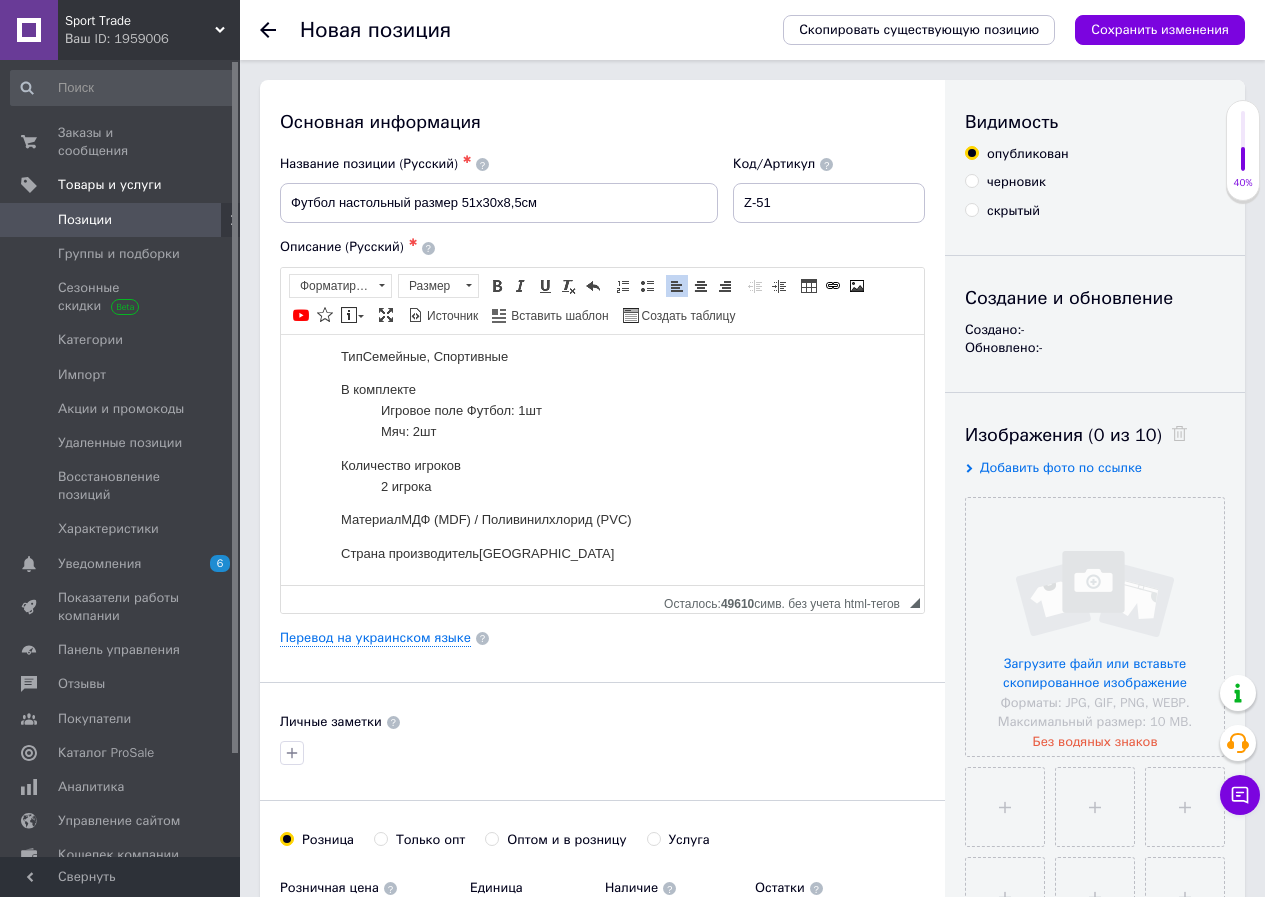 click on "Количество игроков 2 игрока" at bounding box center [602, 476] 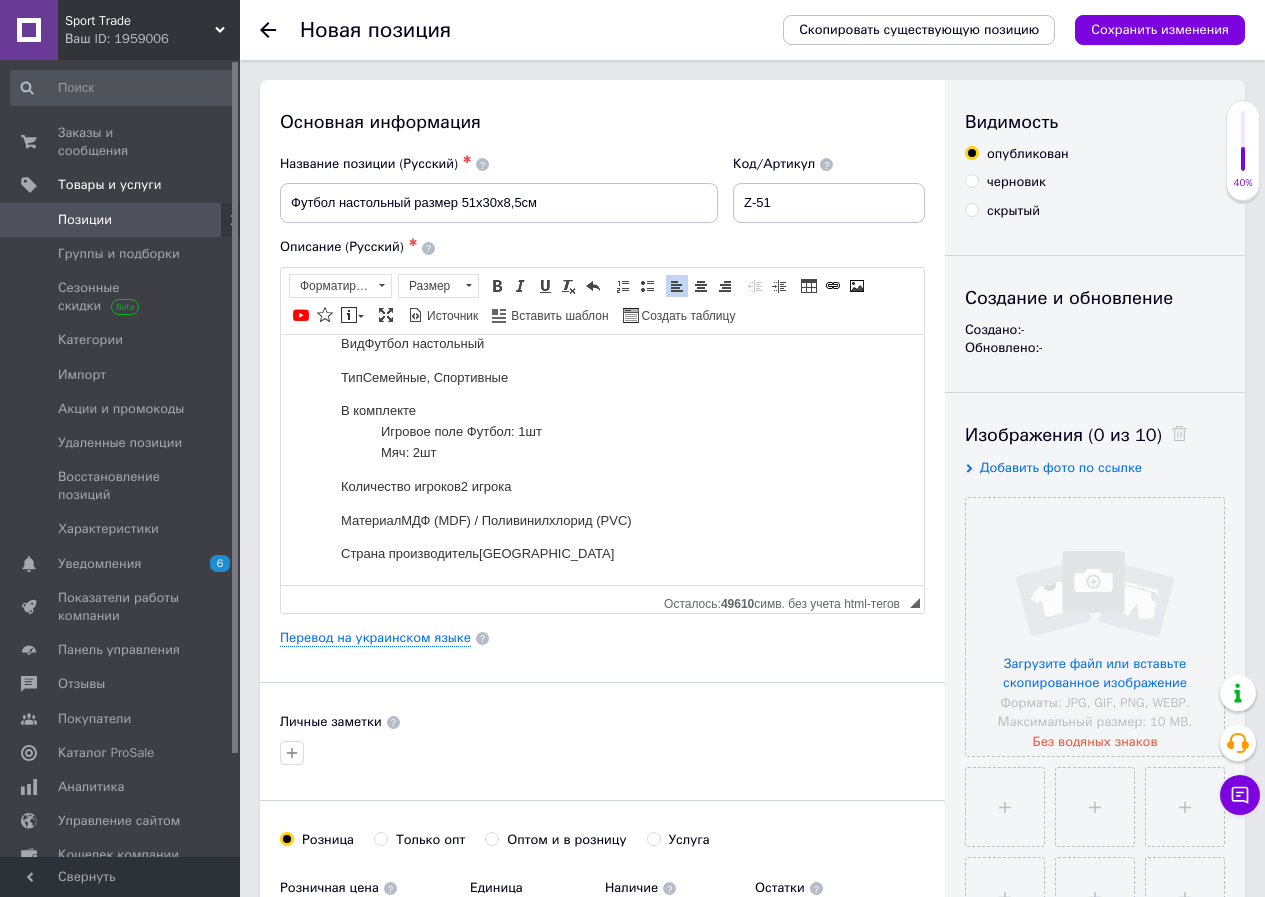scroll, scrollTop: 185, scrollLeft: 0, axis: vertical 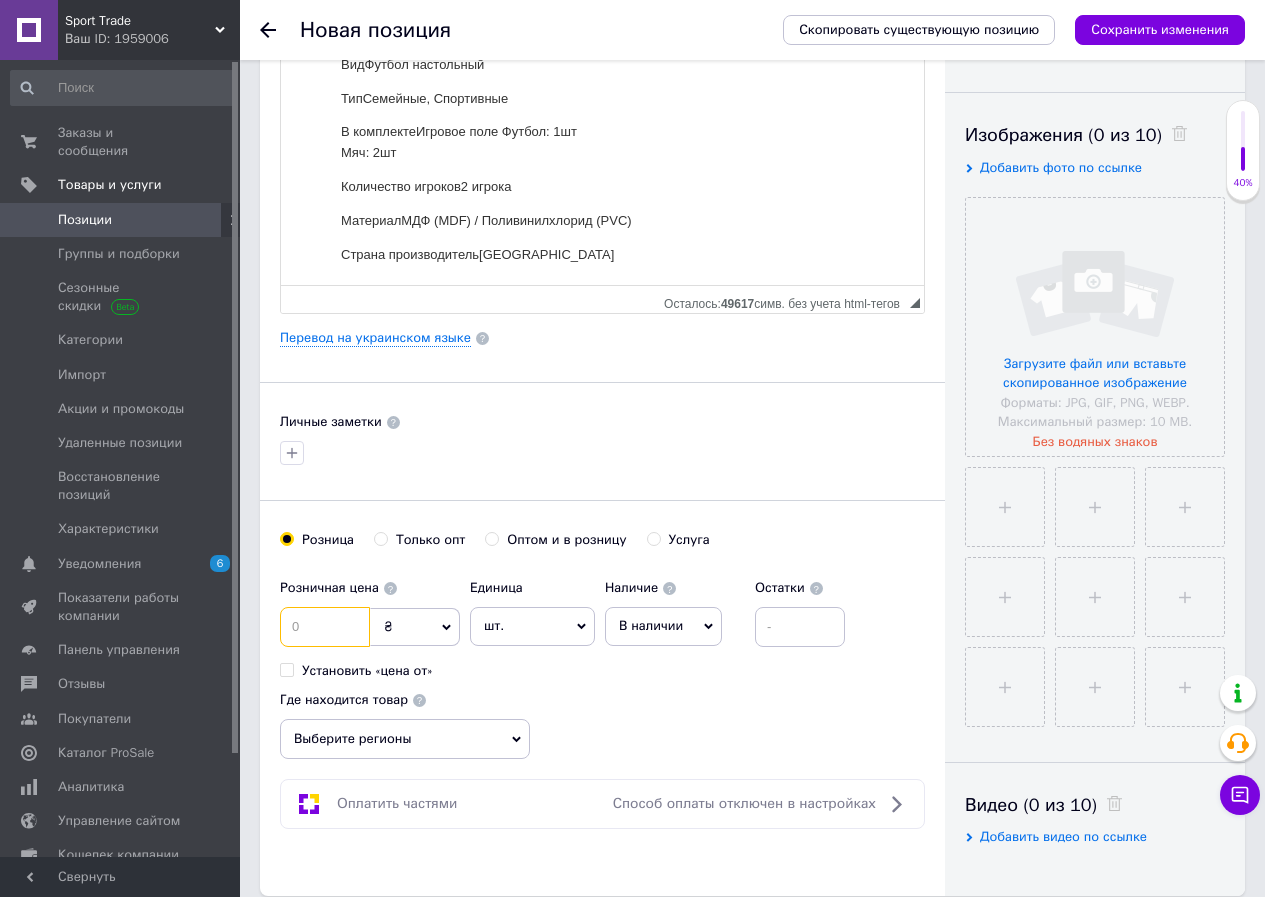 click at bounding box center [325, 627] 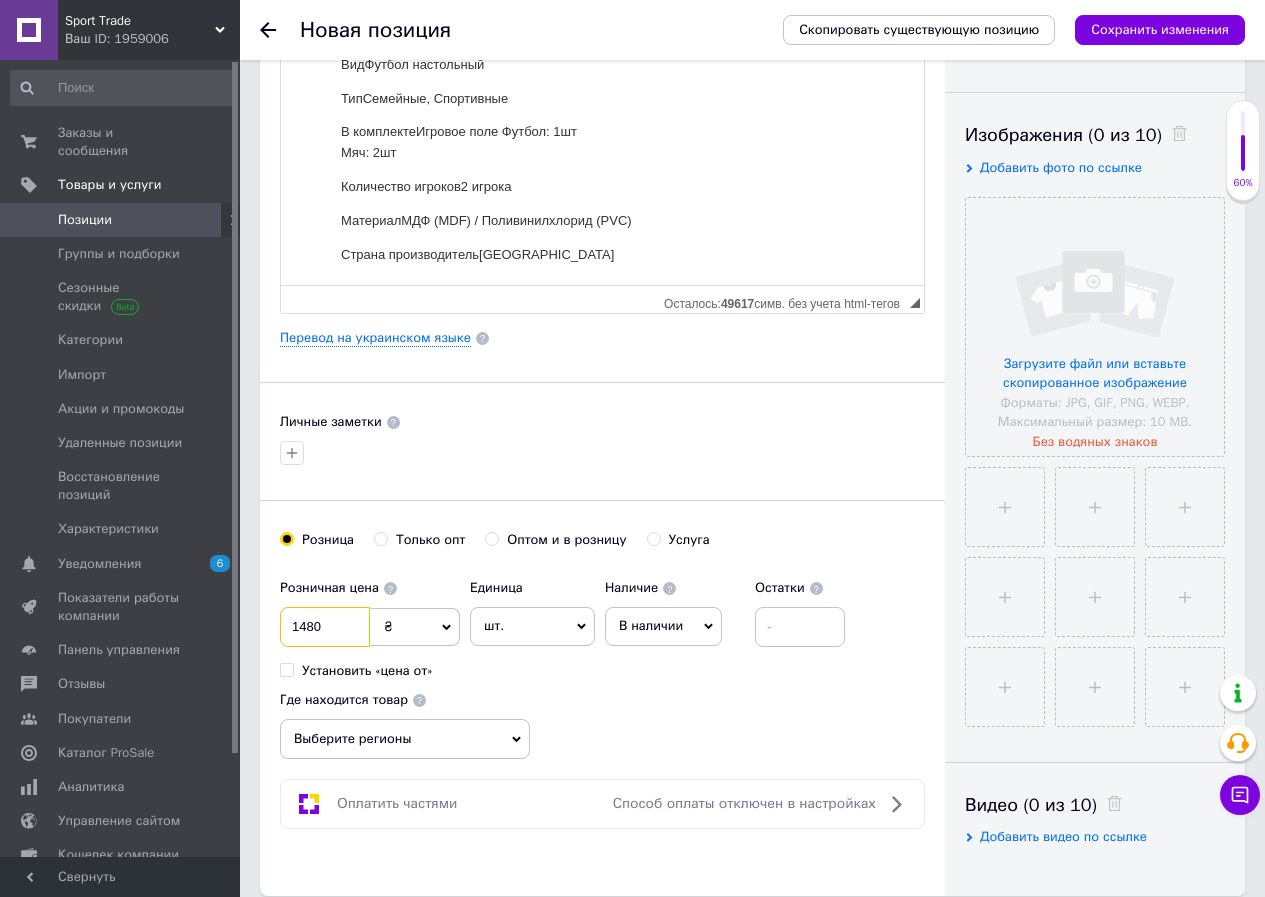 type on "1480" 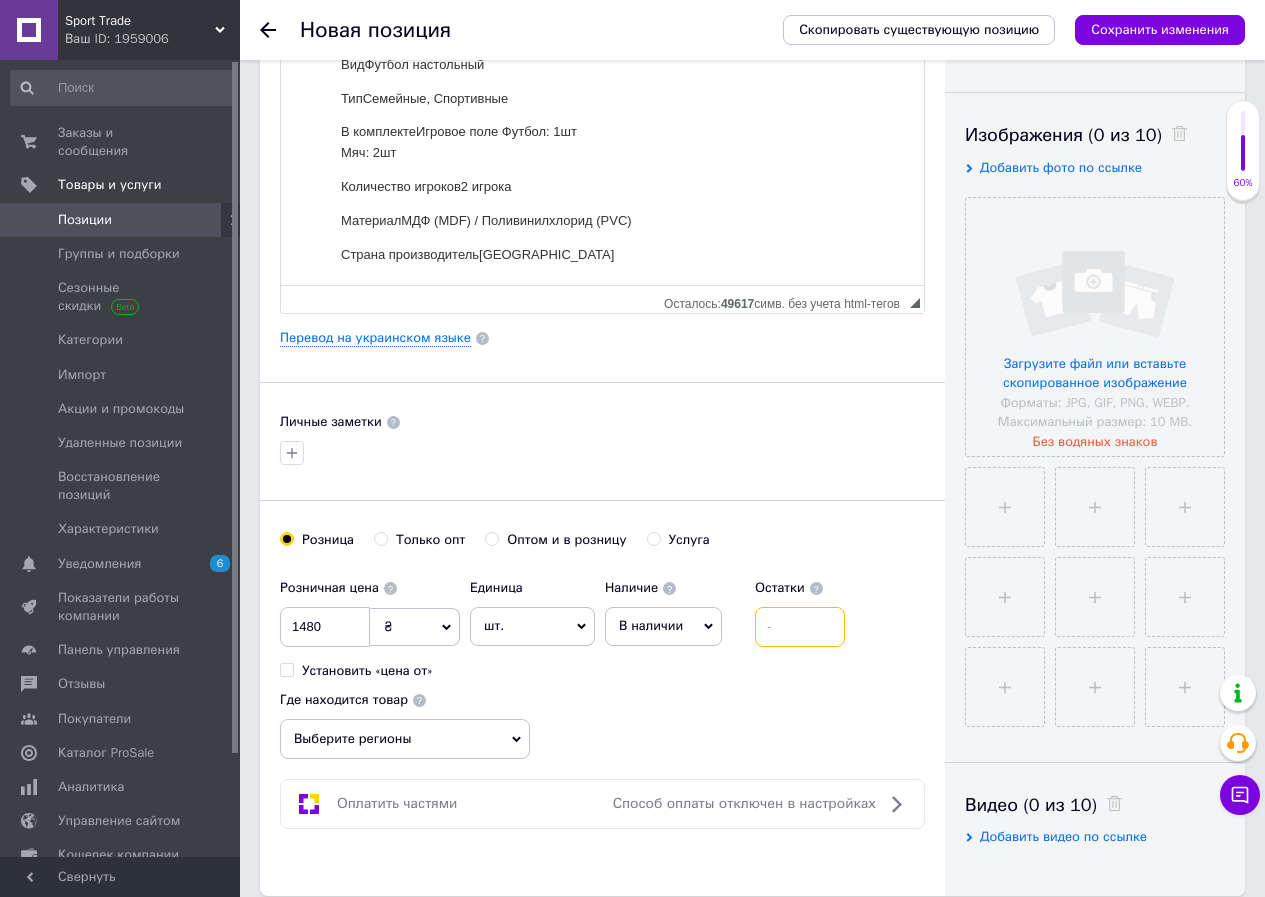 drag, startPoint x: 805, startPoint y: 636, endPoint x: 793, endPoint y: 624, distance: 16.970562 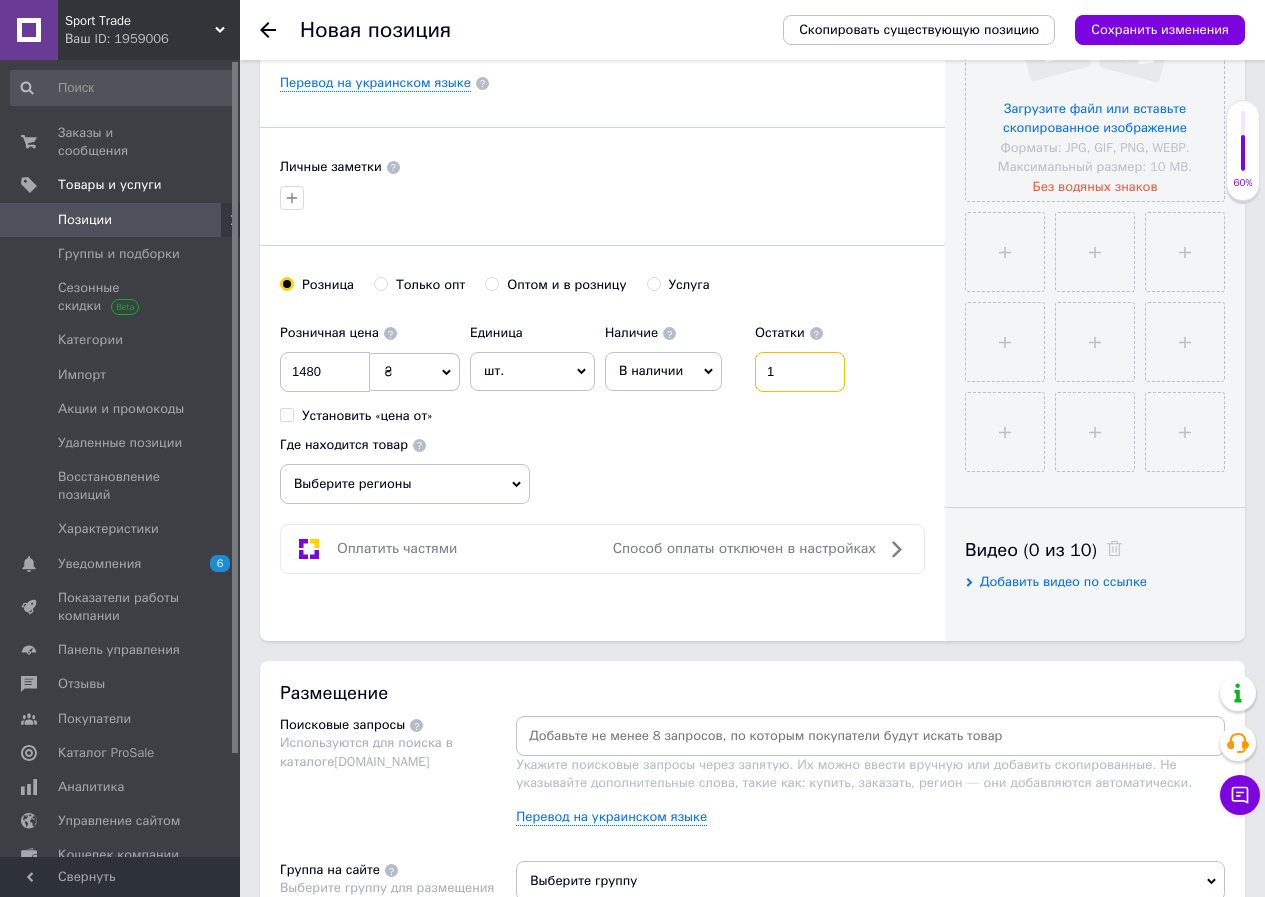 scroll, scrollTop: 700, scrollLeft: 0, axis: vertical 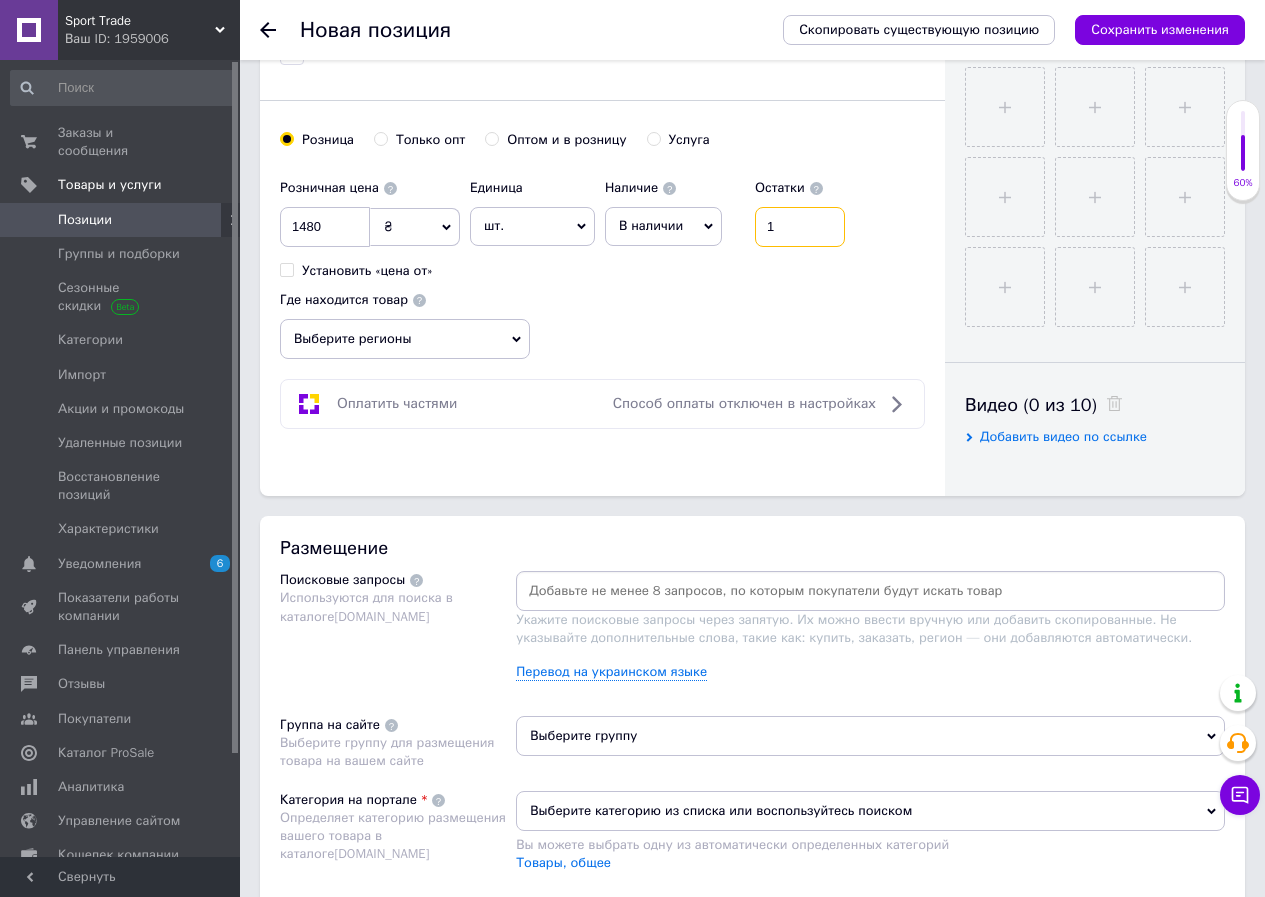 type on "1" 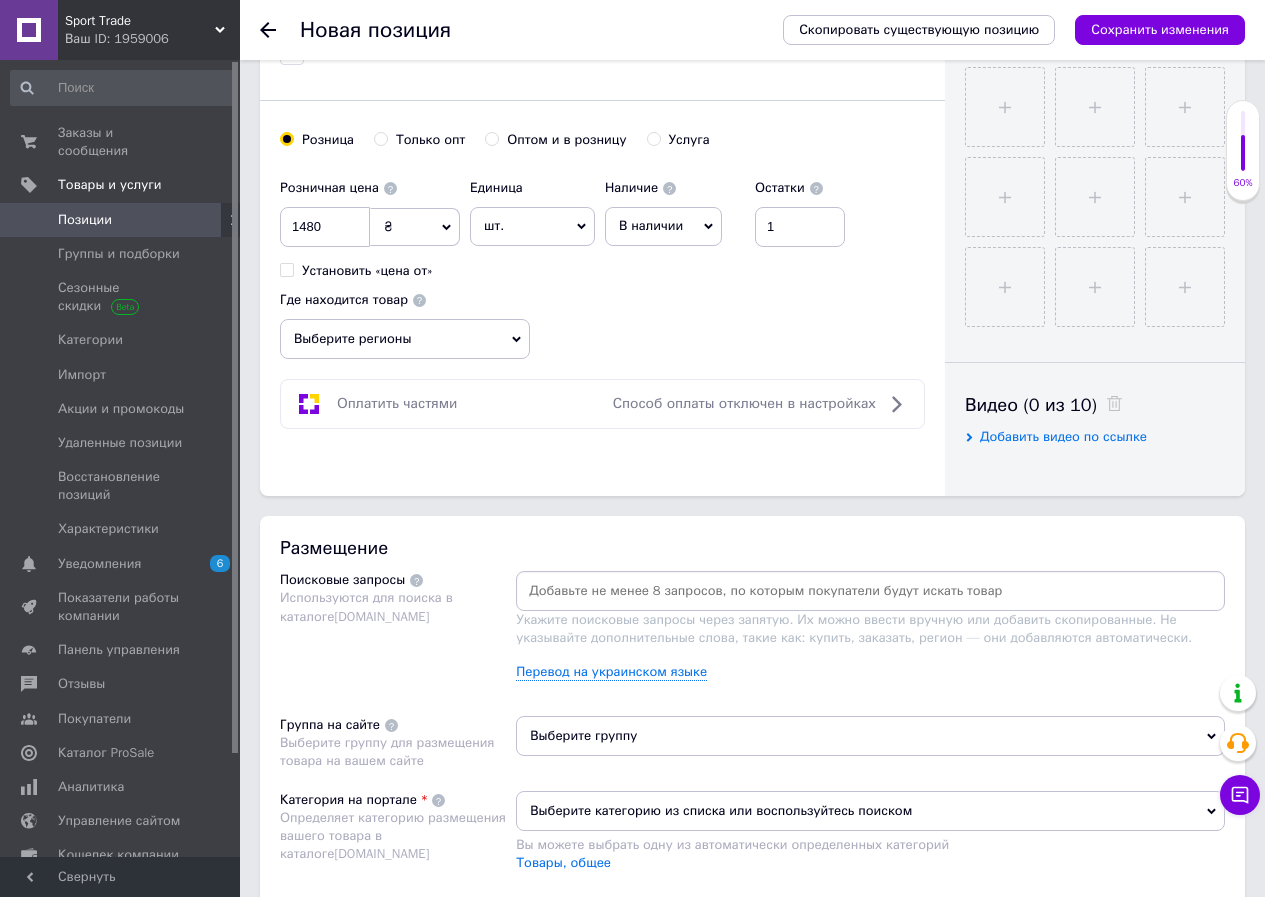 click at bounding box center (870, 591) 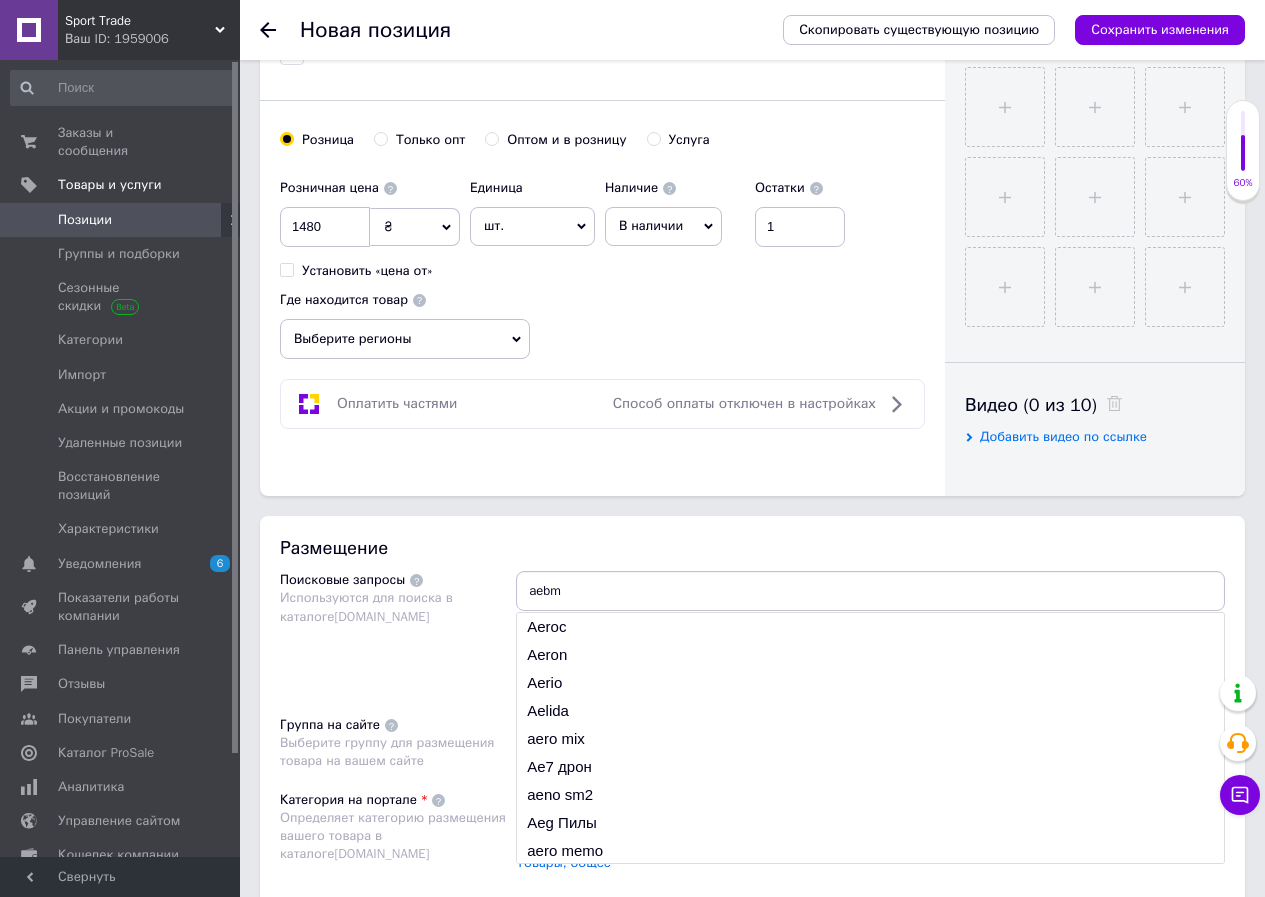 type on "aeb" 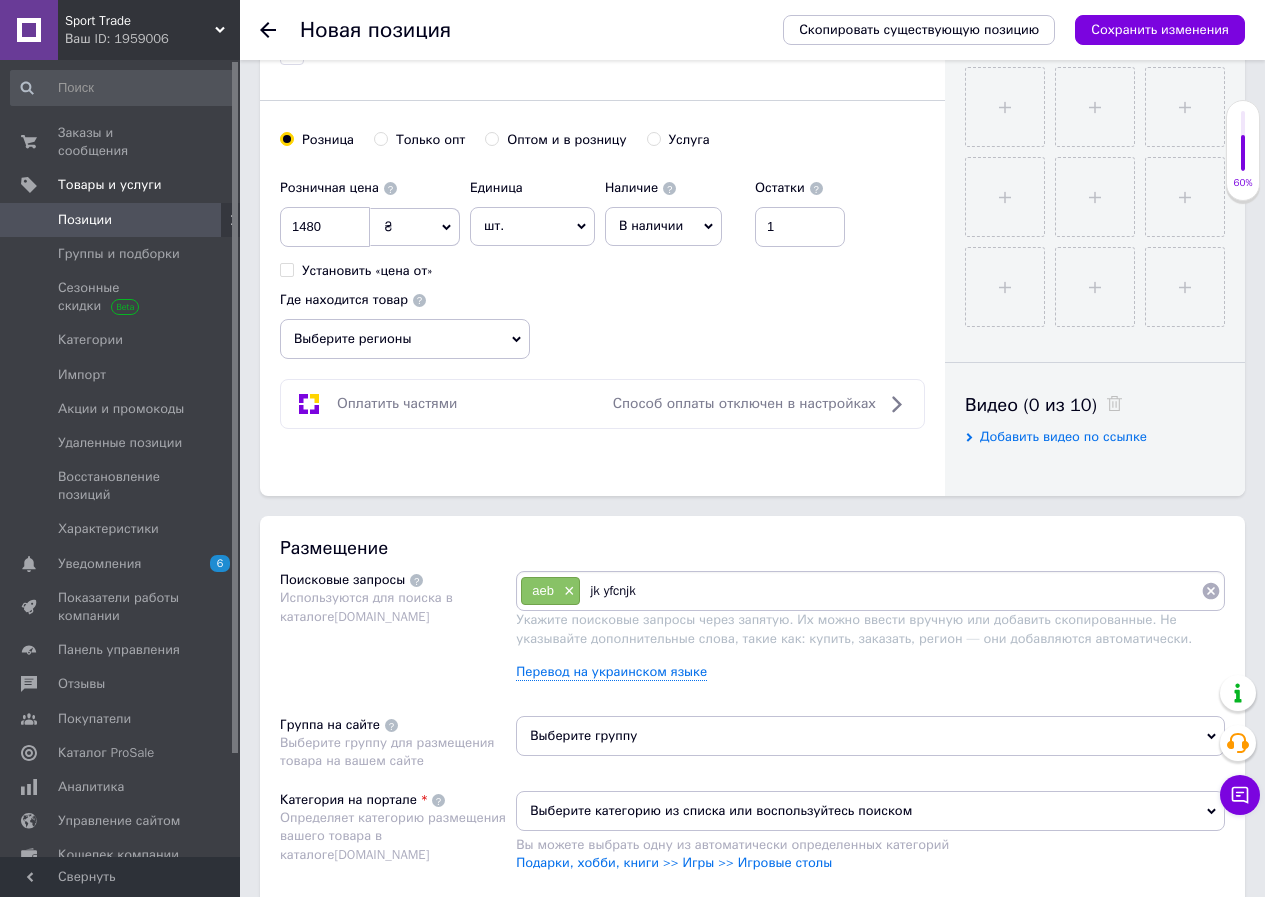 type on "jk yfcnjkm" 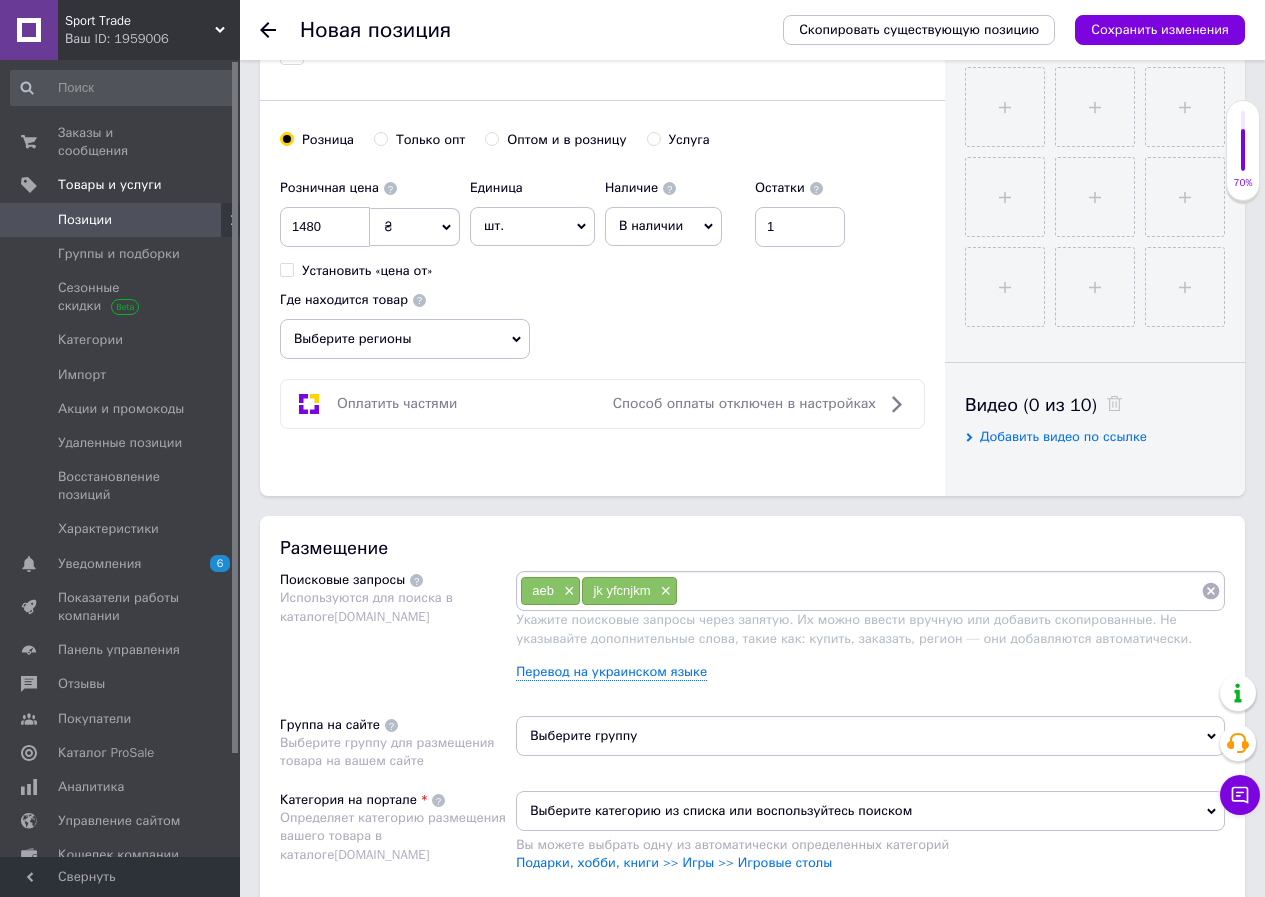 type on "y" 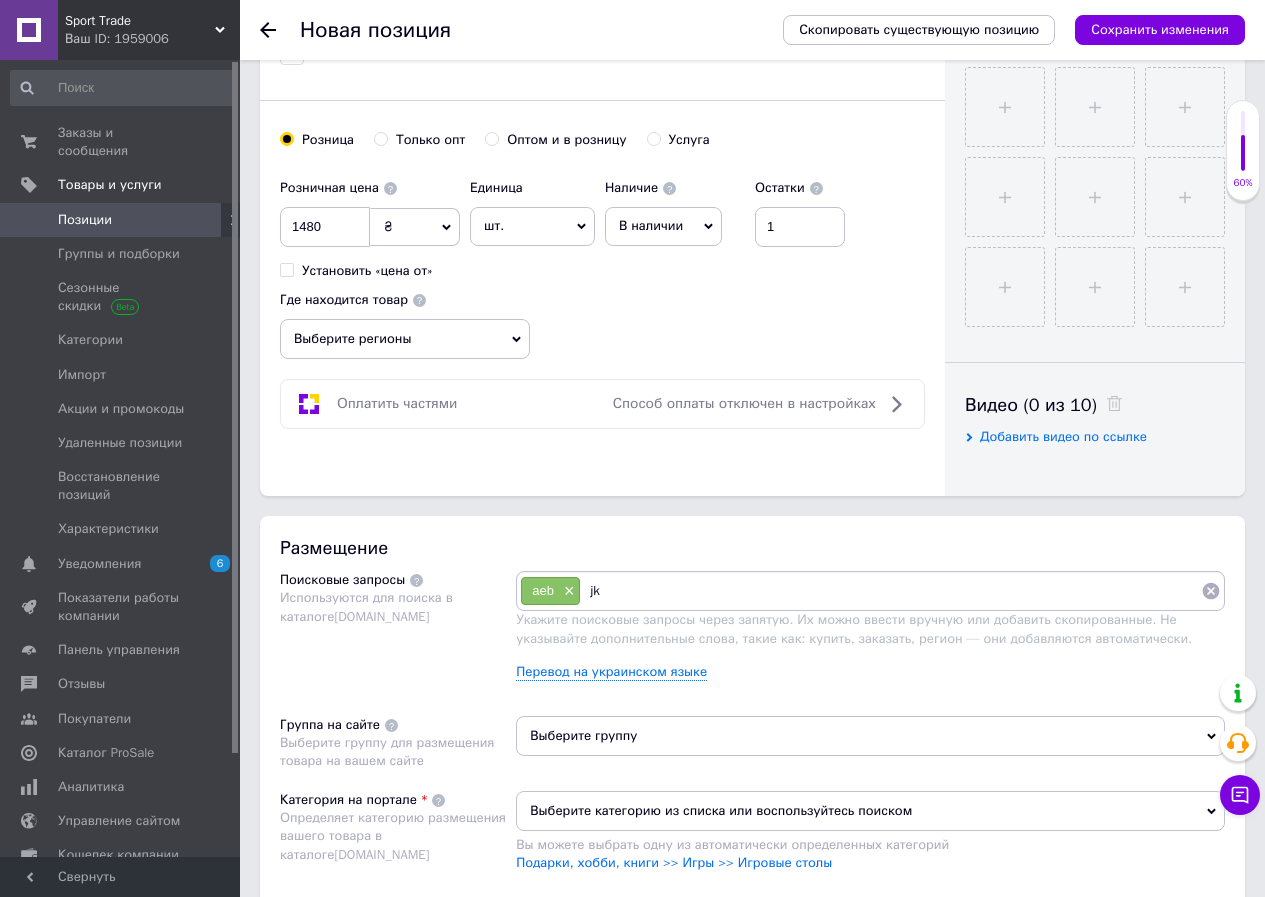 type on "j" 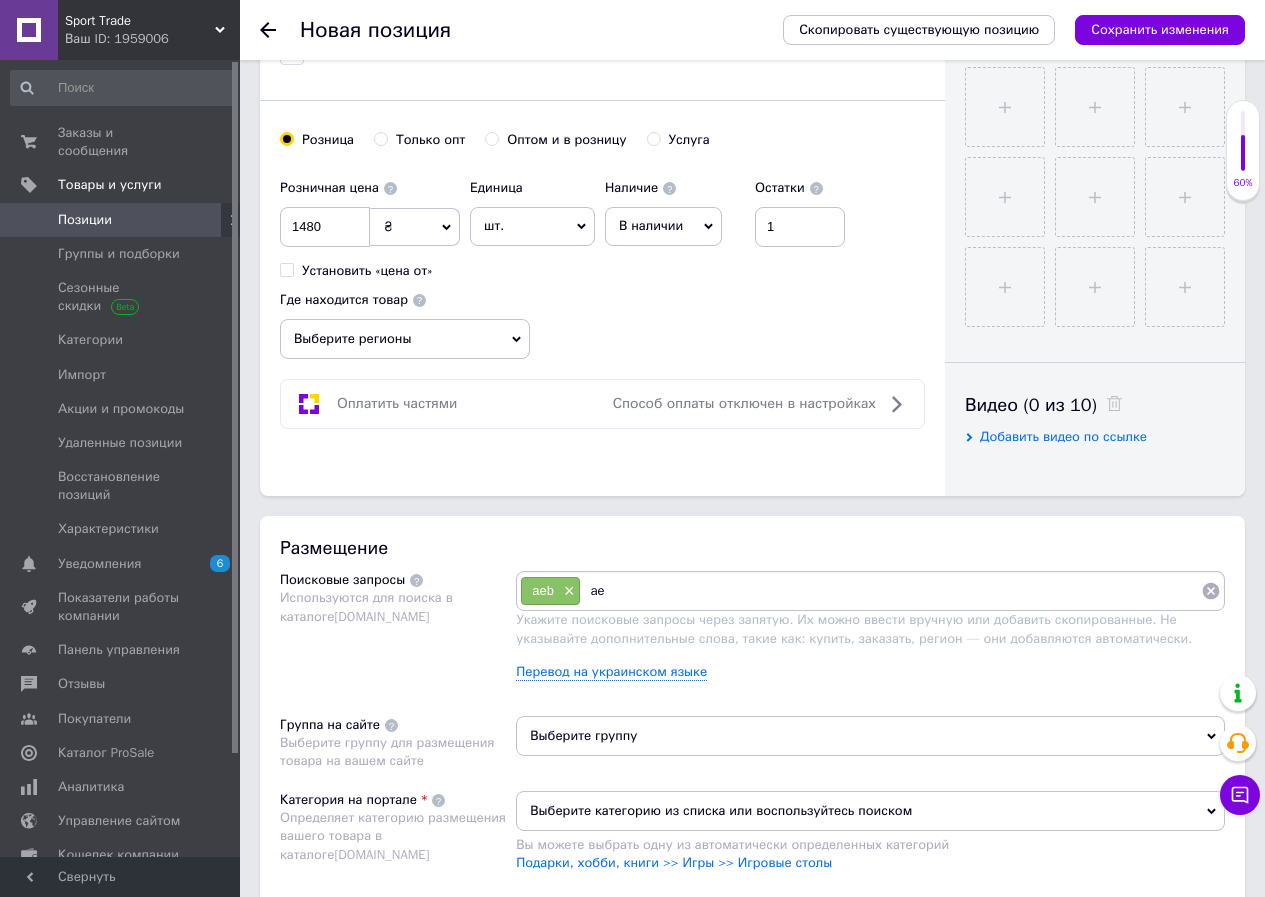 type on "a" 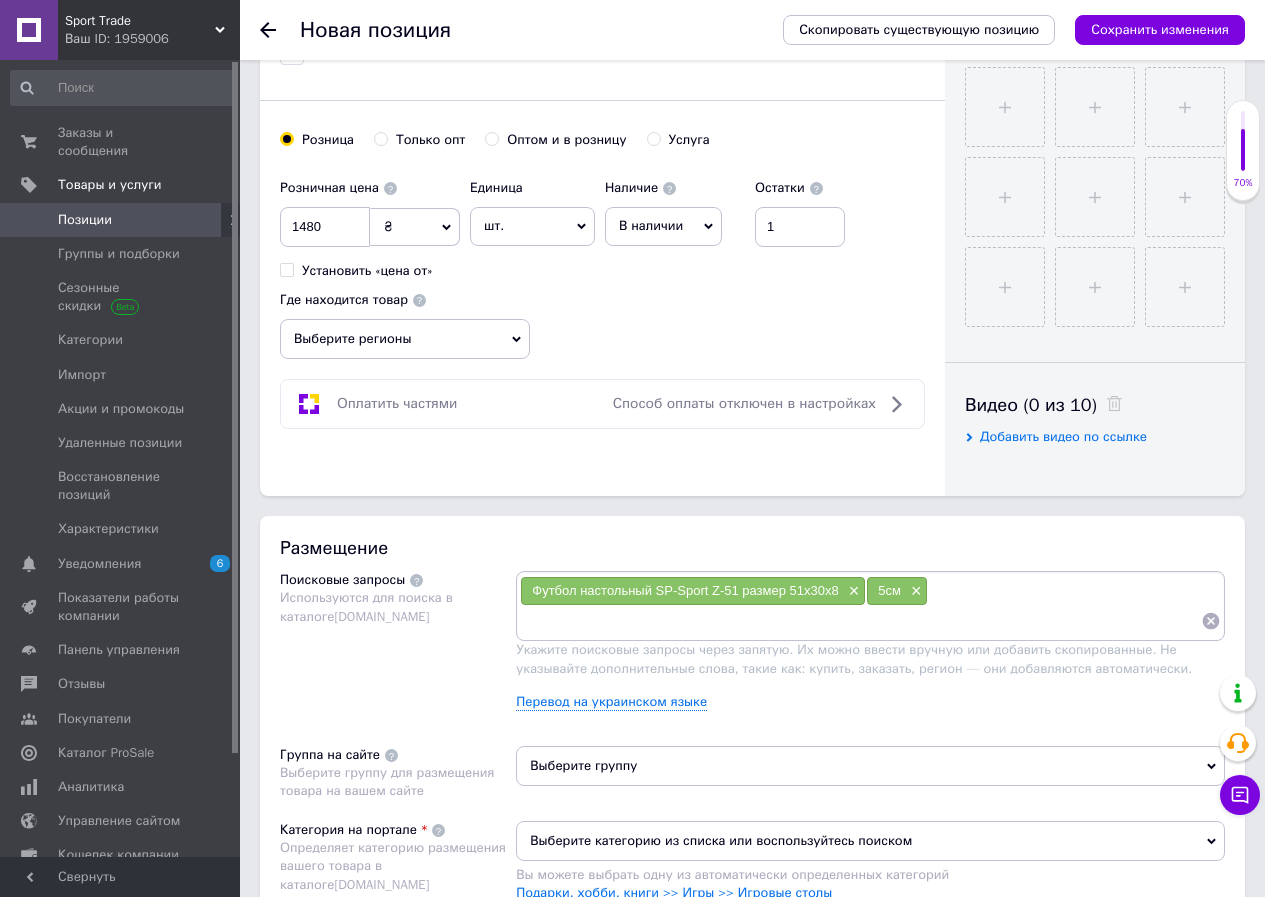 click at bounding box center [860, 621] 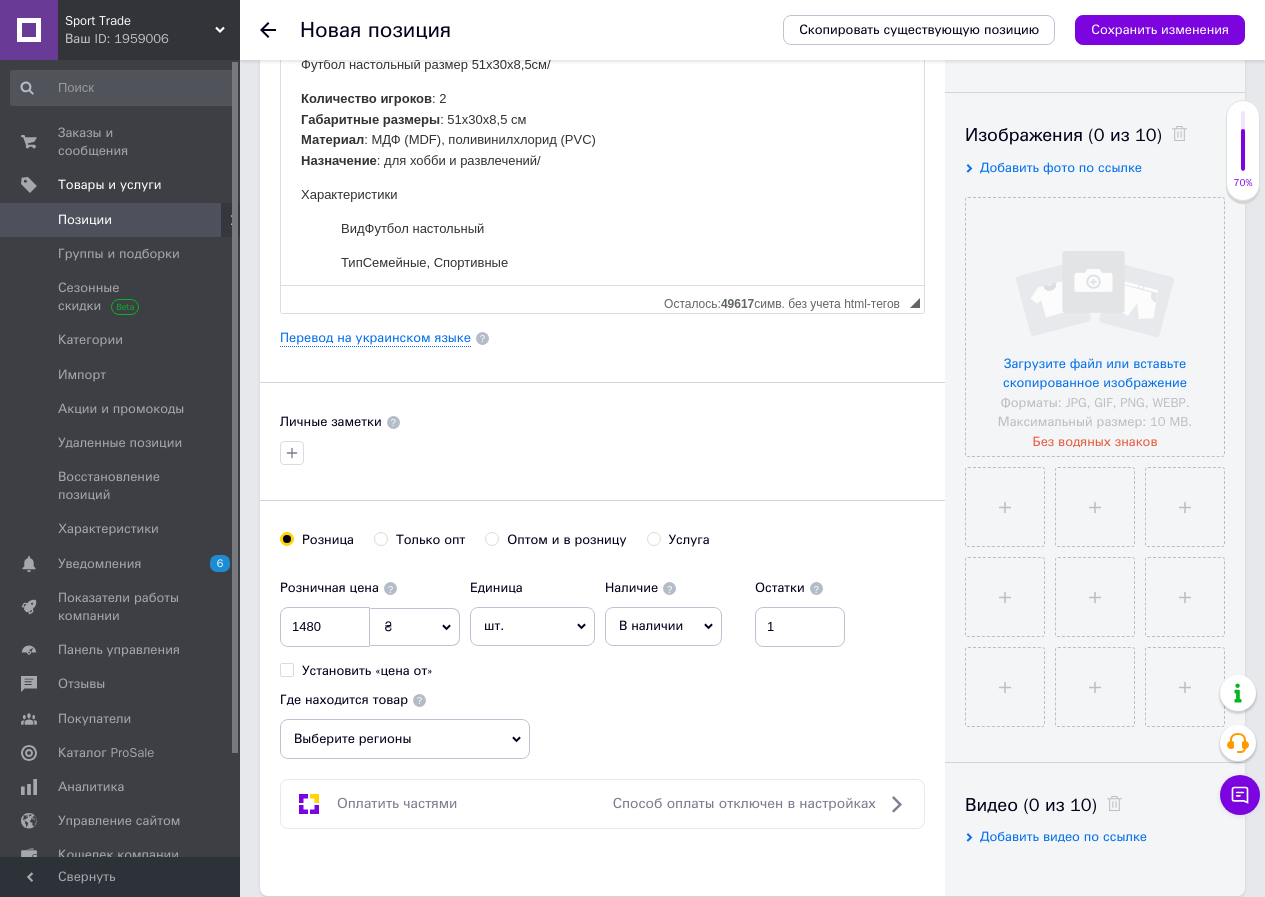 scroll, scrollTop: 0, scrollLeft: 0, axis: both 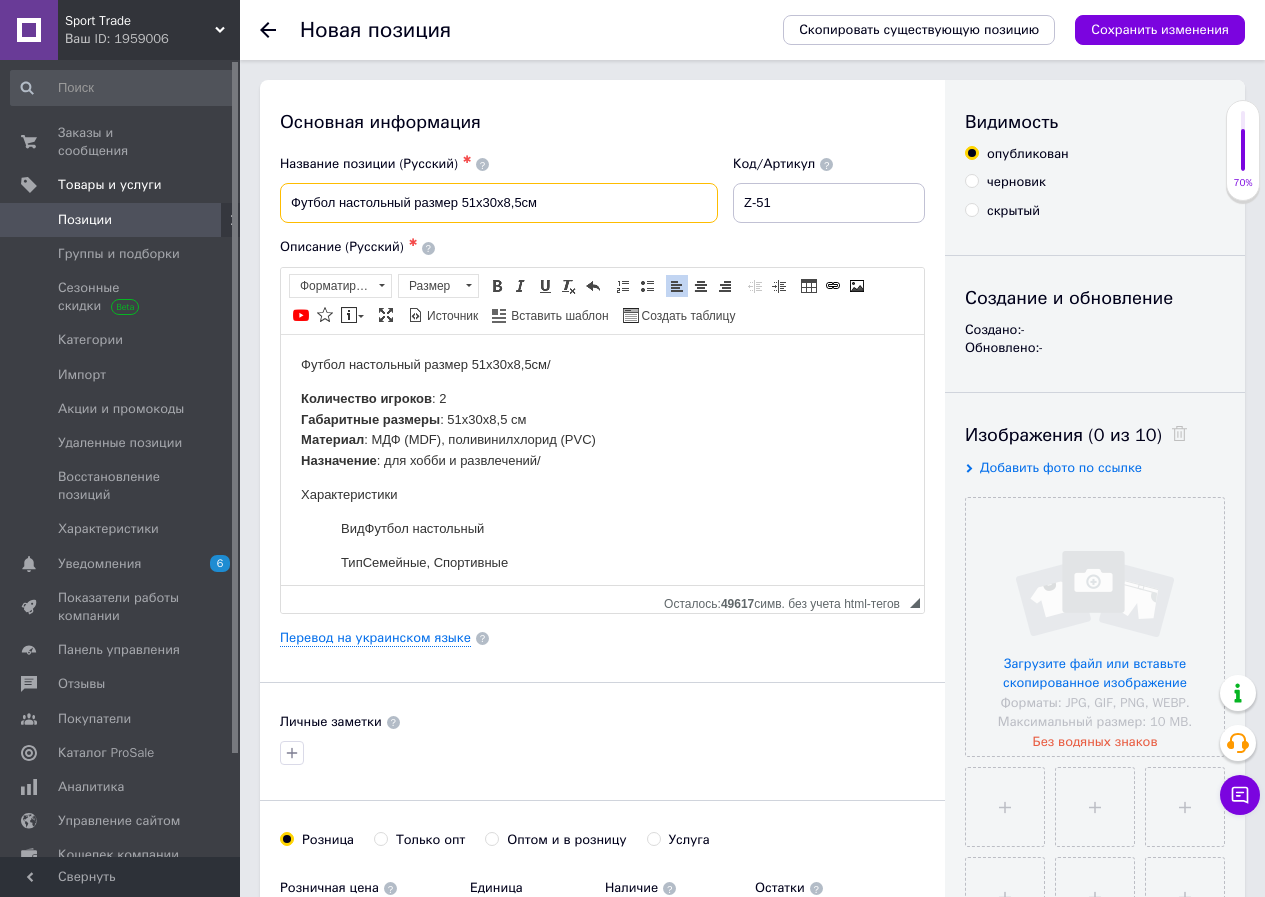 drag, startPoint x: 411, startPoint y: 199, endPoint x: 218, endPoint y: 200, distance: 193.0026 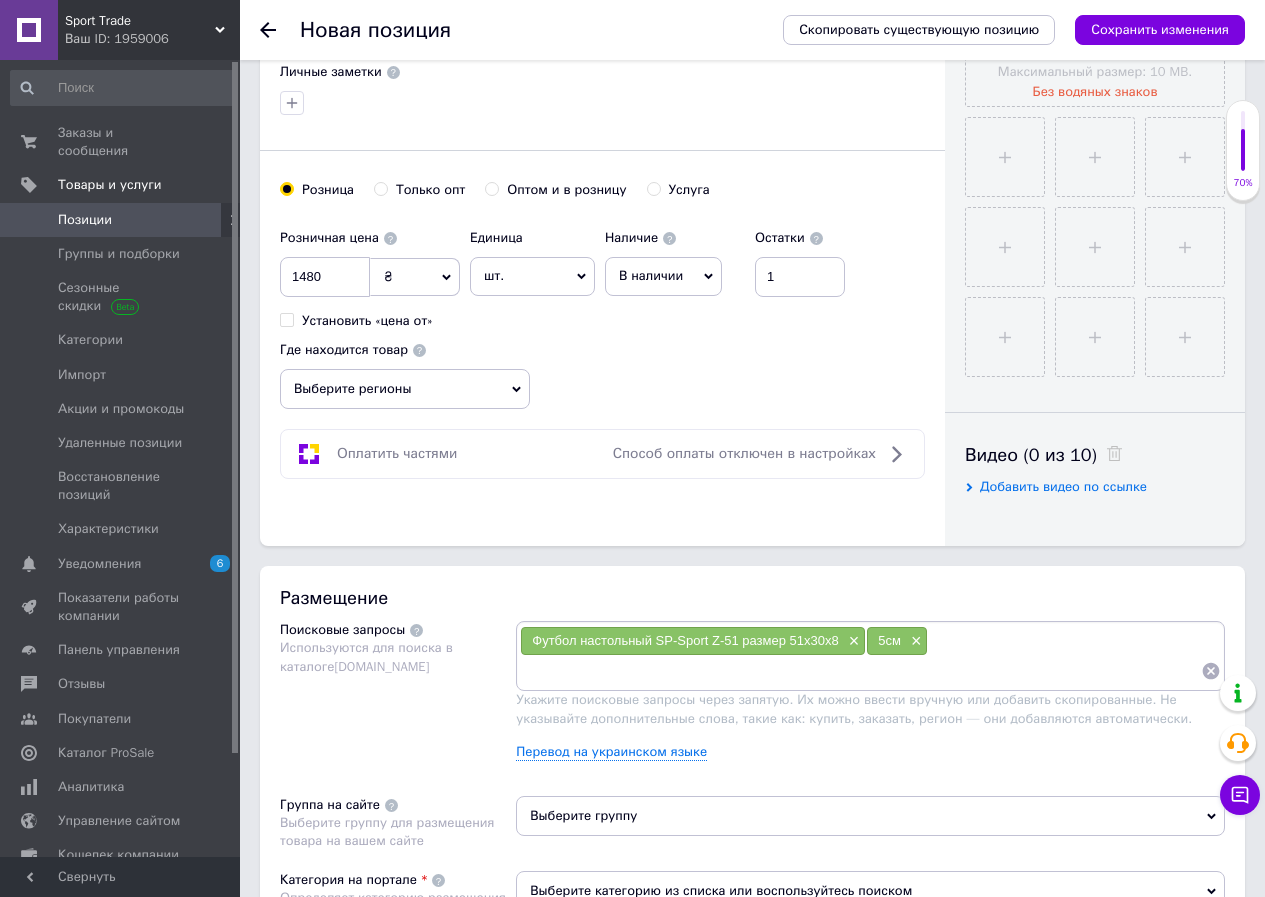 scroll, scrollTop: 800, scrollLeft: 0, axis: vertical 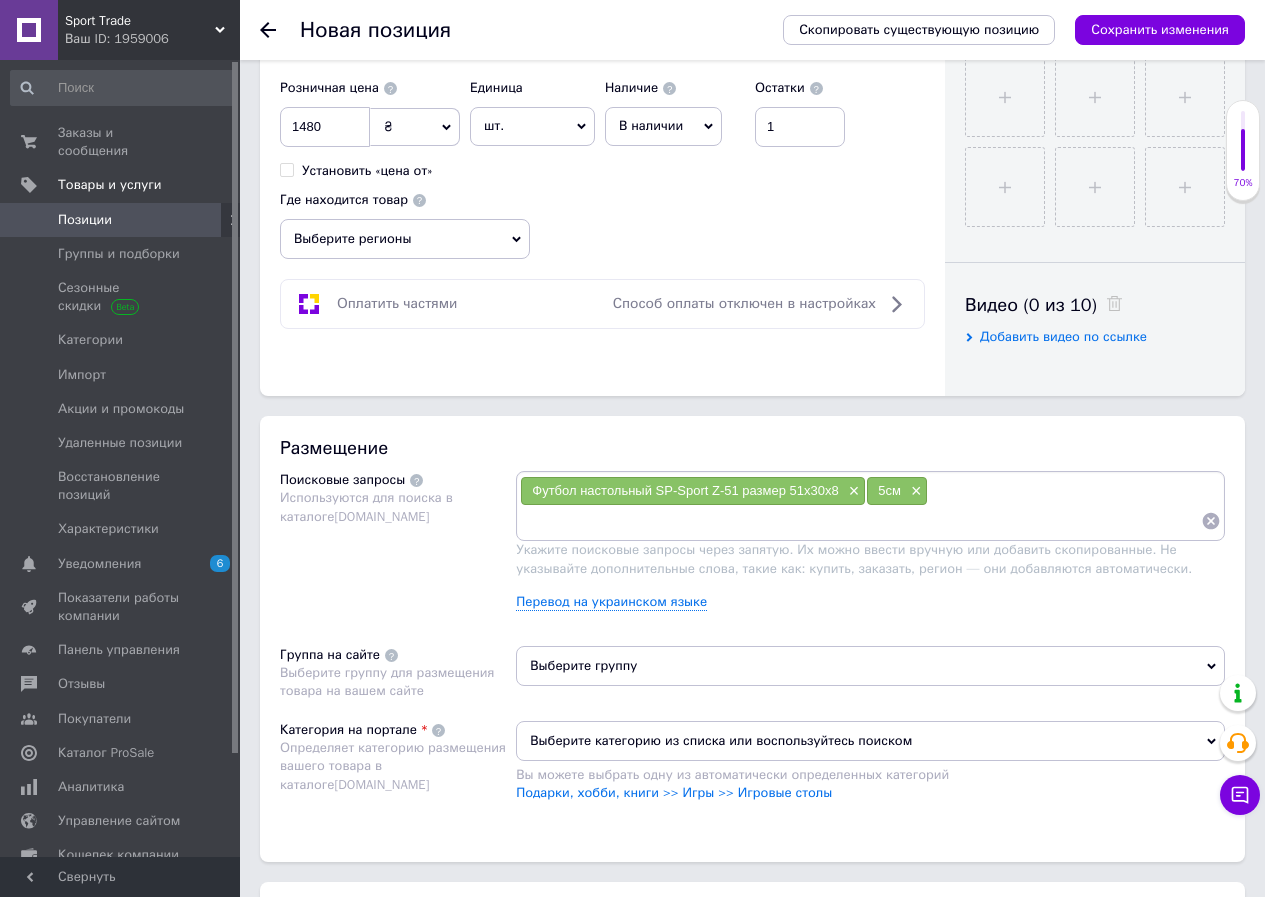 click on "Футбол настольный SP-Sport Z-51 размер 51х30х8 × 5см ×" at bounding box center [870, 506] 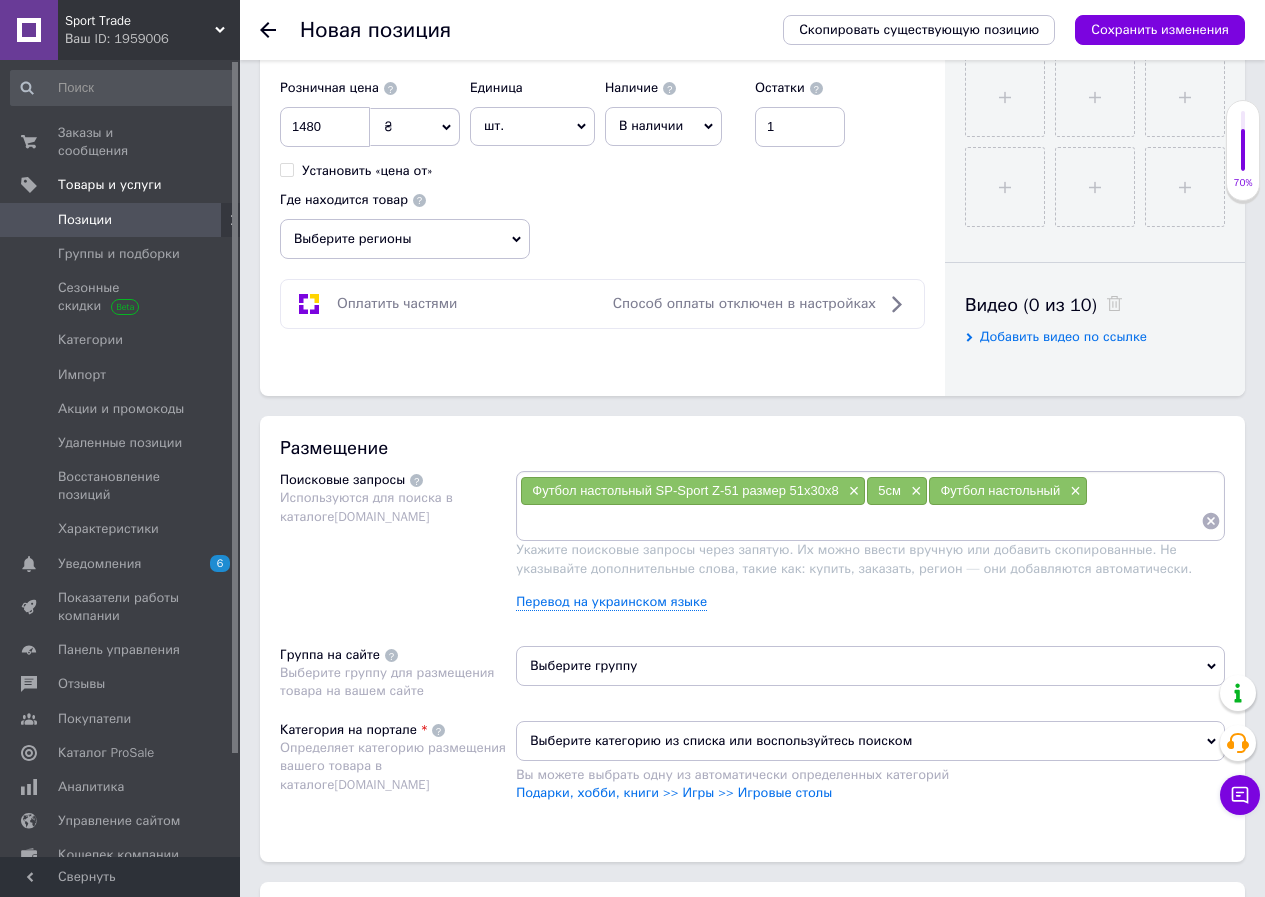 paste on "Футбол настольный" 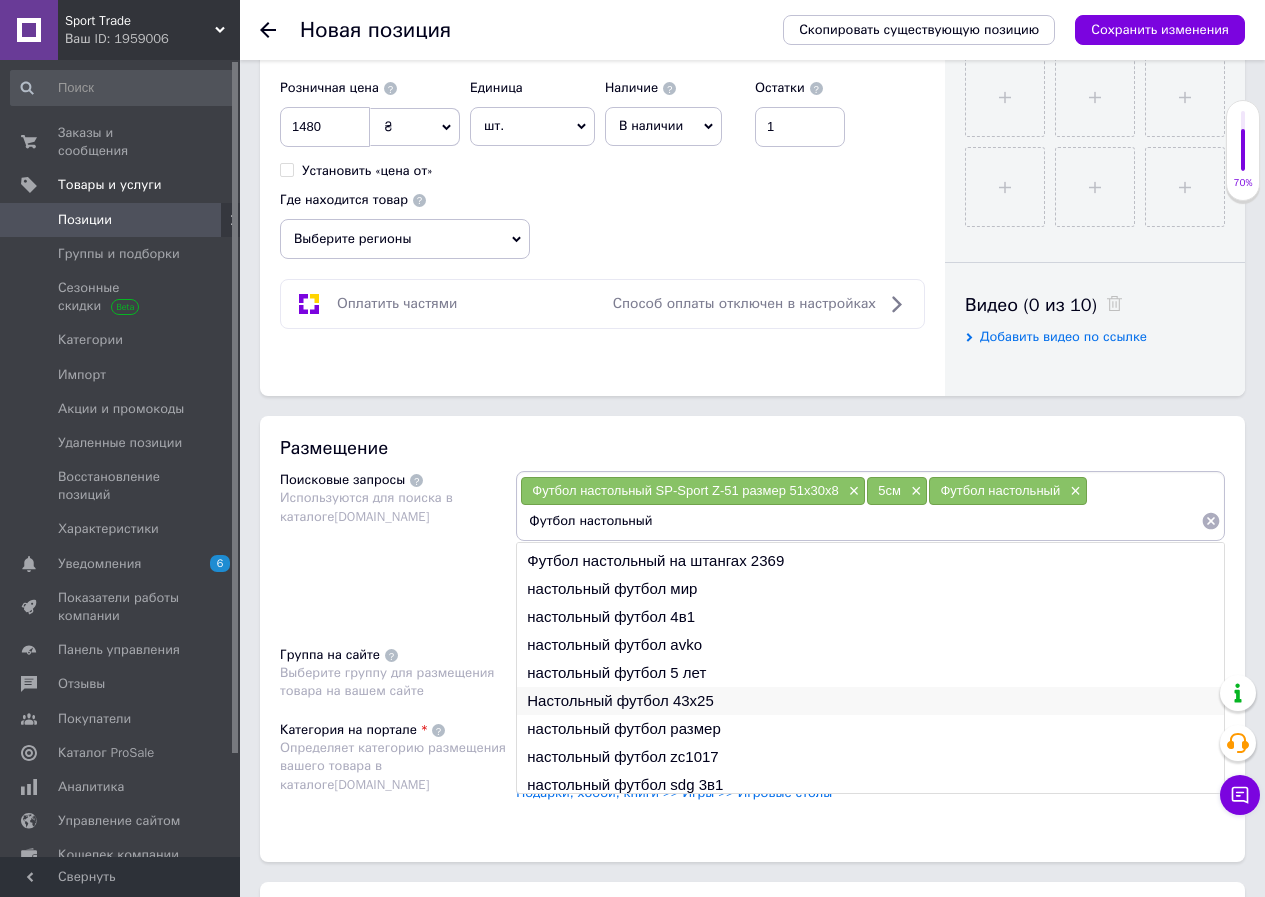 scroll, scrollTop: 30, scrollLeft: 0, axis: vertical 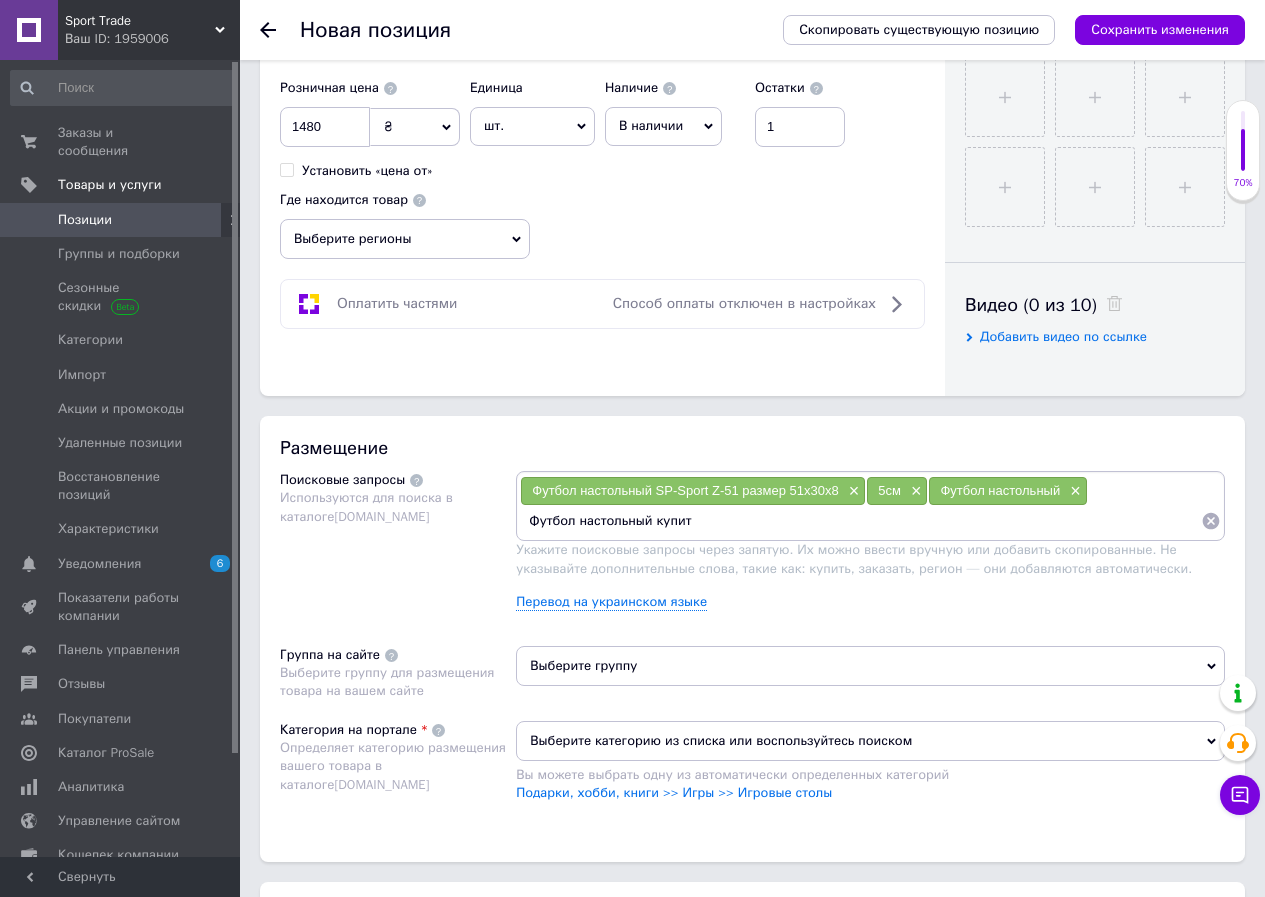 type on "Футбол настольный купить" 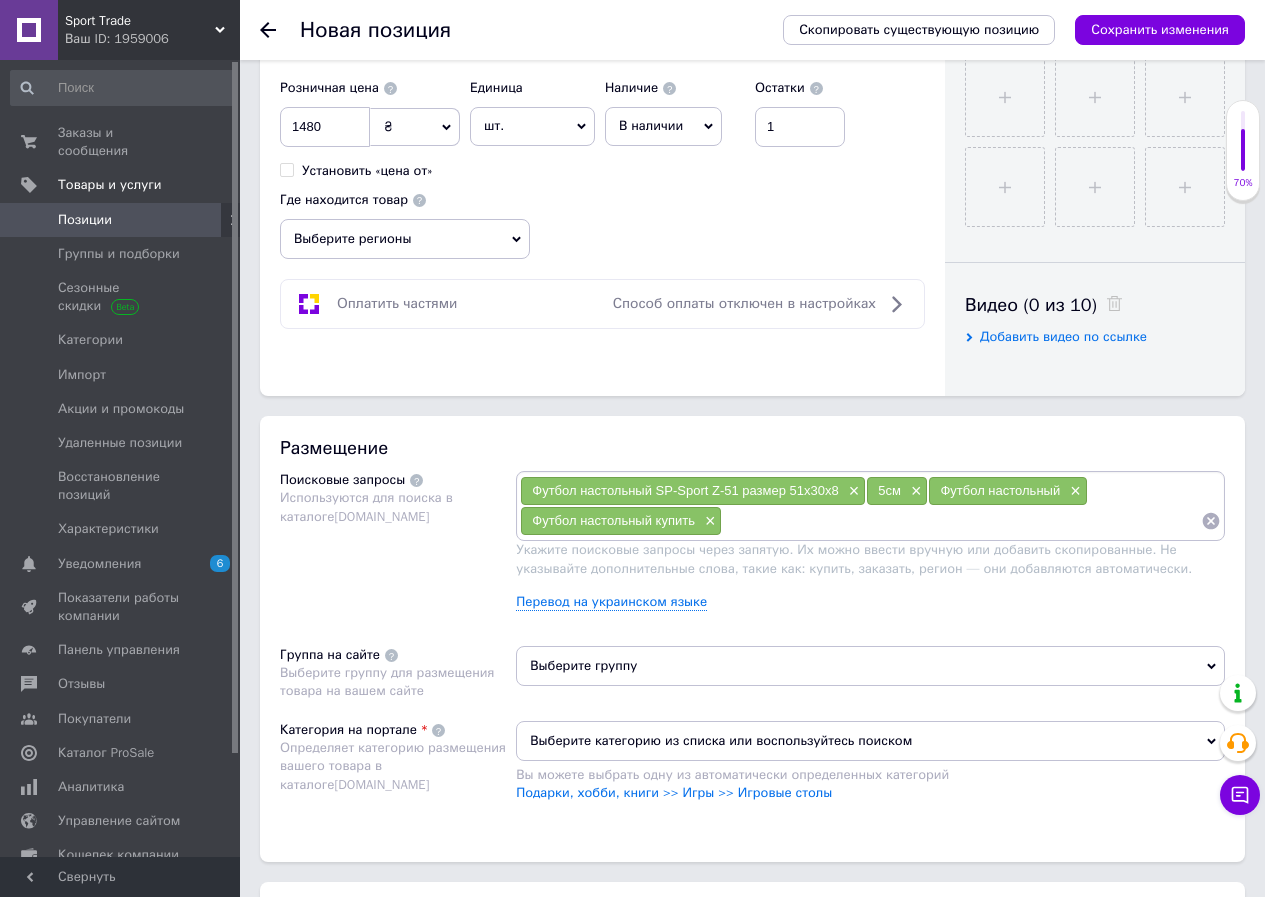 paste on "Футбол настольный" 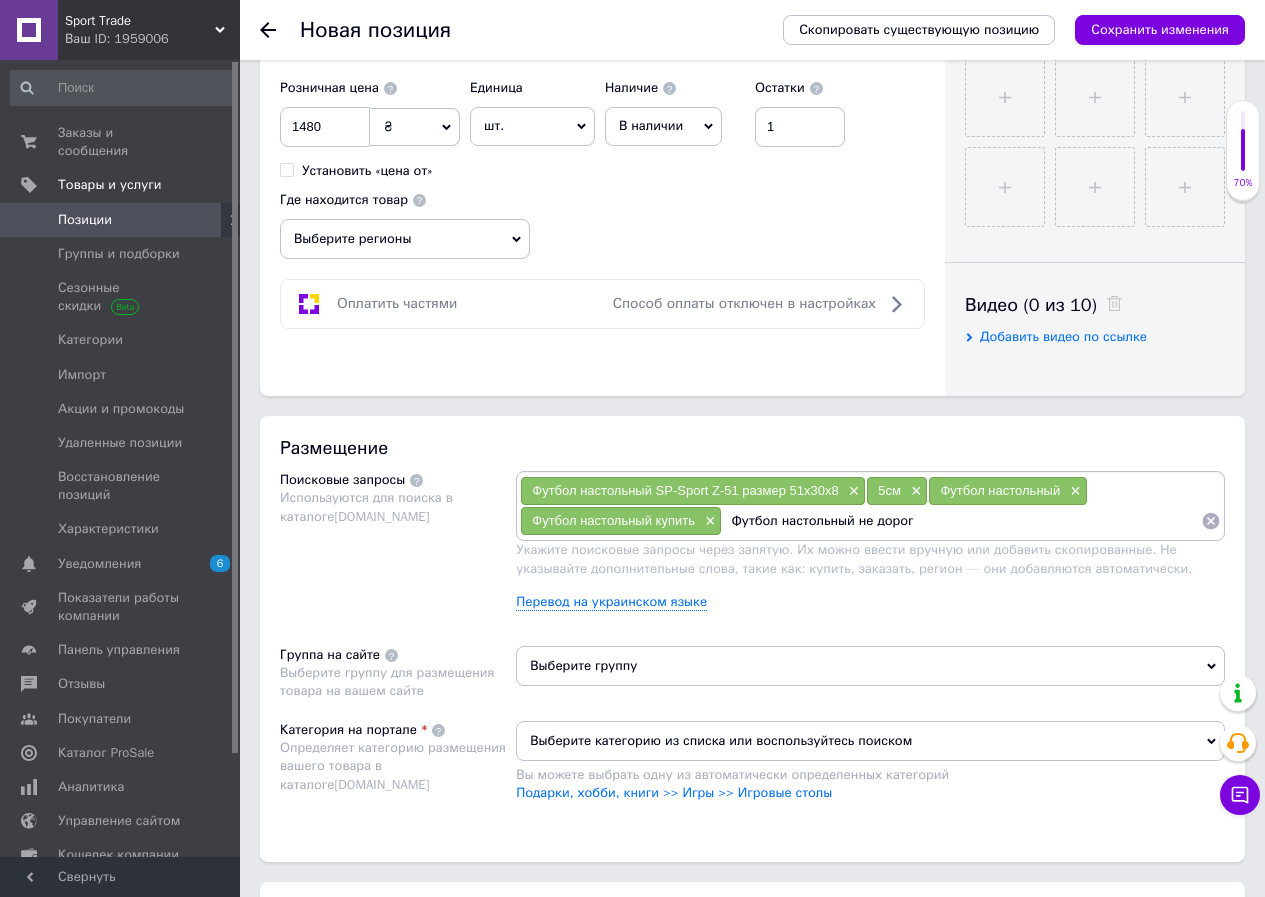 type on "Футбол настольный не дорого" 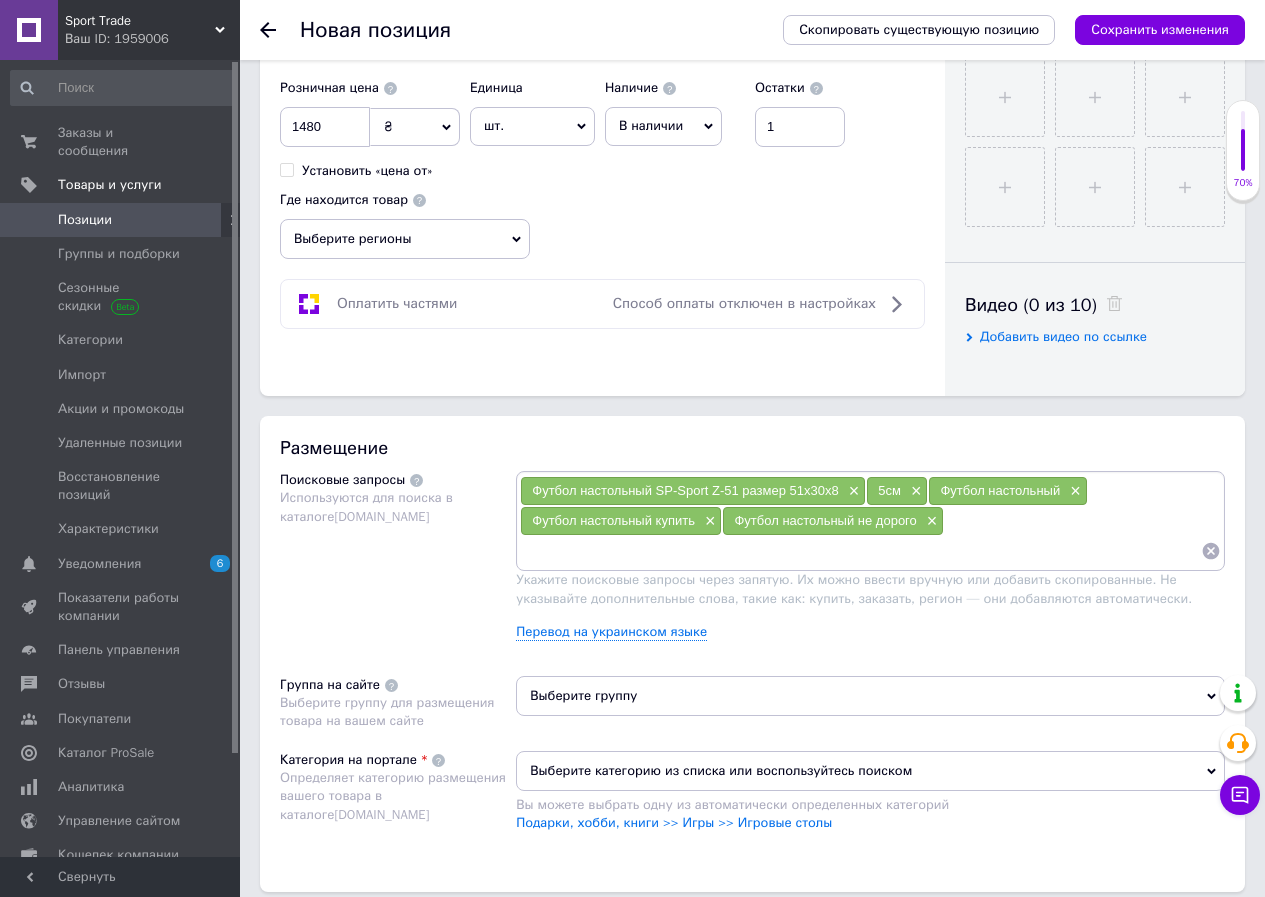 paste on "Футбол настольный" 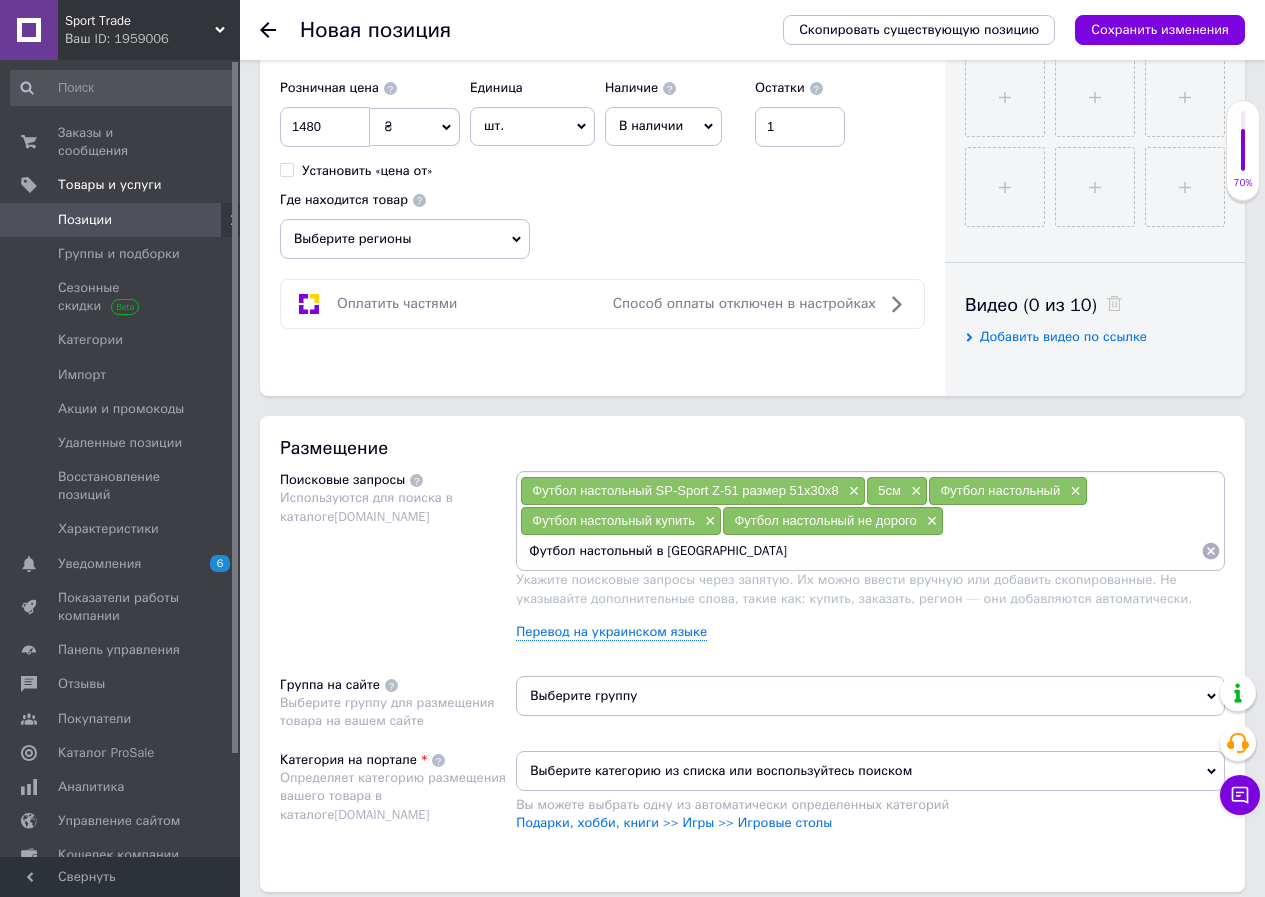 type on "Футбол настольный в [GEOGRAPHIC_DATA]" 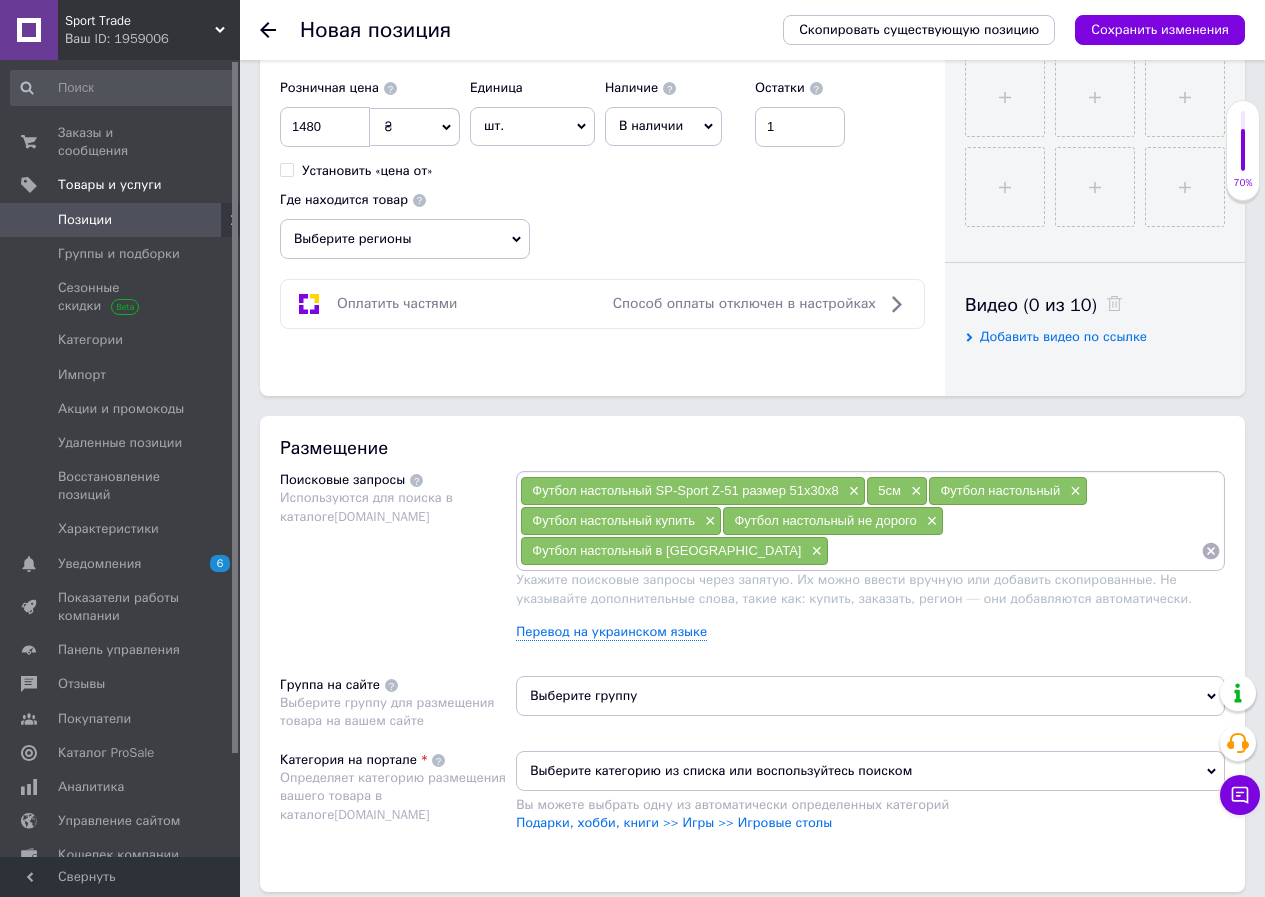 paste on "Футбол настольный" 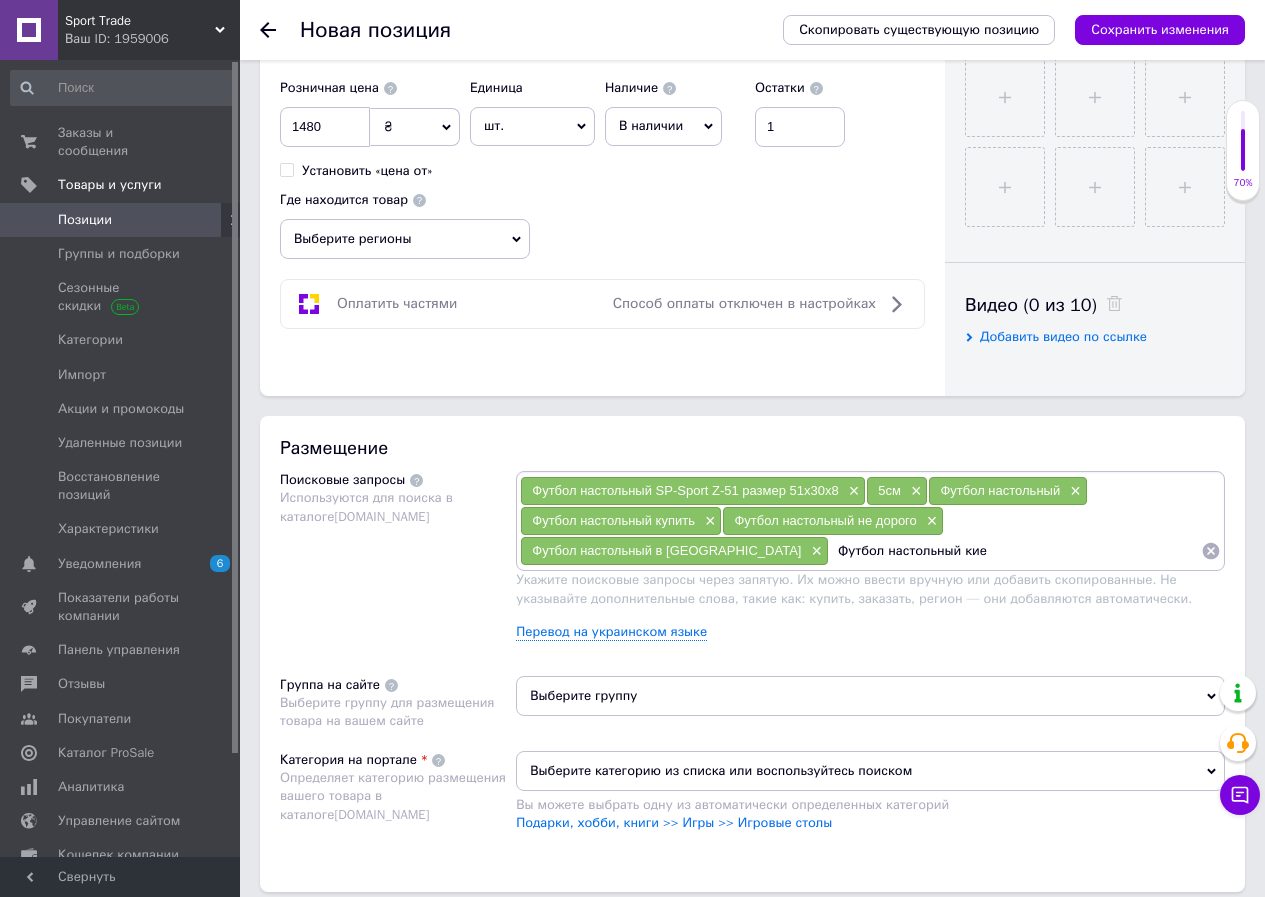type on "Футбол настольный [GEOGRAPHIC_DATA]" 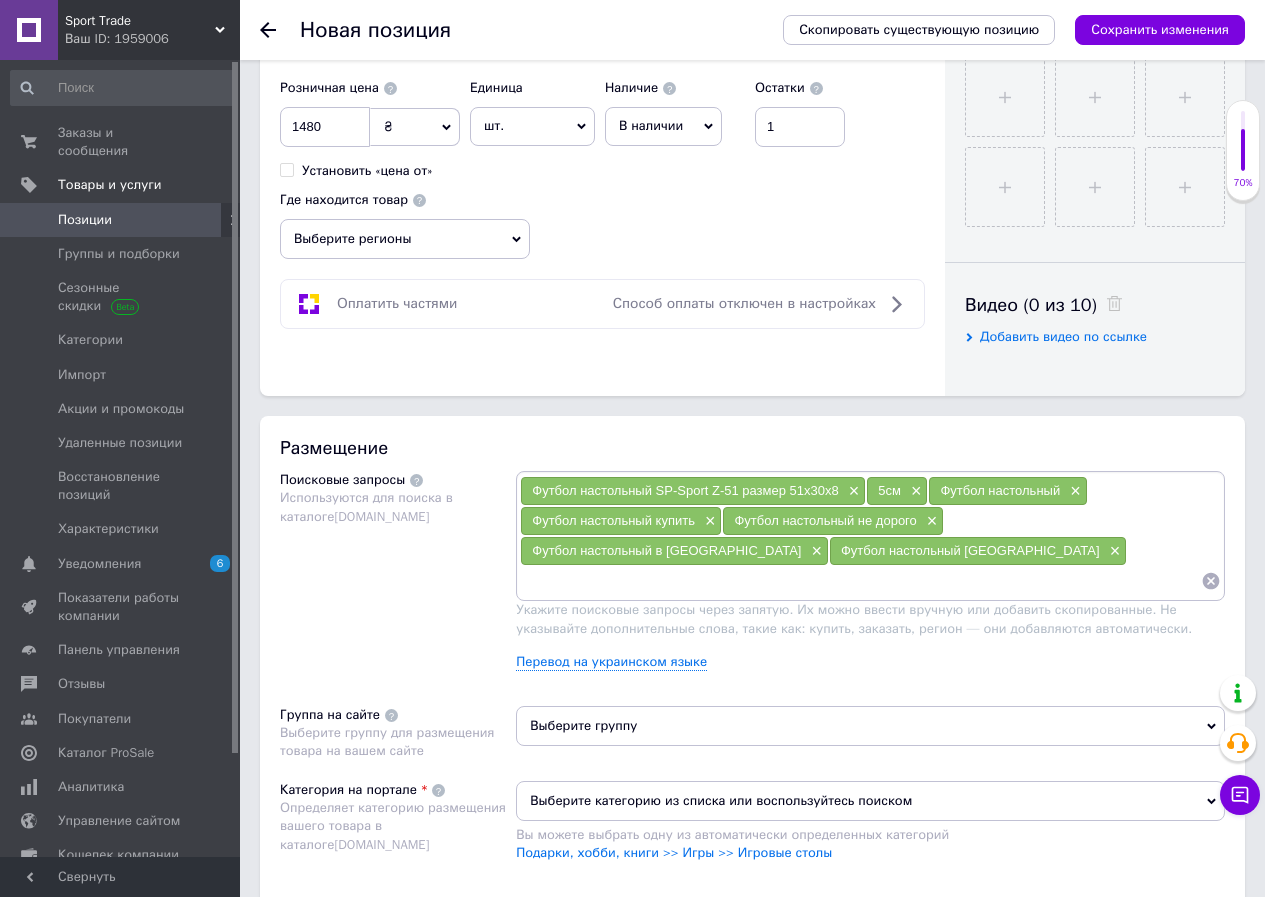 paste on "Футбол настольный" 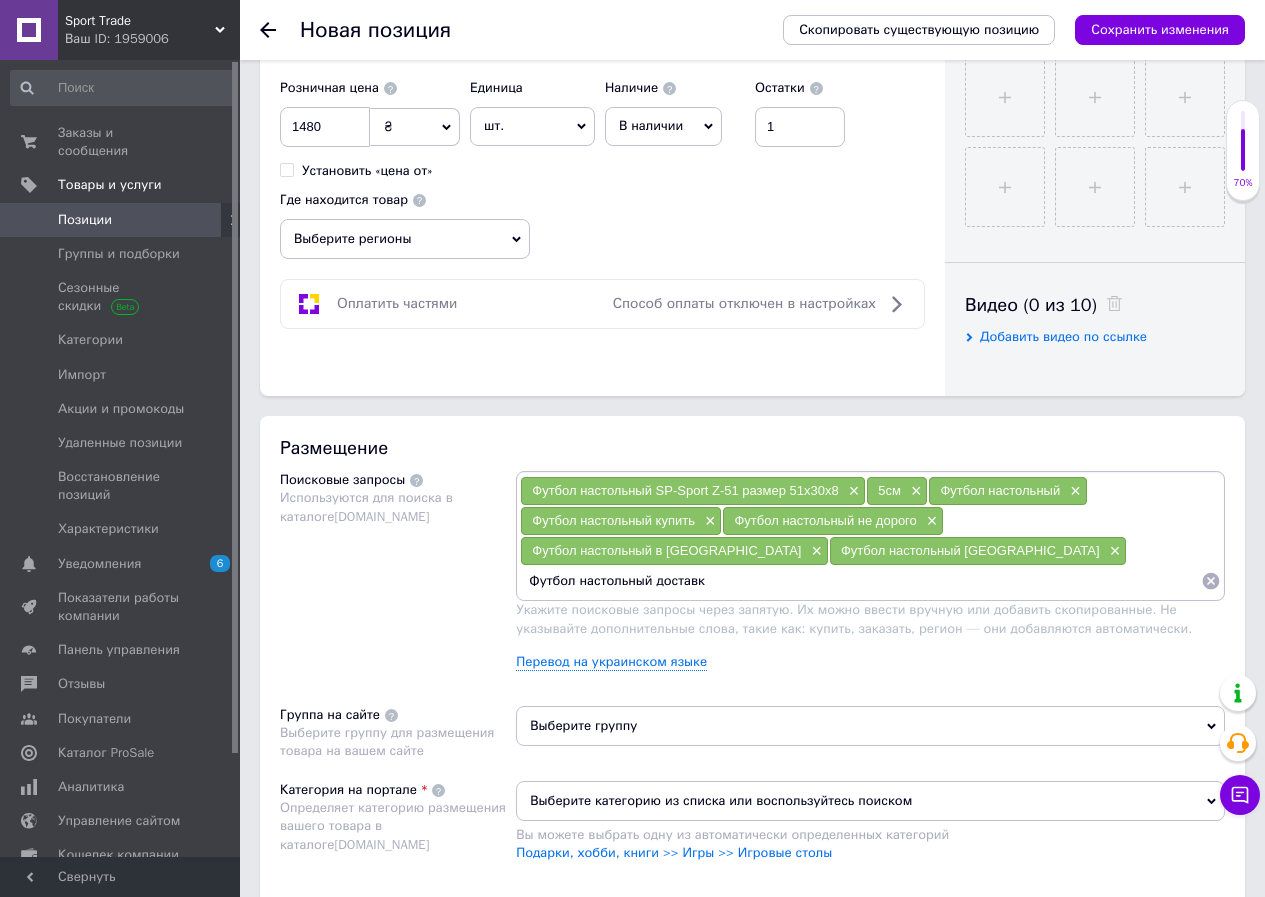 type on "Футбол настольный доставка" 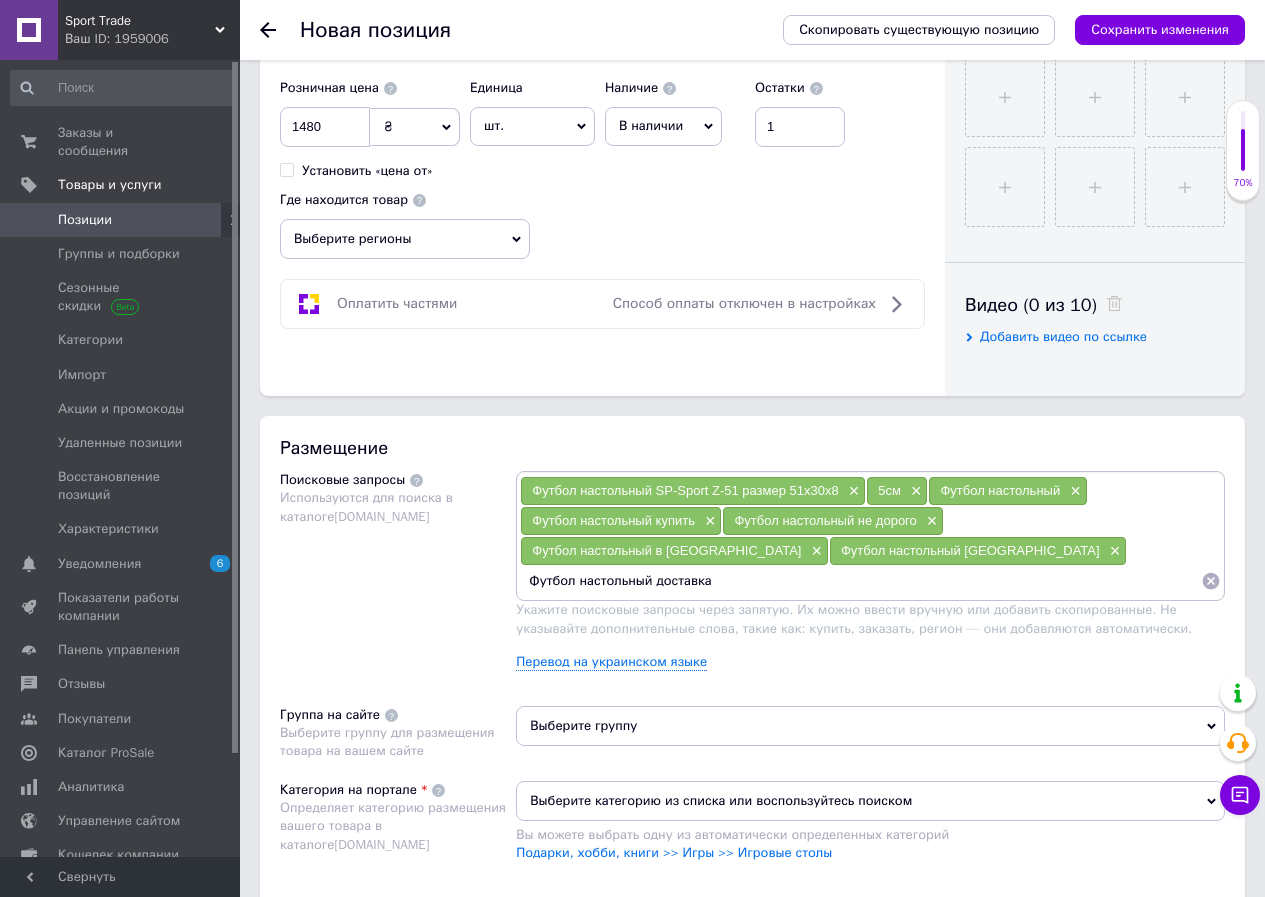 type 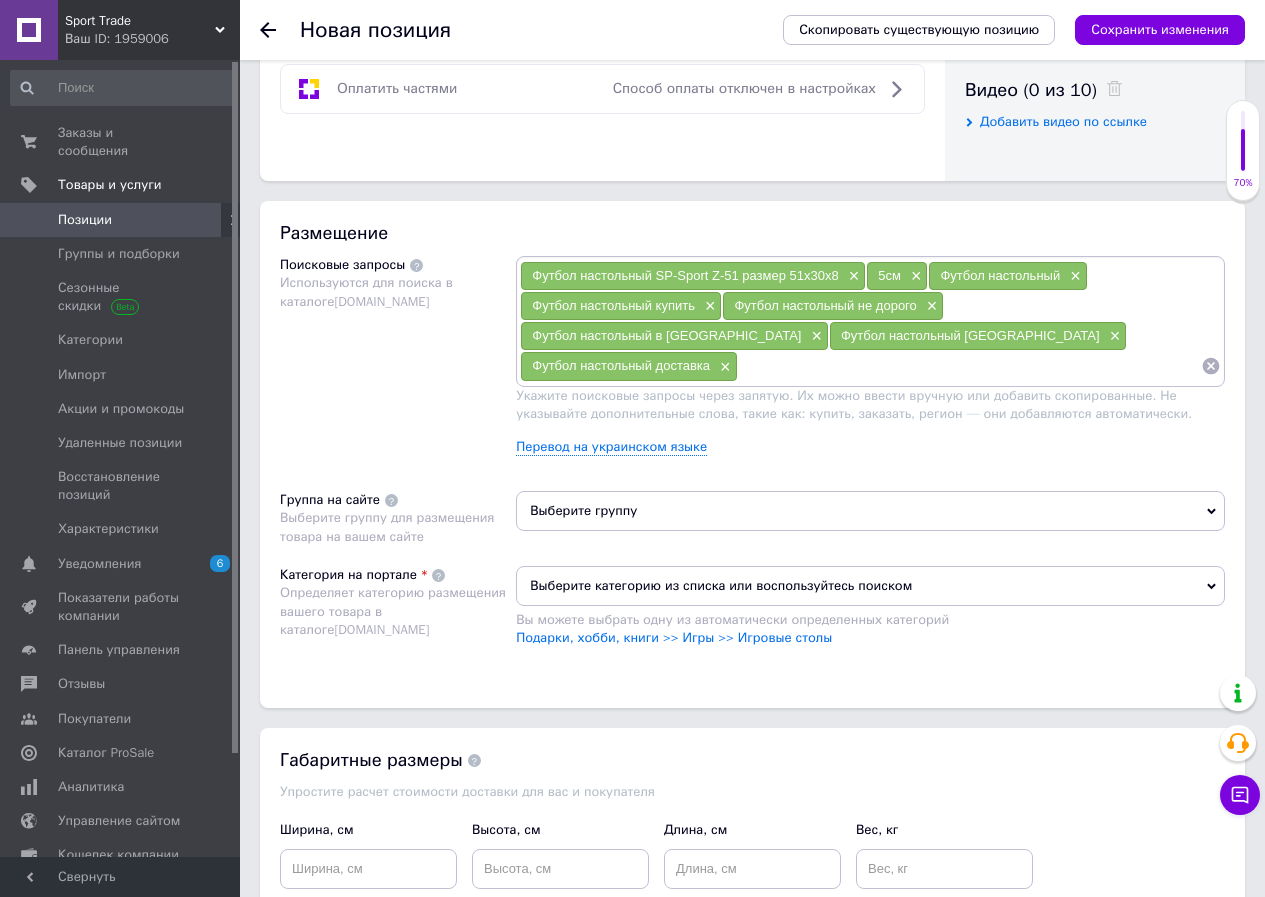 scroll, scrollTop: 1200, scrollLeft: 0, axis: vertical 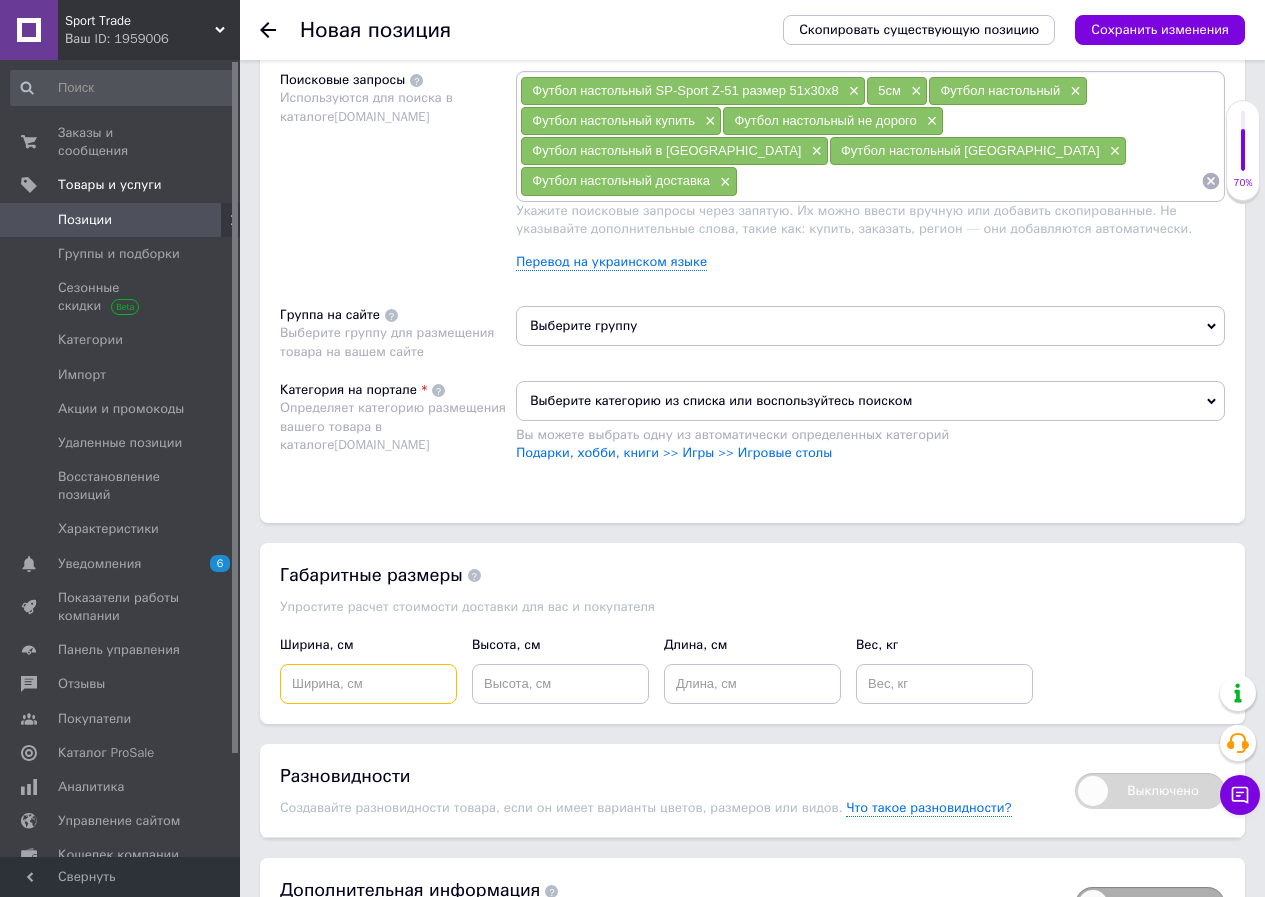 click at bounding box center (368, 684) 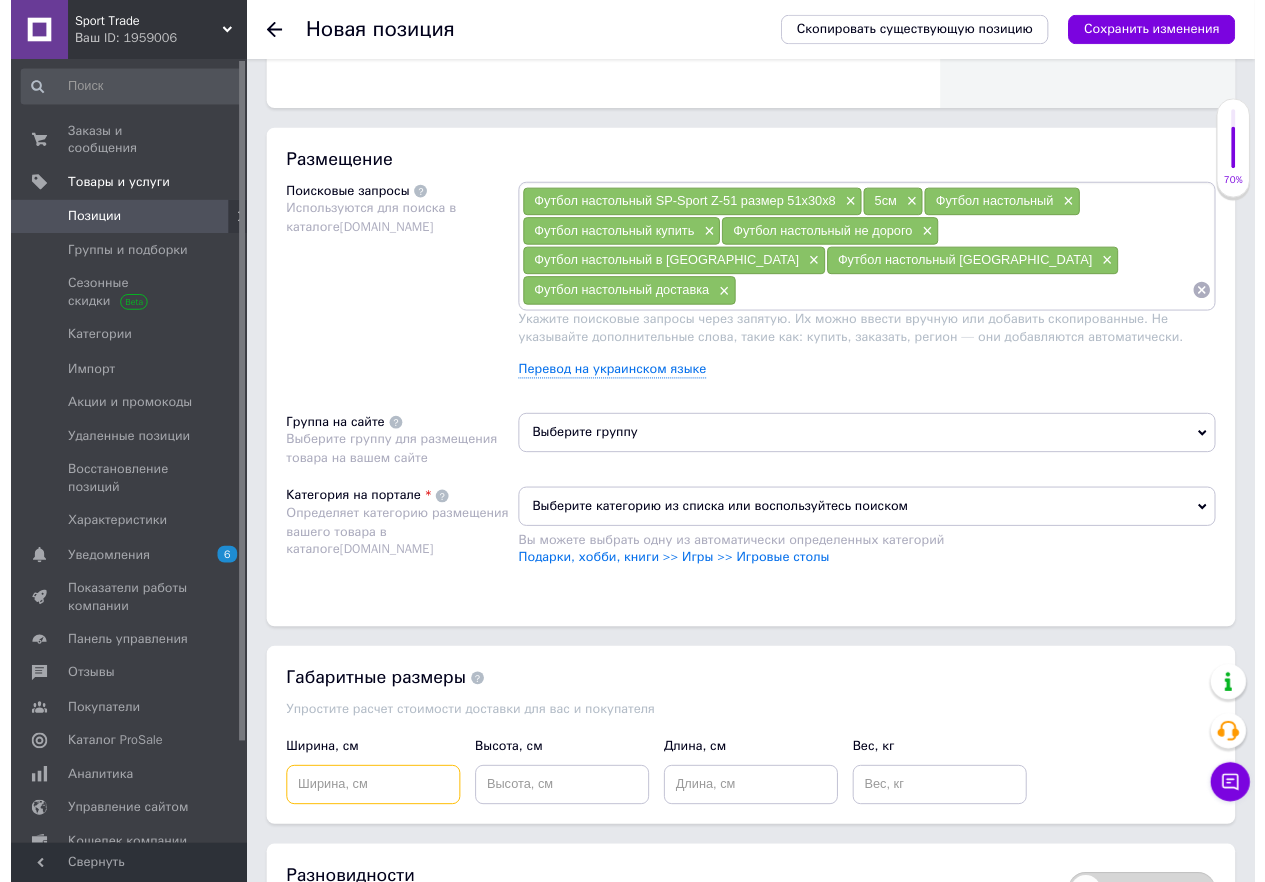 scroll, scrollTop: 1200, scrollLeft: 0, axis: vertical 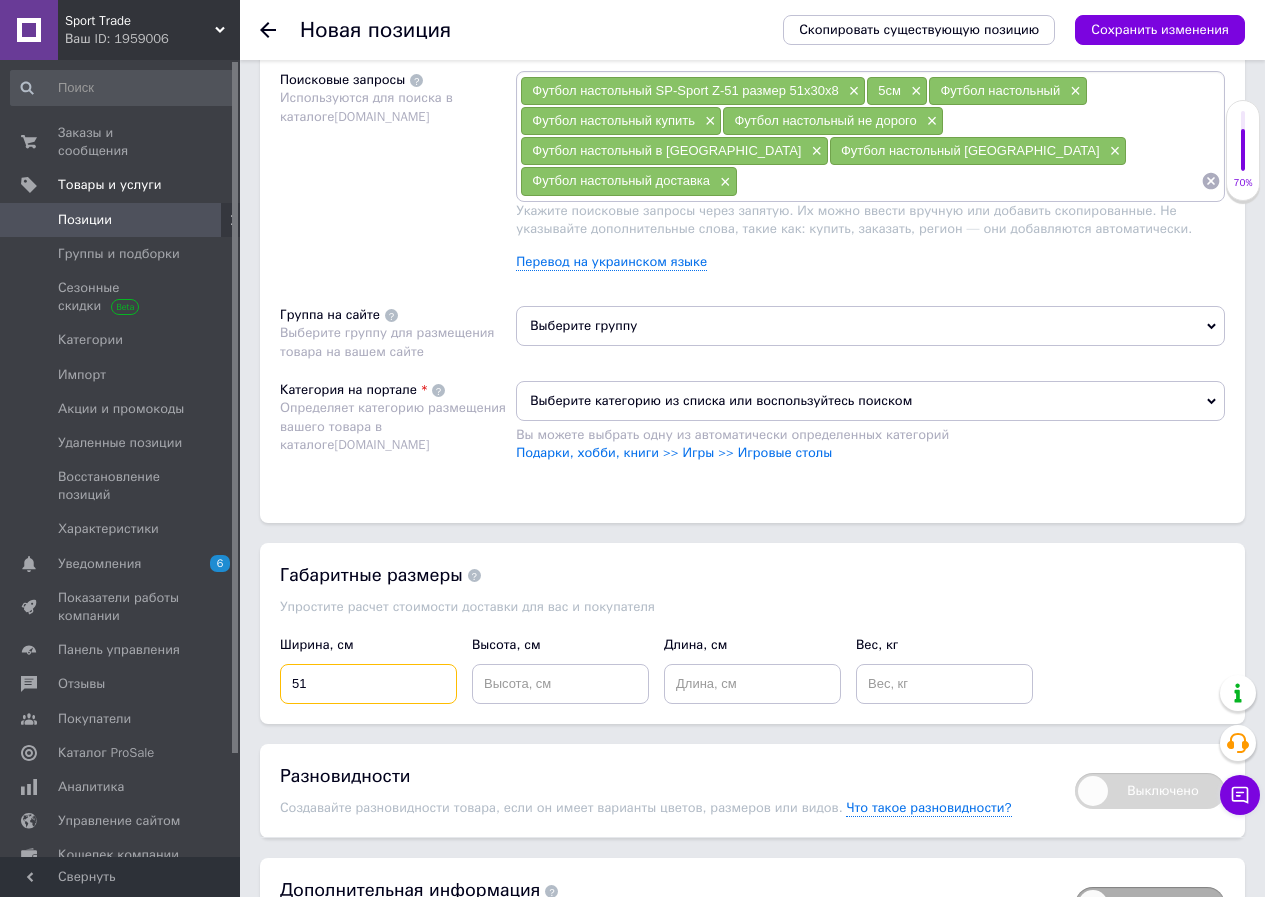 type on "51" 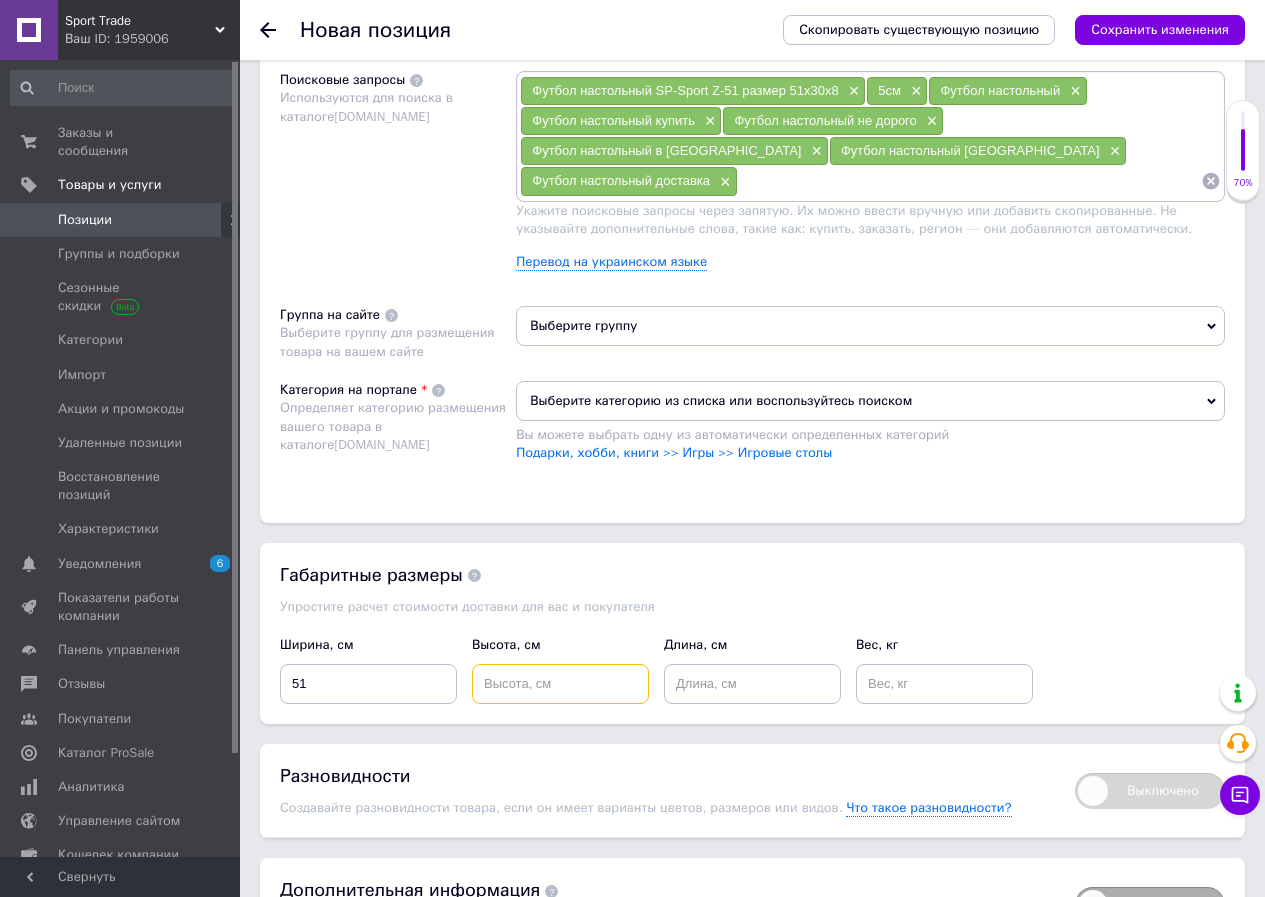 click at bounding box center [560, 684] 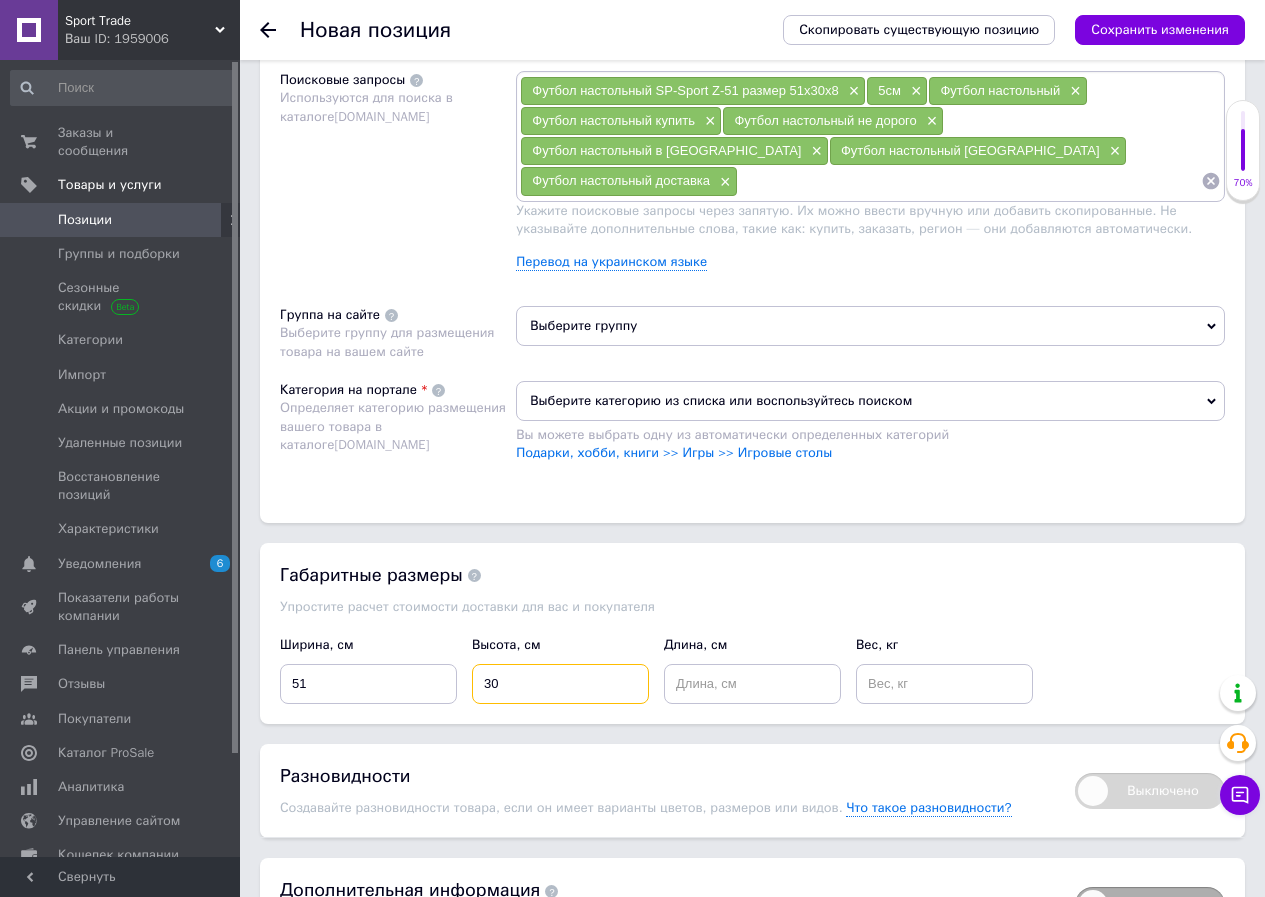 type on "30" 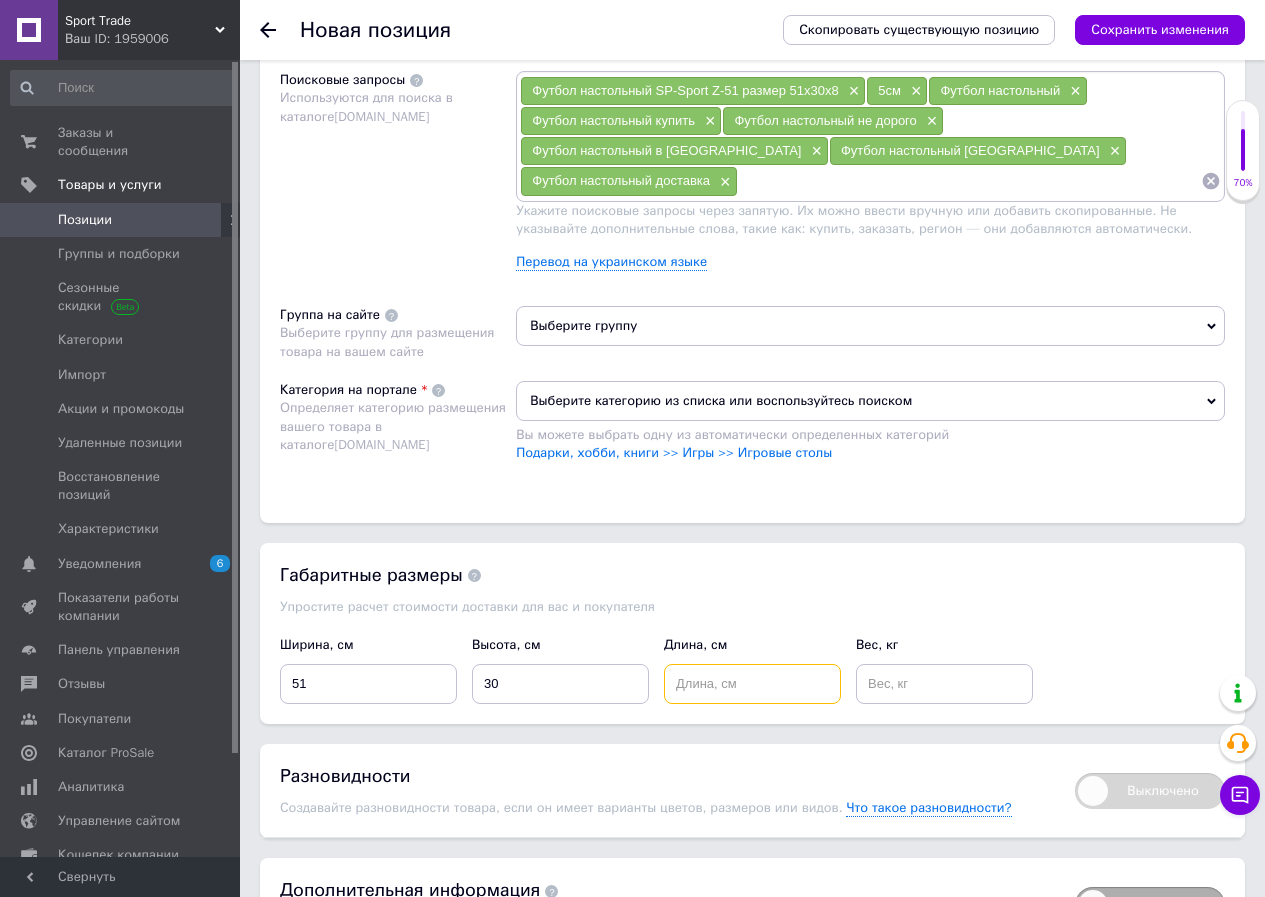 click at bounding box center (752, 684) 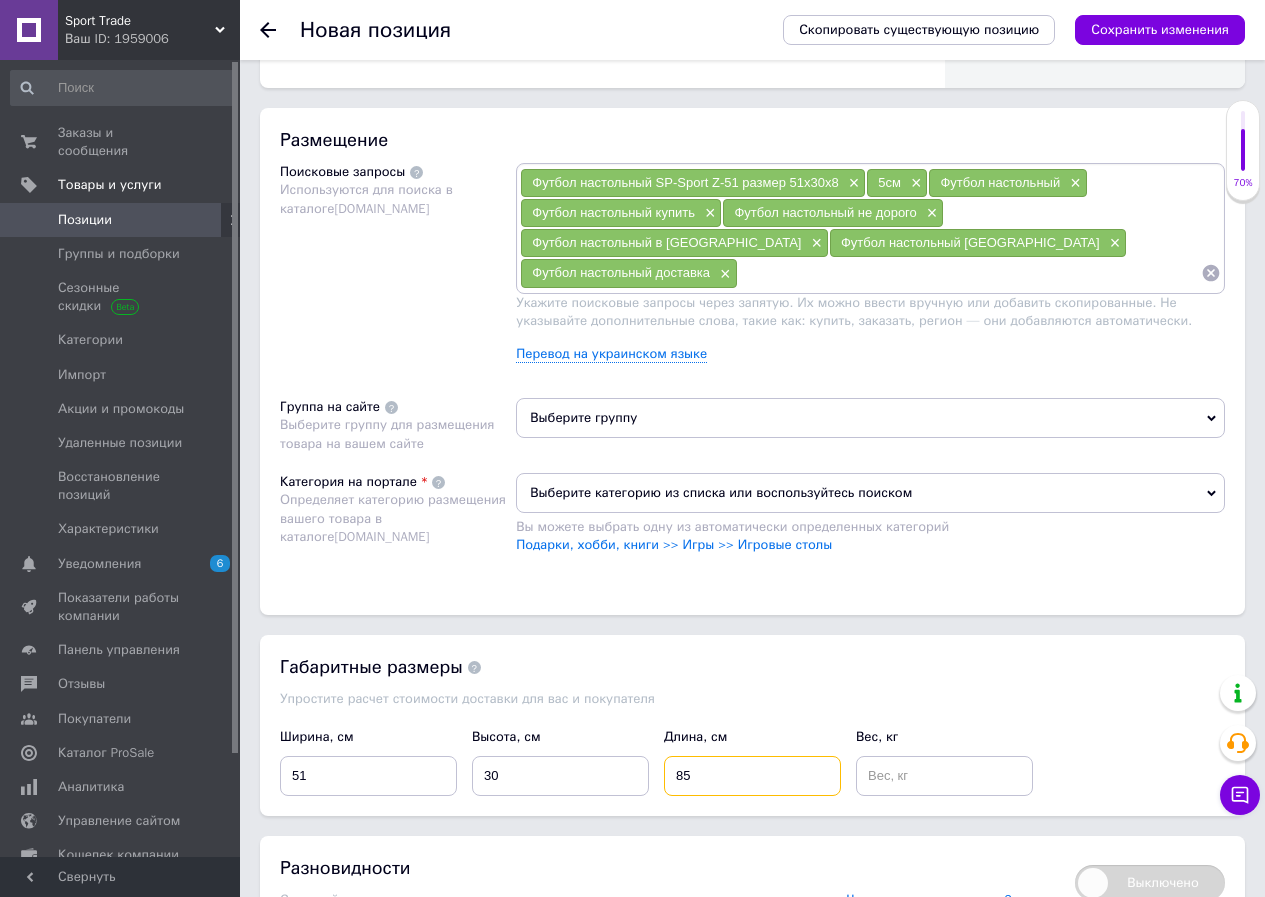 scroll, scrollTop: 1333, scrollLeft: 0, axis: vertical 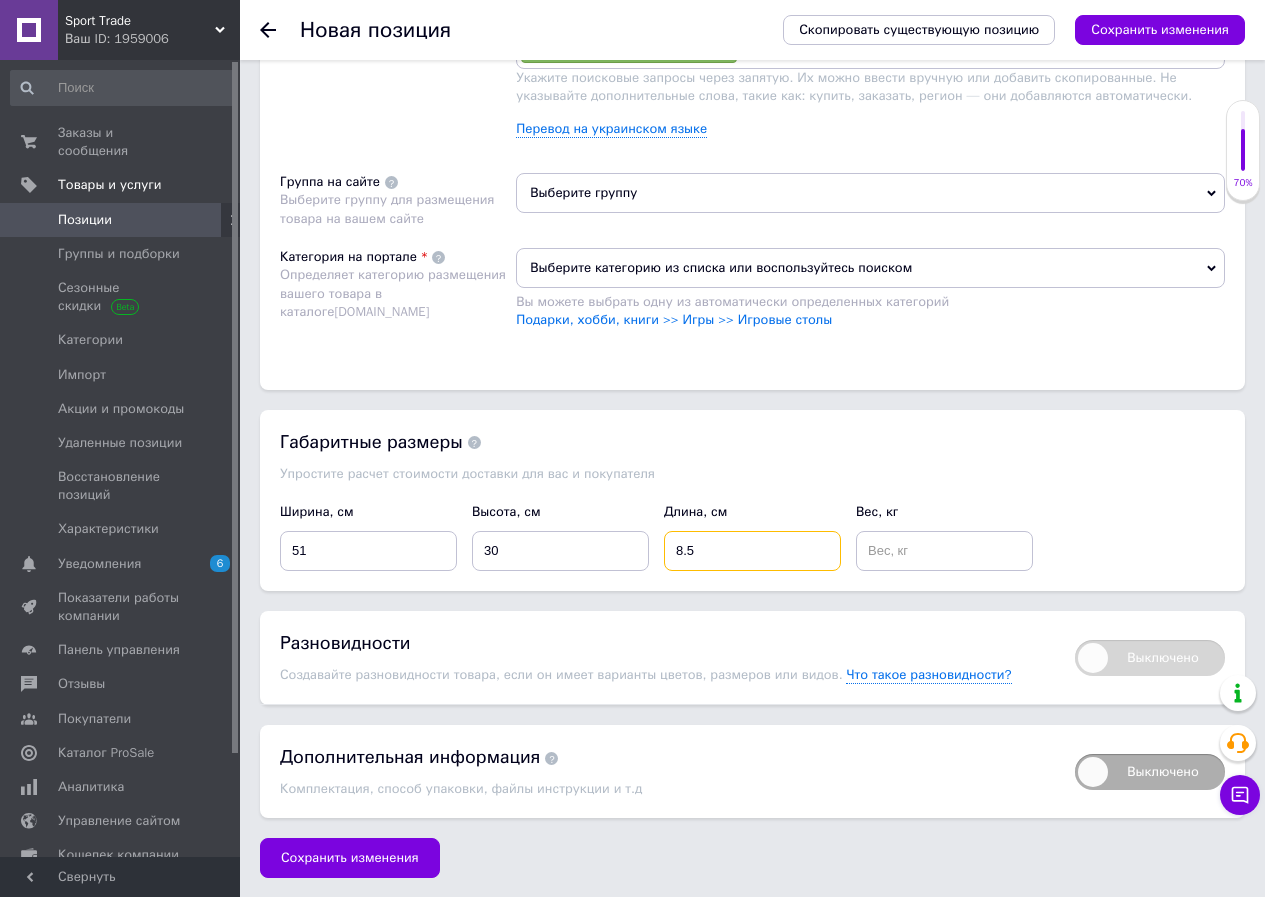 type on "8.5" 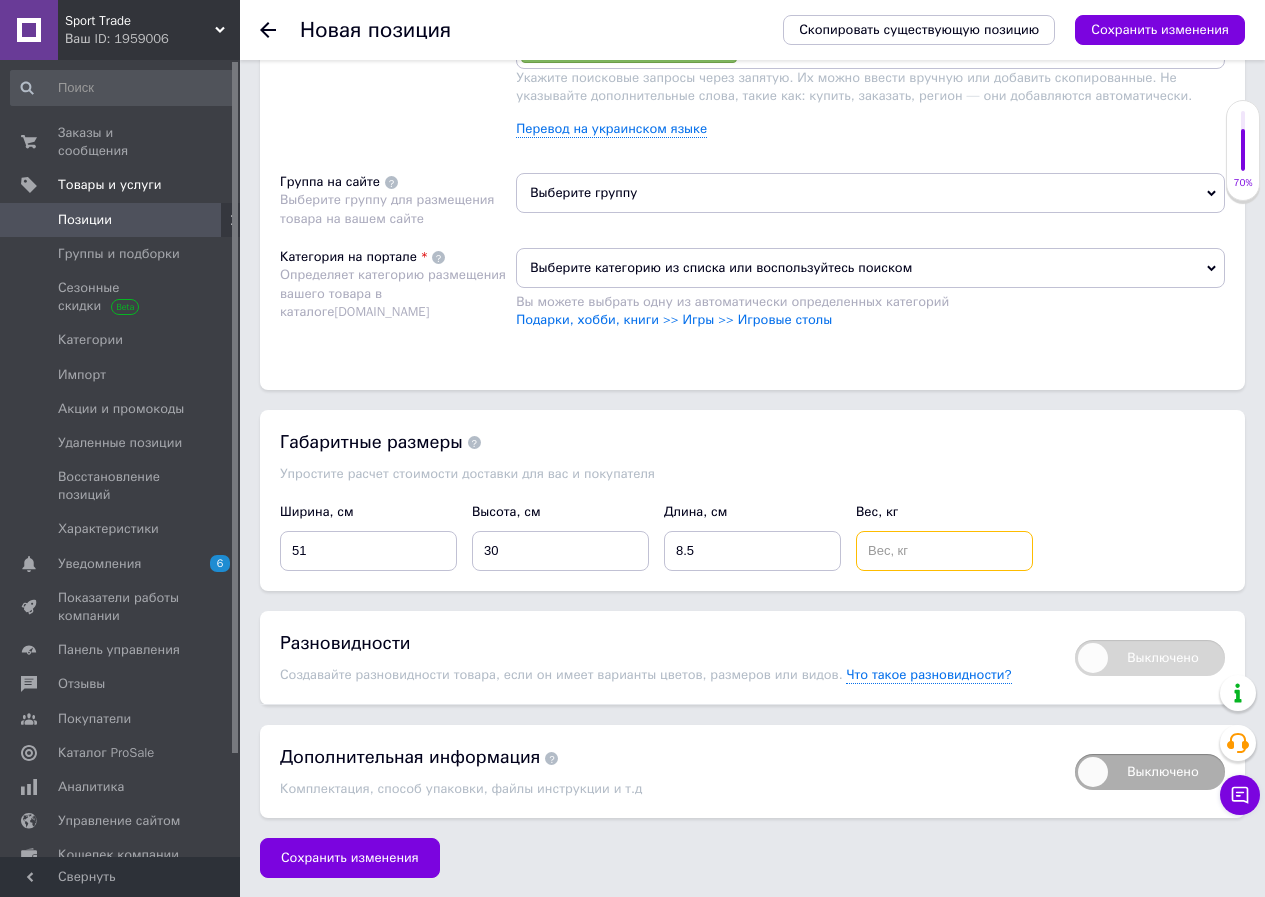 click at bounding box center (944, 551) 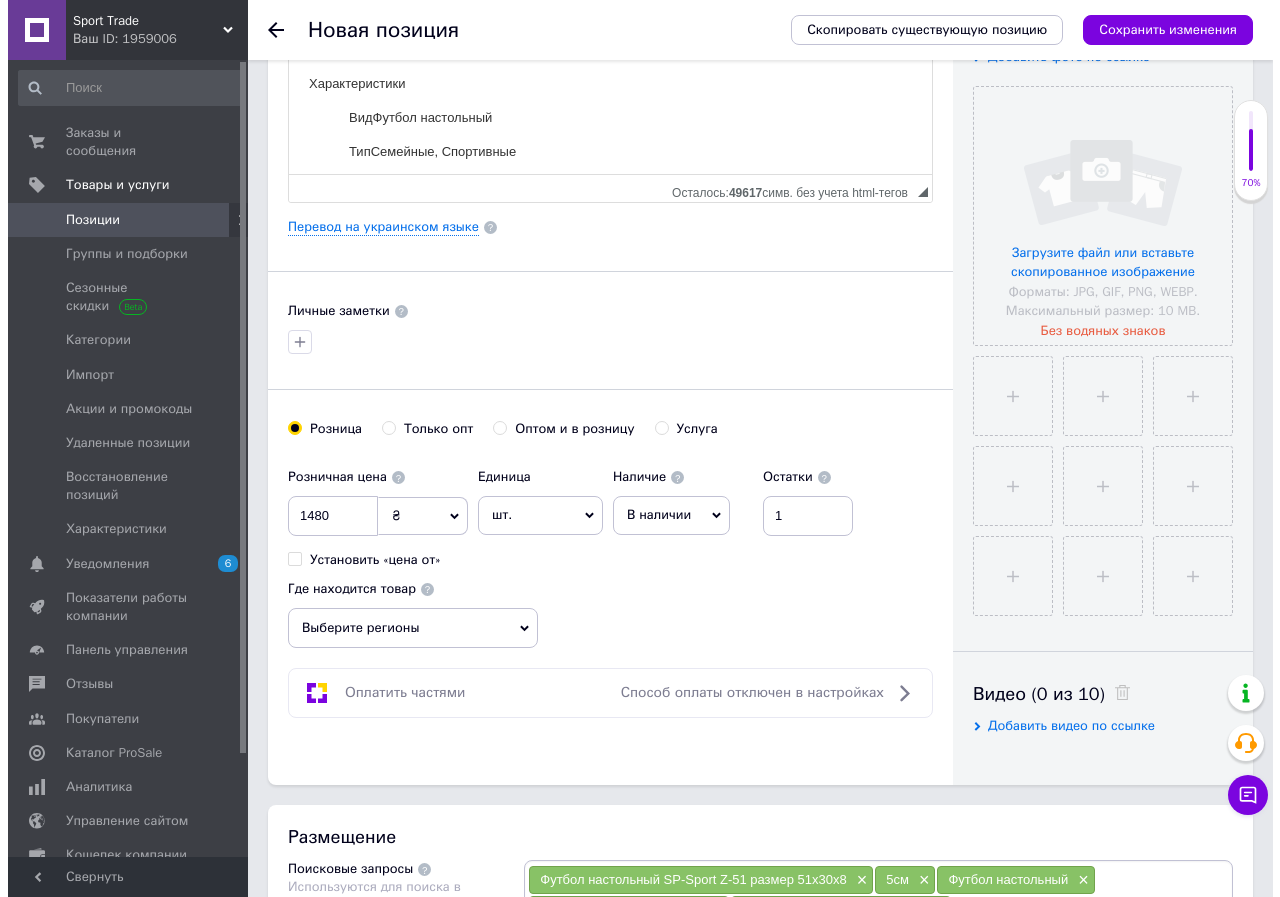 scroll, scrollTop: 233, scrollLeft: 0, axis: vertical 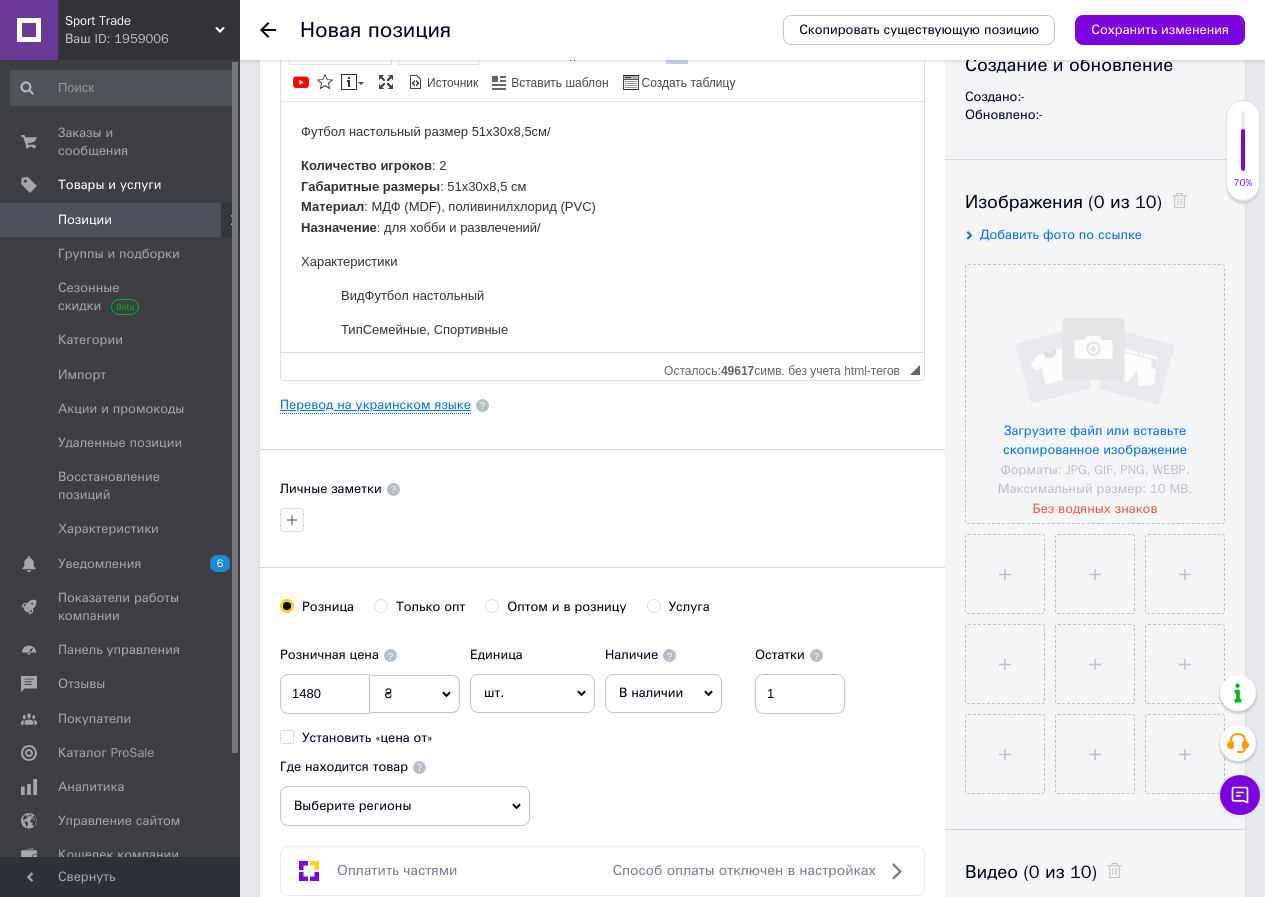 type on "4" 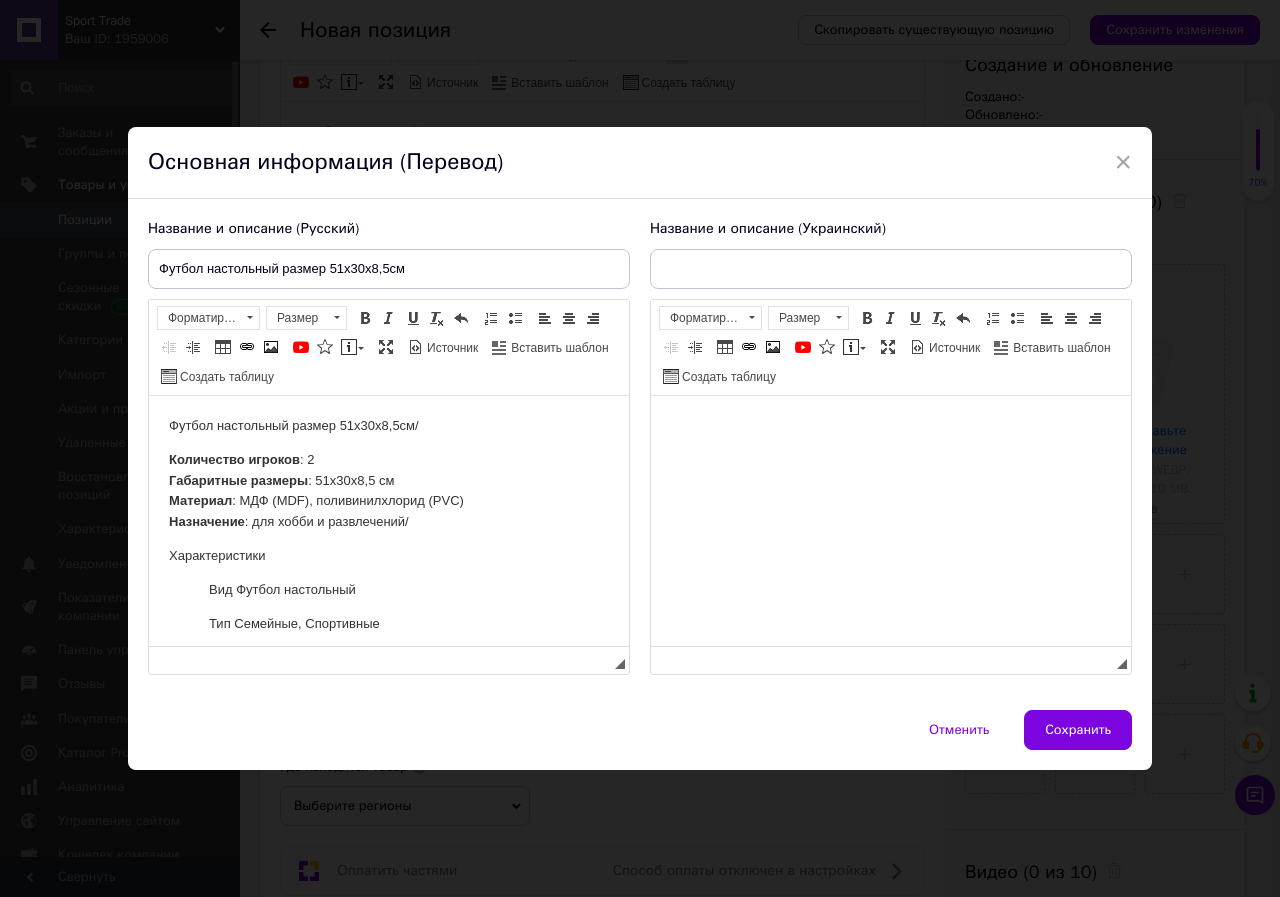 scroll, scrollTop: 0, scrollLeft: 0, axis: both 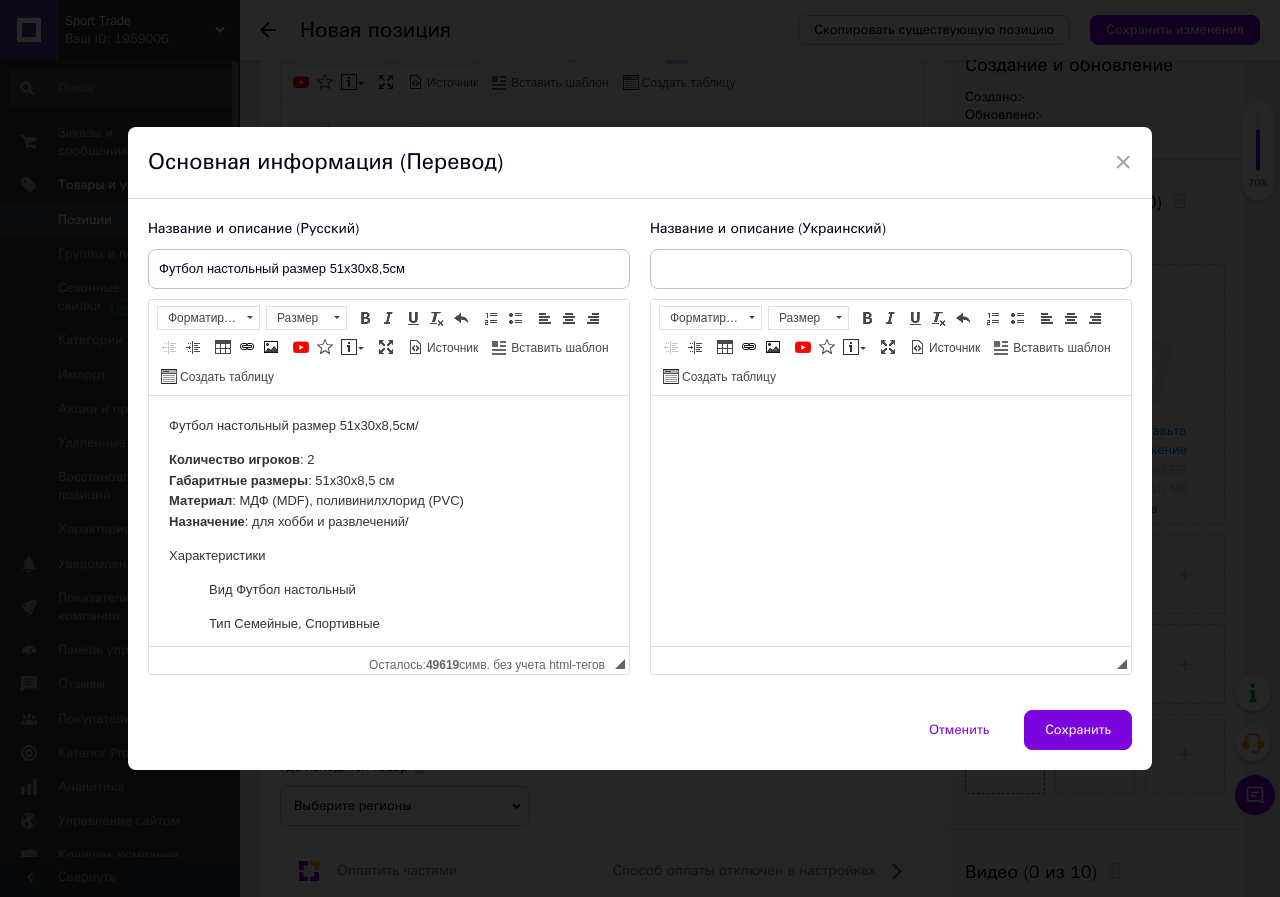 click on "Отменить" at bounding box center [959, 730] 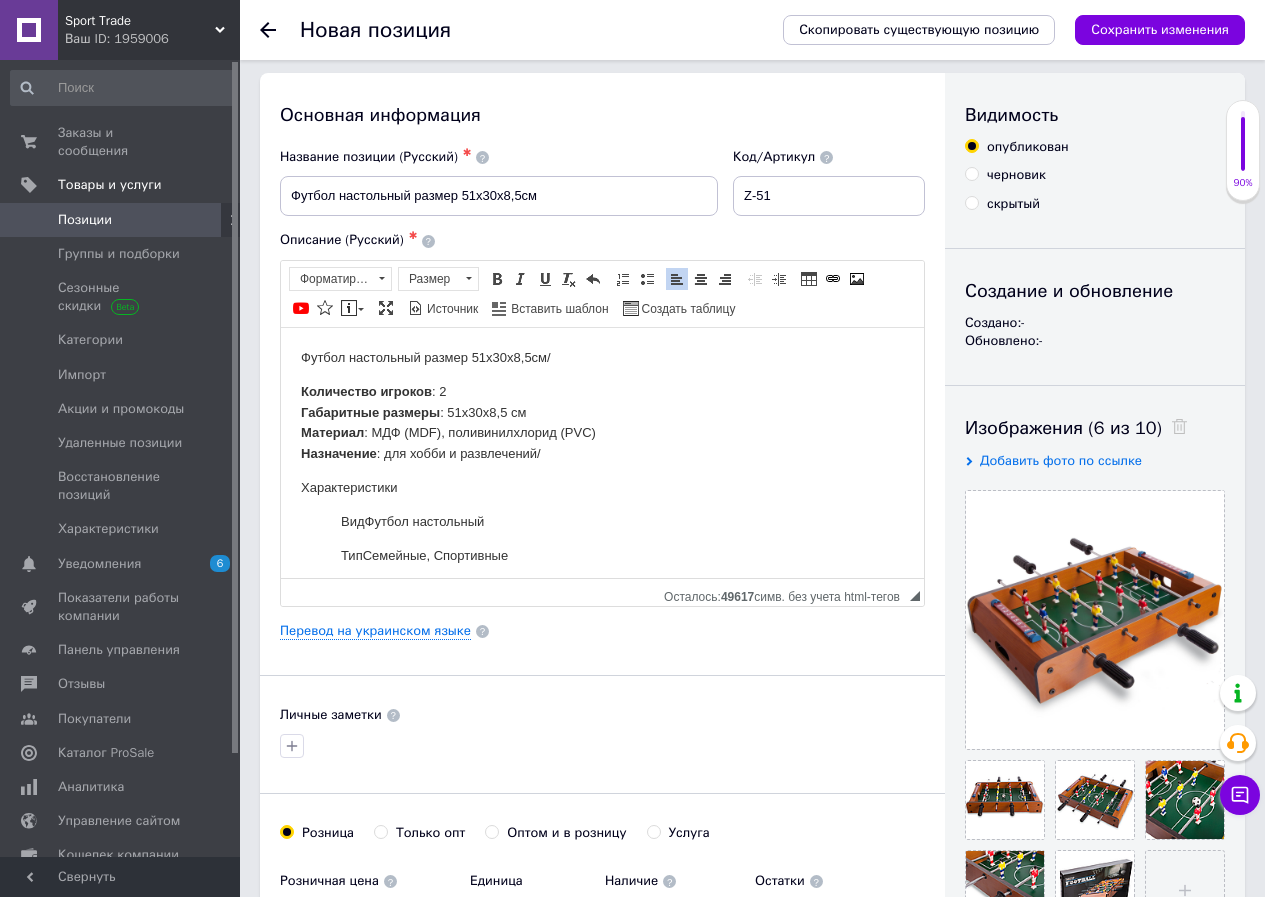 scroll, scrollTop: 0, scrollLeft: 0, axis: both 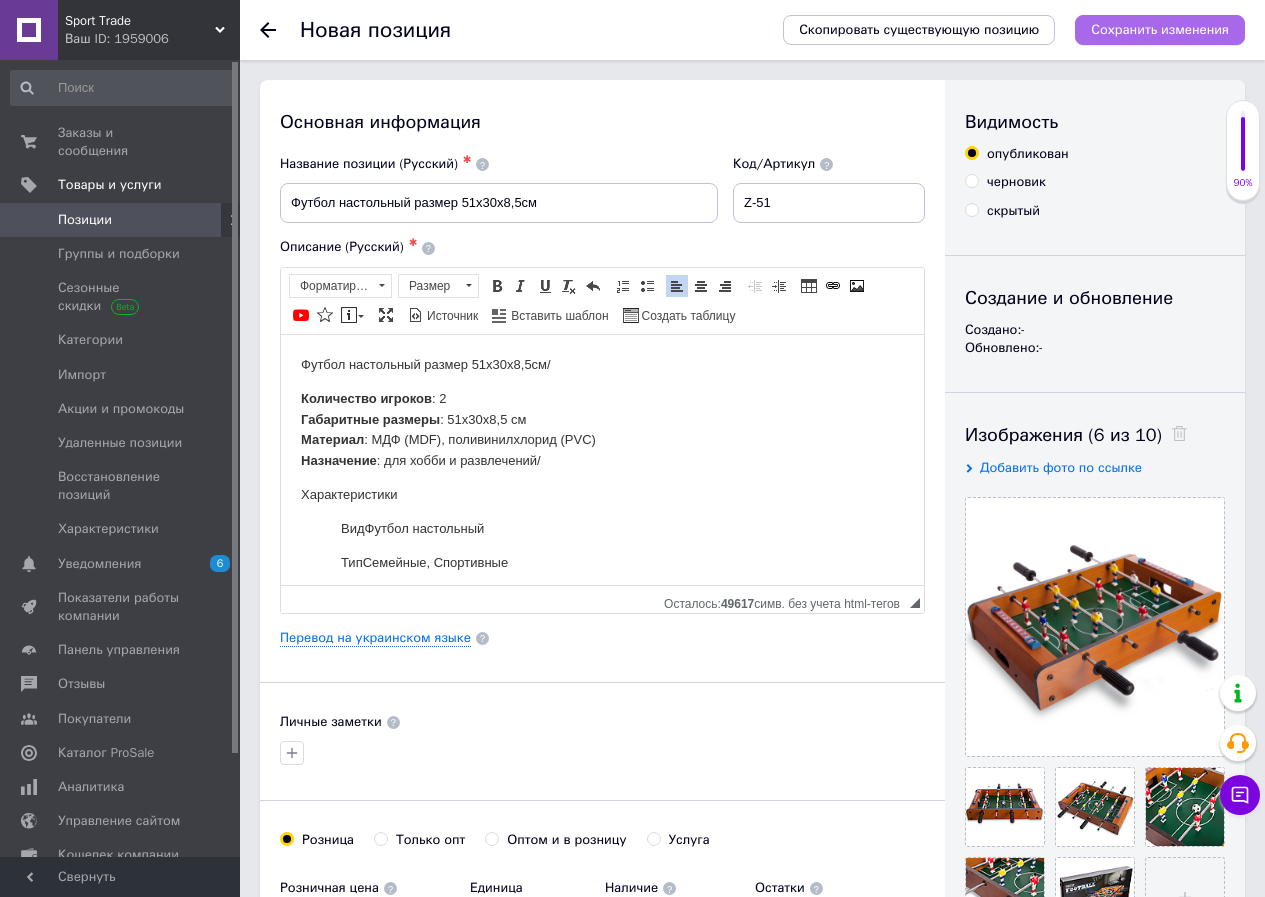 click on "Сохранить изменения" at bounding box center [1160, 29] 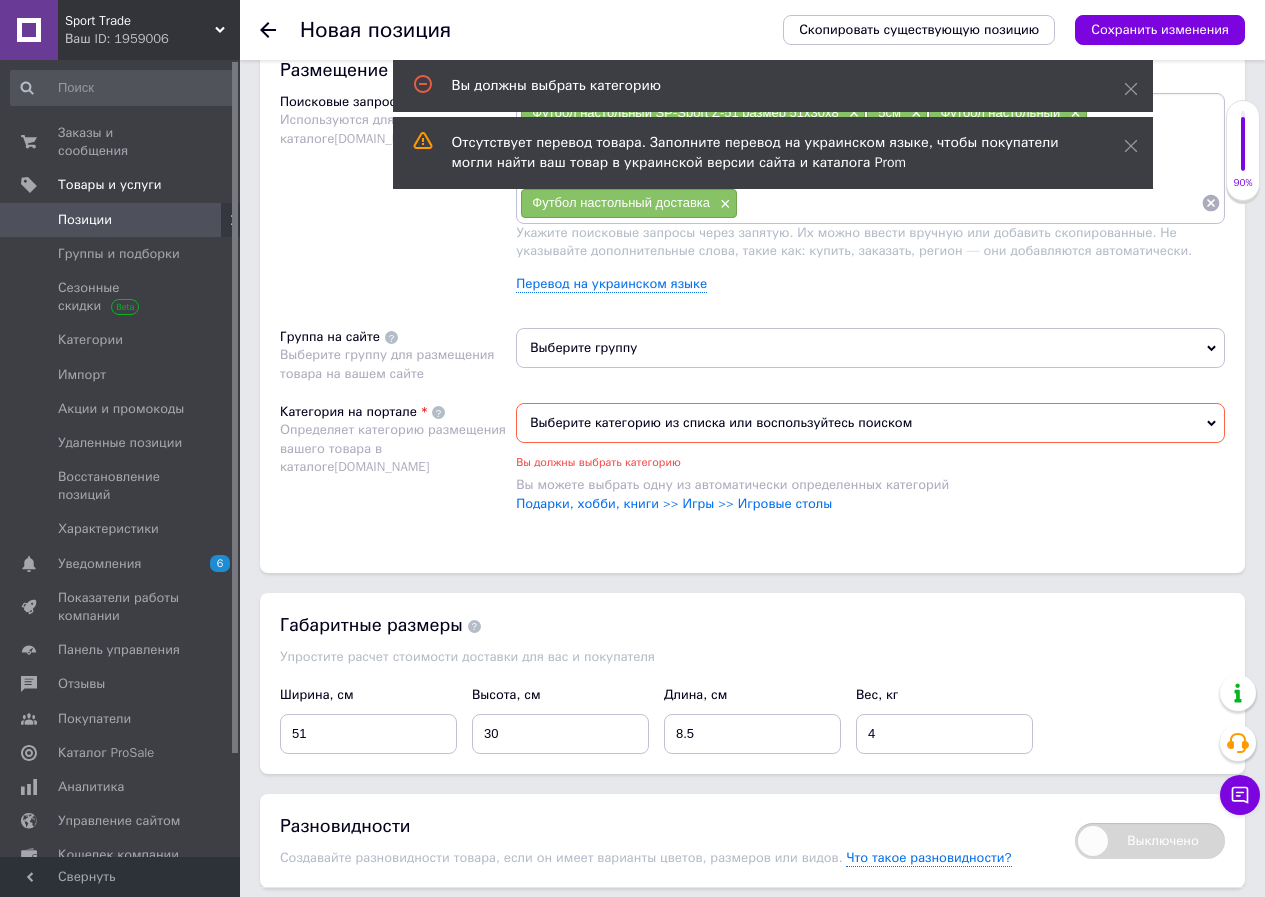 scroll, scrollTop: 1192, scrollLeft: 0, axis: vertical 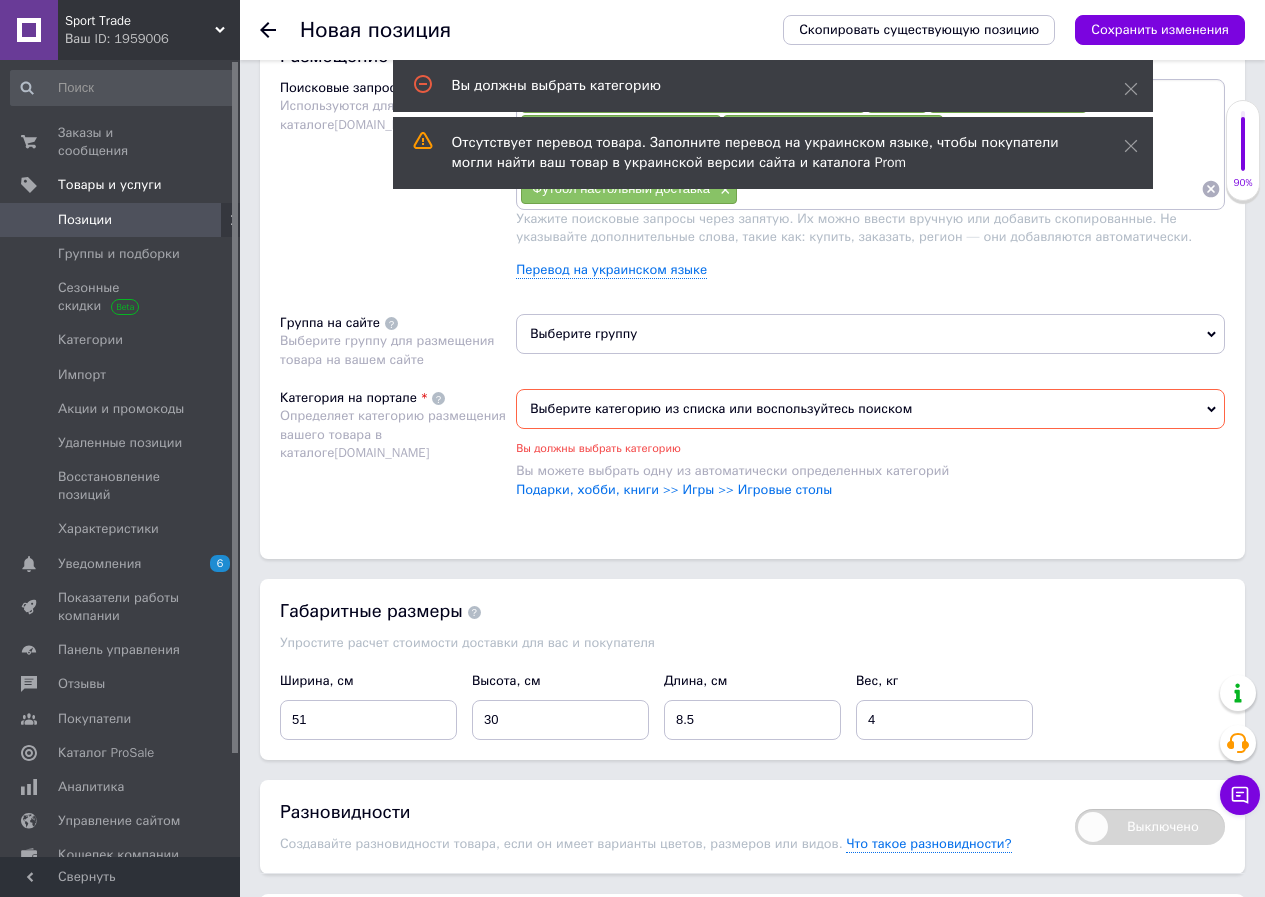 click on "Выберите категорию из списка или воспользуйтесь поиском" at bounding box center (870, 409) 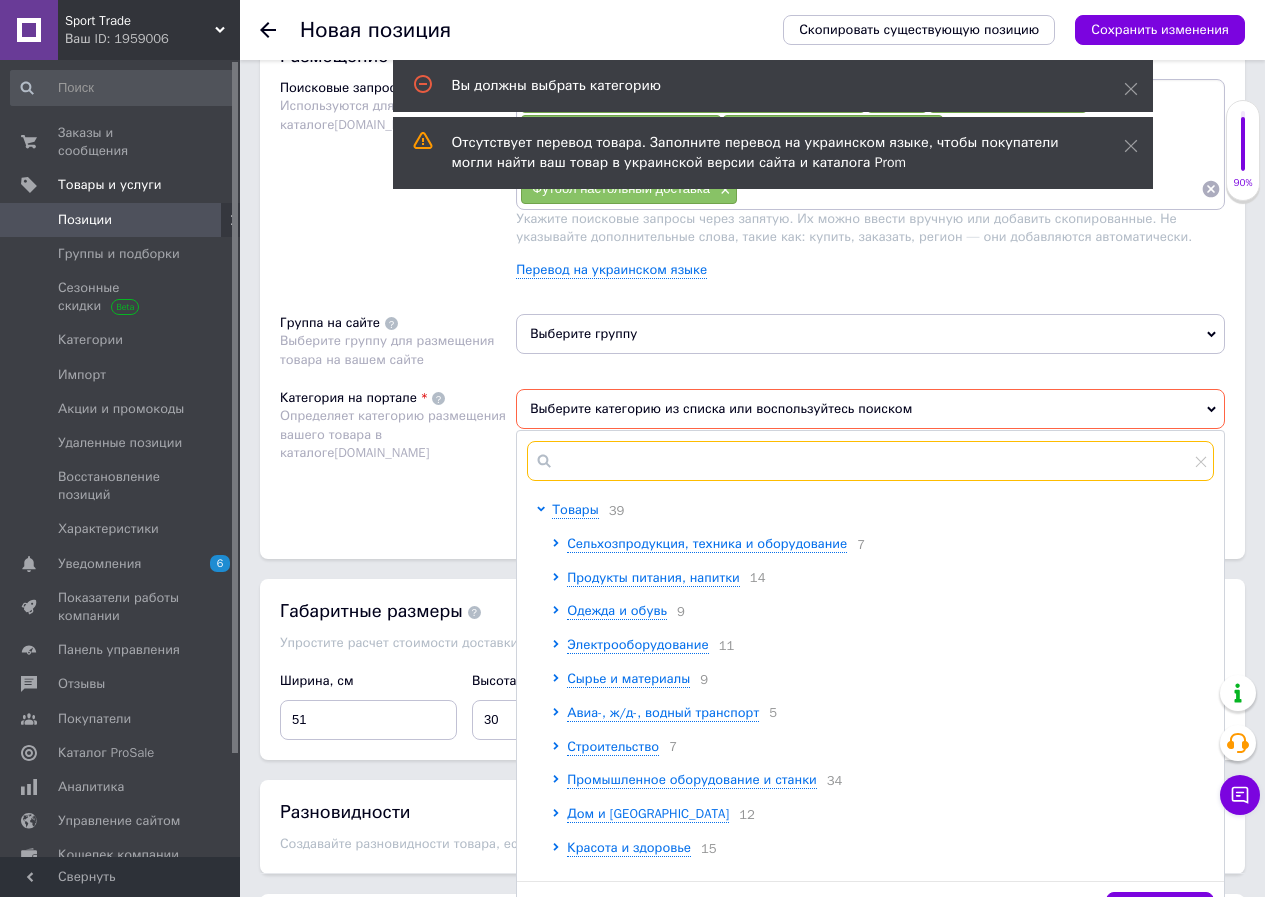 click at bounding box center (870, 461) 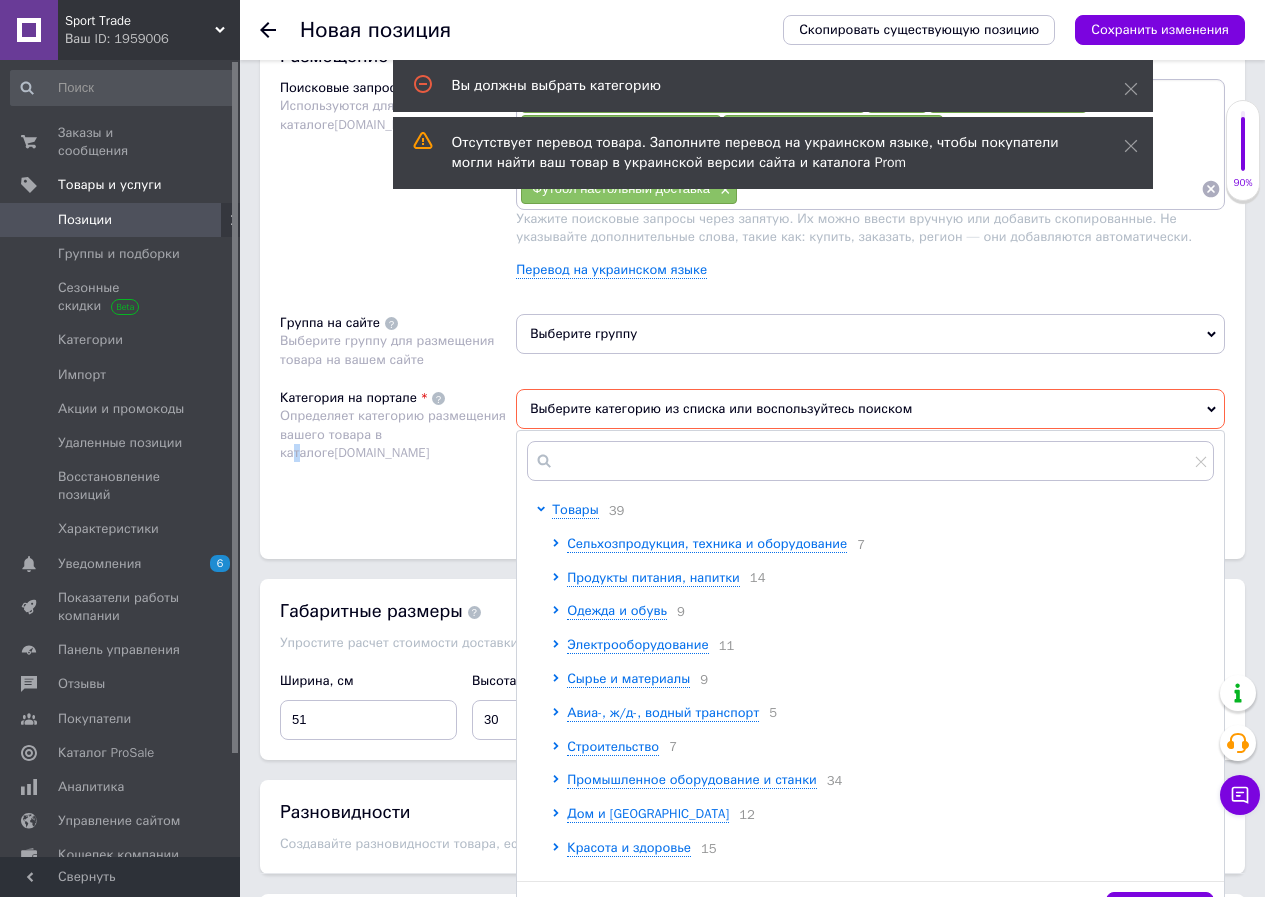 click on "Категория на портале Определяет категорию размещения вашего товара в каталоге  [DOMAIN_NAME]" at bounding box center [398, 454] 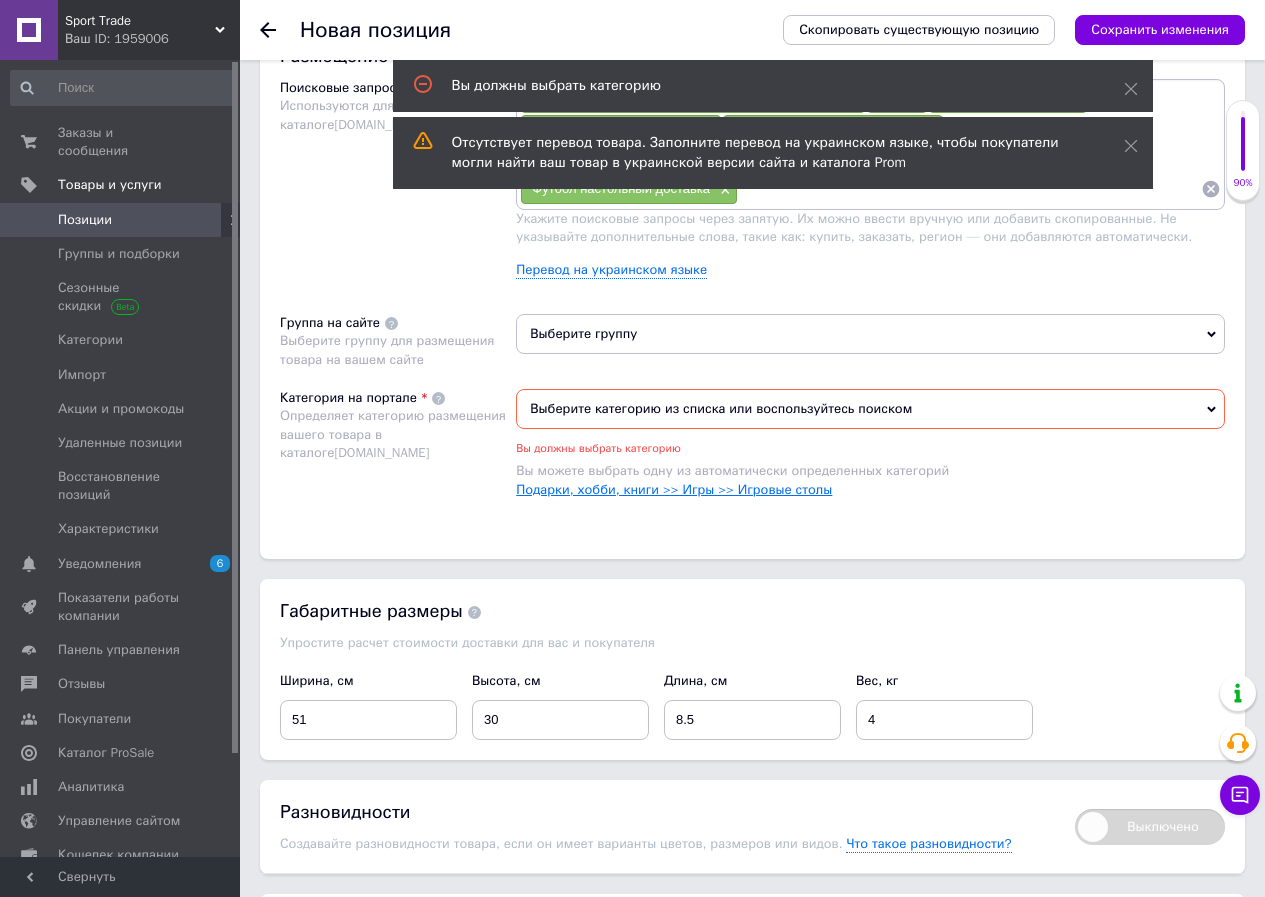 click on "Подарки, хобби, книги >> Игры >> Игровые столы" at bounding box center [674, 489] 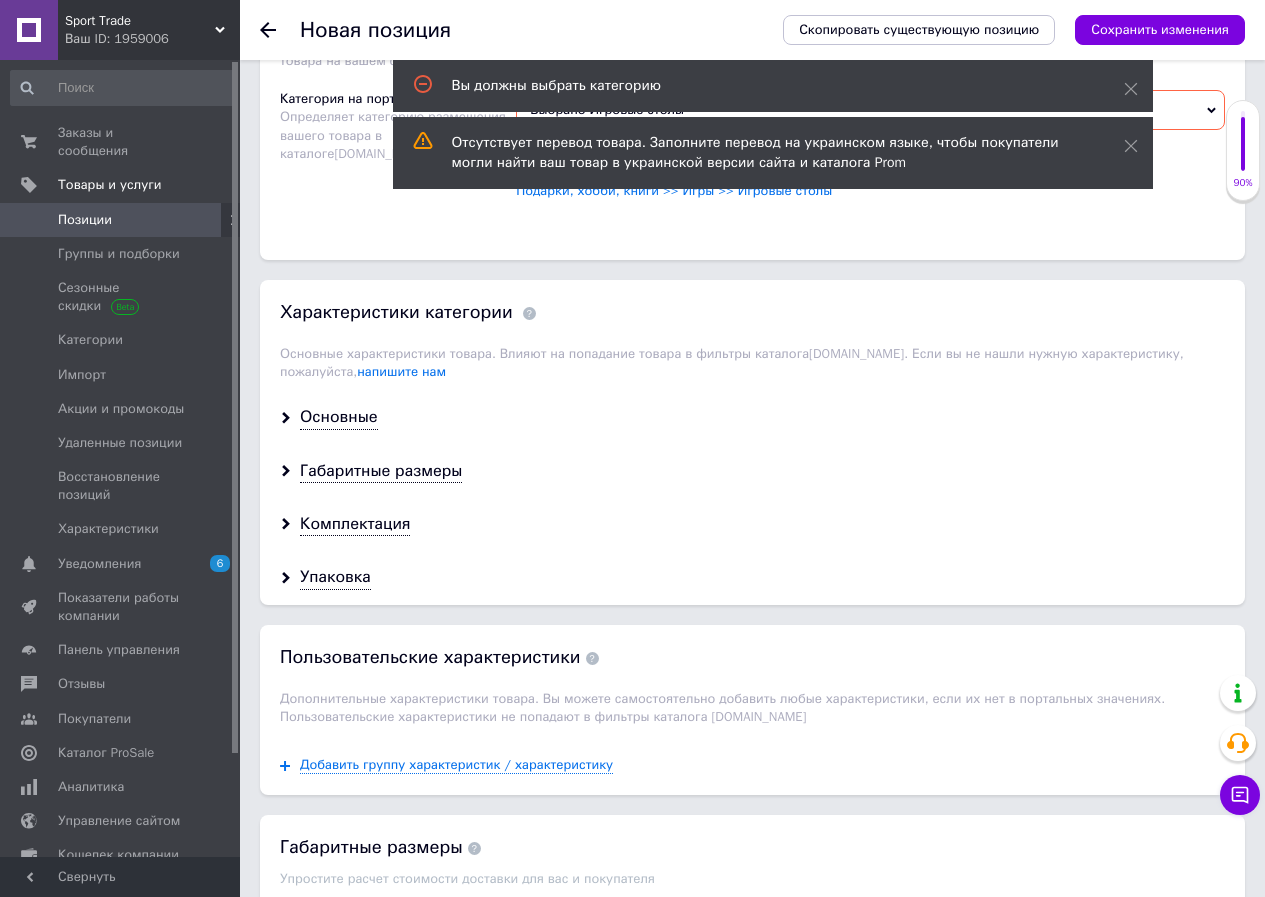 scroll, scrollTop: 1492, scrollLeft: 0, axis: vertical 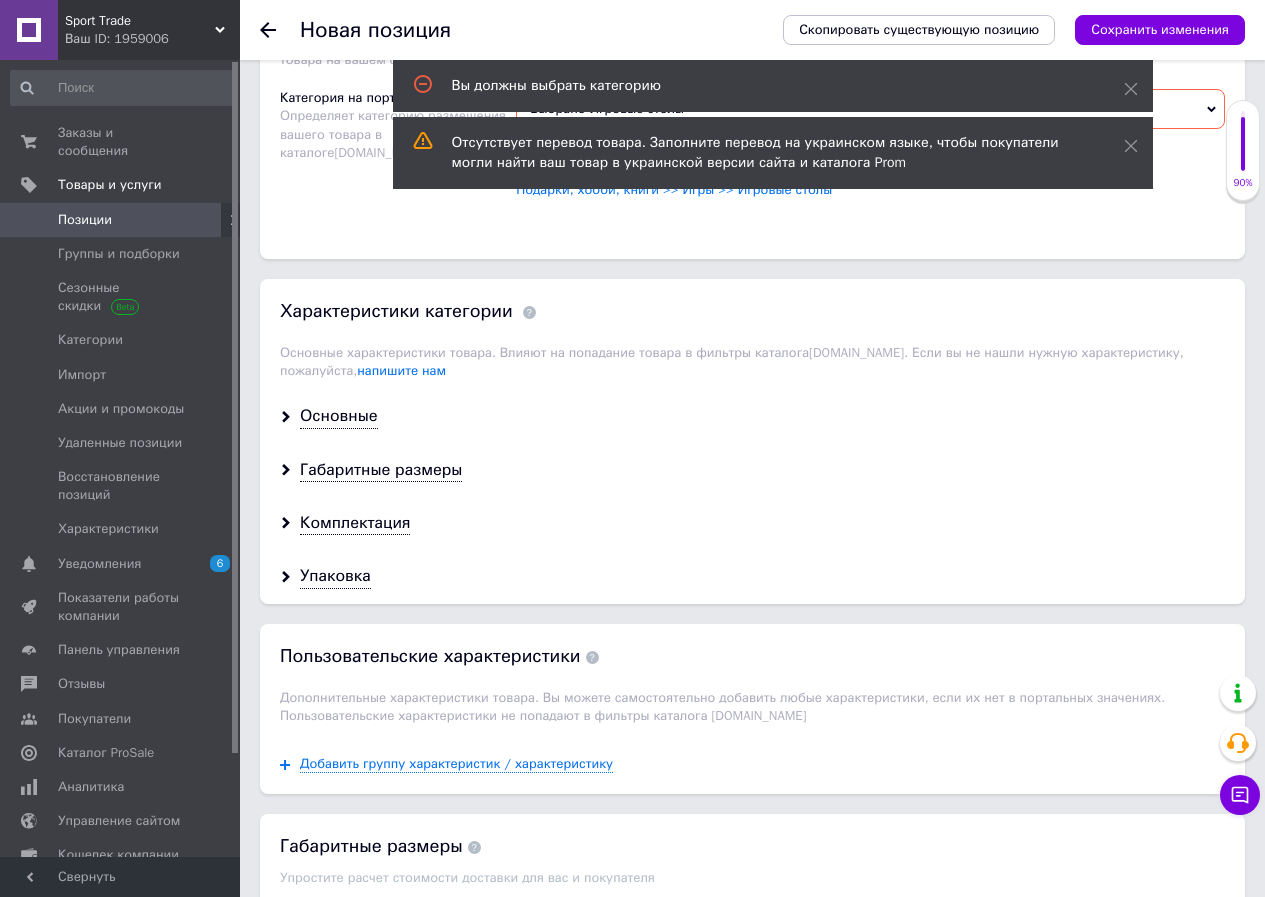 click on "Основные" at bounding box center (752, 416) 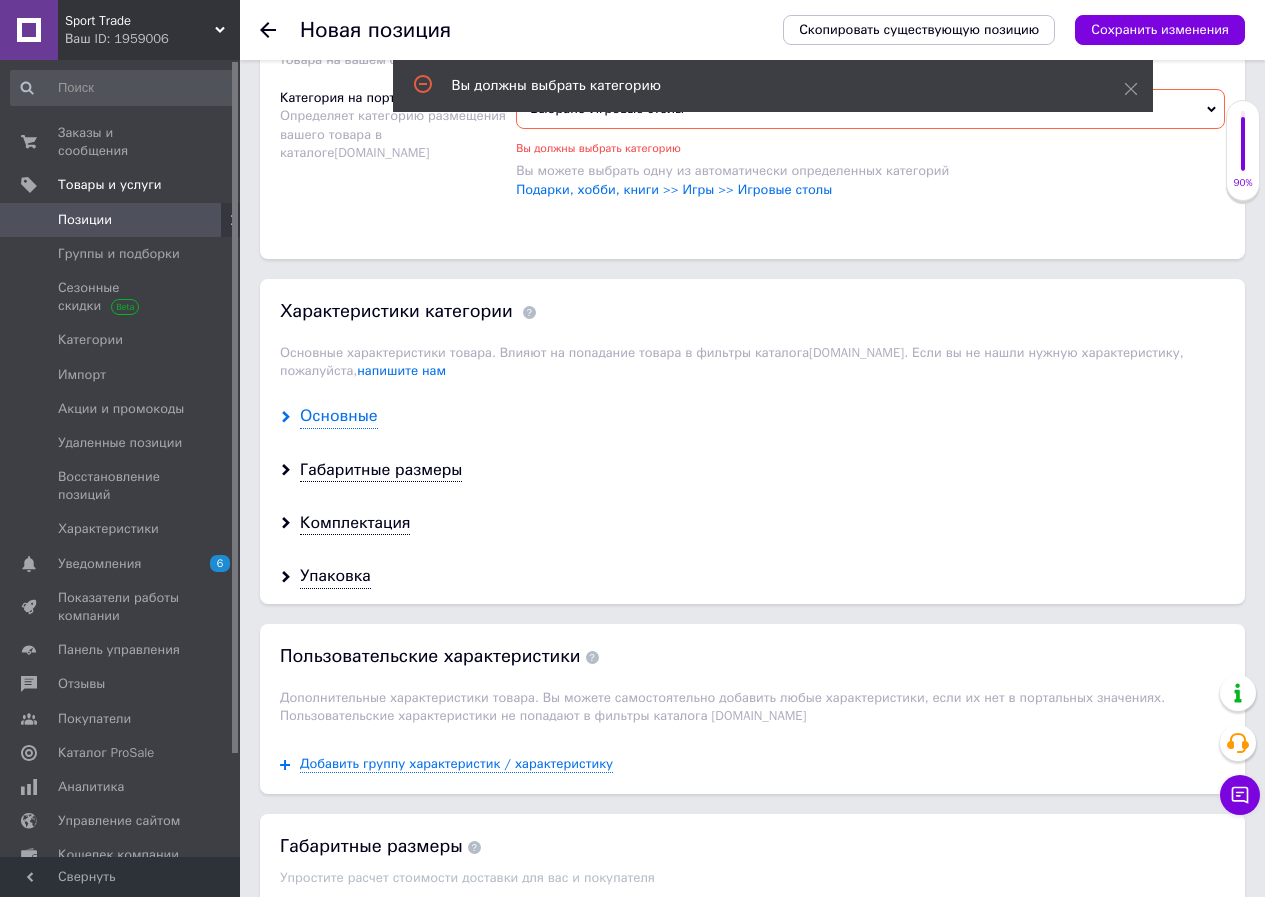 click on "Основные" at bounding box center (339, 416) 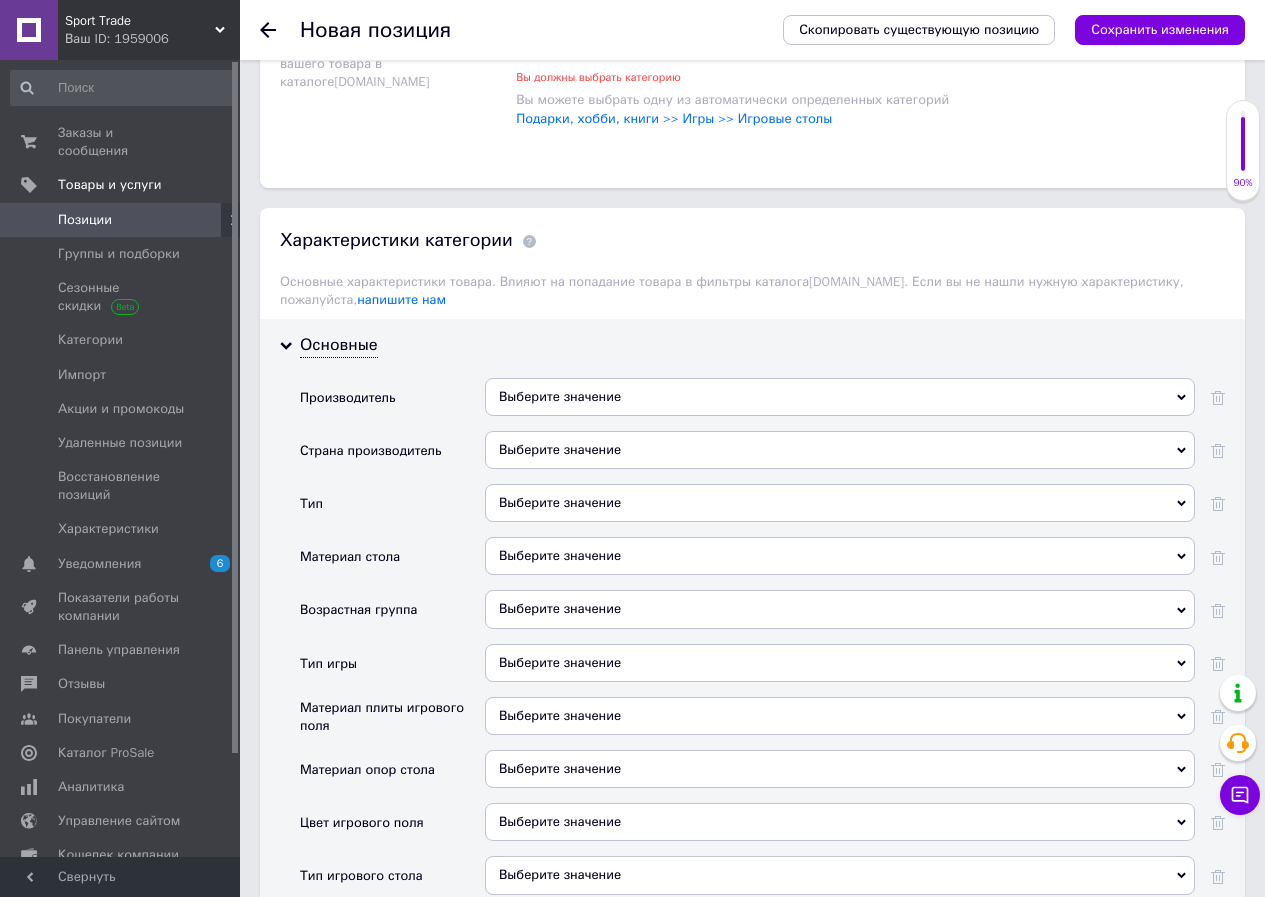 scroll, scrollTop: 1592, scrollLeft: 0, axis: vertical 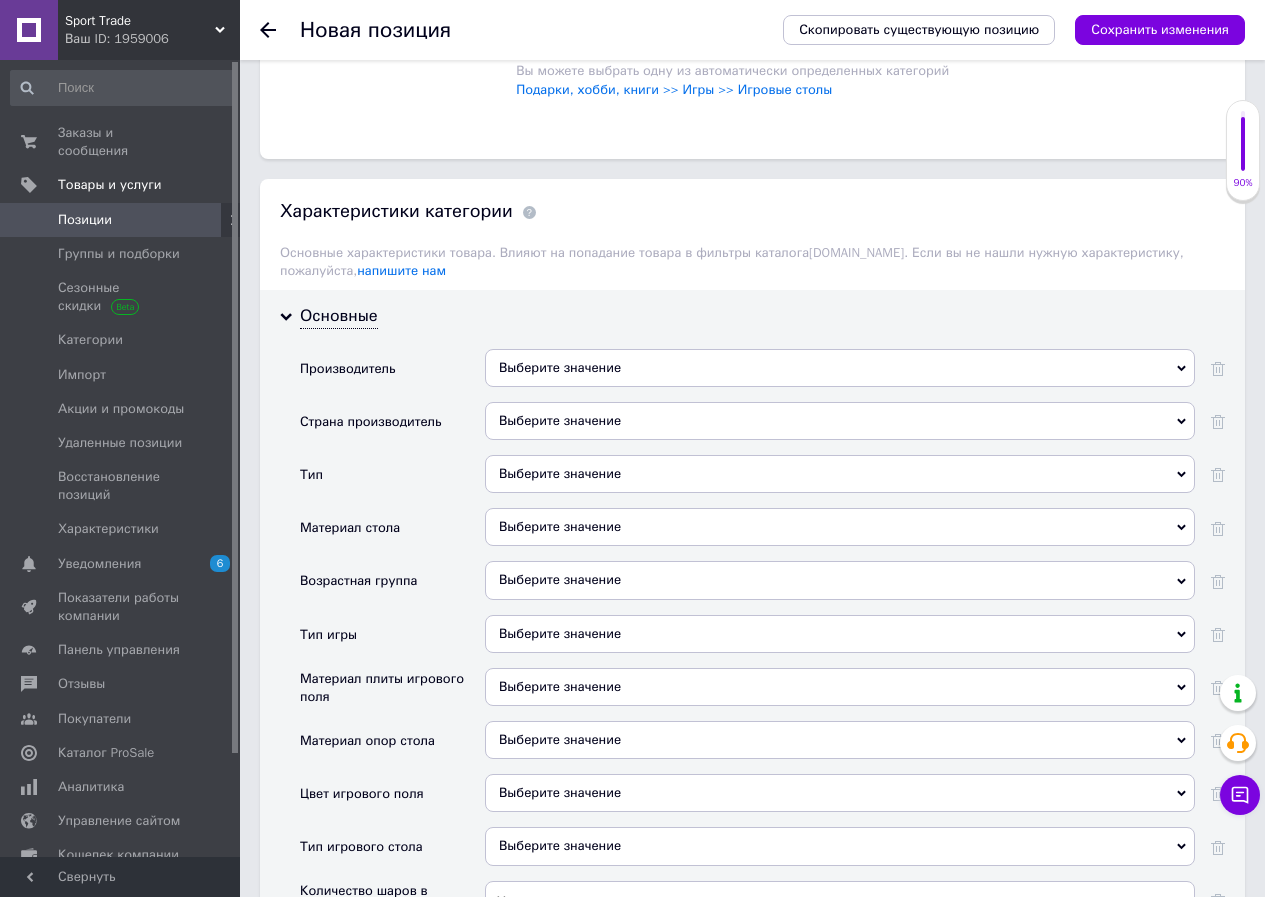 click on "Выберите значение" at bounding box center (840, 368) 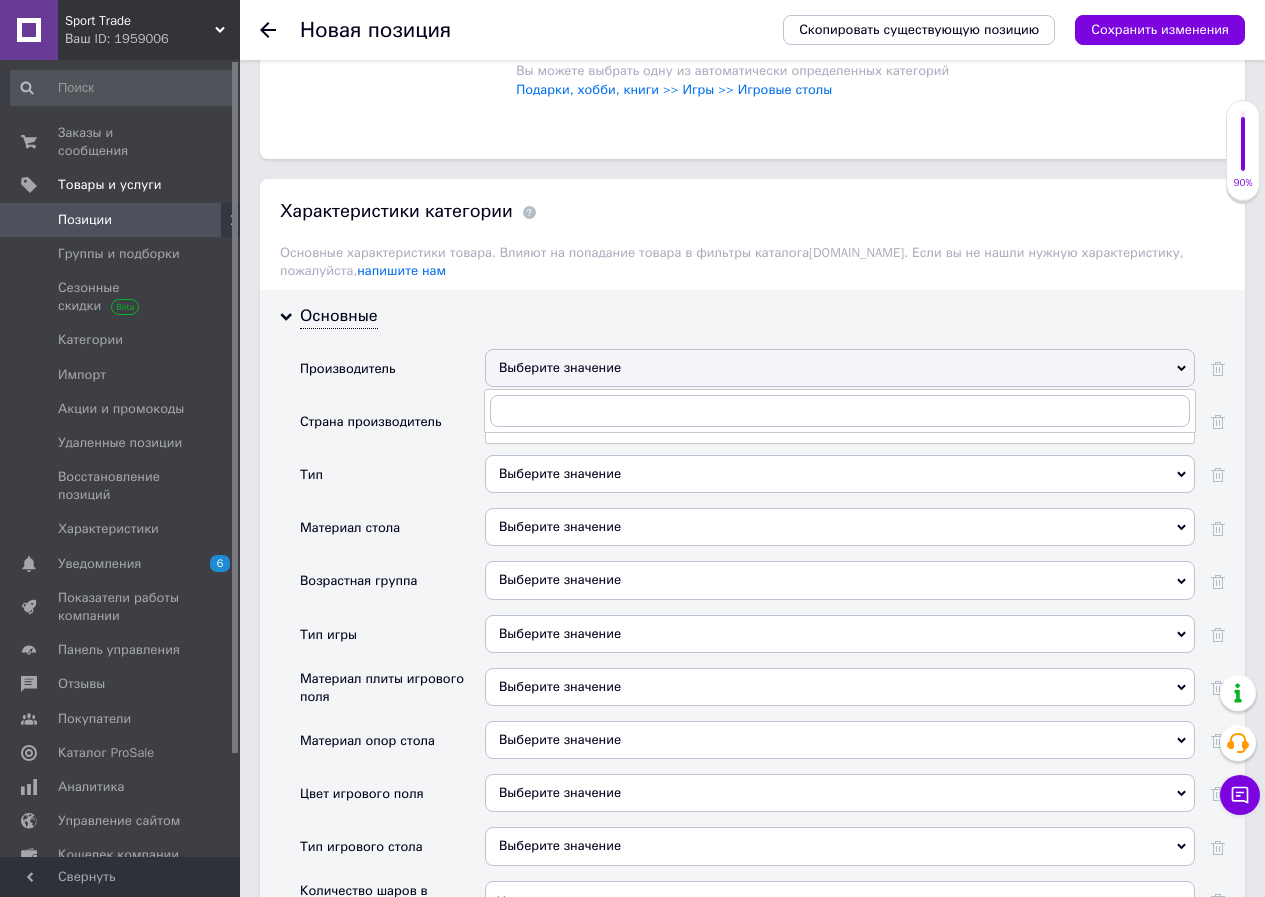 click on "Производитель" at bounding box center [392, 375] 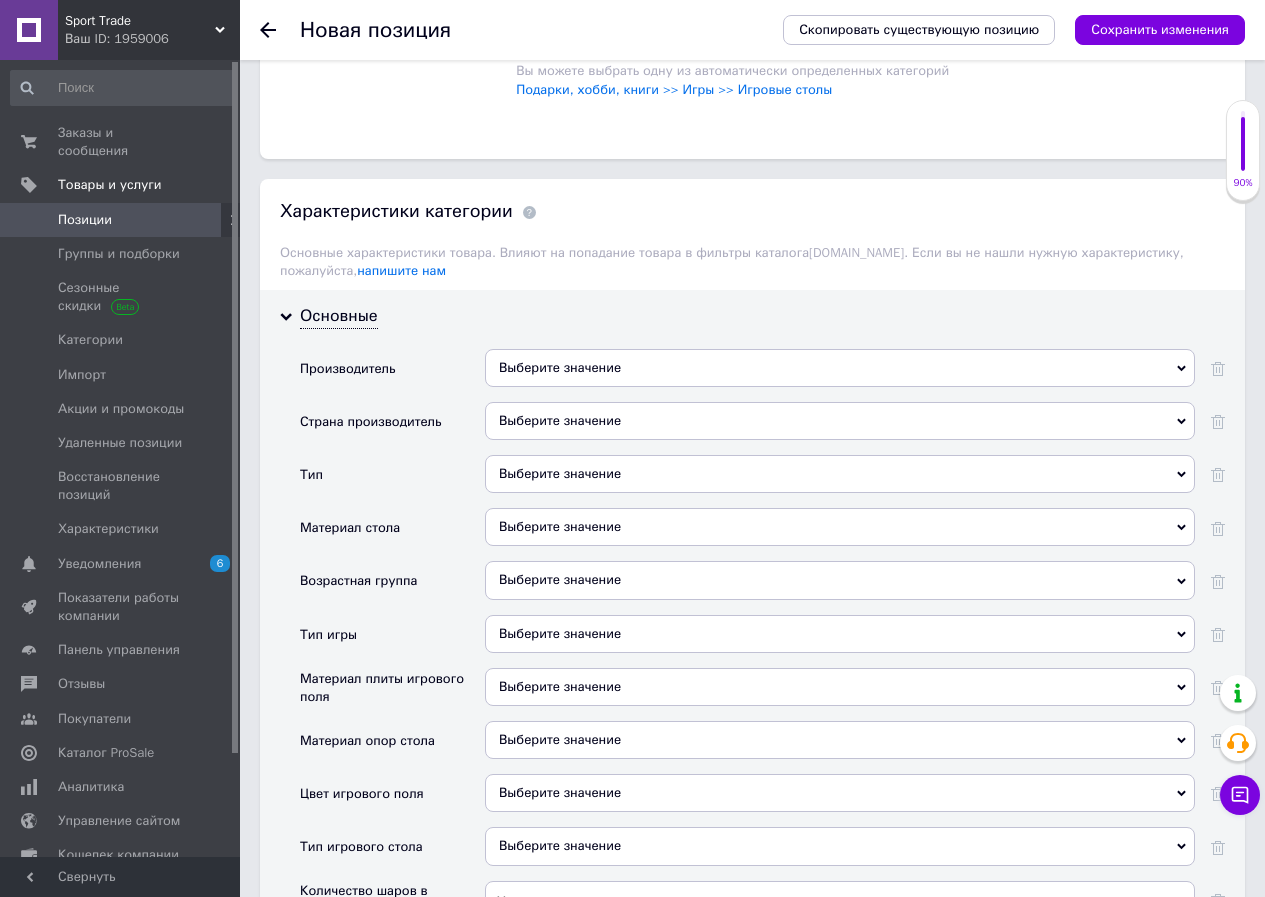 click on "Выберите значение" at bounding box center (840, 421) 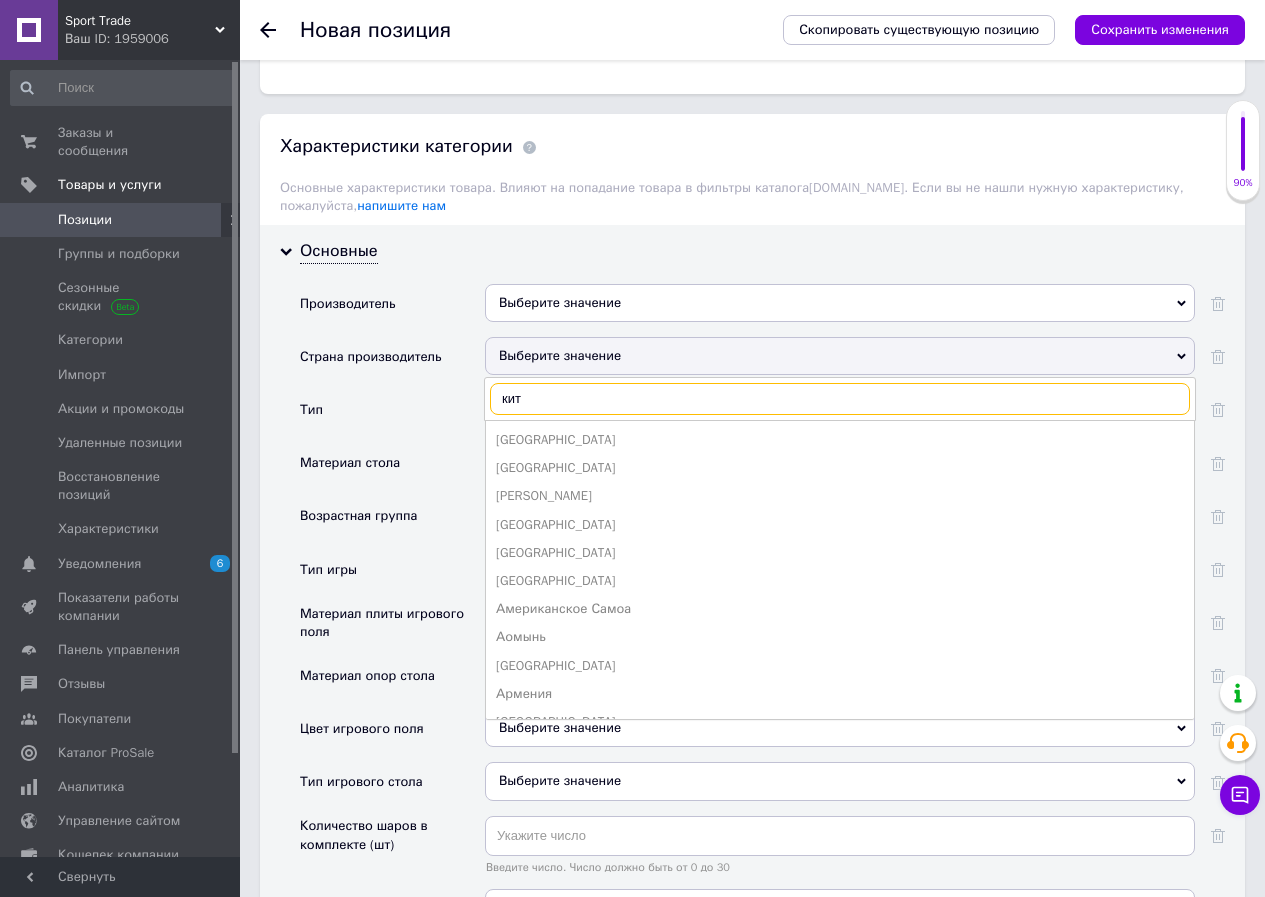 scroll, scrollTop: 1692, scrollLeft: 0, axis: vertical 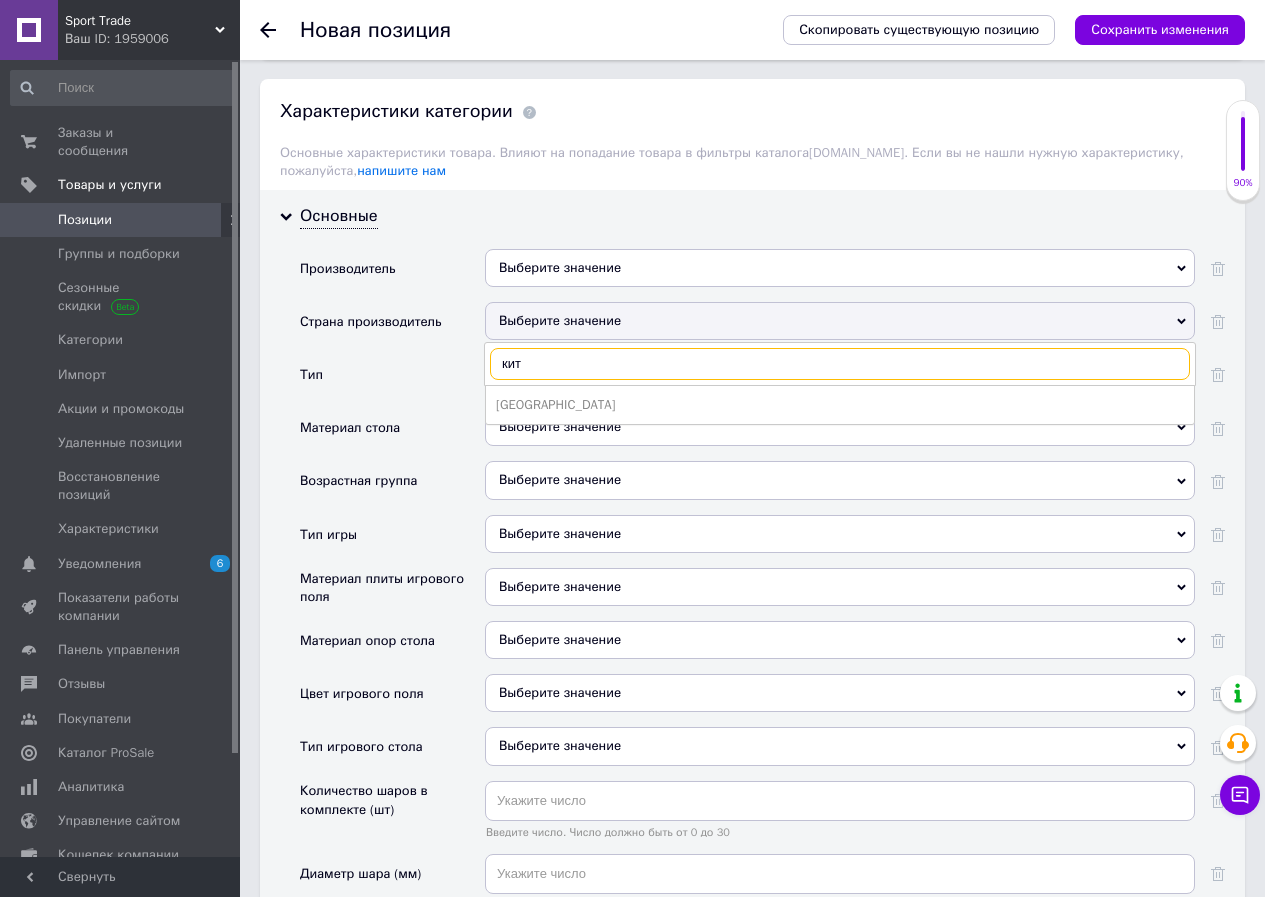 type on "кит" 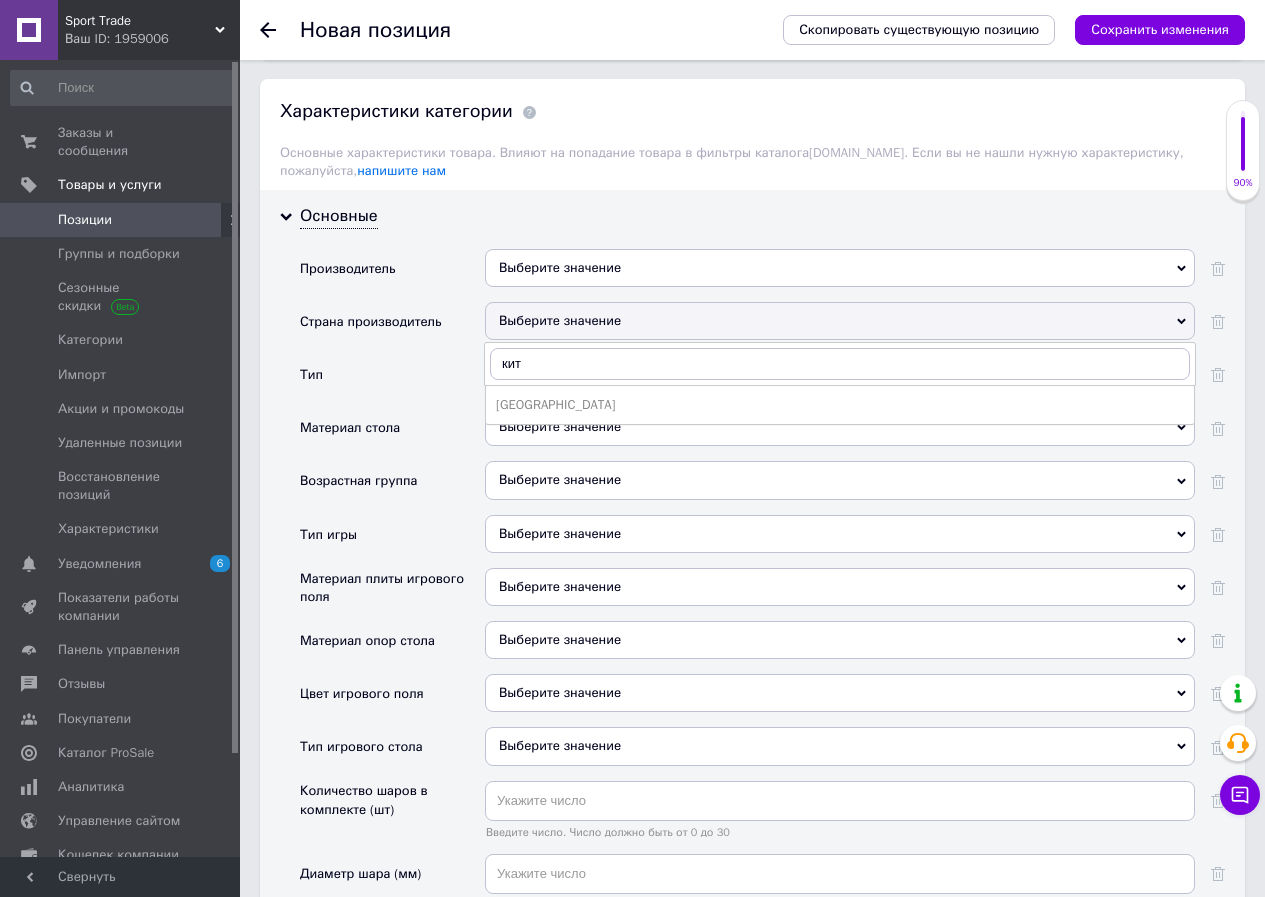 click on "[GEOGRAPHIC_DATA]" at bounding box center (840, 405) 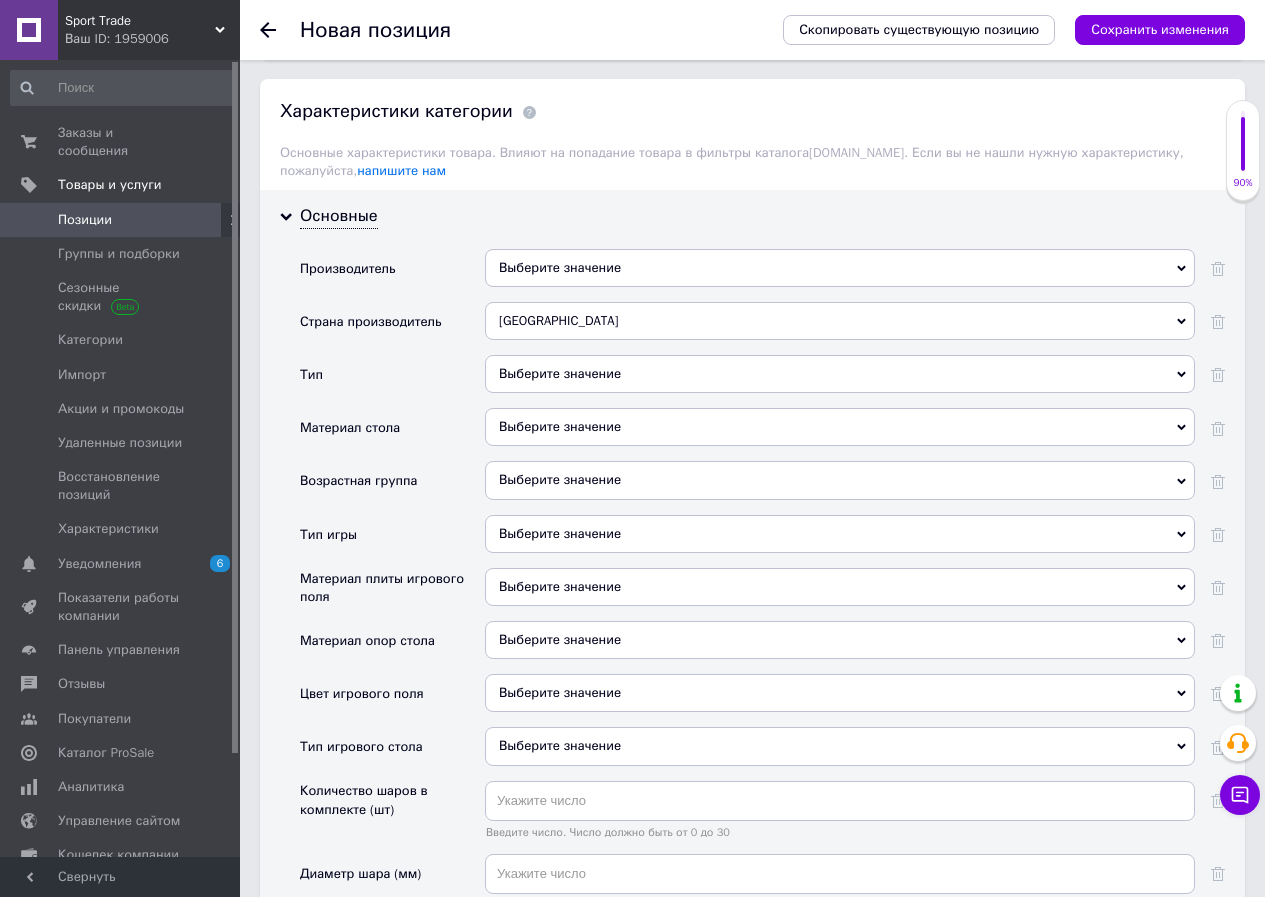 click on "Выберите значение" at bounding box center [840, 427] 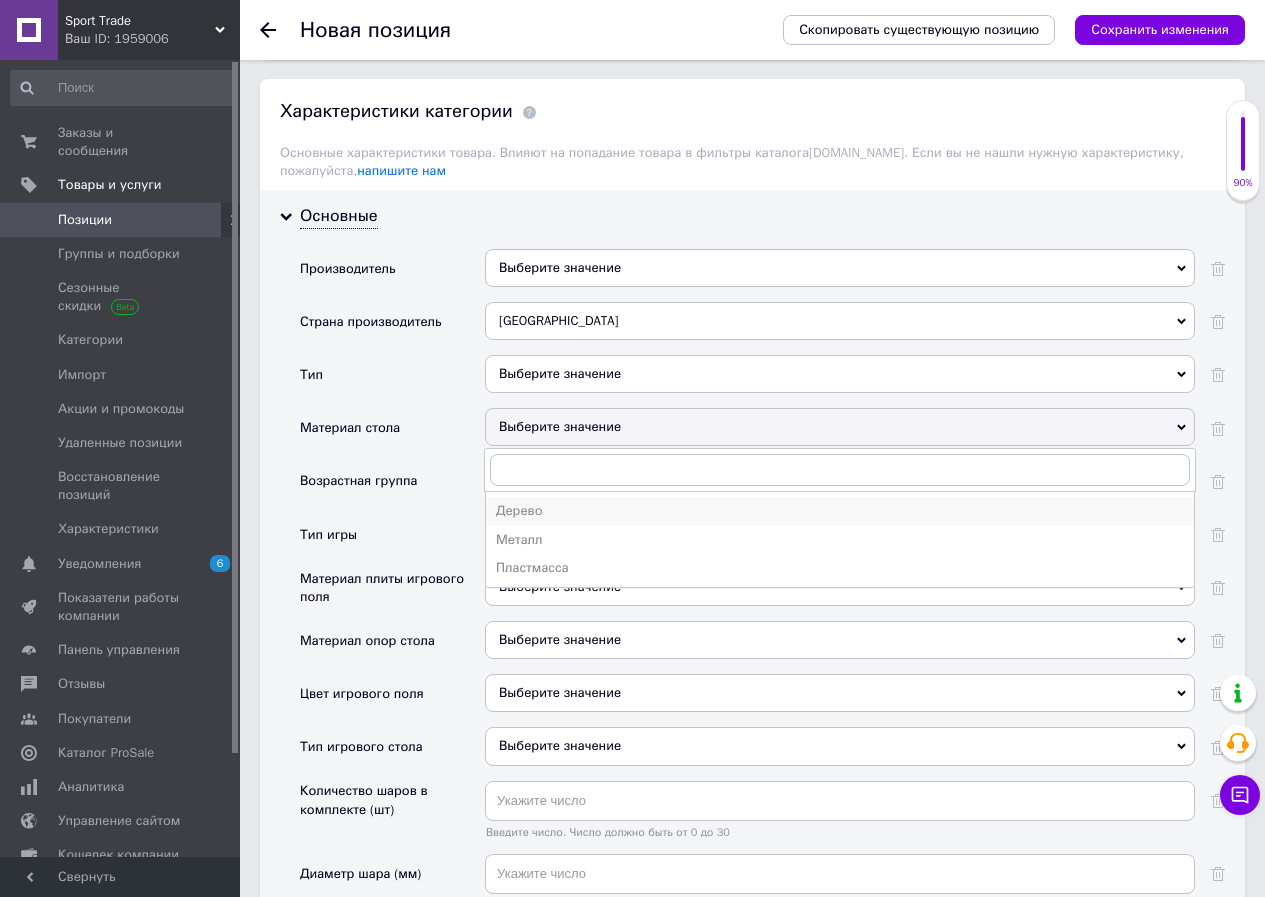 click on "Дерево" at bounding box center (840, 511) 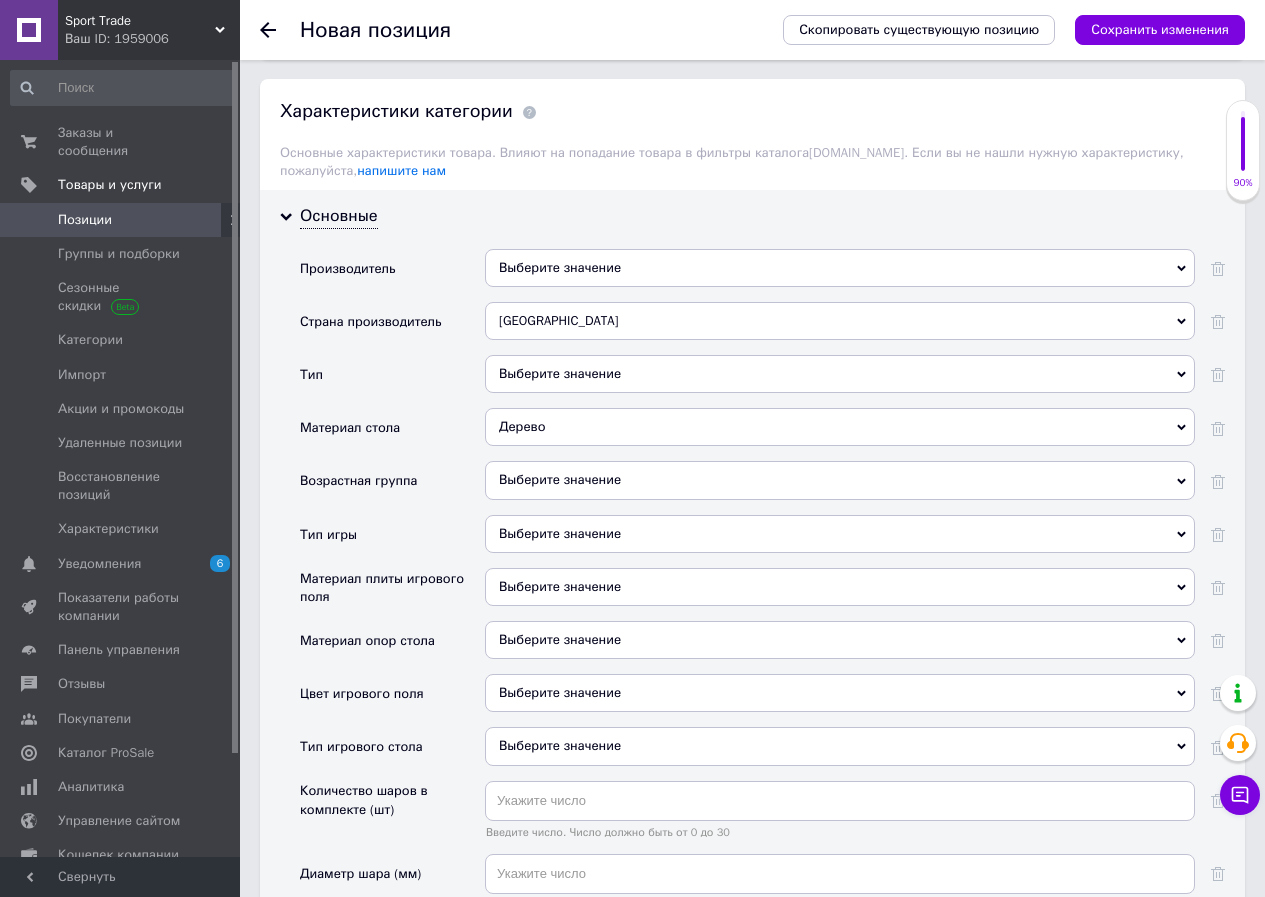 click on "Выберите значение" at bounding box center [840, 480] 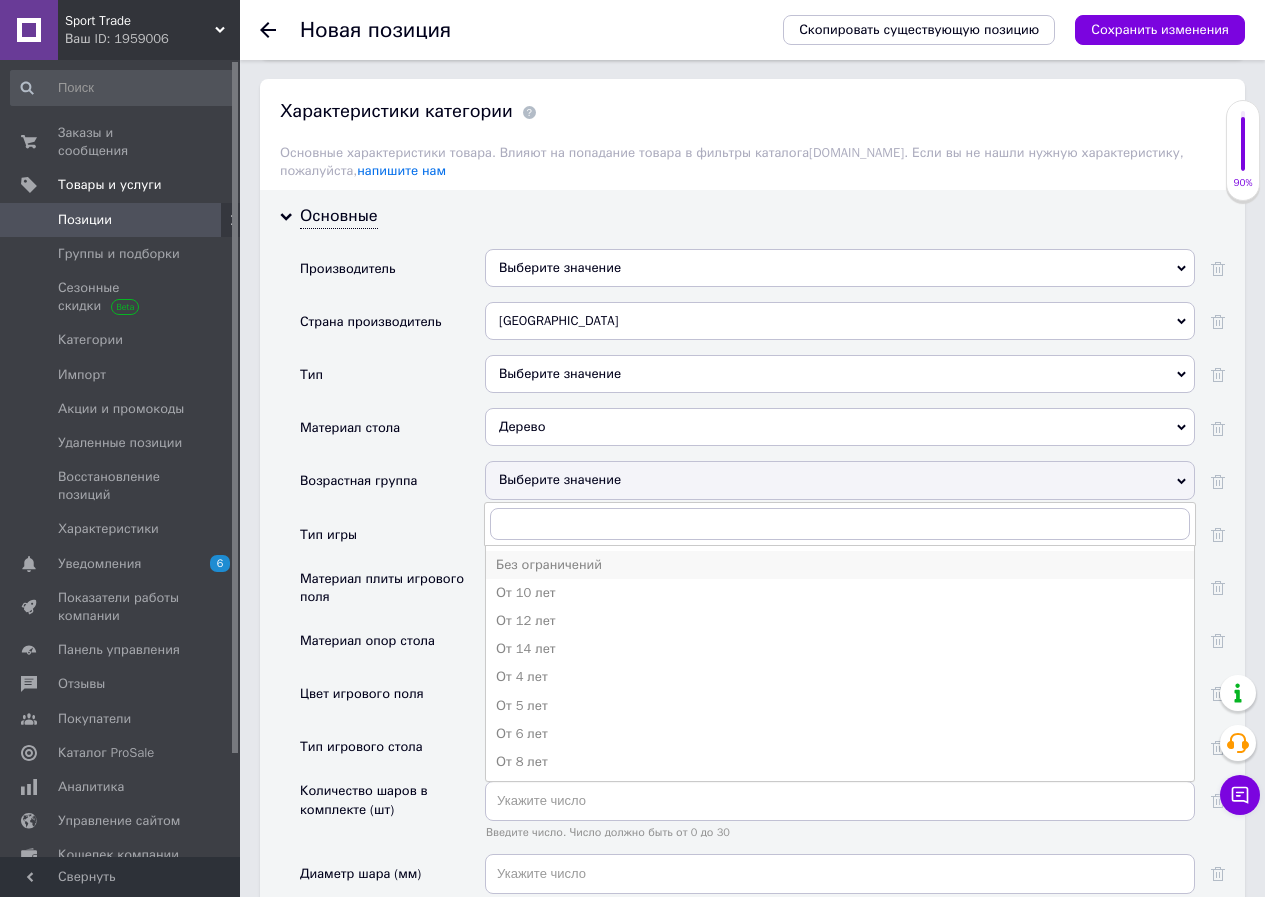 click on "Без ограничений" at bounding box center [840, 565] 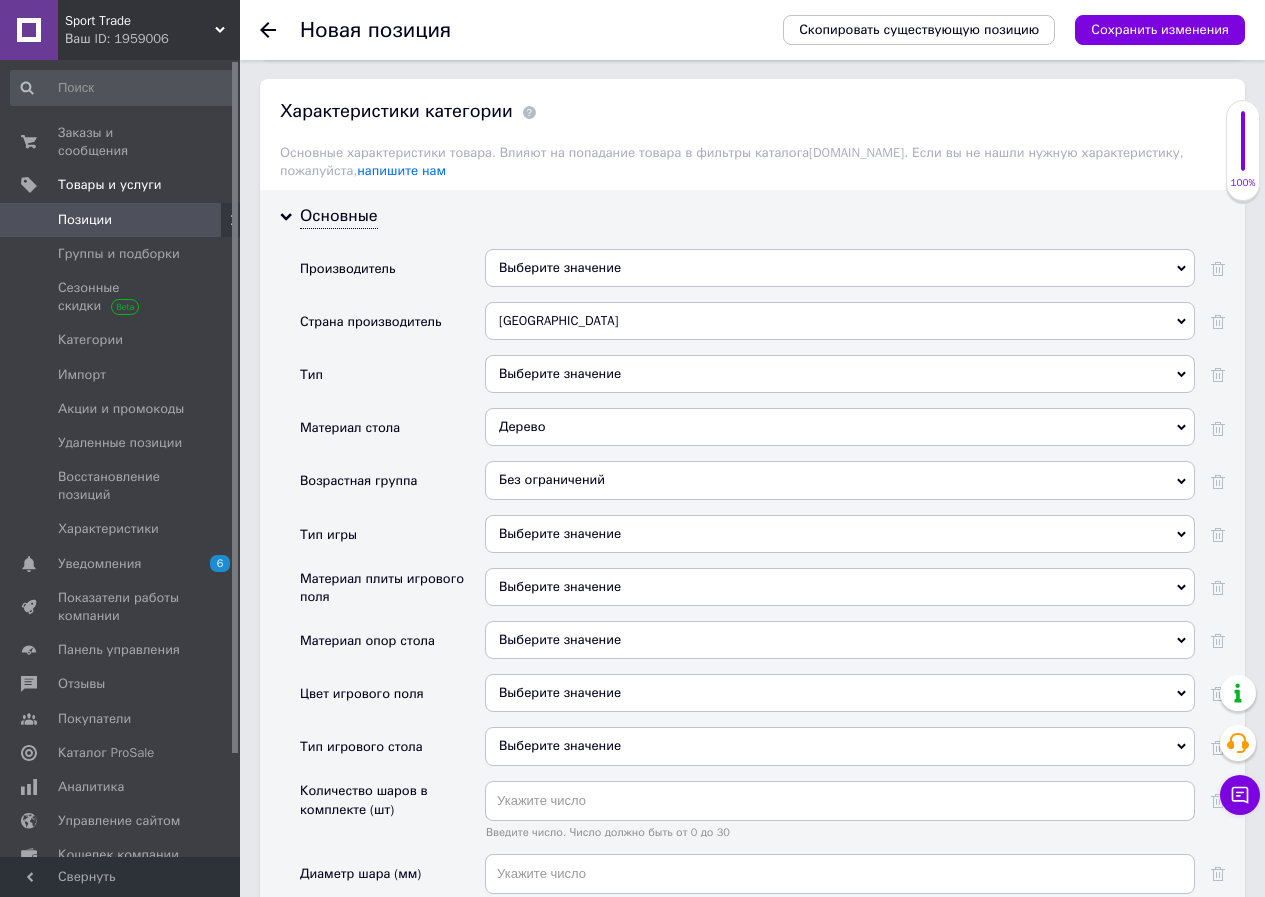 click on "Выберите значение" at bounding box center [840, 534] 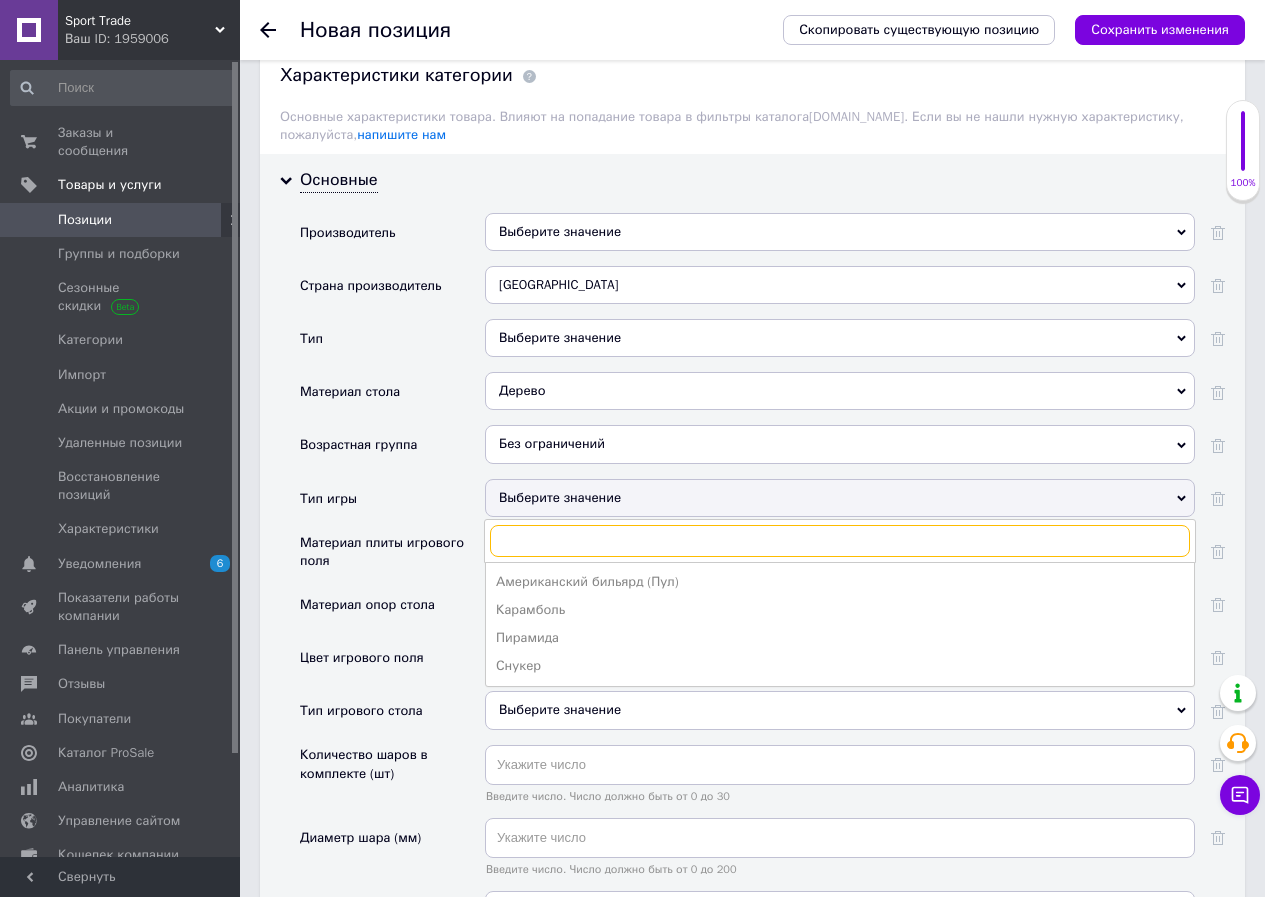 scroll, scrollTop: 1792, scrollLeft: 0, axis: vertical 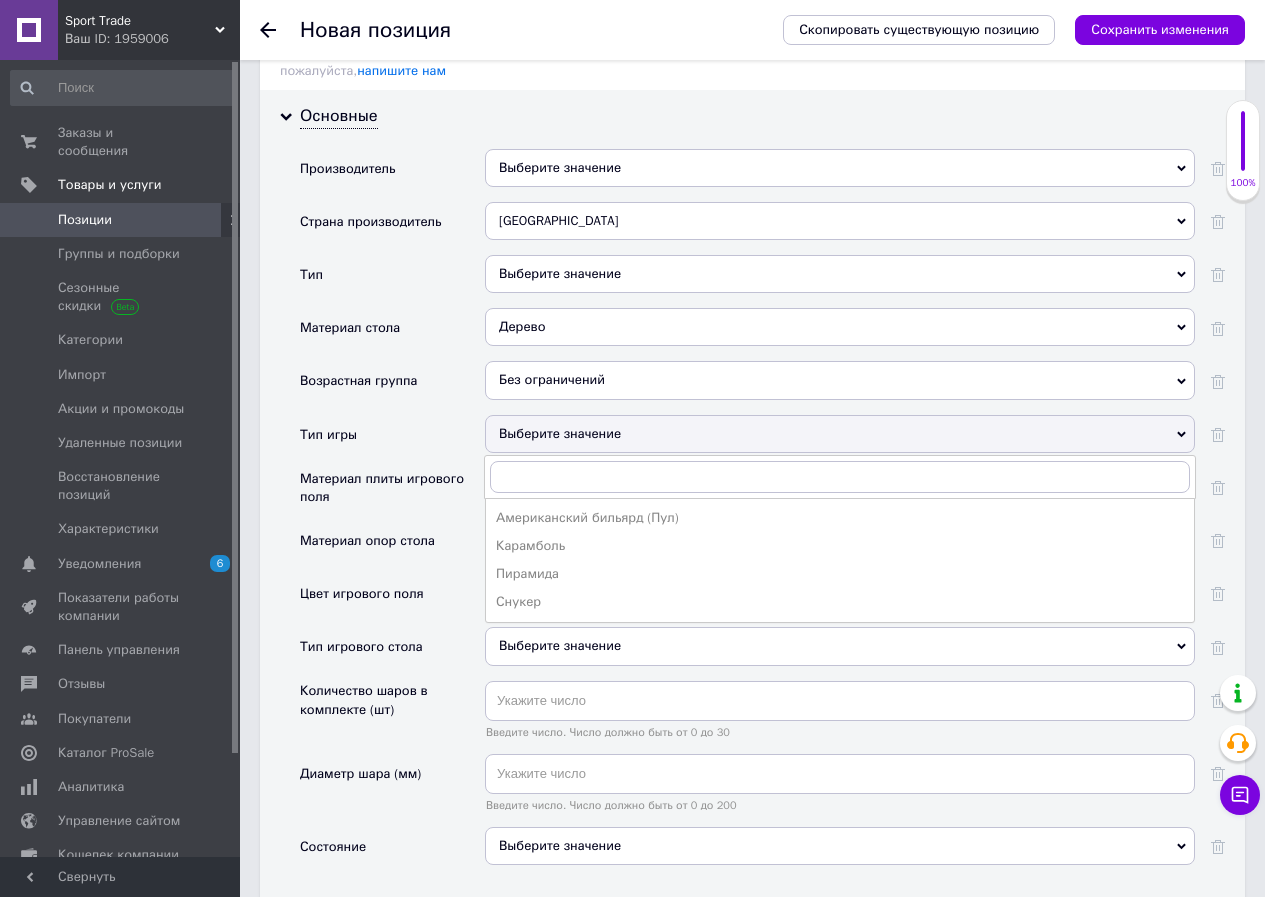 click on "Возрастная группа" at bounding box center (392, 387) 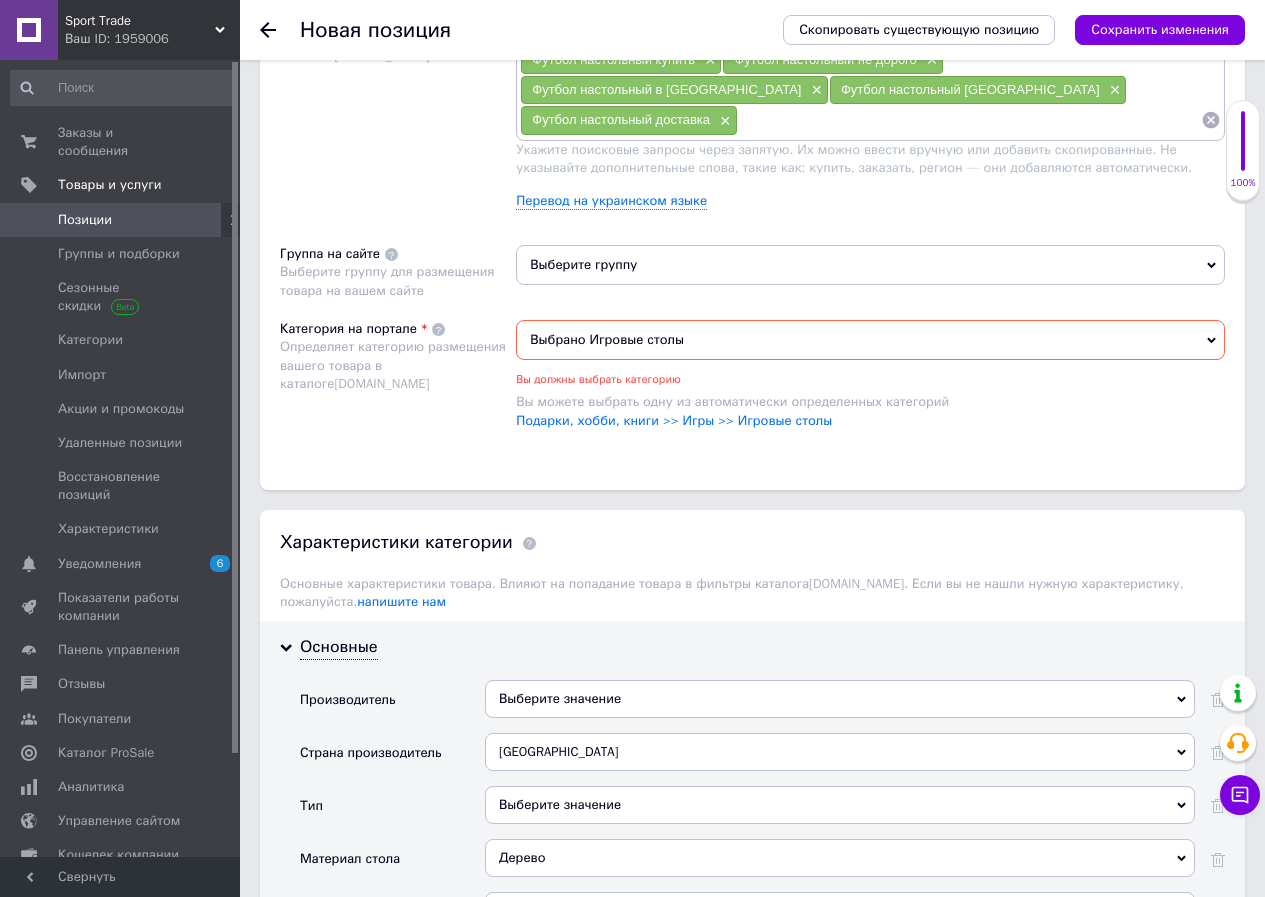 scroll, scrollTop: 1092, scrollLeft: 0, axis: vertical 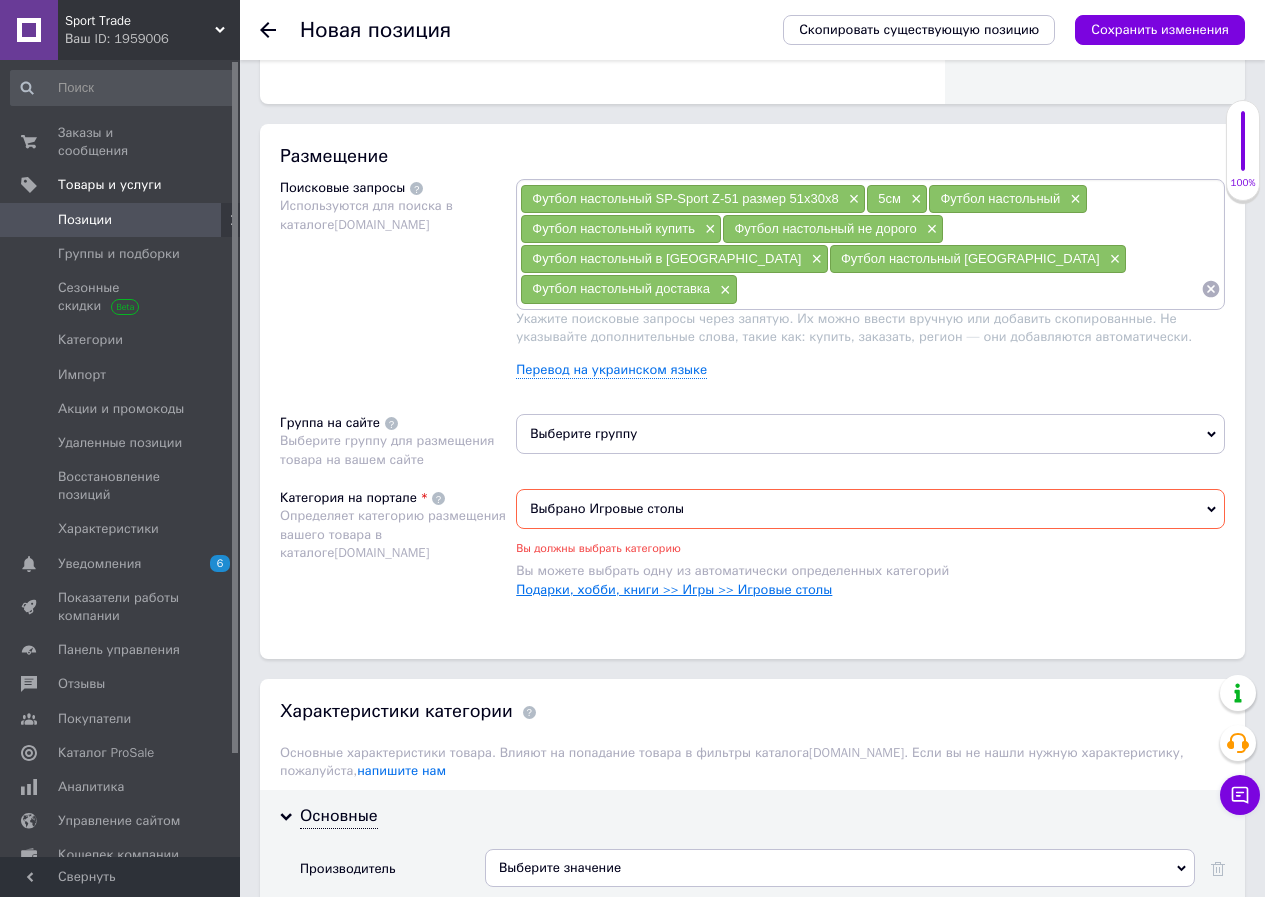 click on "Подарки, хобби, книги >> Игры >> Игровые столы" at bounding box center [674, 589] 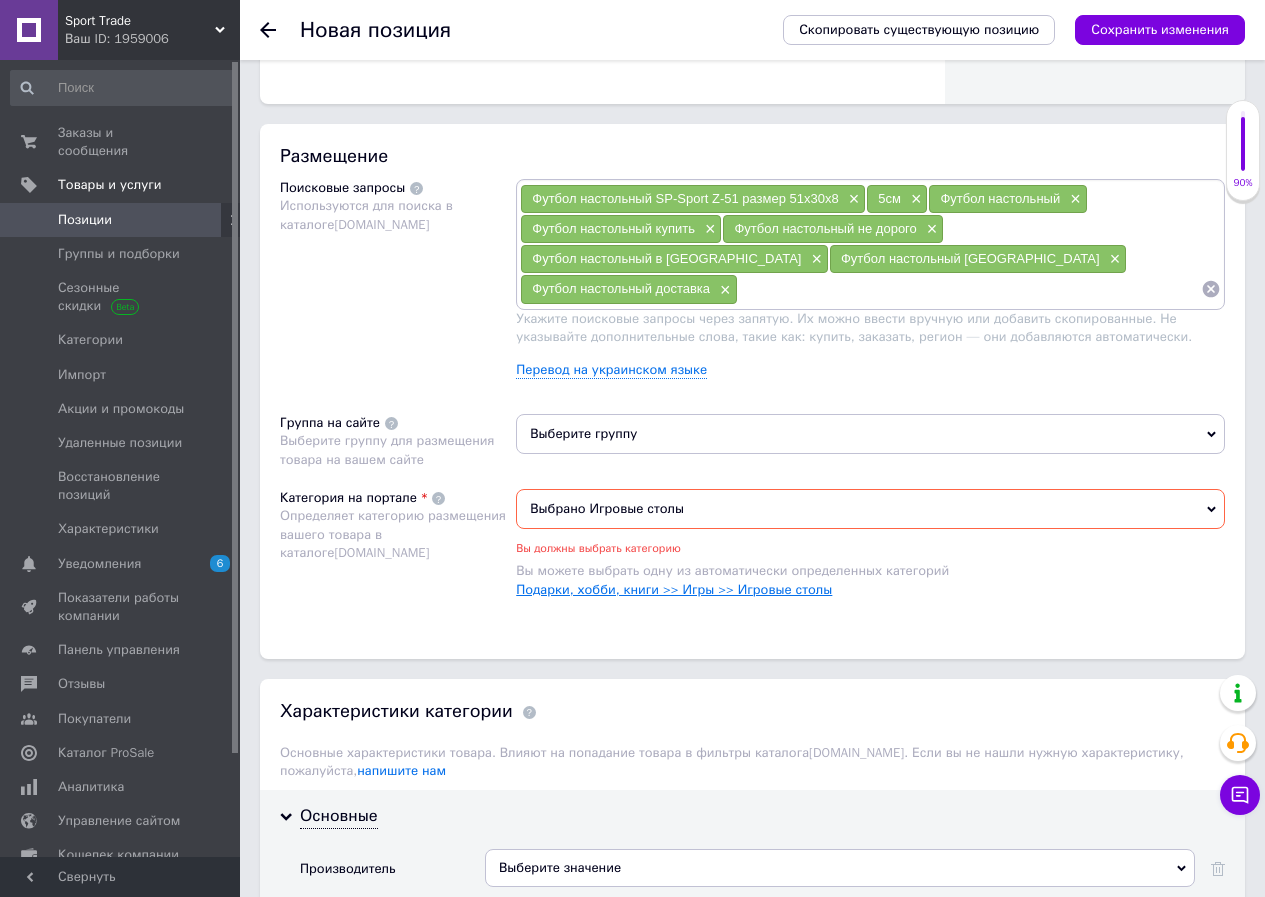 click on "Подарки, хобби, книги >> Игры >> Игровые столы" at bounding box center (674, 589) 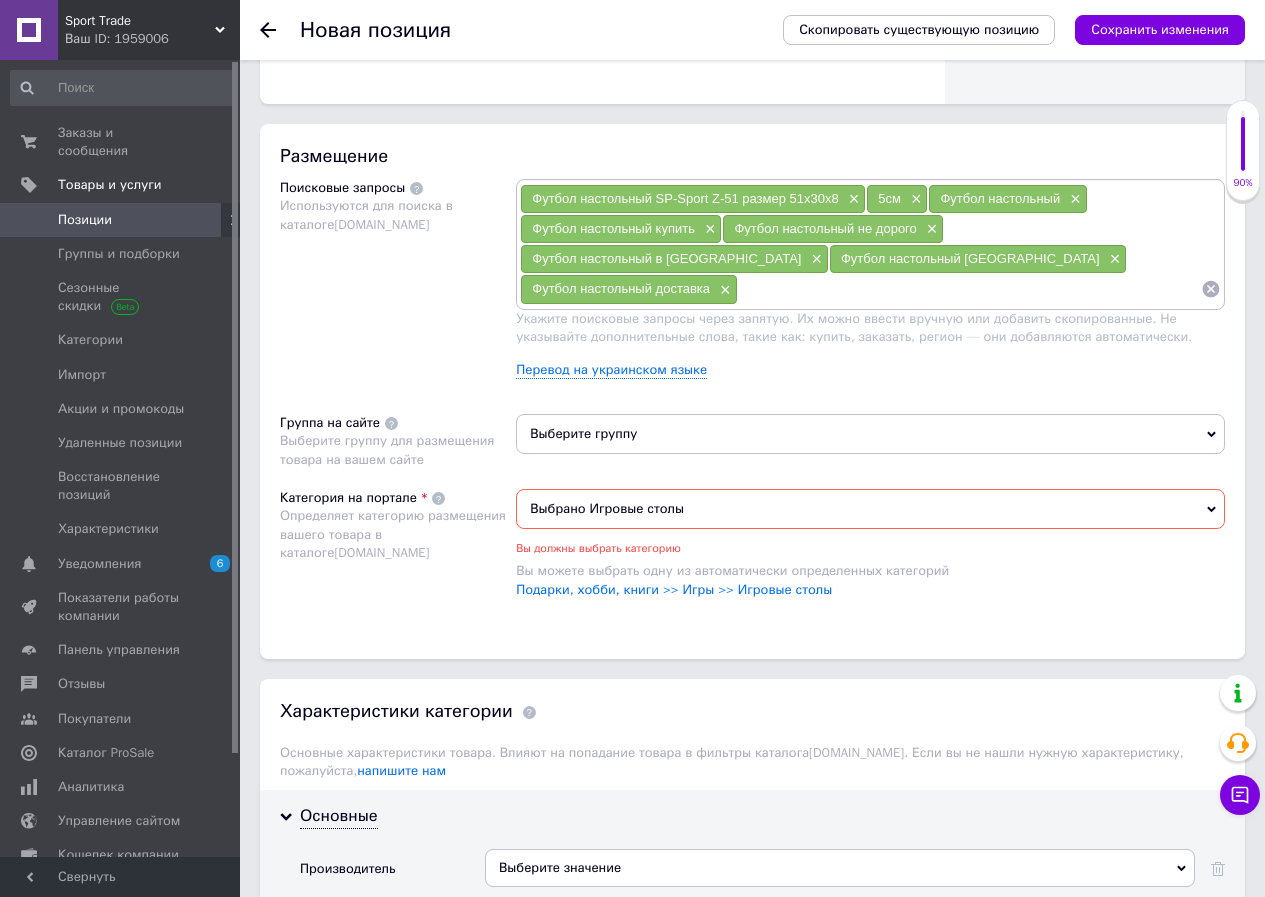 click on "Выбрано Игровые столы" at bounding box center [870, 509] 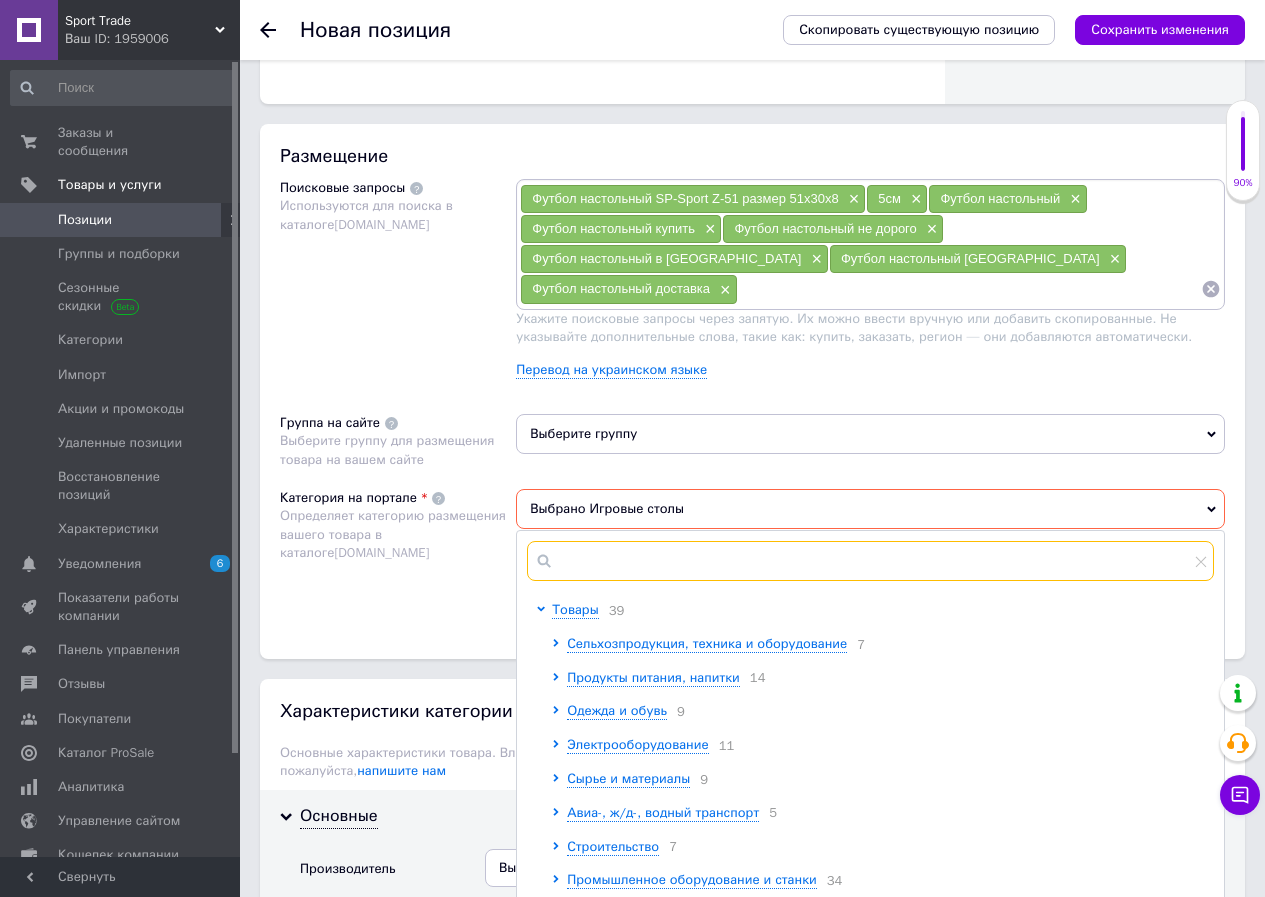 click at bounding box center [870, 561] 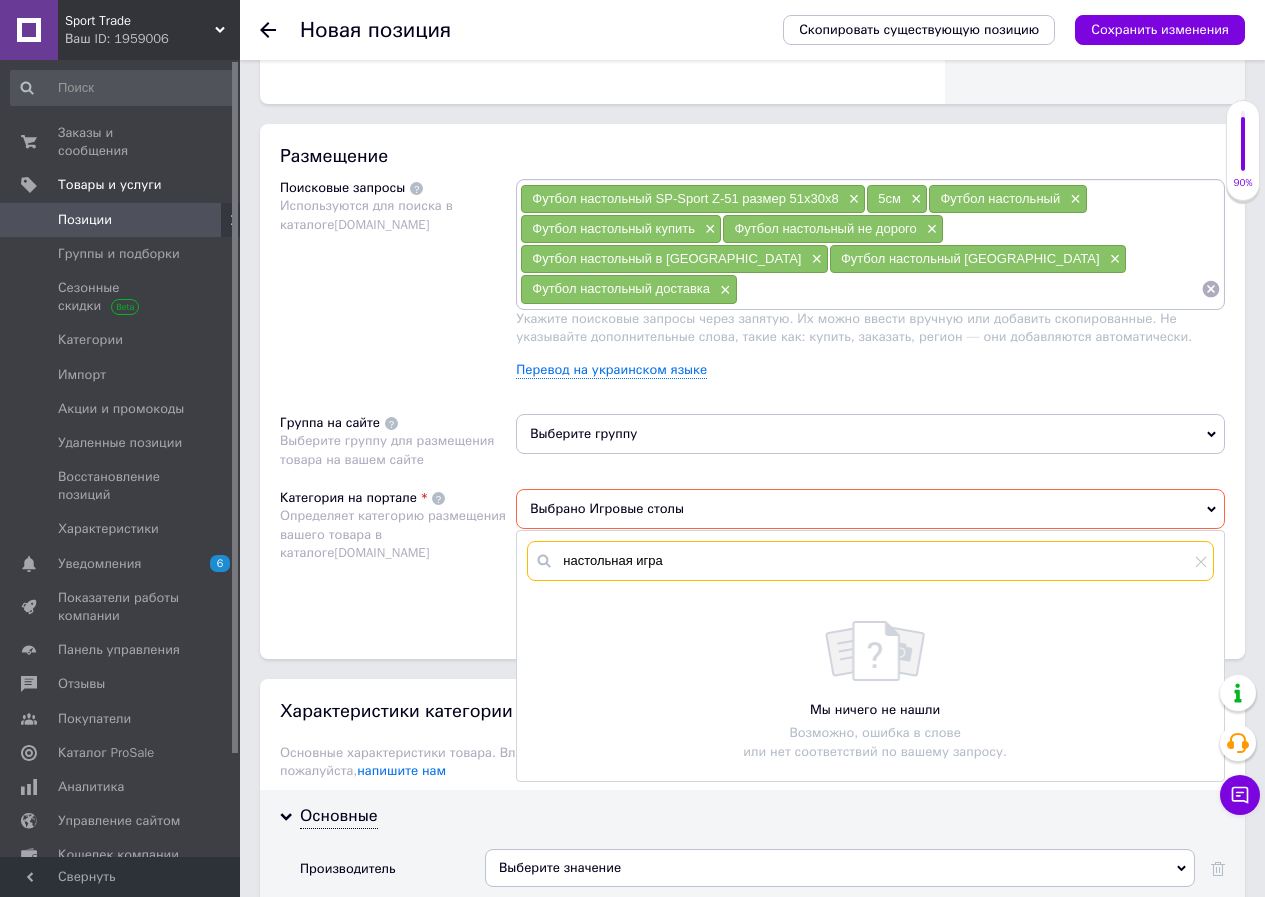 scroll, scrollTop: 1192, scrollLeft: 0, axis: vertical 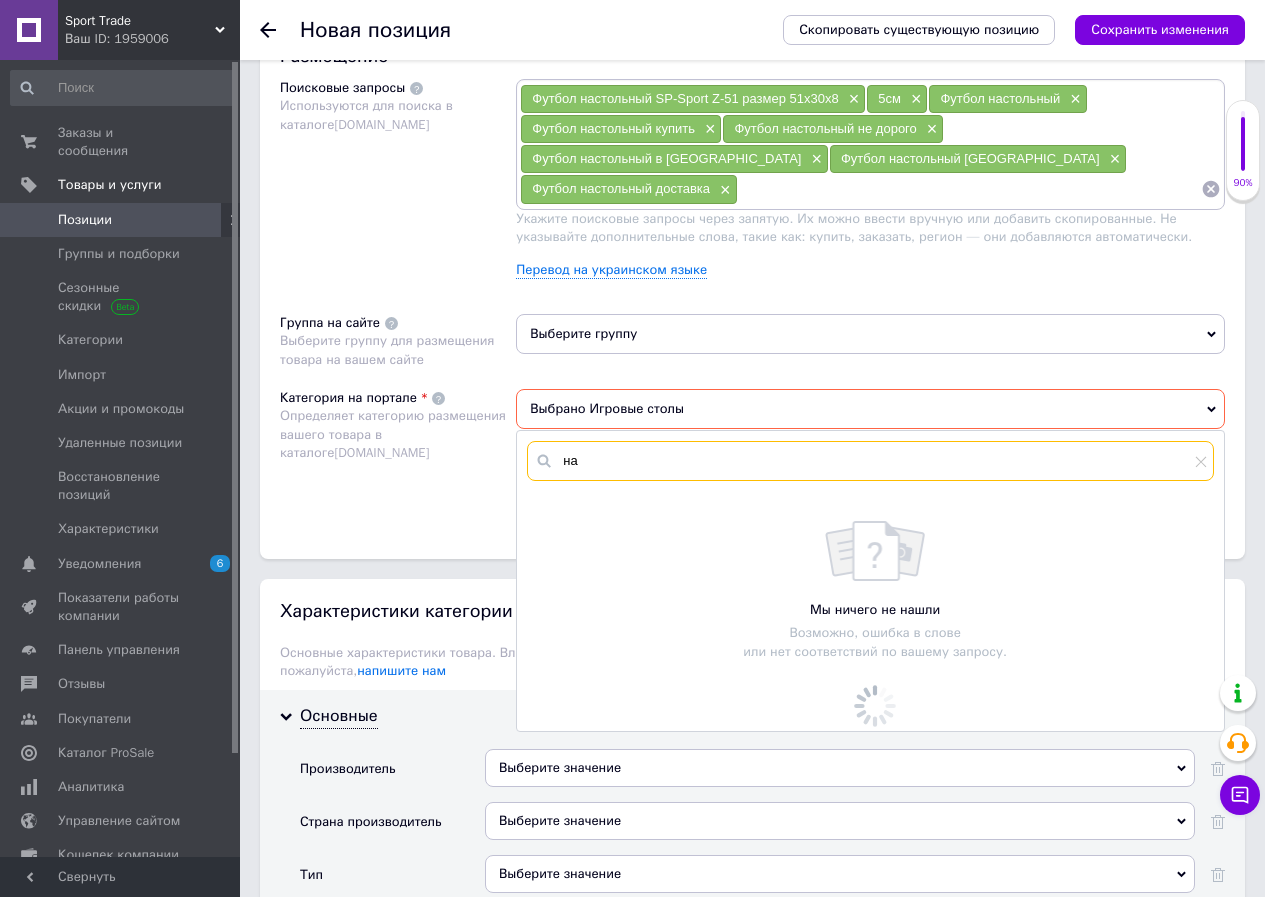 type on "н" 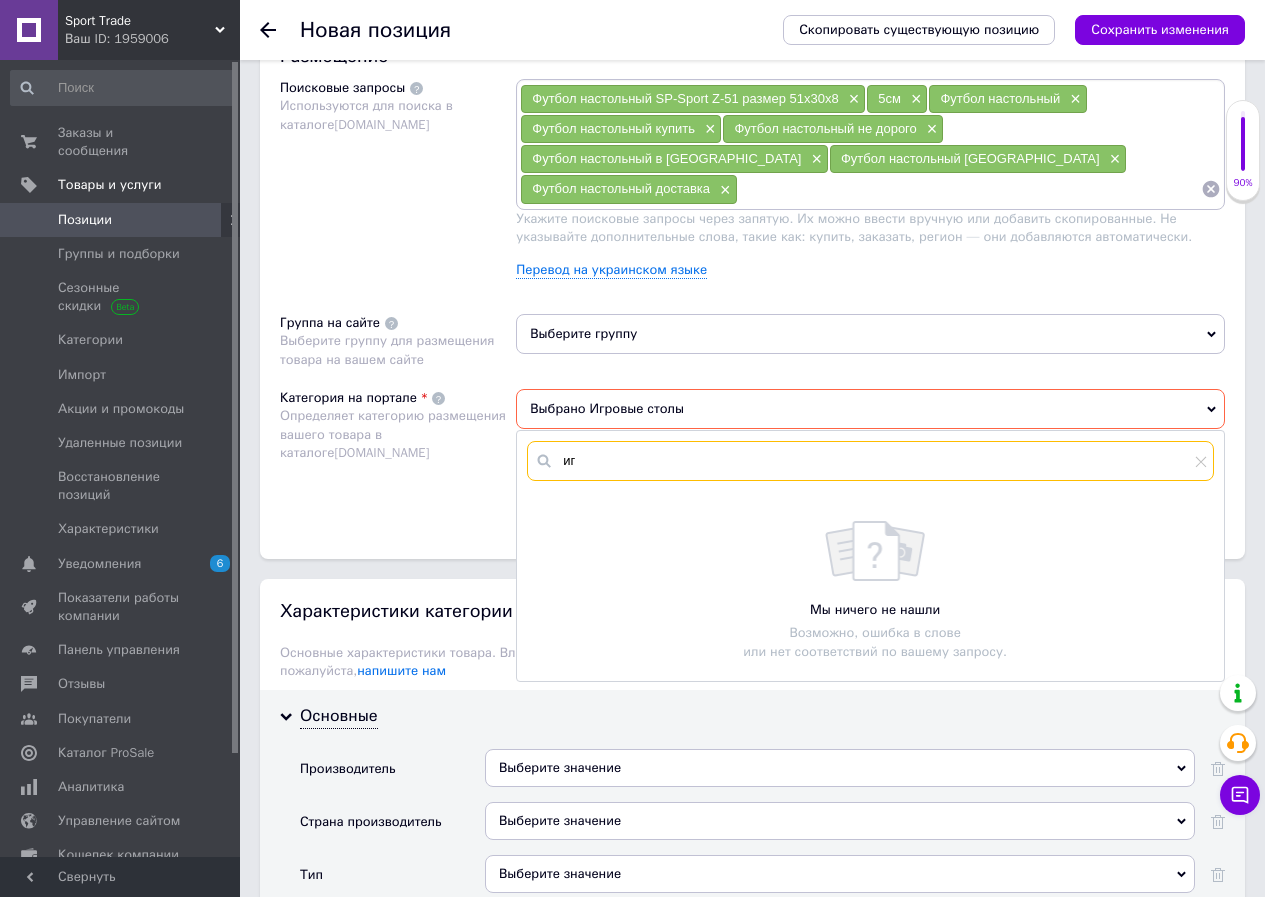 type on "и" 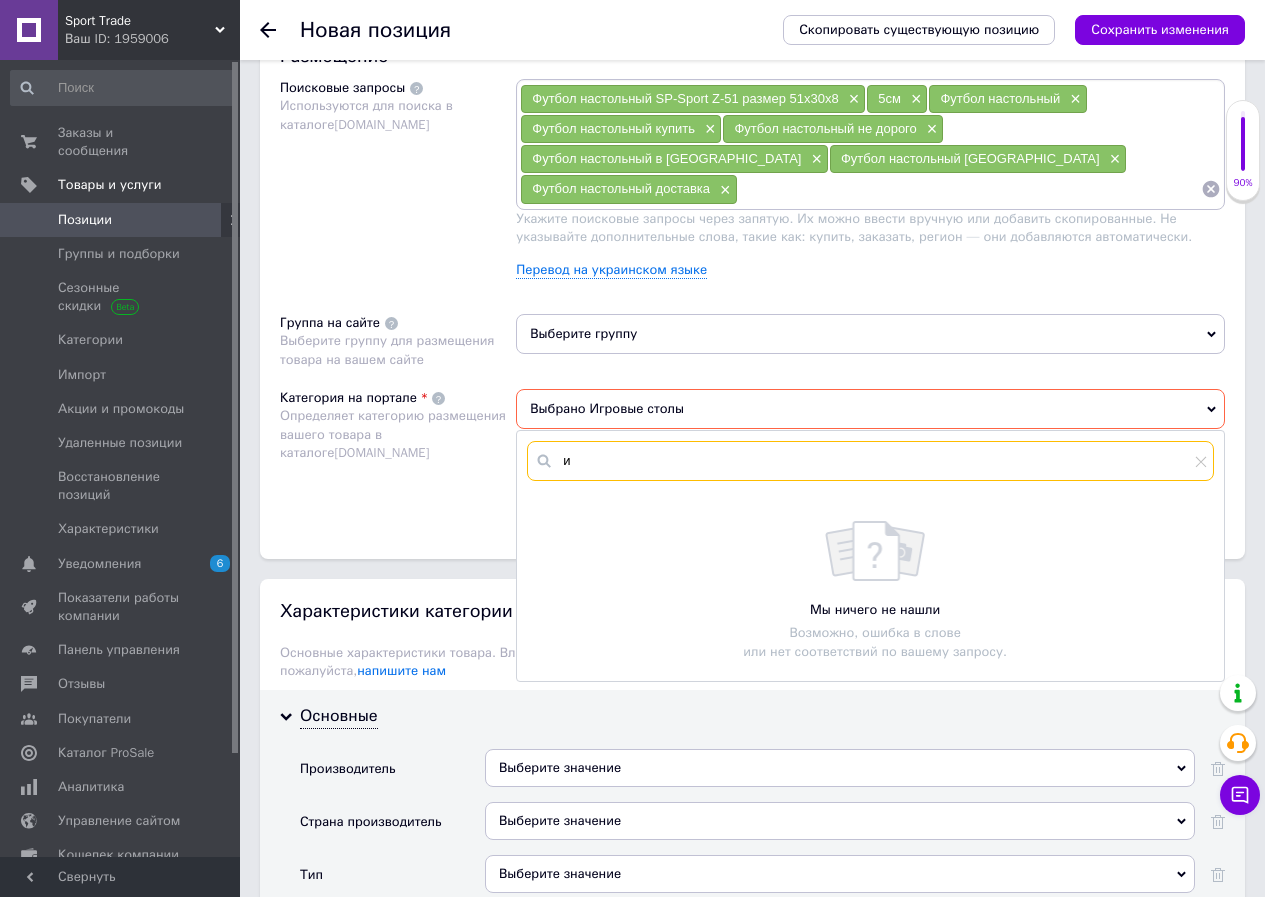 type 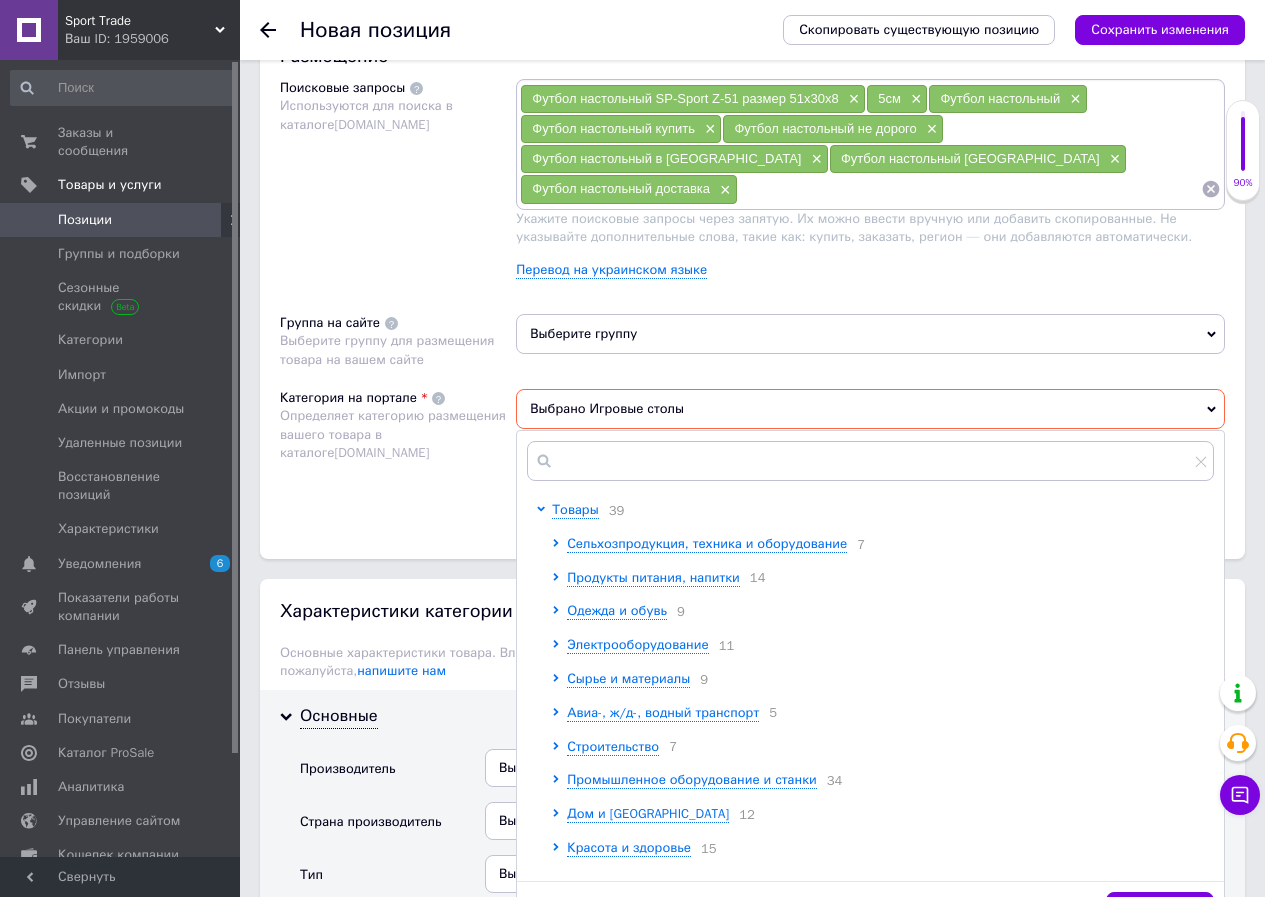 click on "Размещение Поисковые запросы Используются для поиска в каталоге  [DOMAIN_NAME] Футбол настольный SP-Sport Z-51 размер 51х30х8 × 5см × Футбол настольный × Футбол настольный купить × Футбол настольный не дорого × Футбол настольный в [GEOGRAPHIC_DATA] × Футбол настольный киев × Футбол настольный доставка × Укажите поисковые запросы через запятую.
Их можно ввести вручную или добавить скопированные.
Не указывайте дополнительные слова,
такие как: купить, заказать, регион — они добавляются автоматически. Перевод на украинском языке Группа на сайте Выберите группу Категория на портале 39" at bounding box center (752, 291) 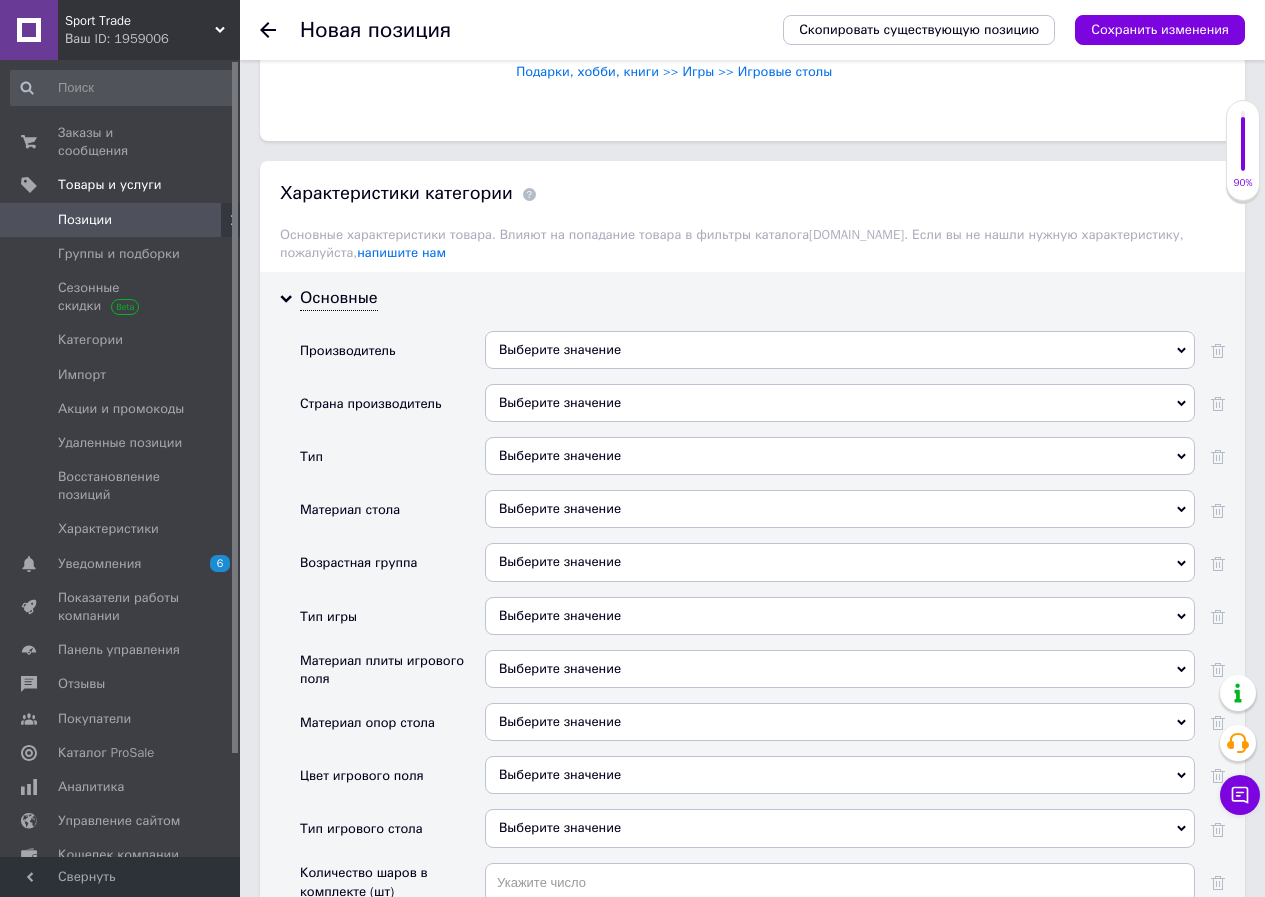 scroll, scrollTop: 1792, scrollLeft: 0, axis: vertical 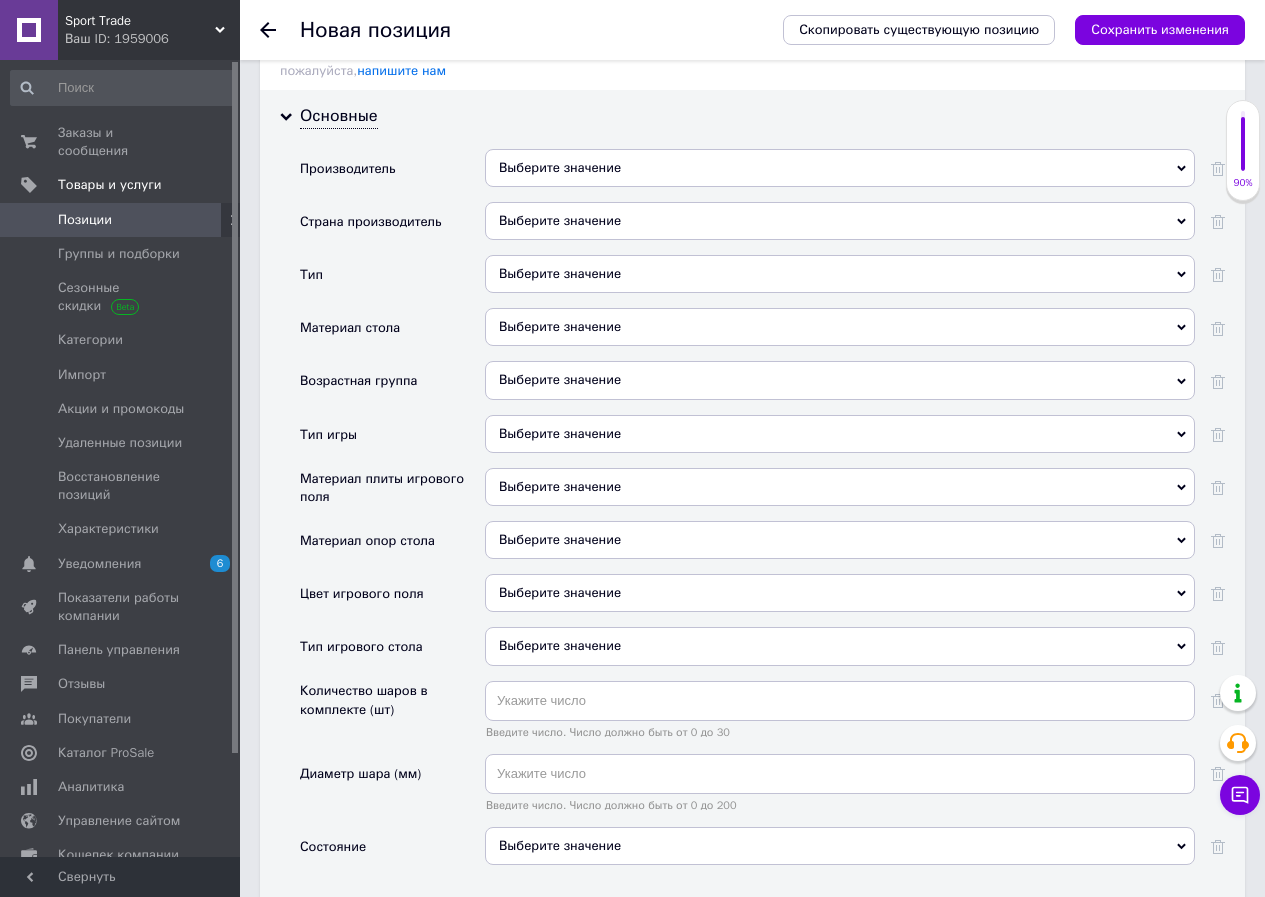 click on "Выберите значение" at bounding box center (840, 434) 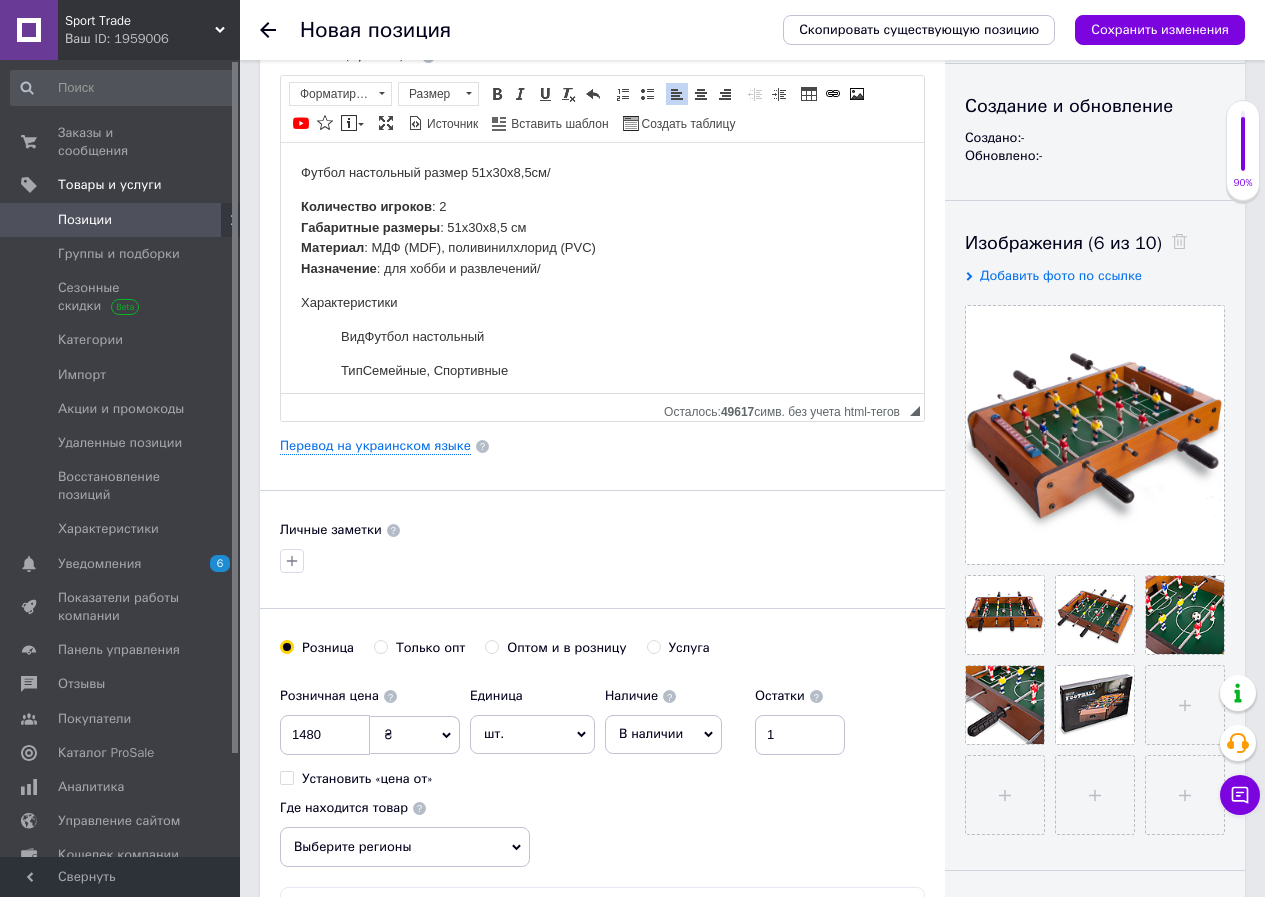 scroll, scrollTop: 0, scrollLeft: 0, axis: both 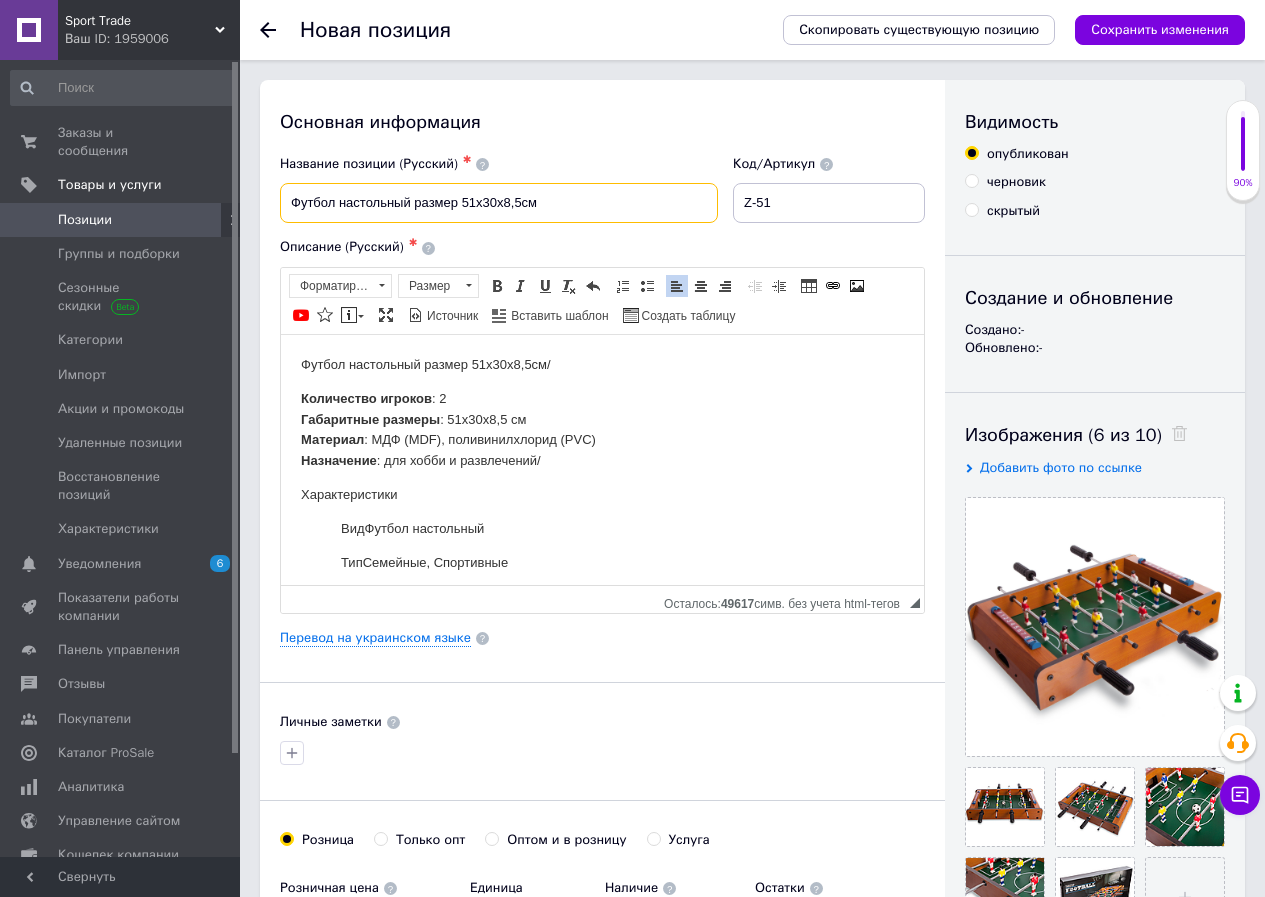 click on "Футбол настольный размер 51х30х8,5см" at bounding box center (499, 203) 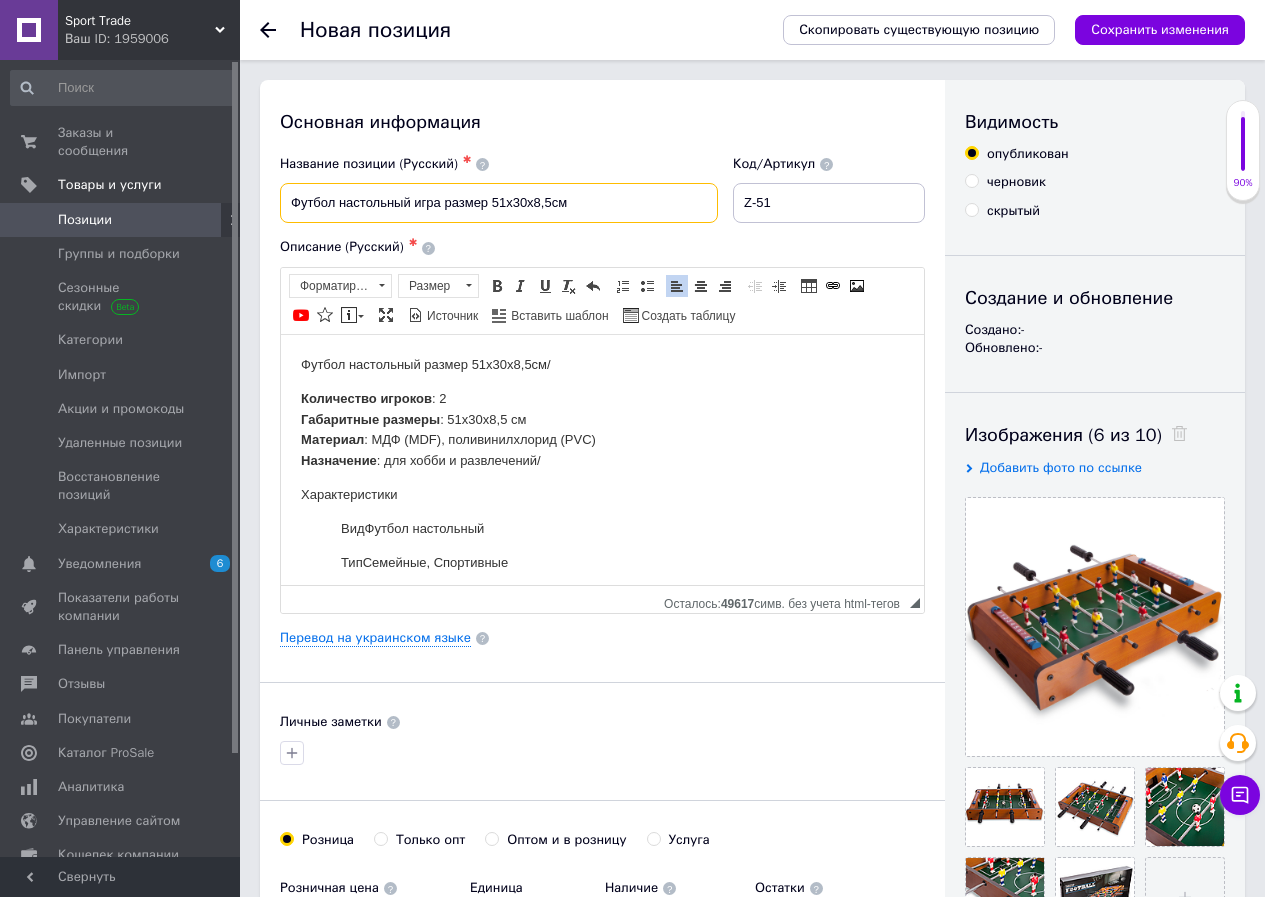 type on "Футбол настольный игра размер 51х30х8,5см" 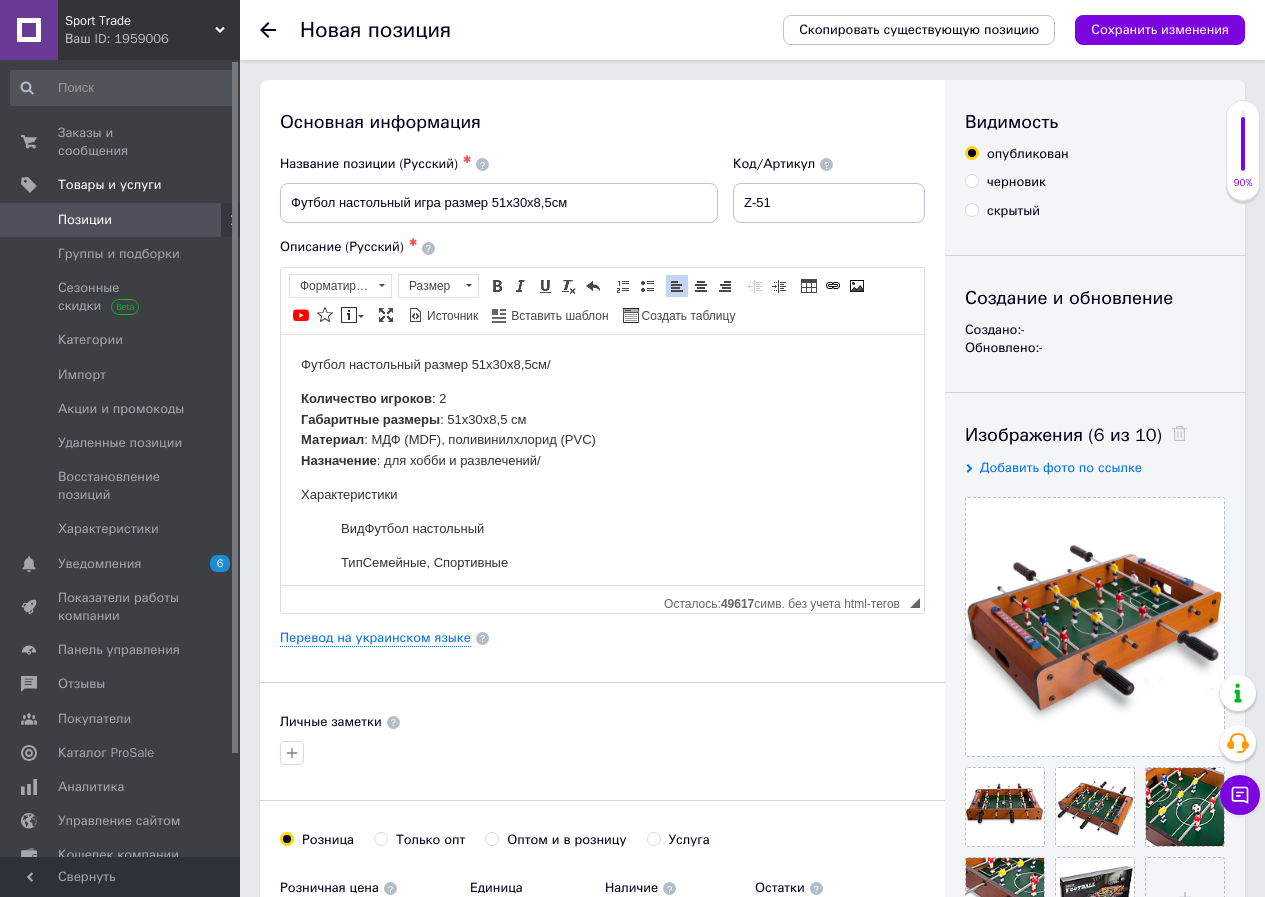 click on "Футбол настольный размер 51х30х8,5см/ Количество игроков : 2 Габаритные размеры : 51х30х8,5 см Материал : МДФ (MDF), поливинилхлорид (PVC) Назначение : для хобби и развлечений/ Характеристики Вид  Футбол настольный Тип  Семейные, Спортивные В комплекте  Игровое поле Футбол: 1шт Мяч: 2шт Количество игроков  2 игрока [PERSON_NAME] (MDF) / Поливинилхлорид (PVC) Страна производитель  Китай" at bounding box center (602, 541) 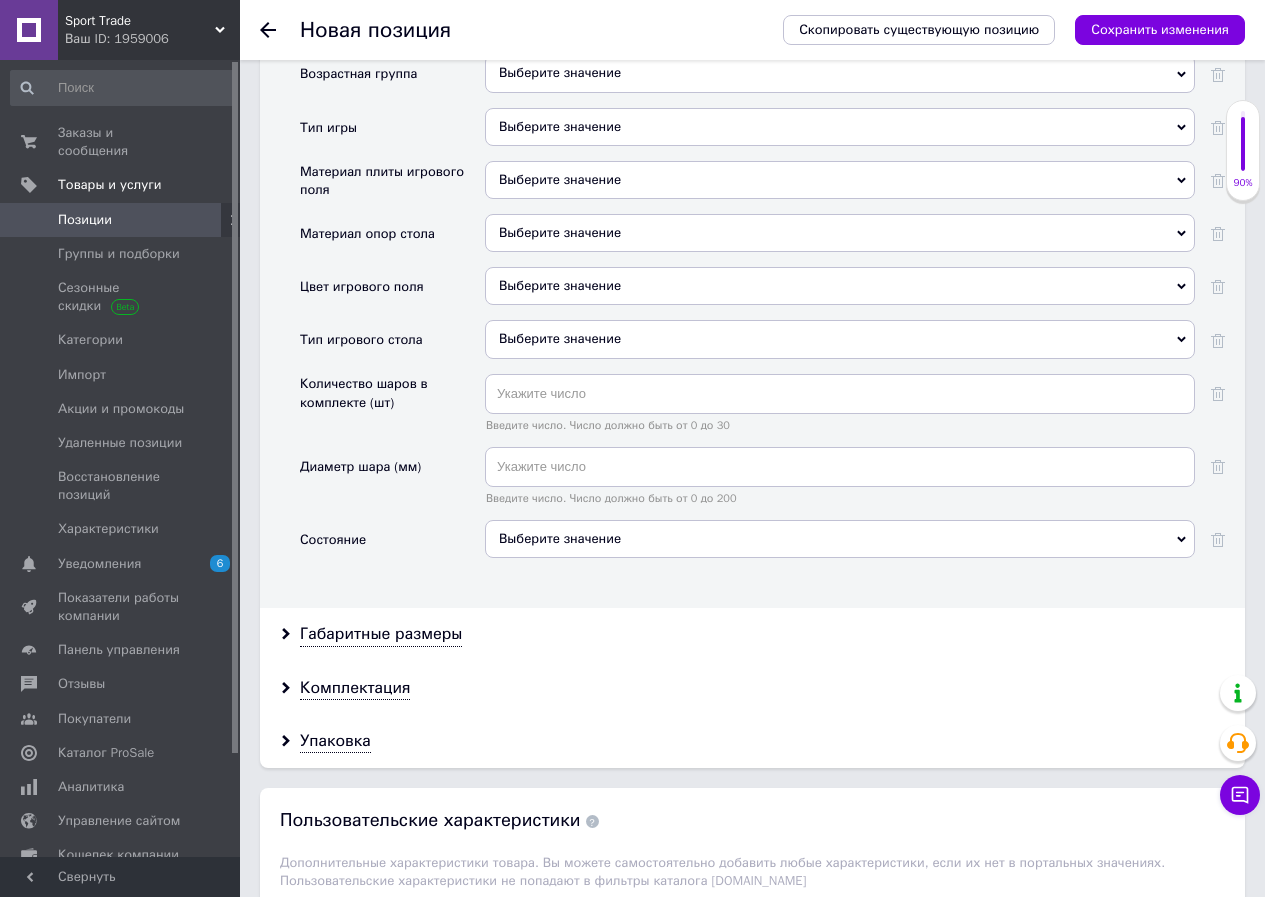 scroll, scrollTop: 2100, scrollLeft: 0, axis: vertical 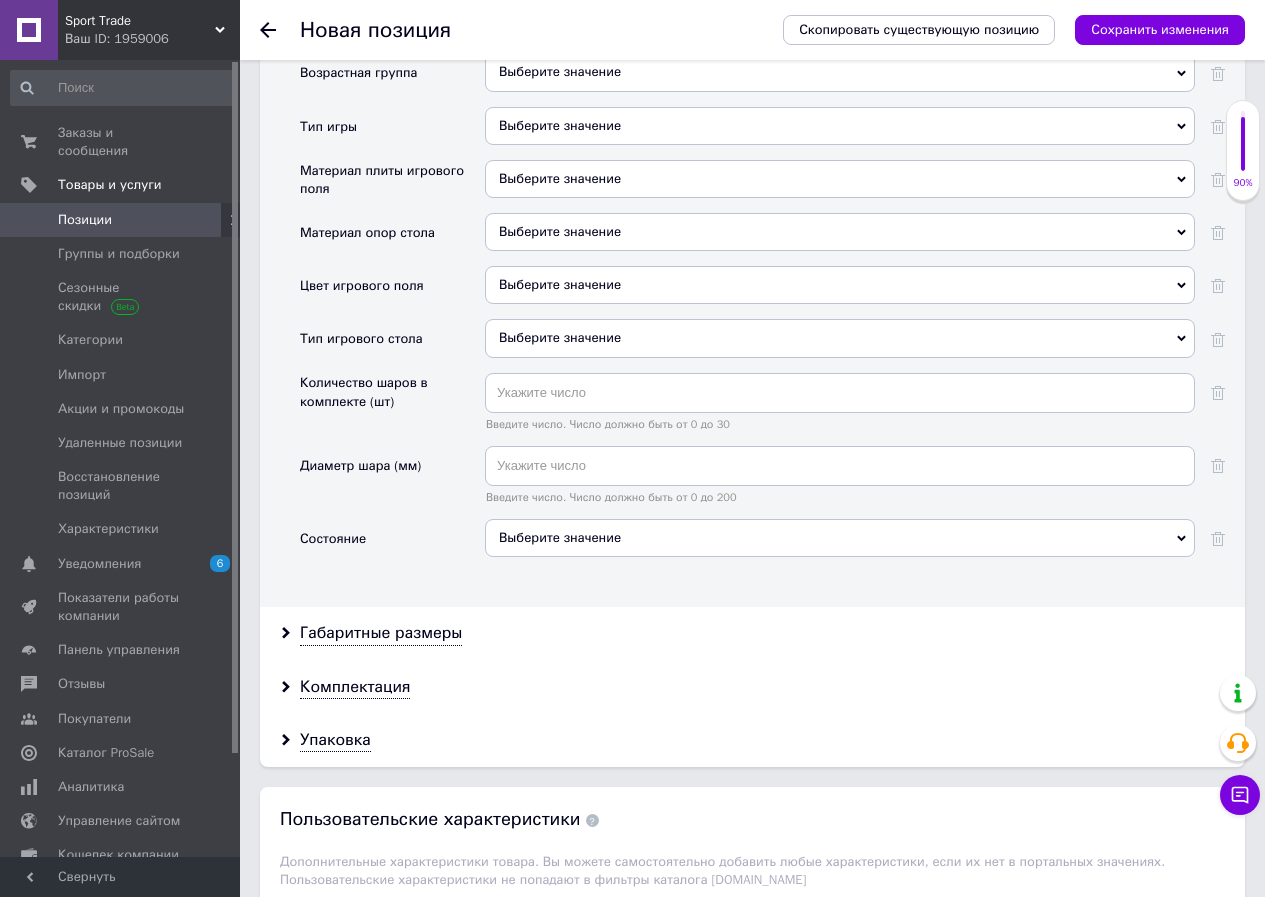 click on "Выберите значение" at bounding box center [840, 538] 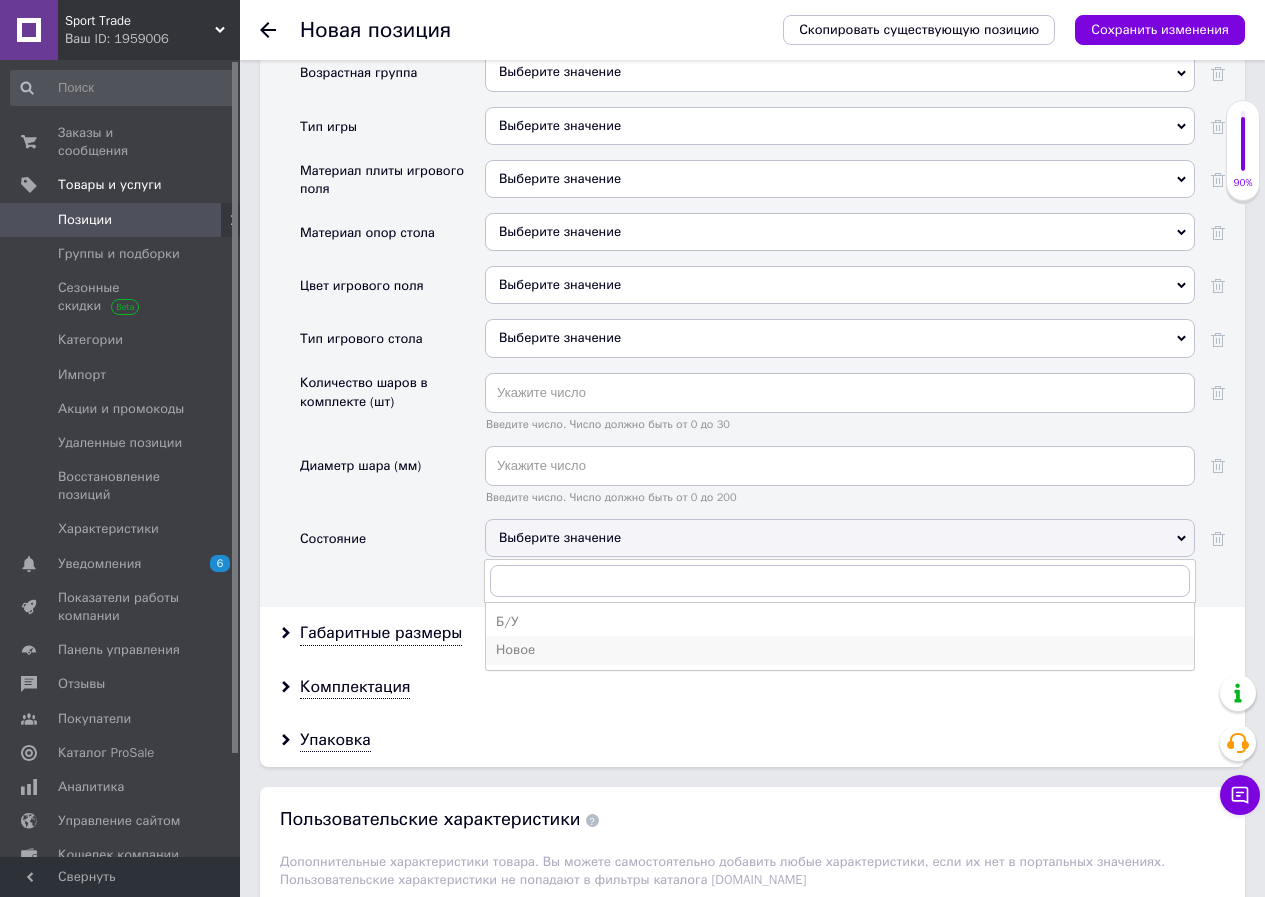 click on "Новое" at bounding box center [840, 650] 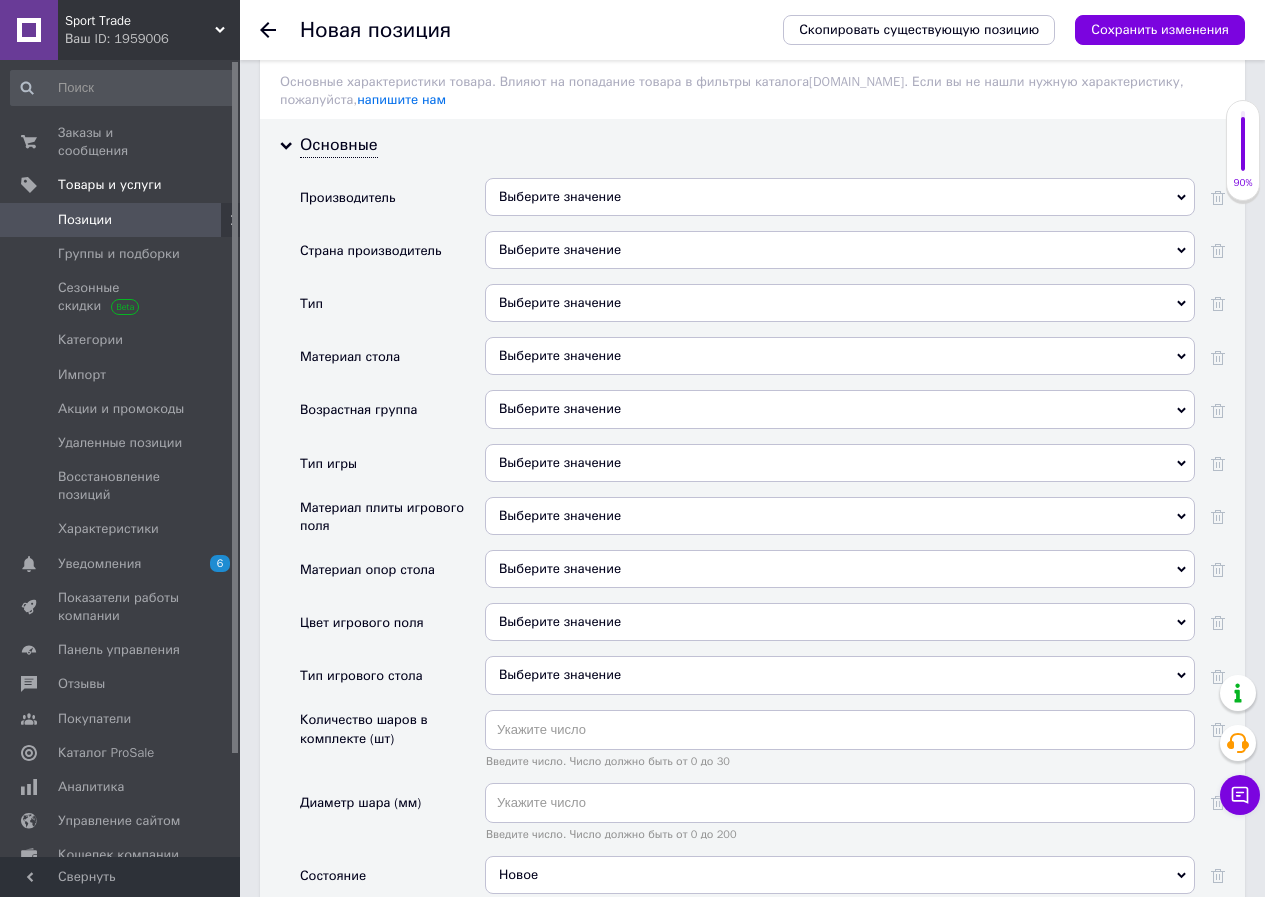 scroll, scrollTop: 1800, scrollLeft: 0, axis: vertical 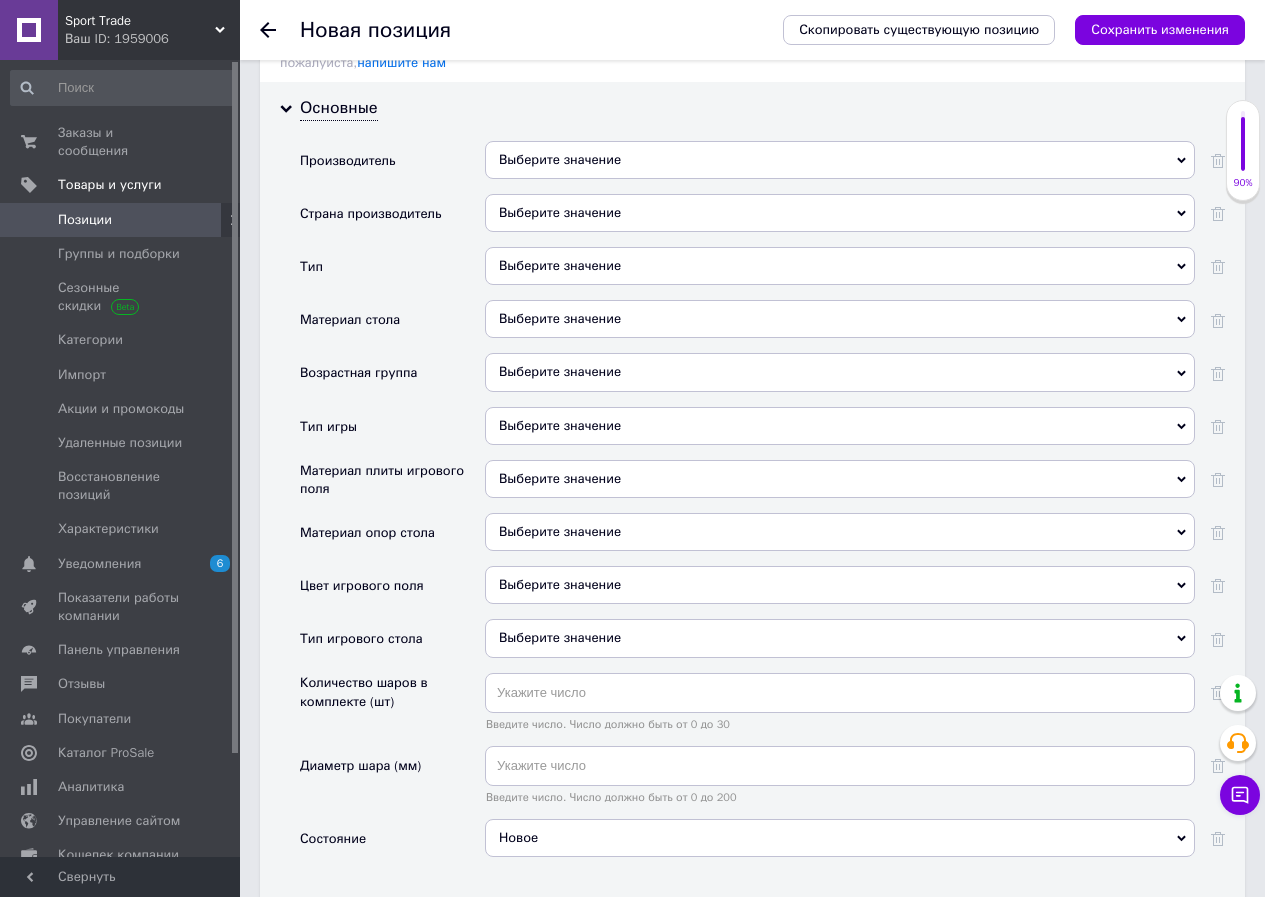 click on "Выберите значение" at bounding box center [840, 372] 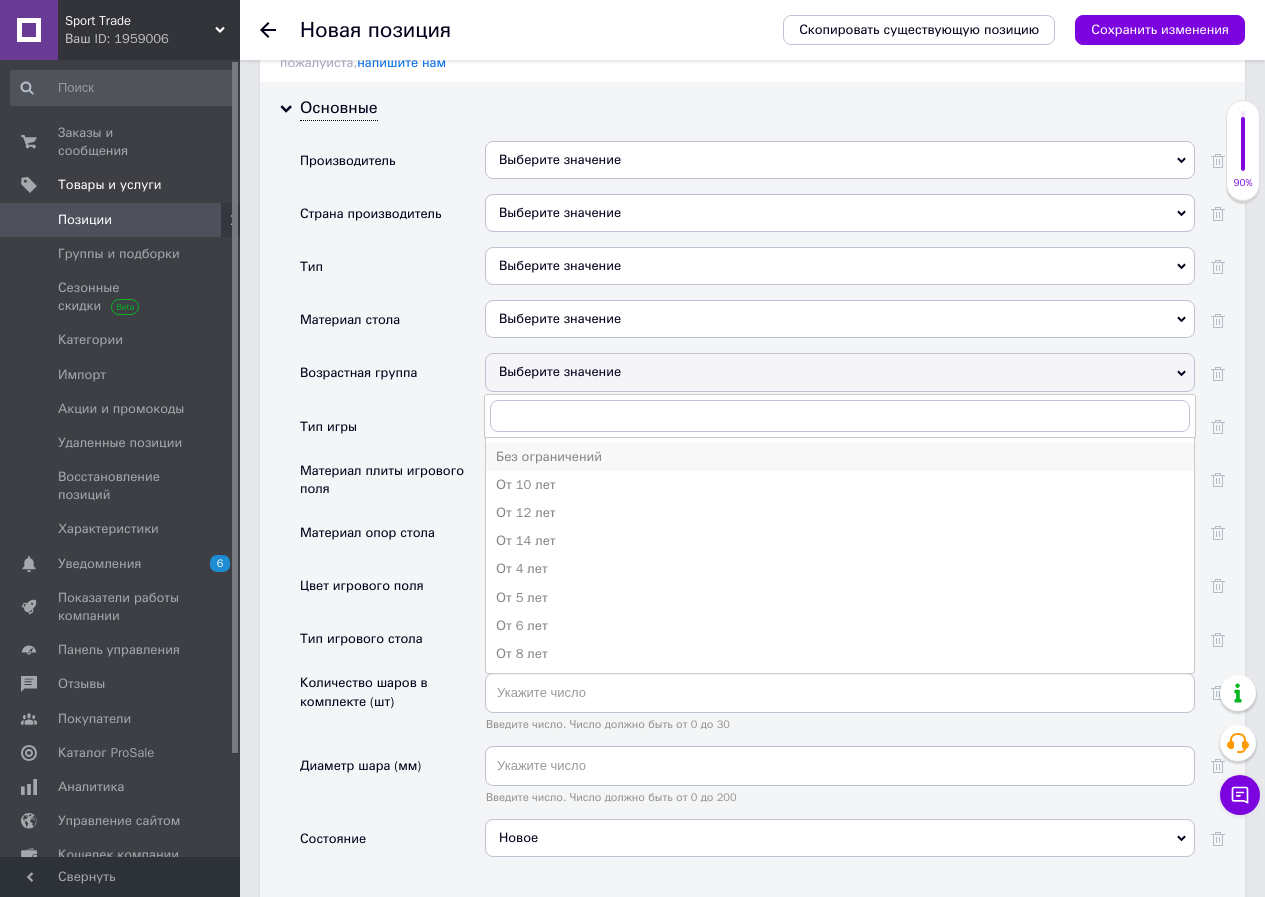 click on "Без ограничений" at bounding box center [840, 457] 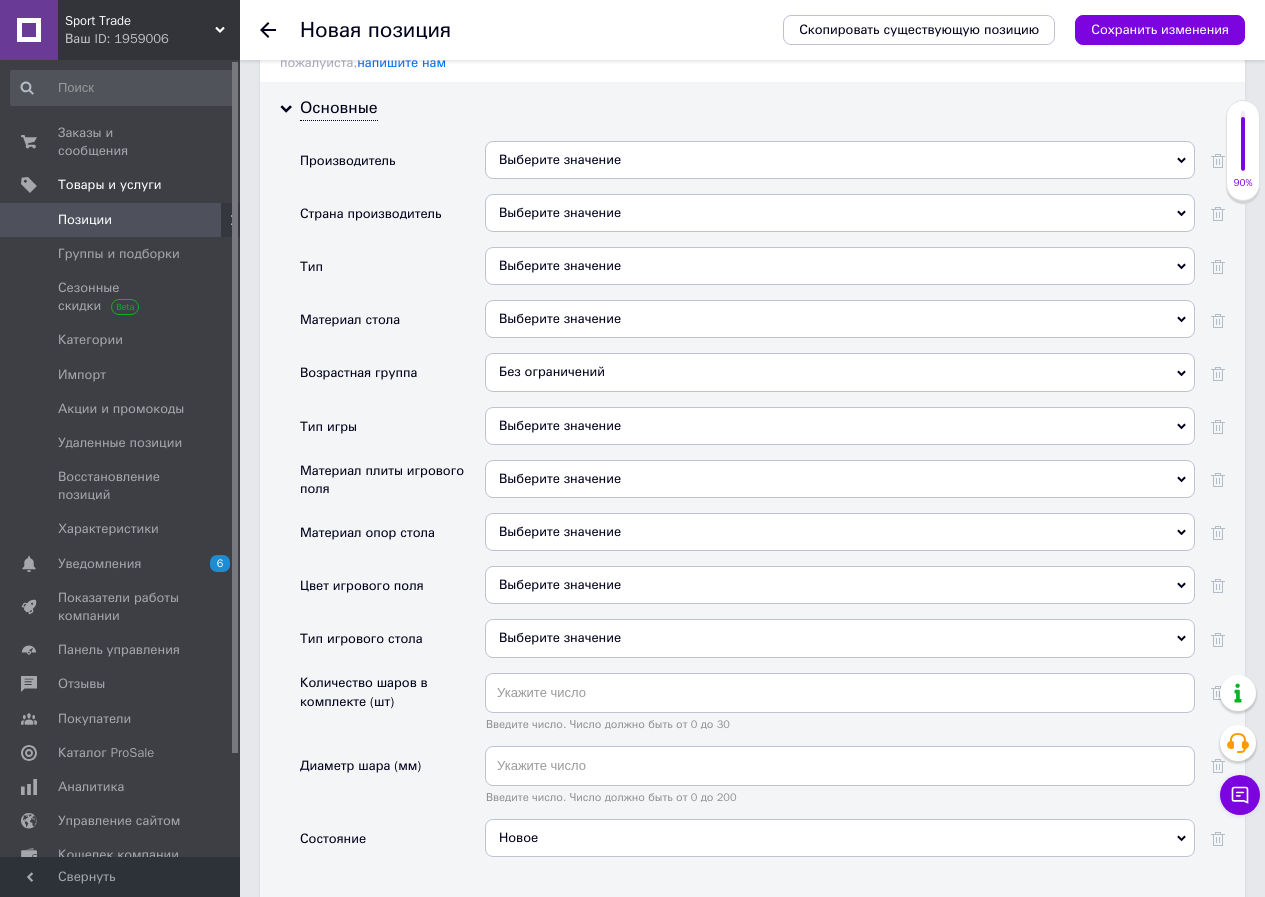 click on "Выберите значение" at bounding box center [840, 319] 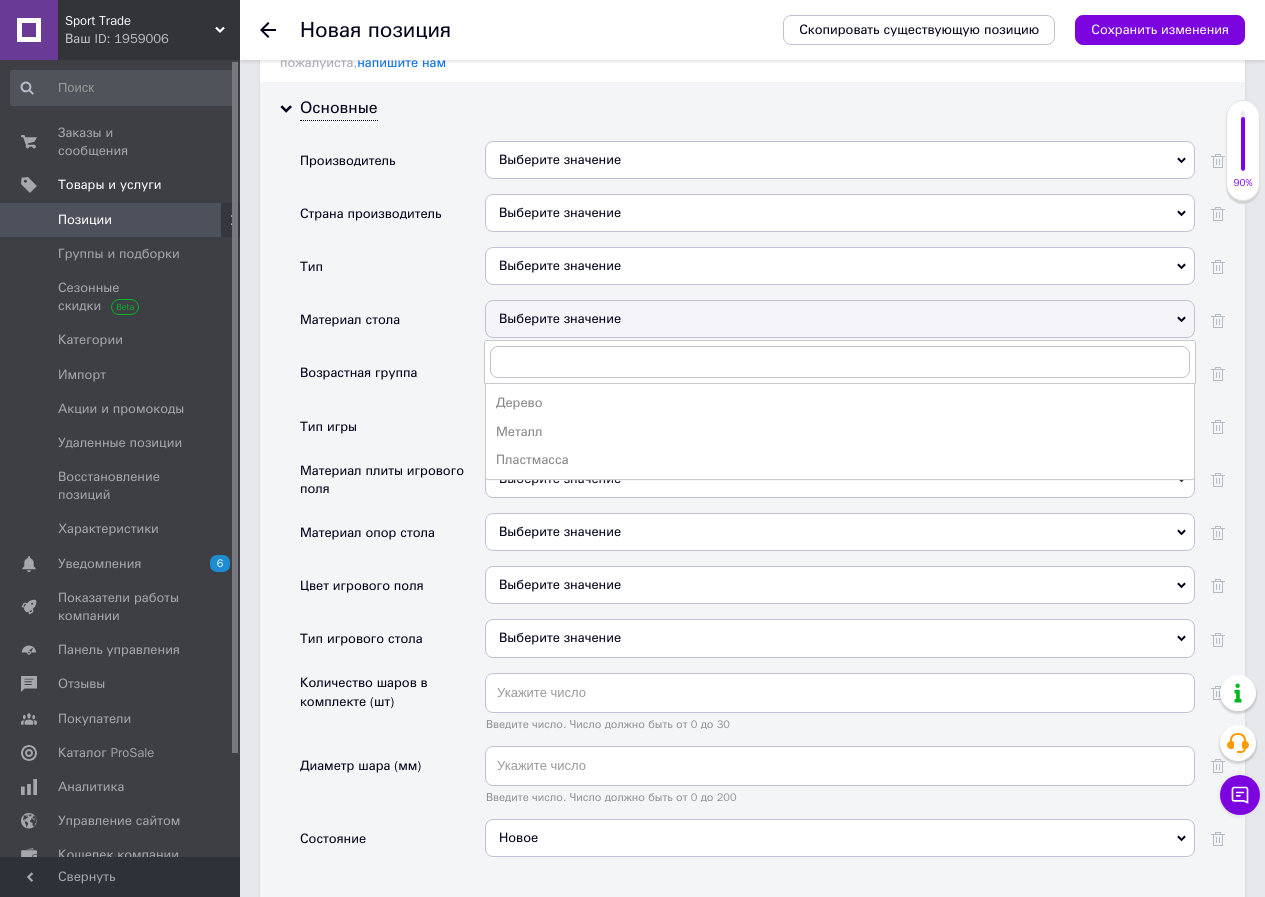 click on "Дерево [PERSON_NAME]" at bounding box center (840, 431) 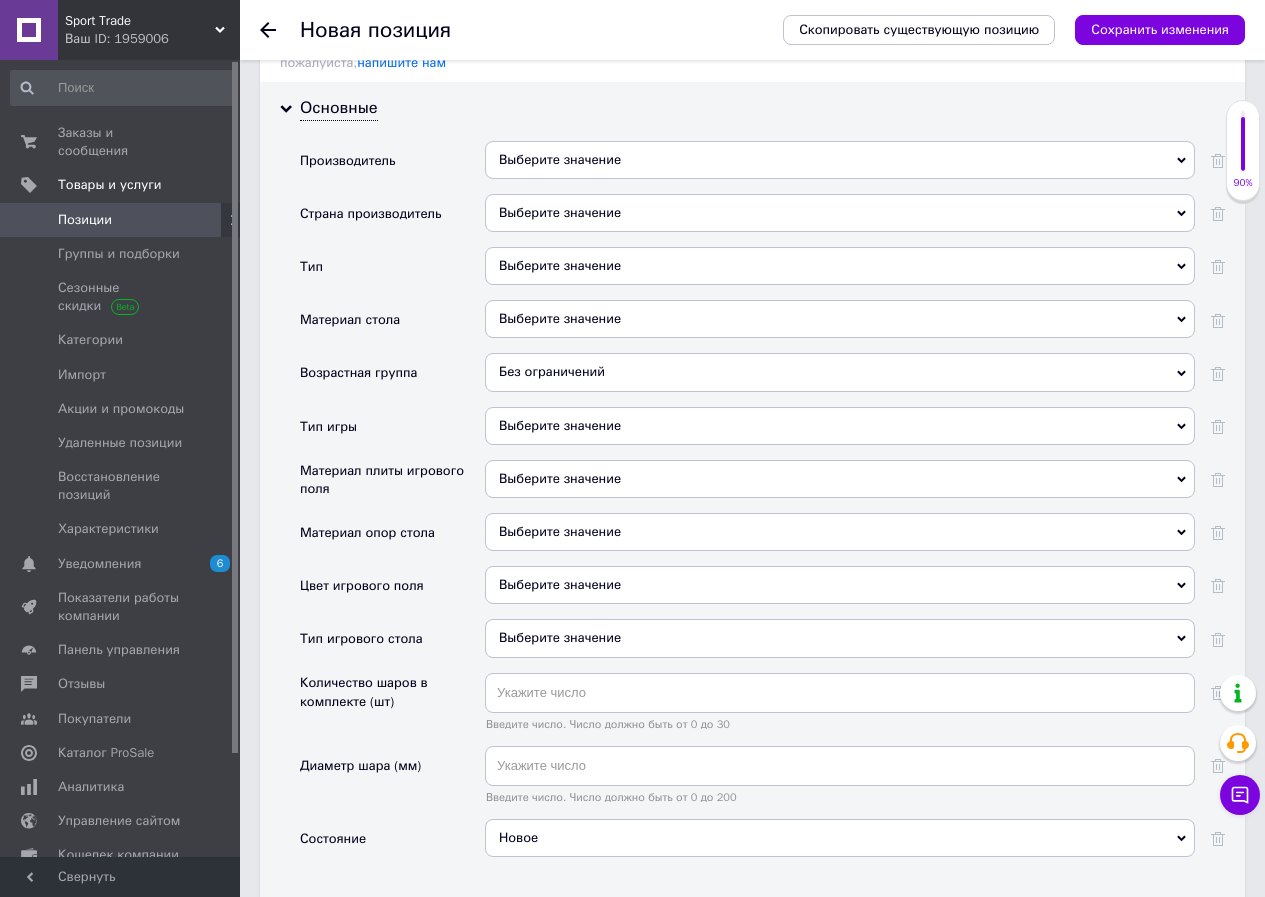 click on "Выберите значение" at bounding box center [840, 319] 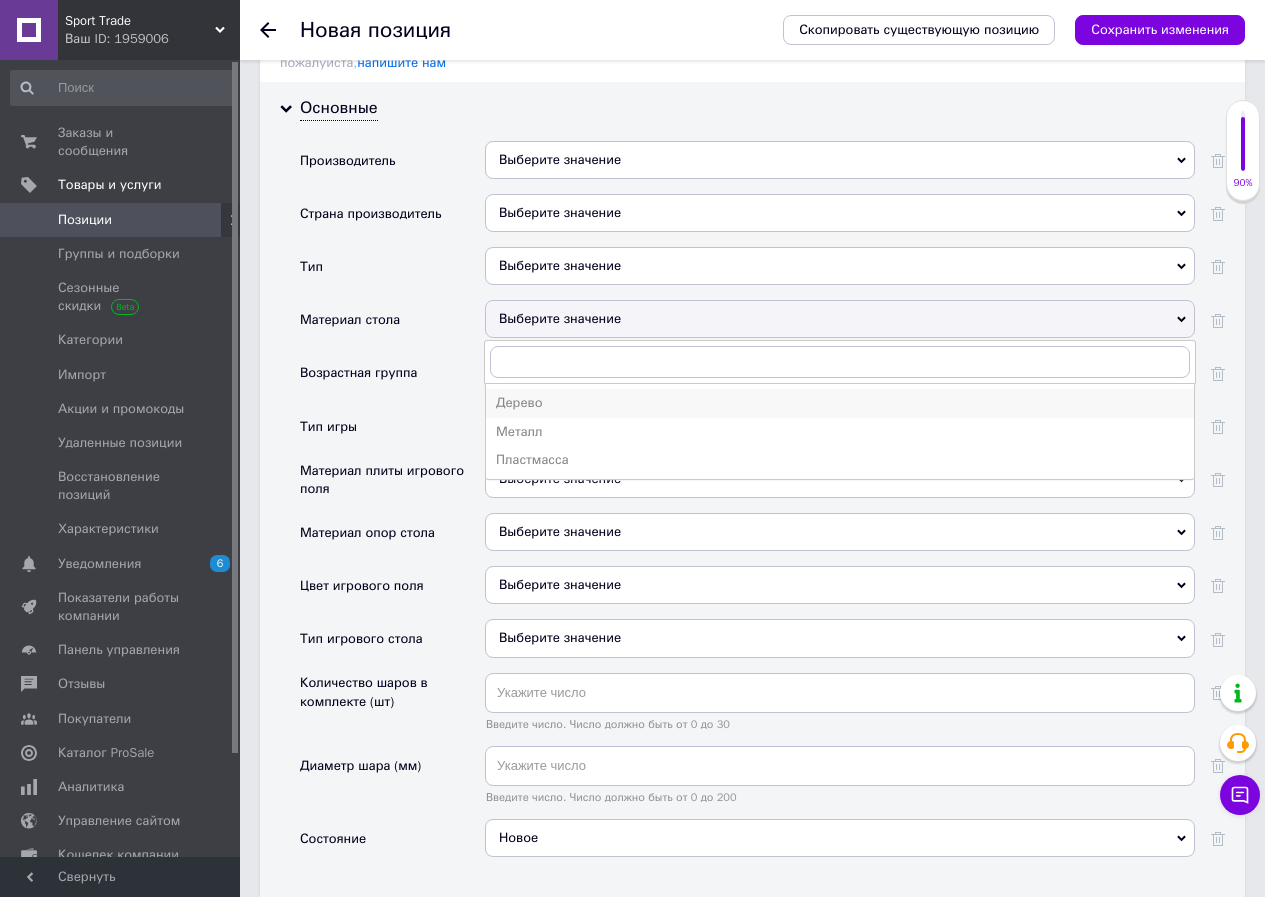 click on "Дерево" at bounding box center (840, 403) 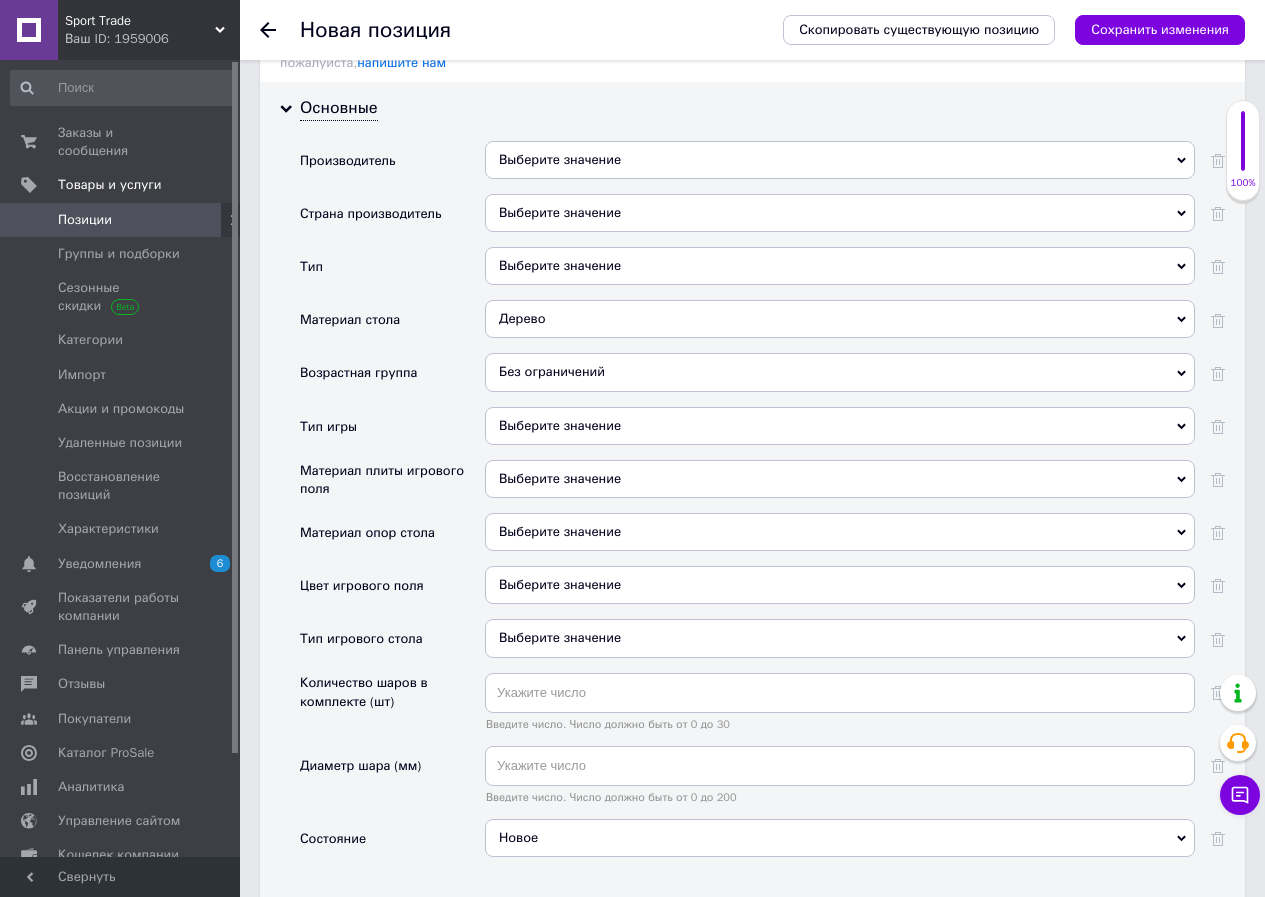 click on "Выберите значение" at bounding box center (840, 266) 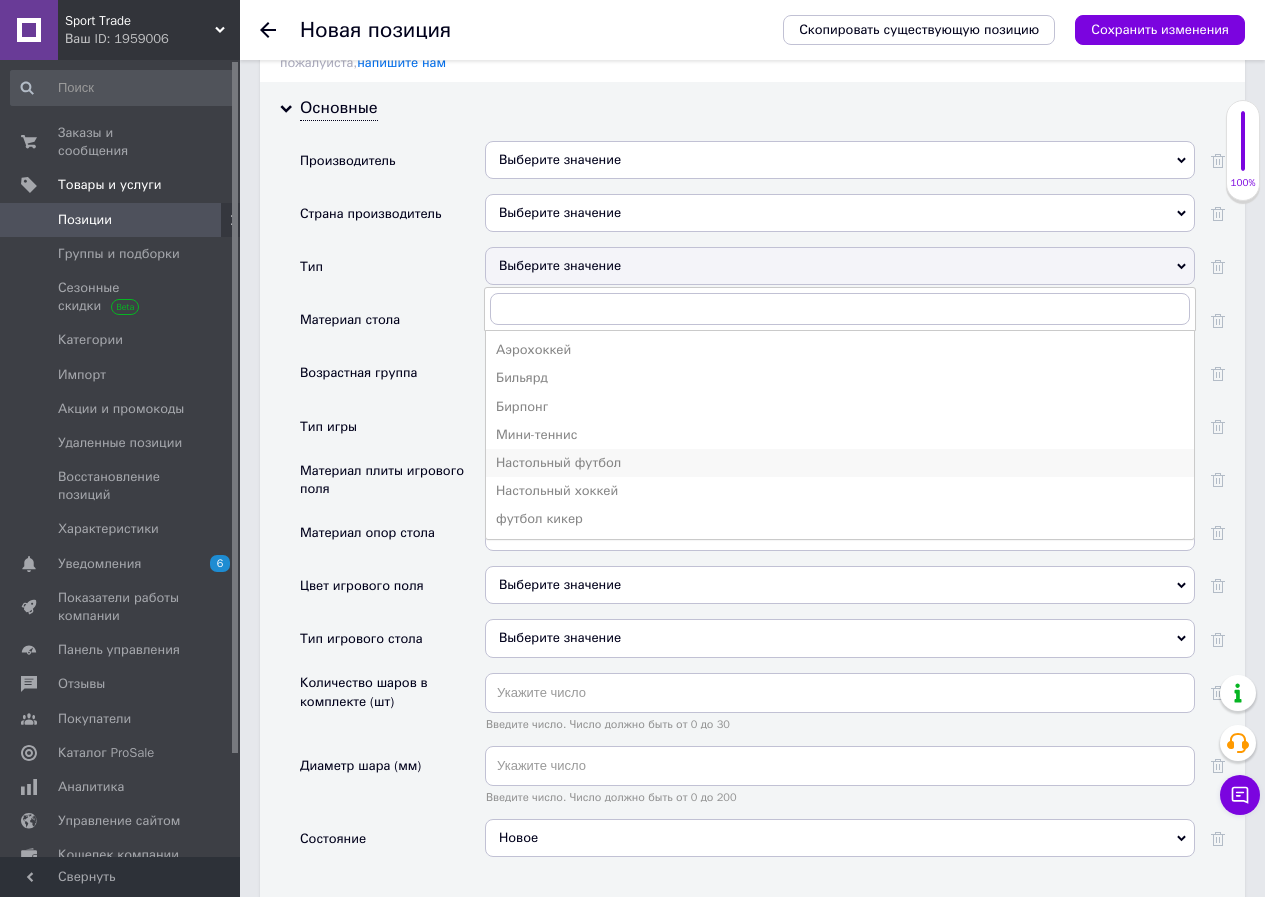 click on "Настольный футбол" at bounding box center (840, 463) 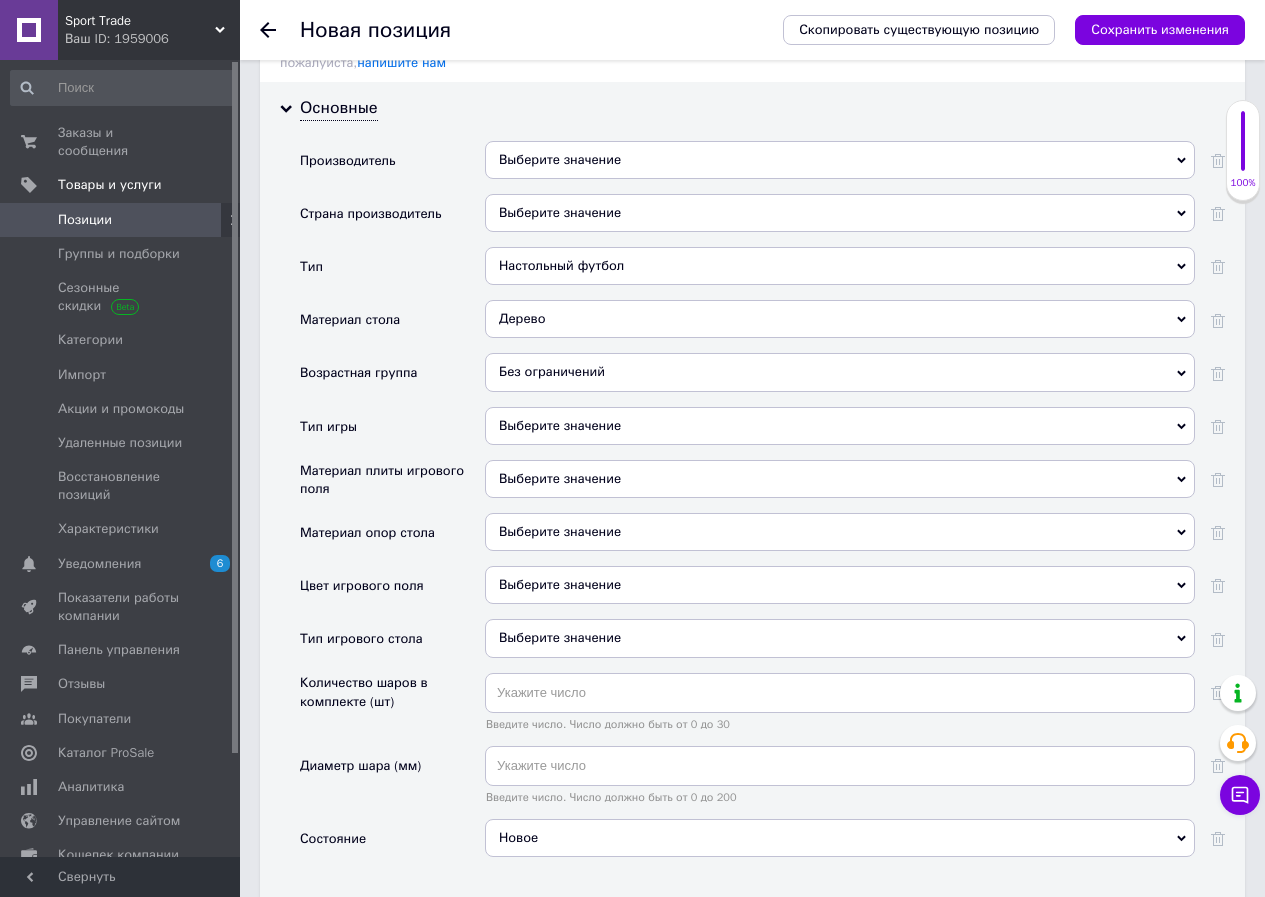 click on "Выберите значение" at bounding box center (840, 213) 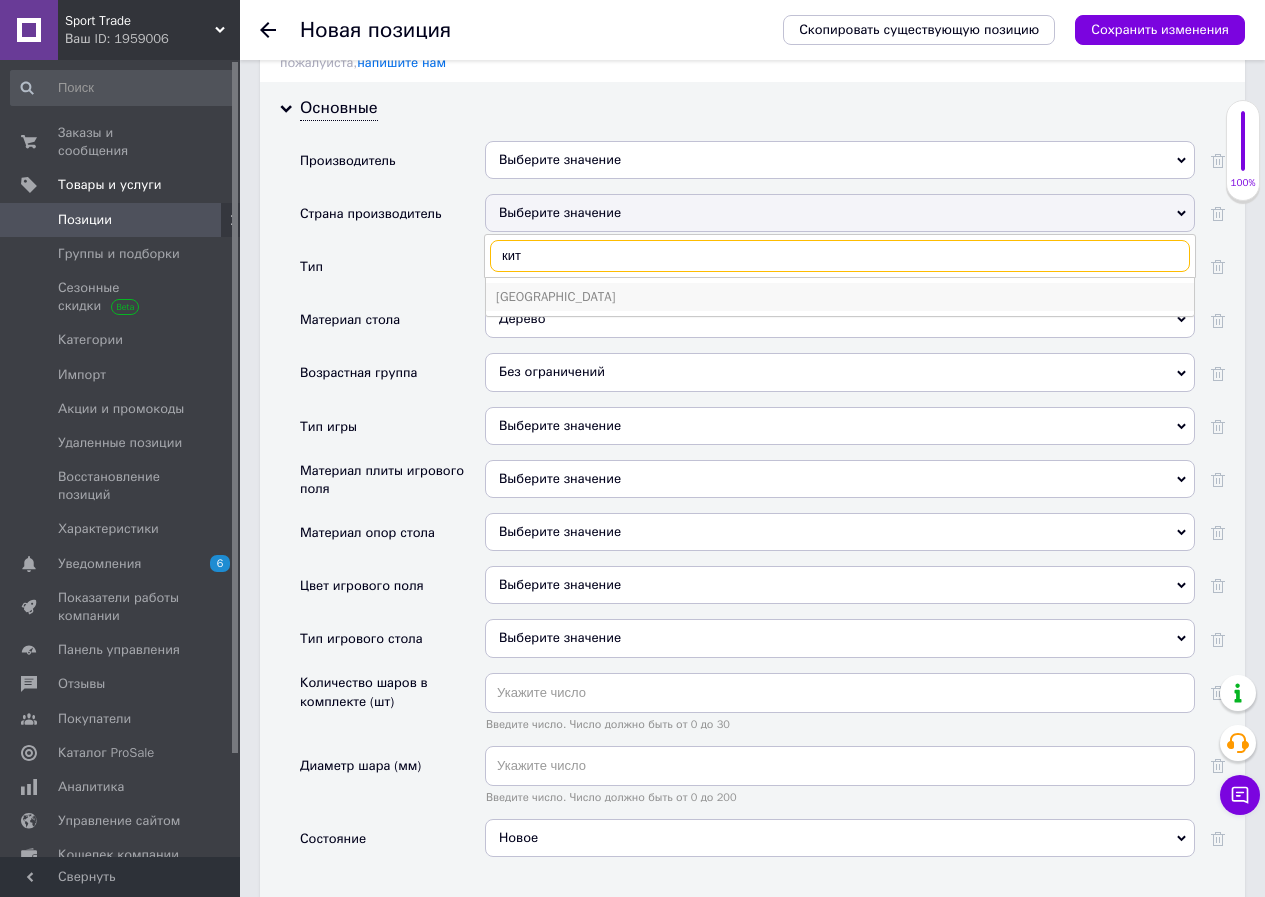 type on "кит" 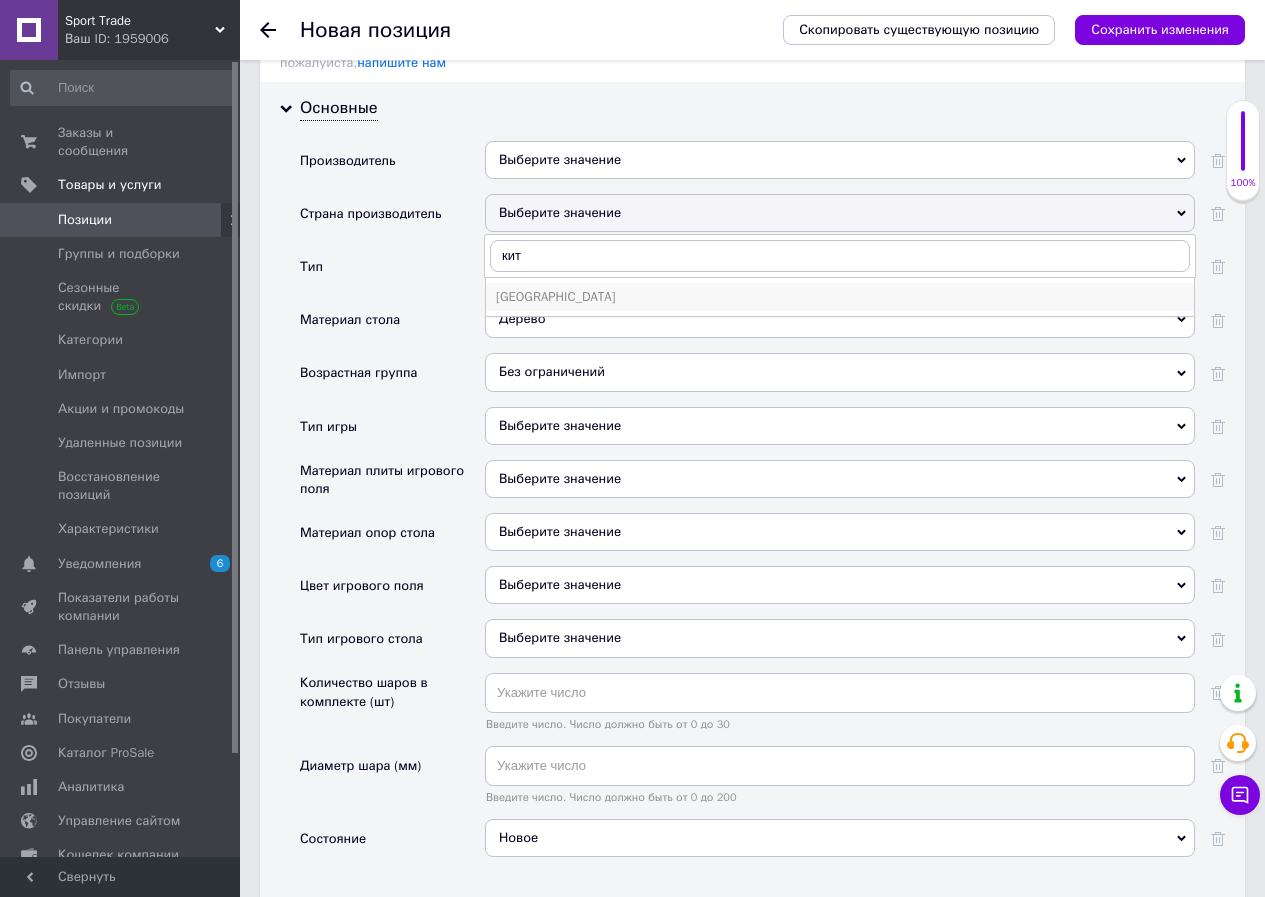 click on "[GEOGRAPHIC_DATA]" at bounding box center [840, 297] 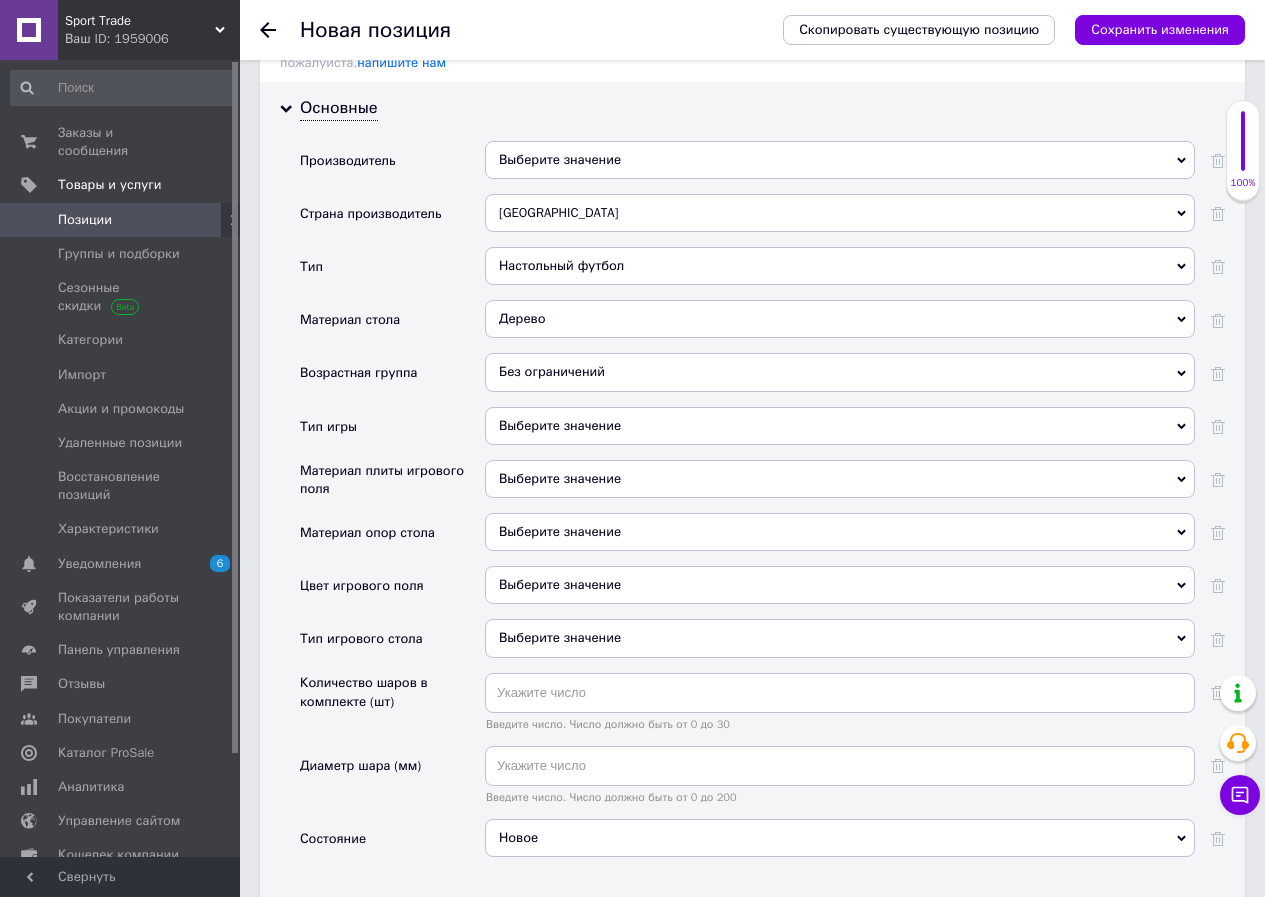 click on "Выберите значение" at bounding box center (840, 479) 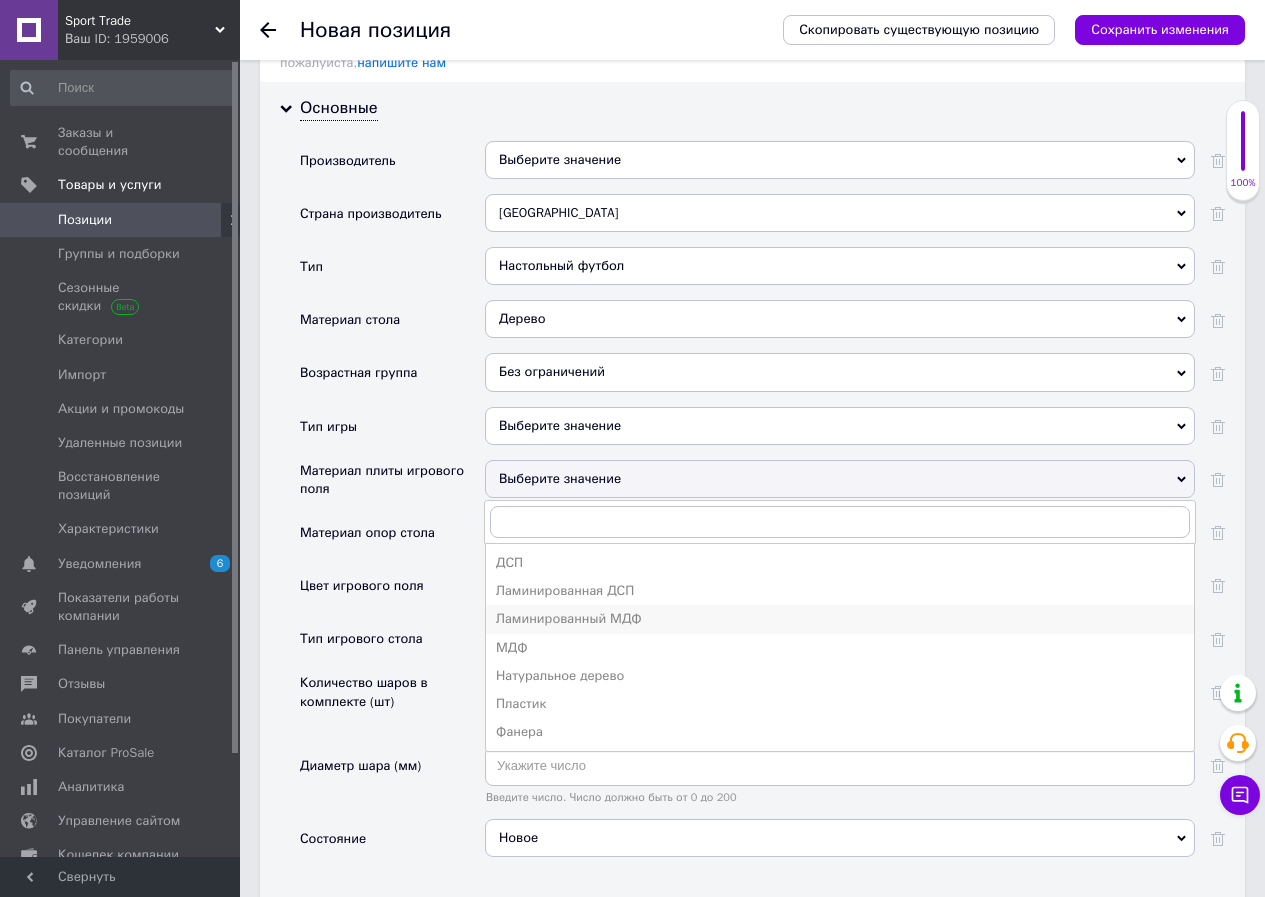 click on "Ламинированный МДФ" at bounding box center [840, 619] 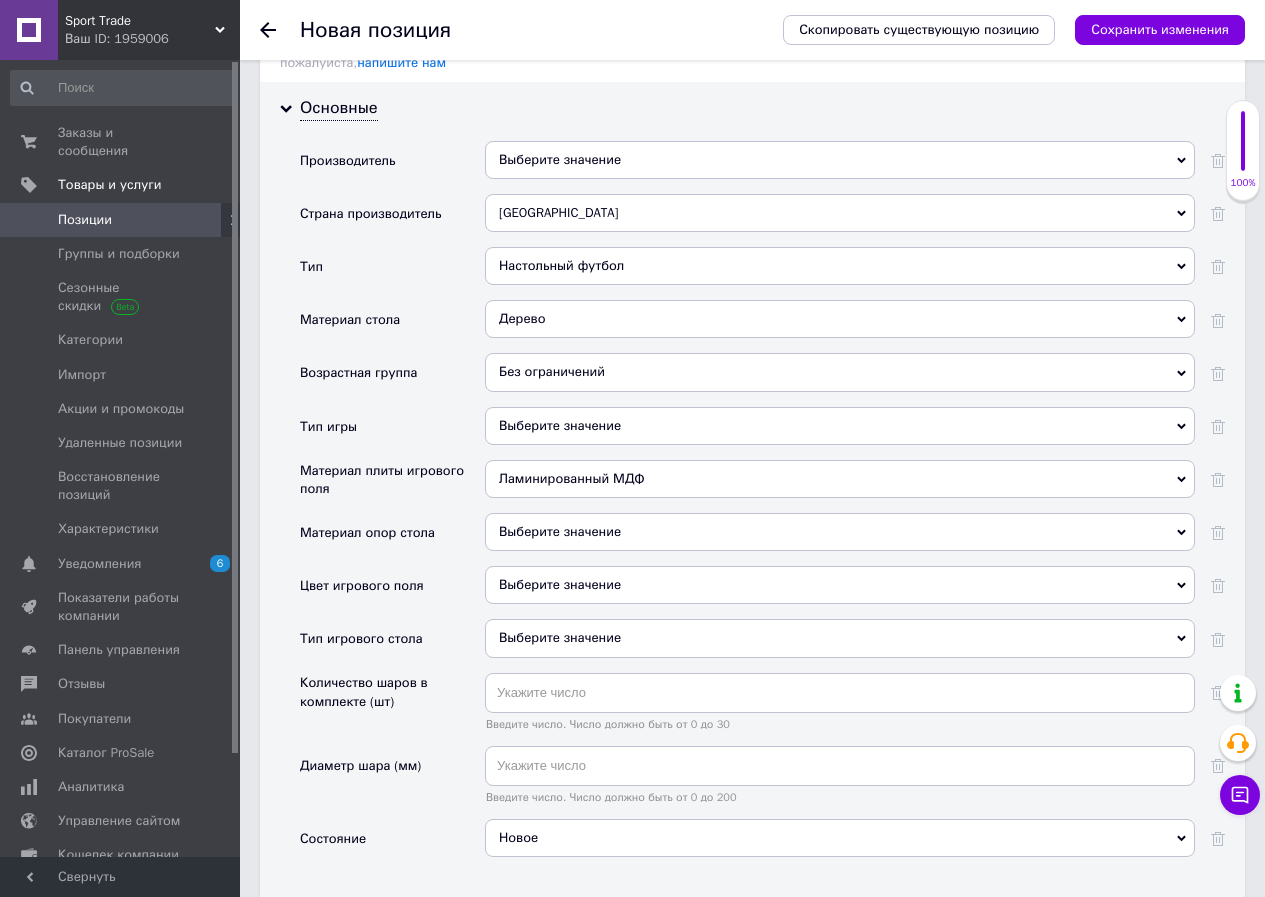 click on "Выберите значение" at bounding box center [840, 532] 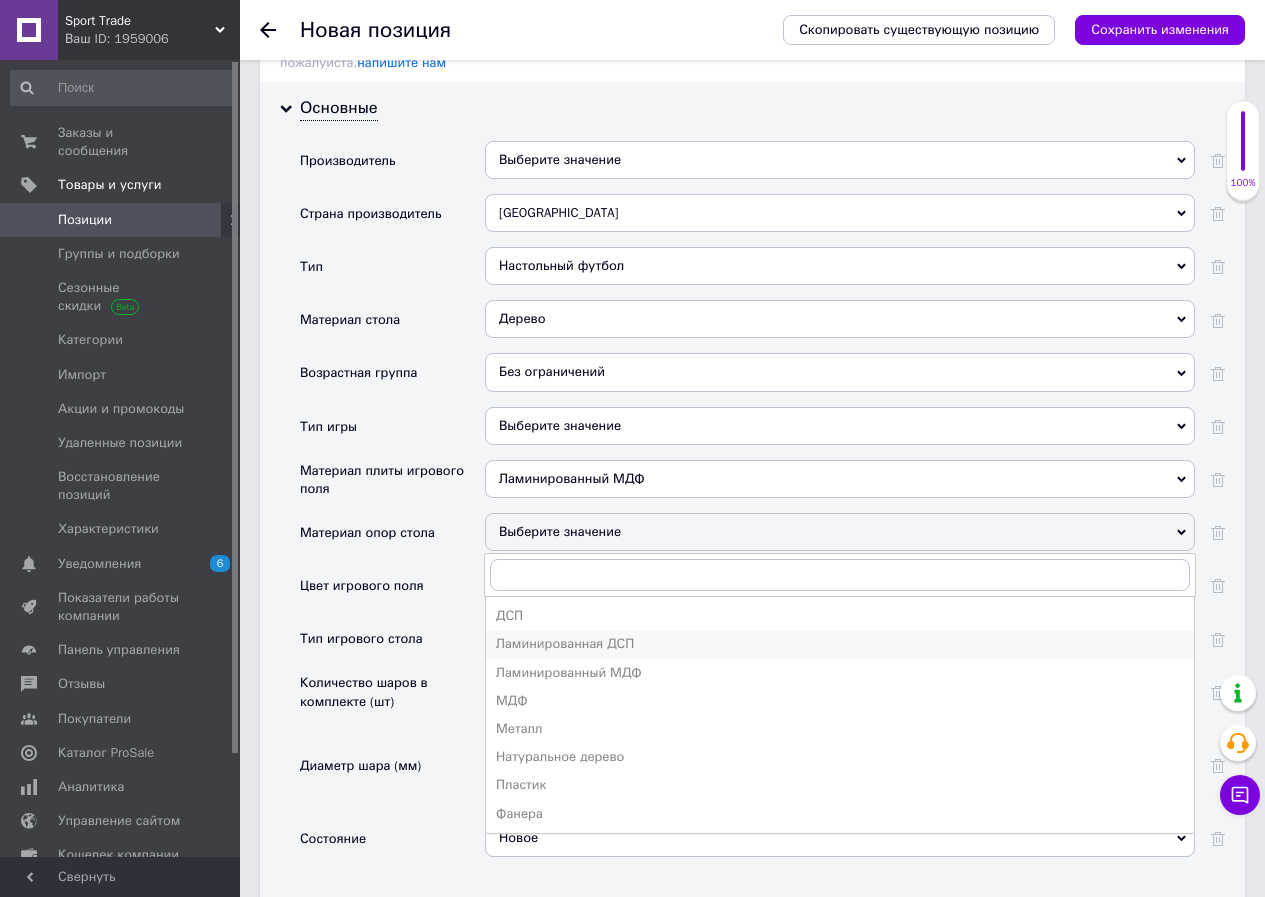 click on "Ламинированная ДСП" at bounding box center (840, 644) 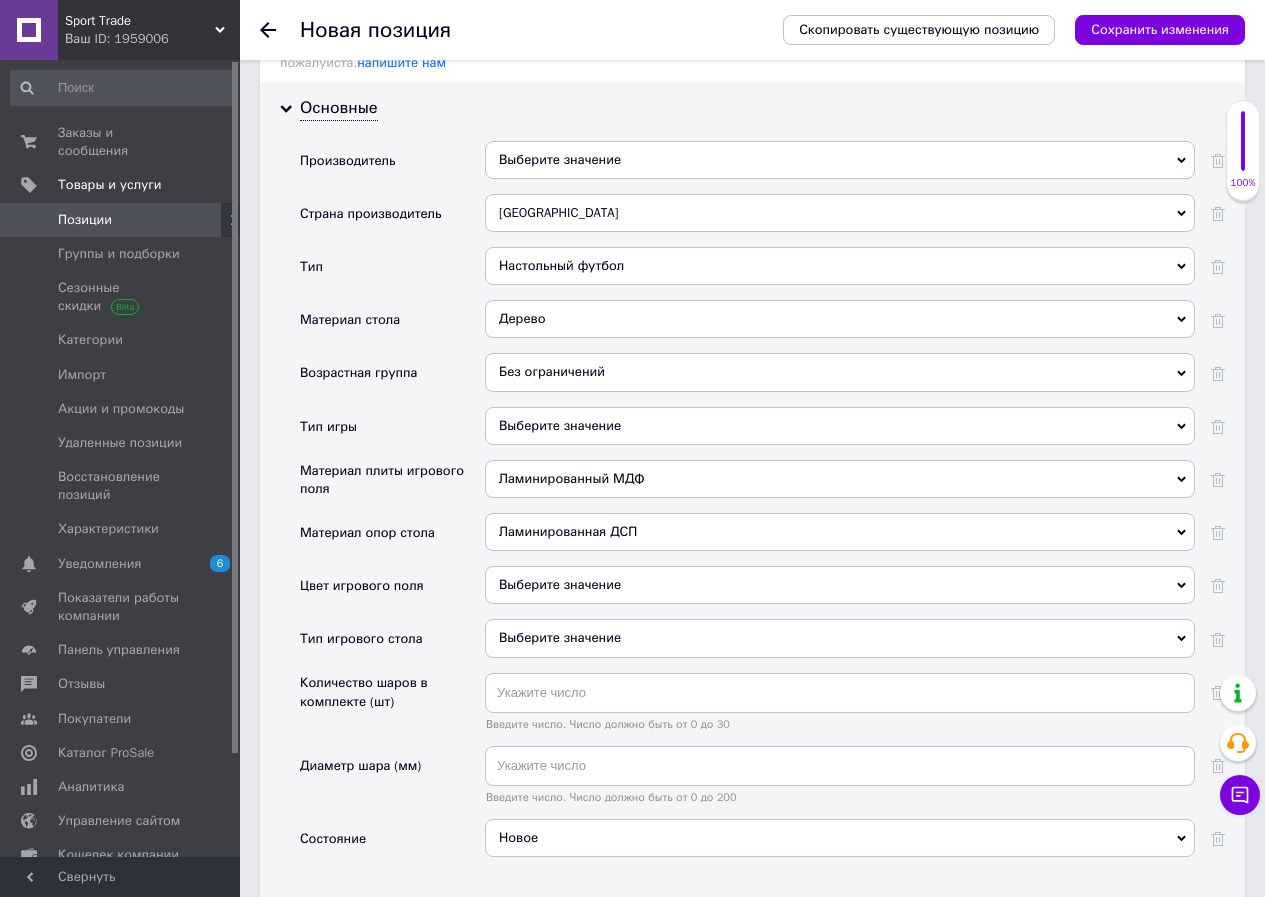 click on "Ламинированная ДСП" at bounding box center (840, 532) 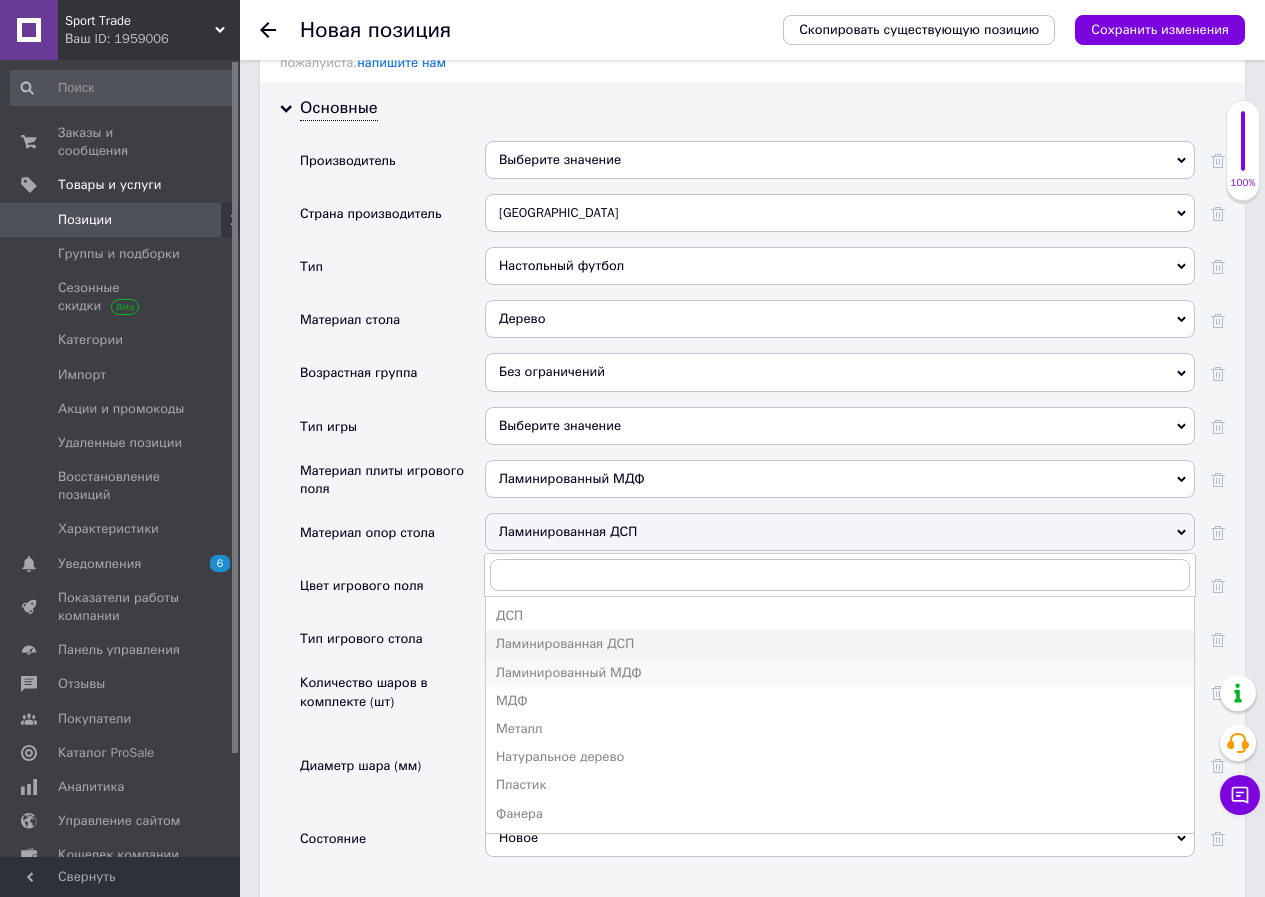 click on "Ламинированный МДФ" at bounding box center [840, 673] 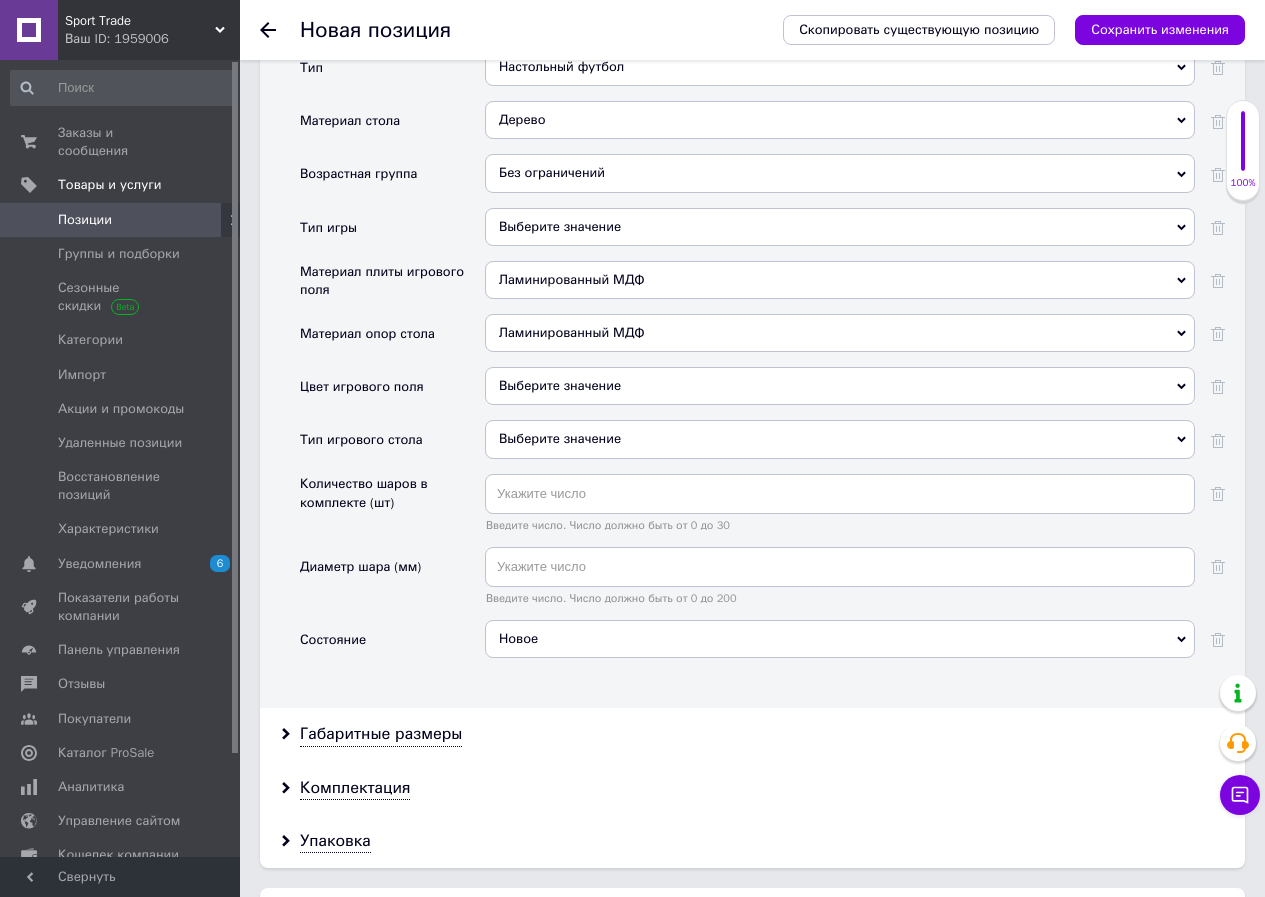 scroll, scrollTop: 2000, scrollLeft: 0, axis: vertical 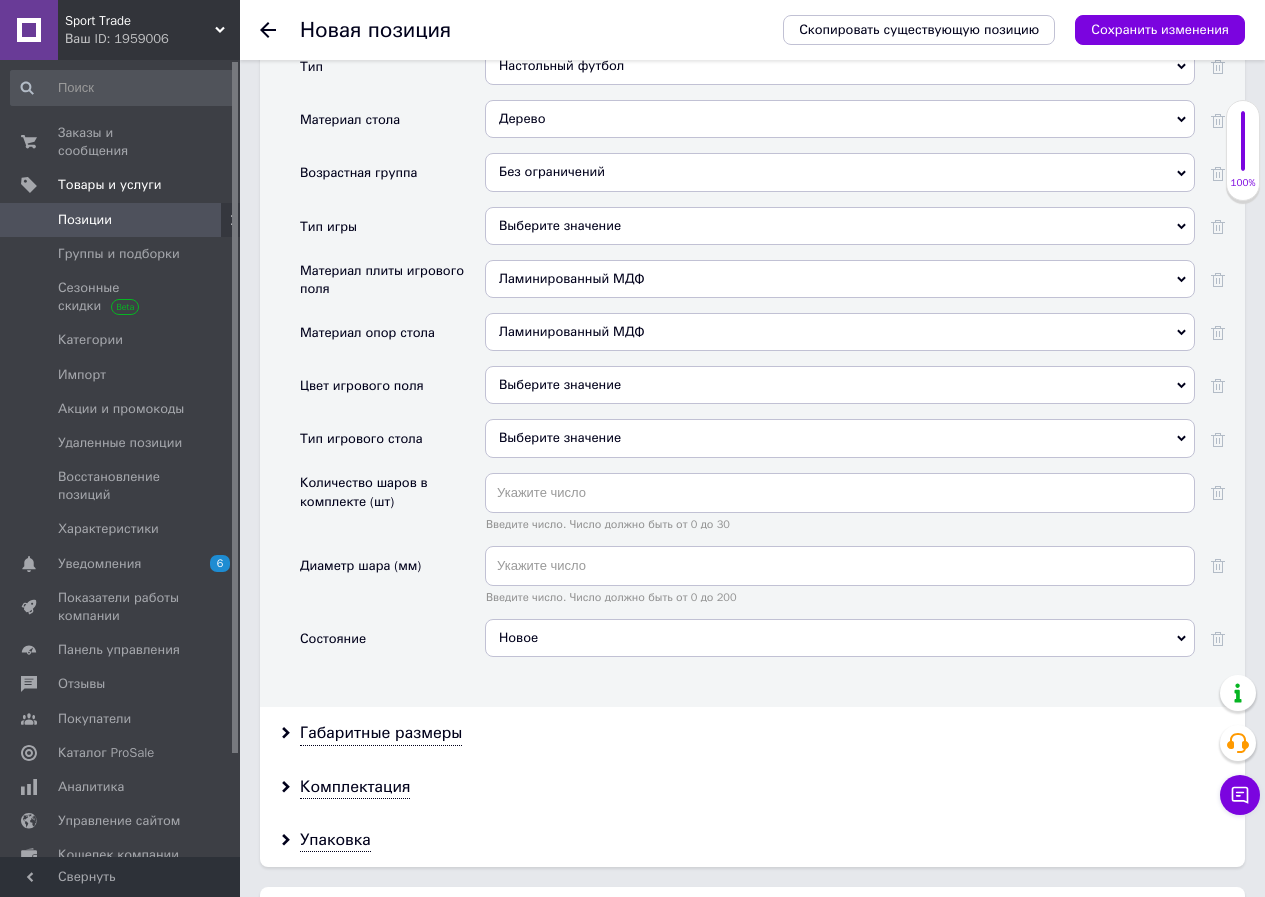 click on "Выберите значение" at bounding box center [840, 385] 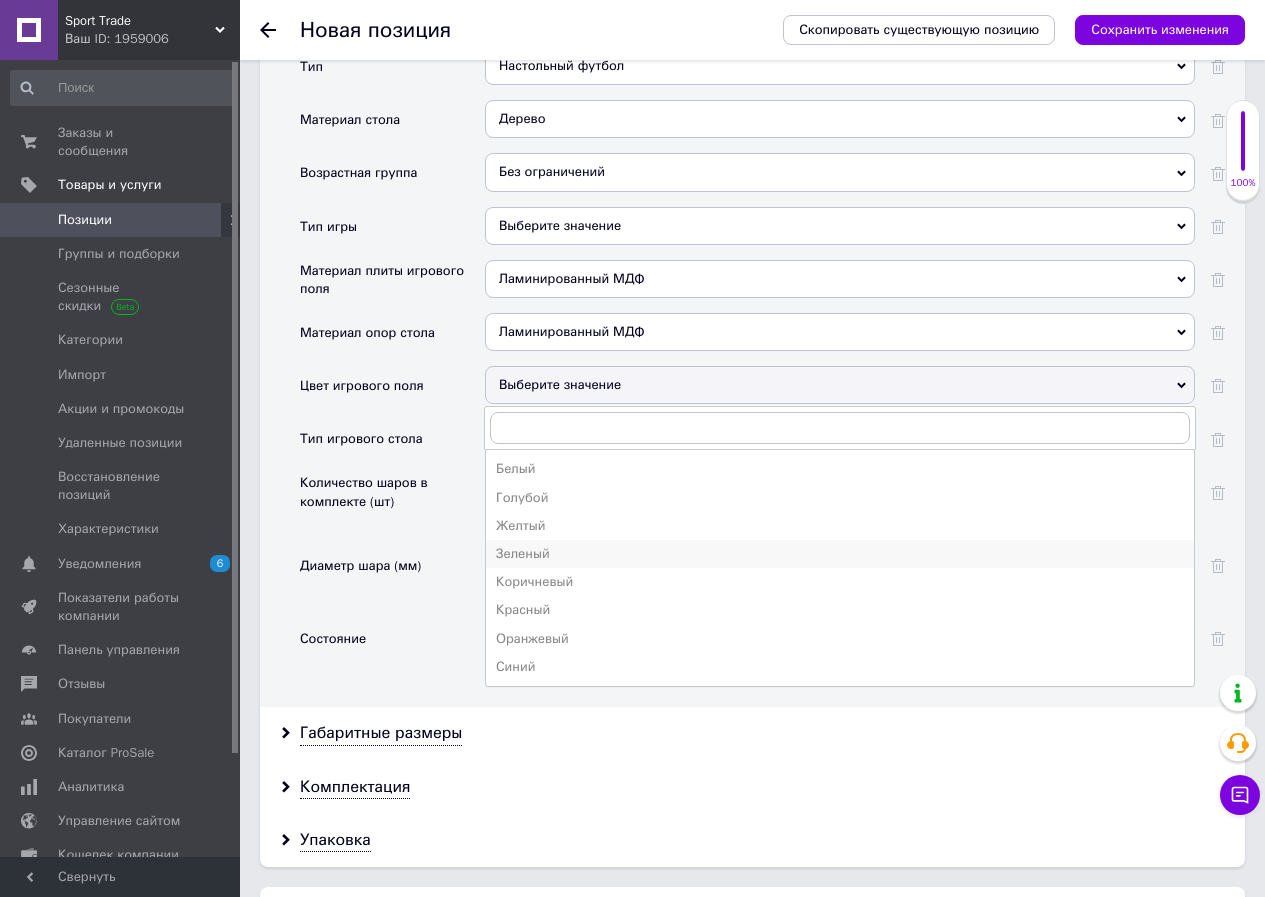 click on "Зеленый" at bounding box center (840, 554) 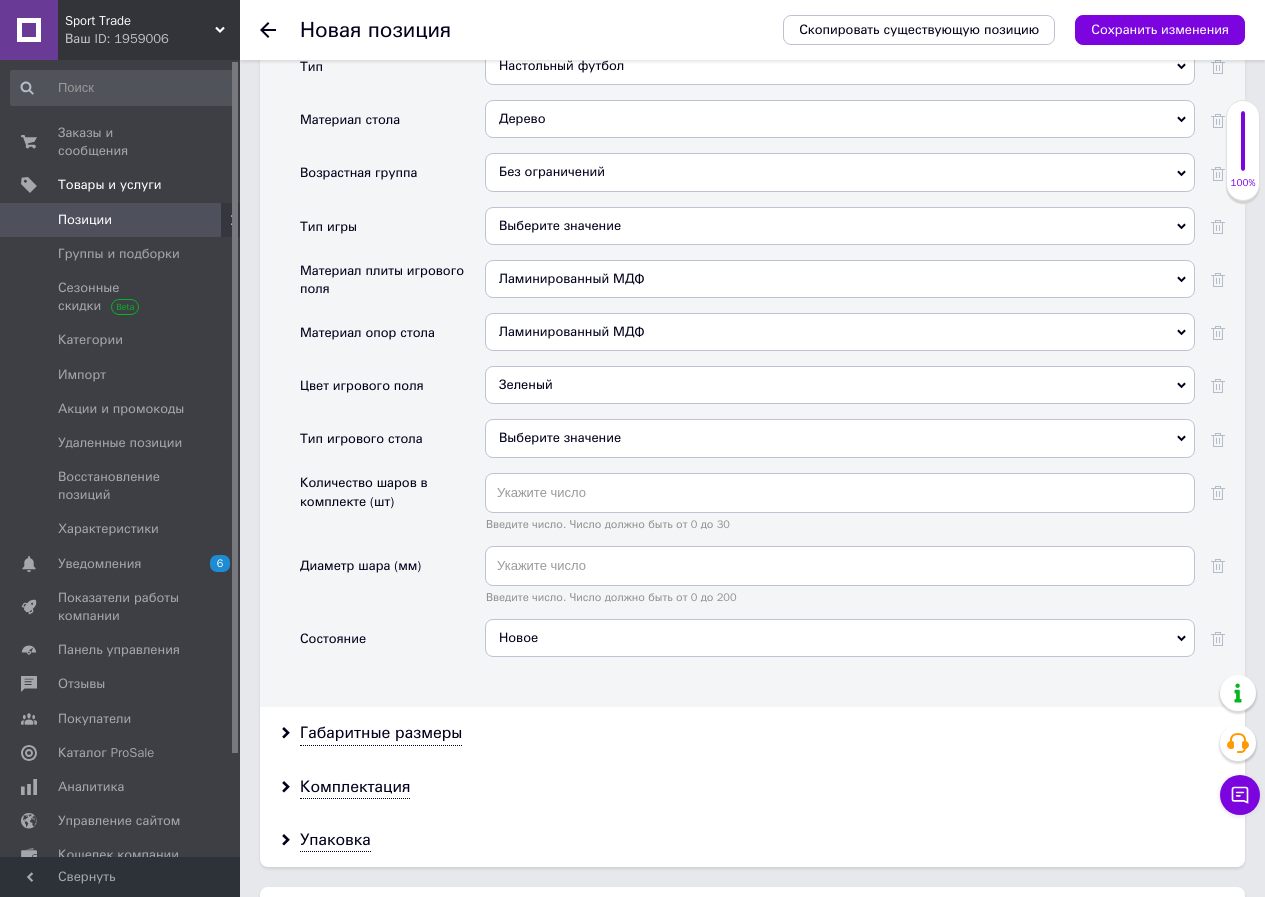click on "Выберите значение" at bounding box center (840, 438) 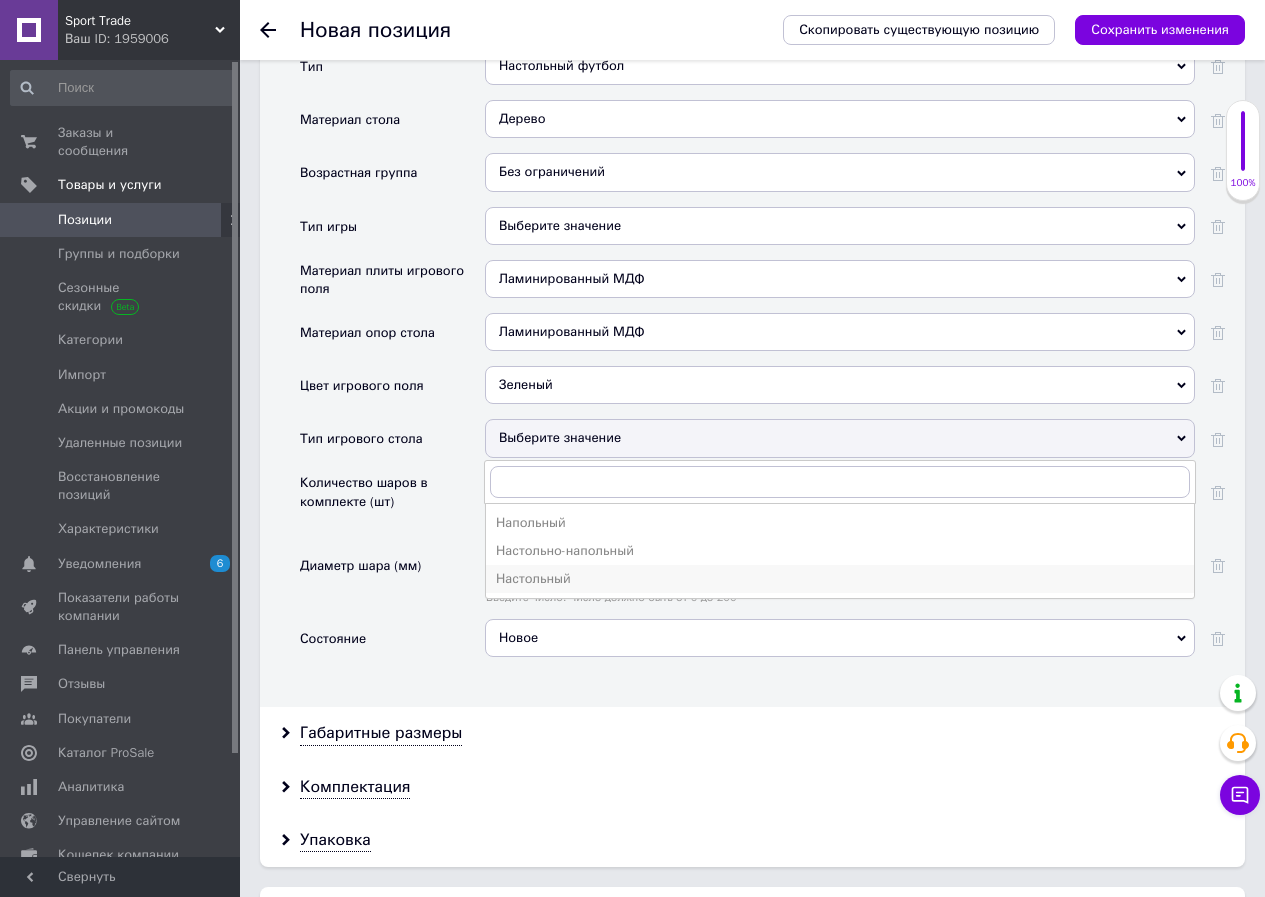 click on "Настольный" at bounding box center (840, 579) 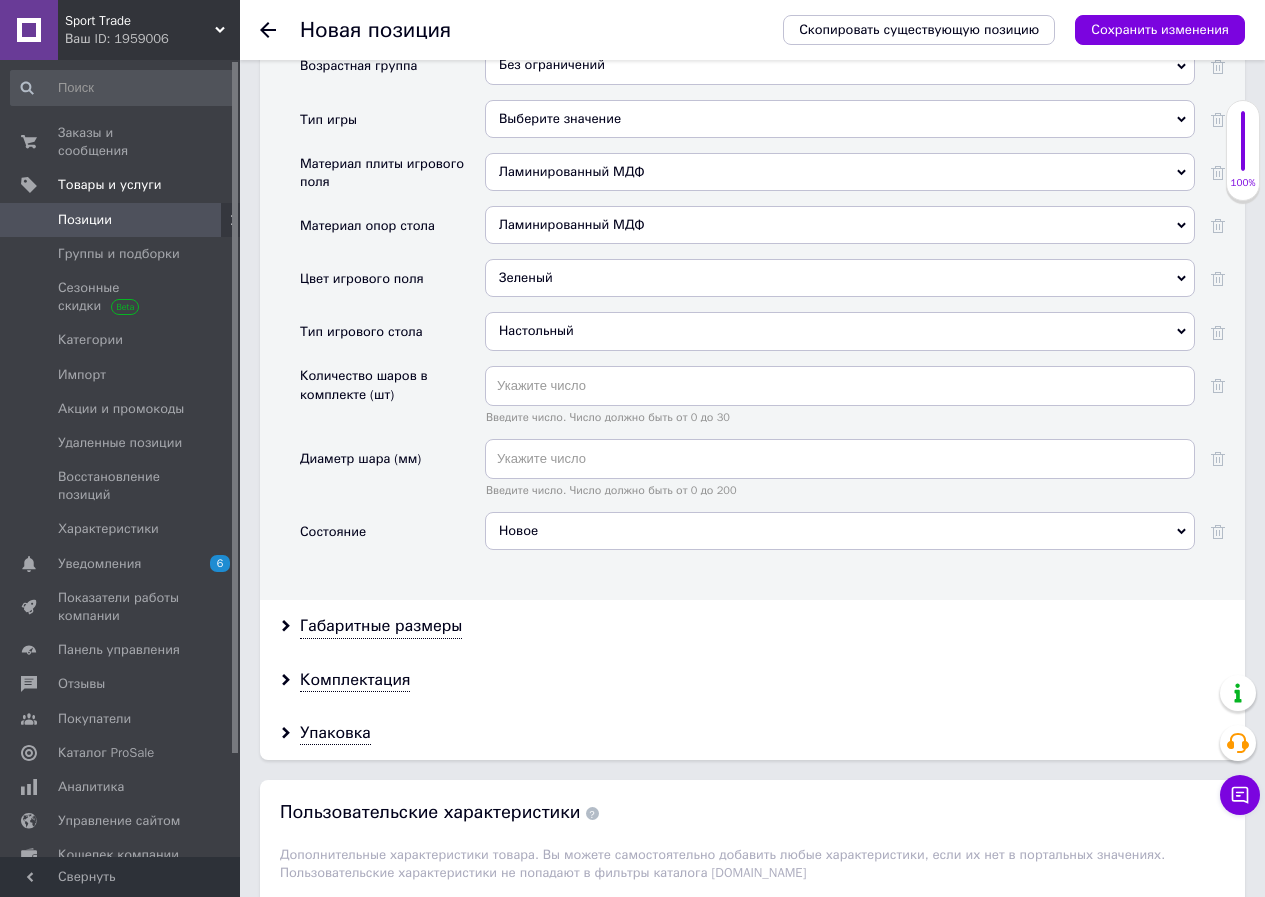 scroll, scrollTop: 2200, scrollLeft: 0, axis: vertical 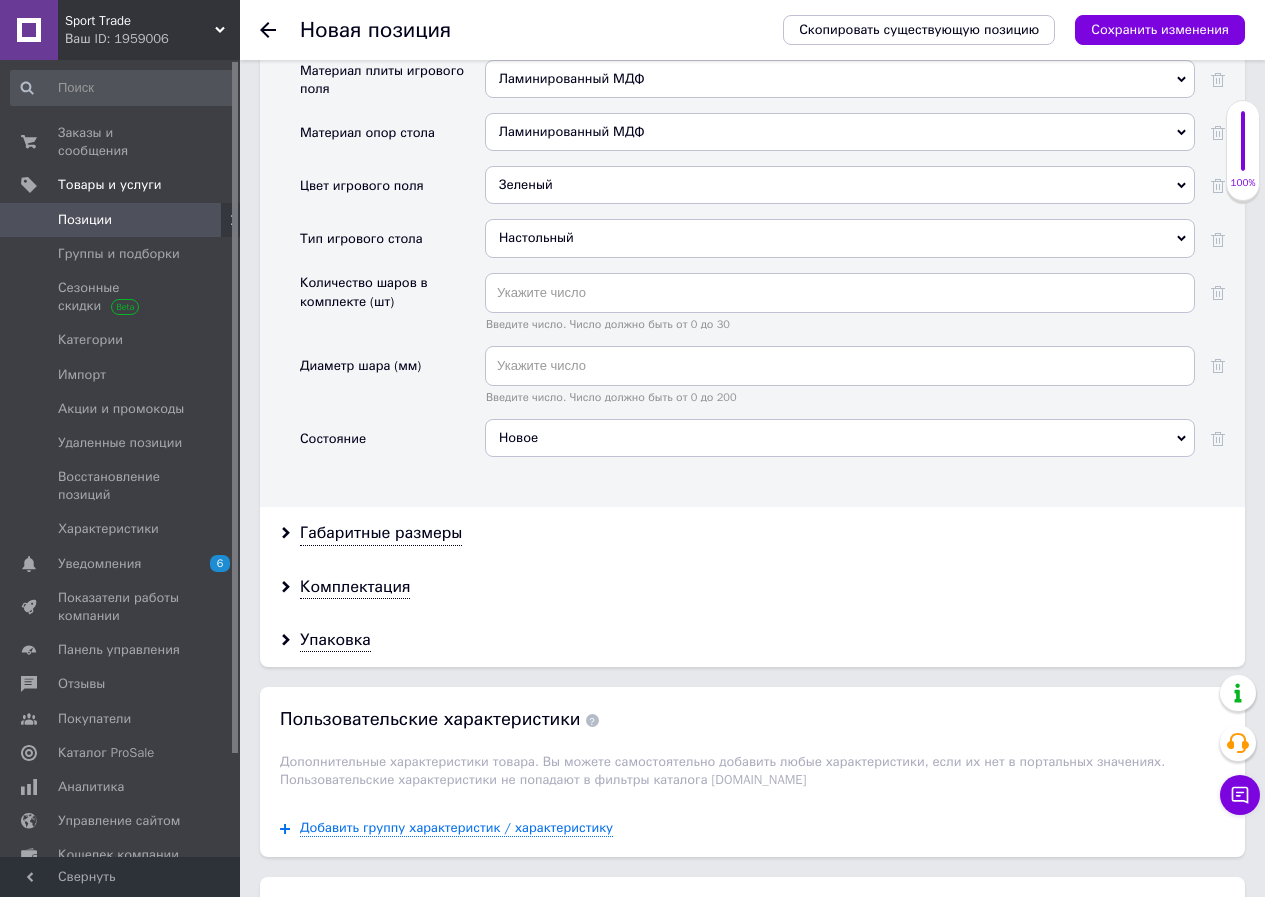click on "Новое" at bounding box center (840, 438) 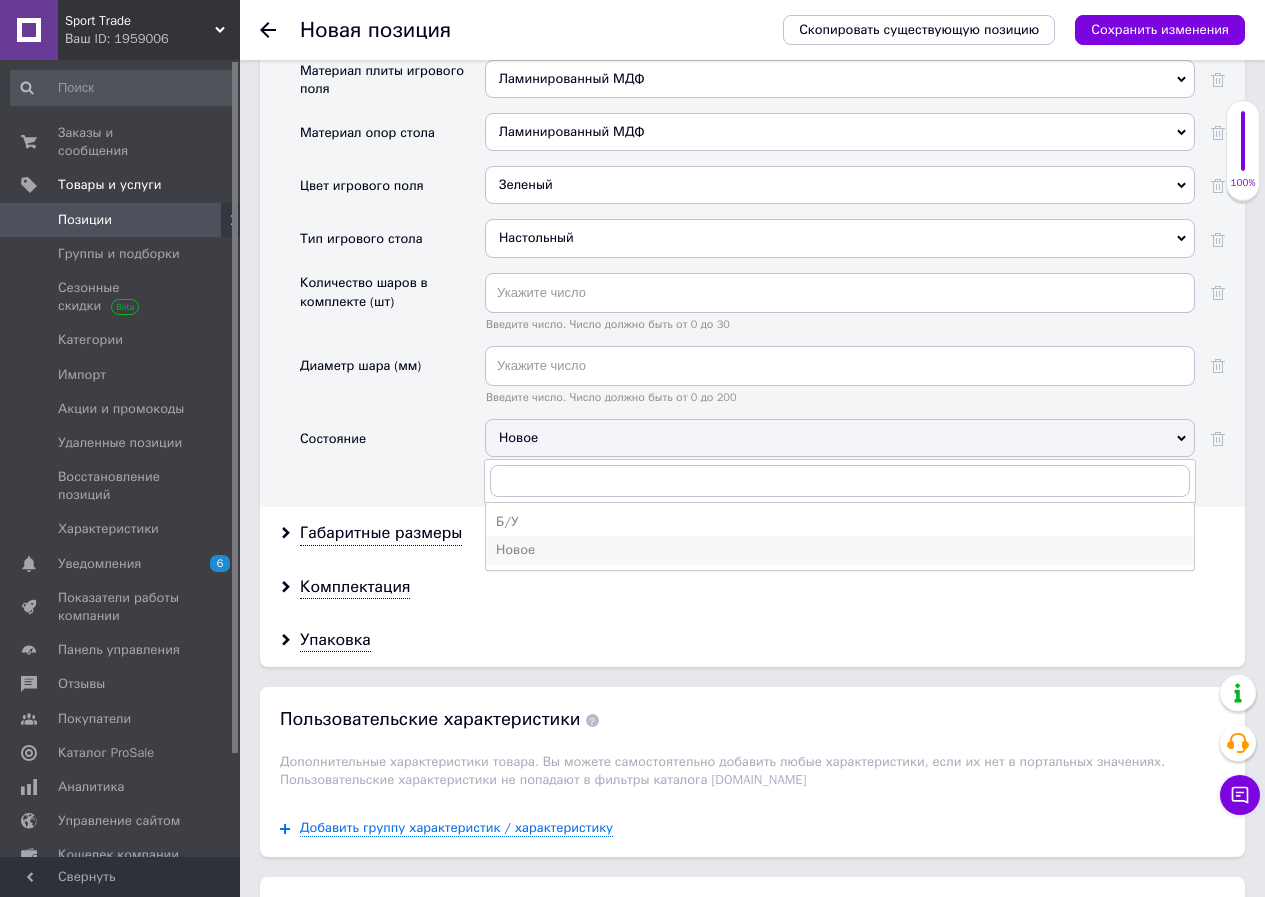 click on "Новое" at bounding box center [840, 550] 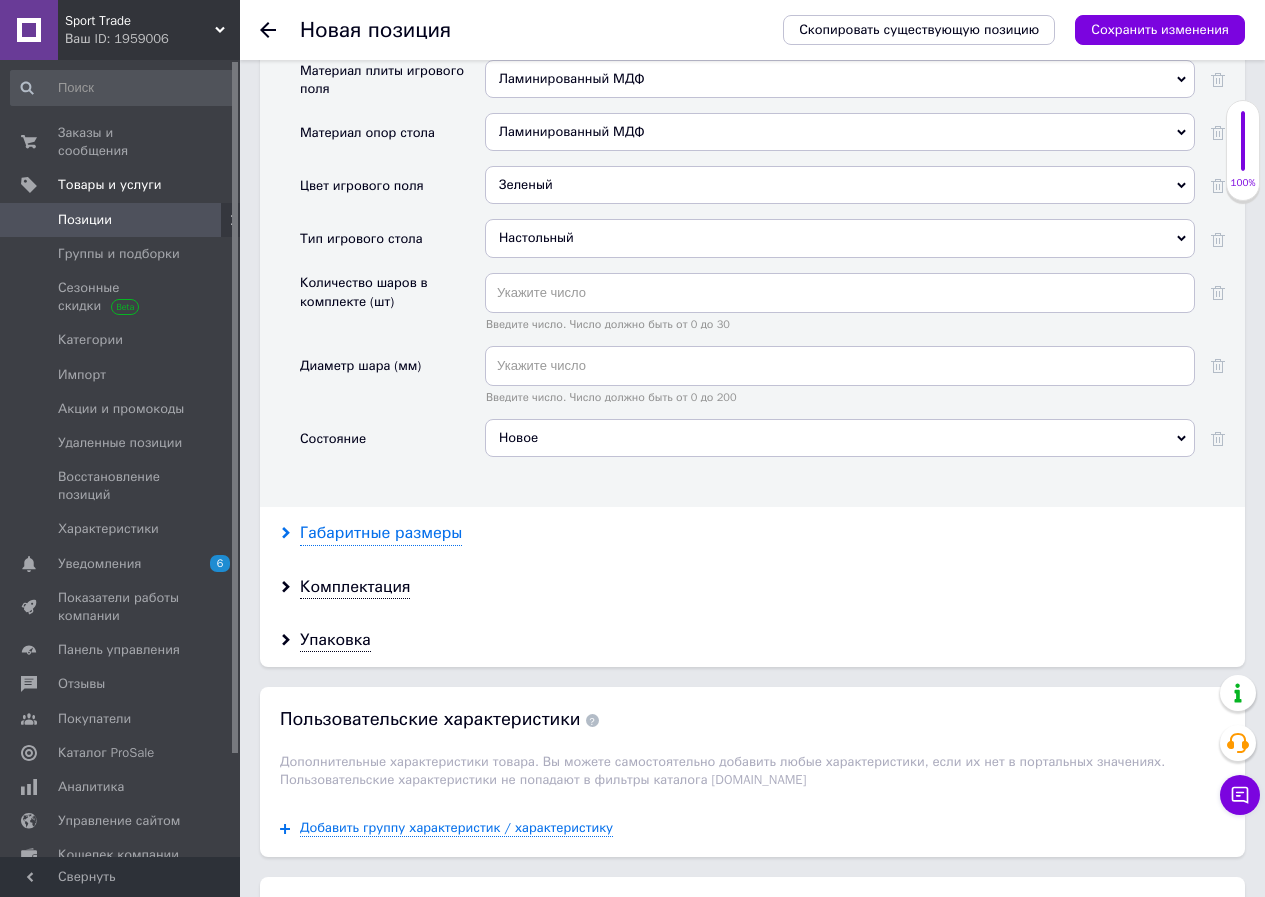 click on "Габаритные размеры" at bounding box center [381, 533] 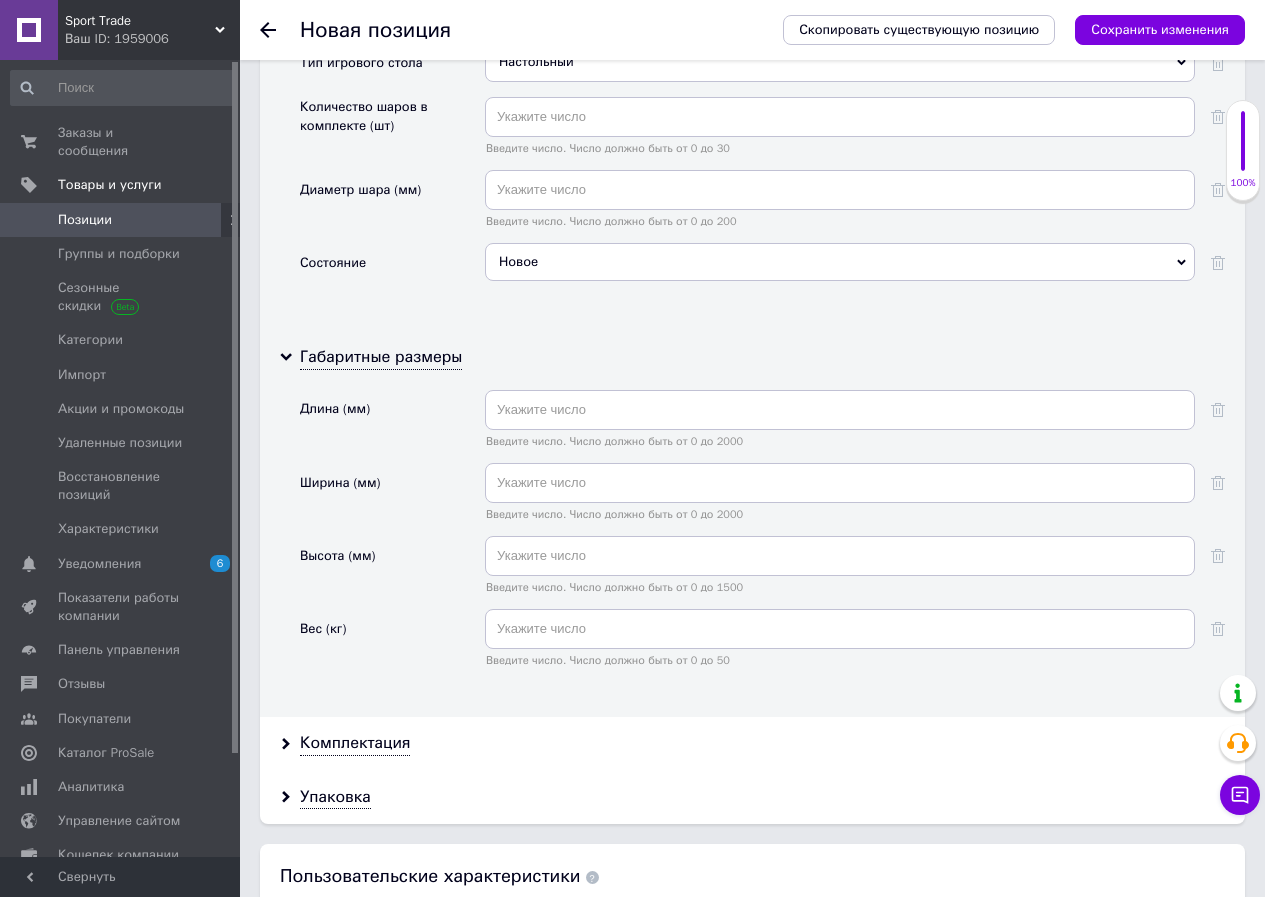 scroll, scrollTop: 2400, scrollLeft: 0, axis: vertical 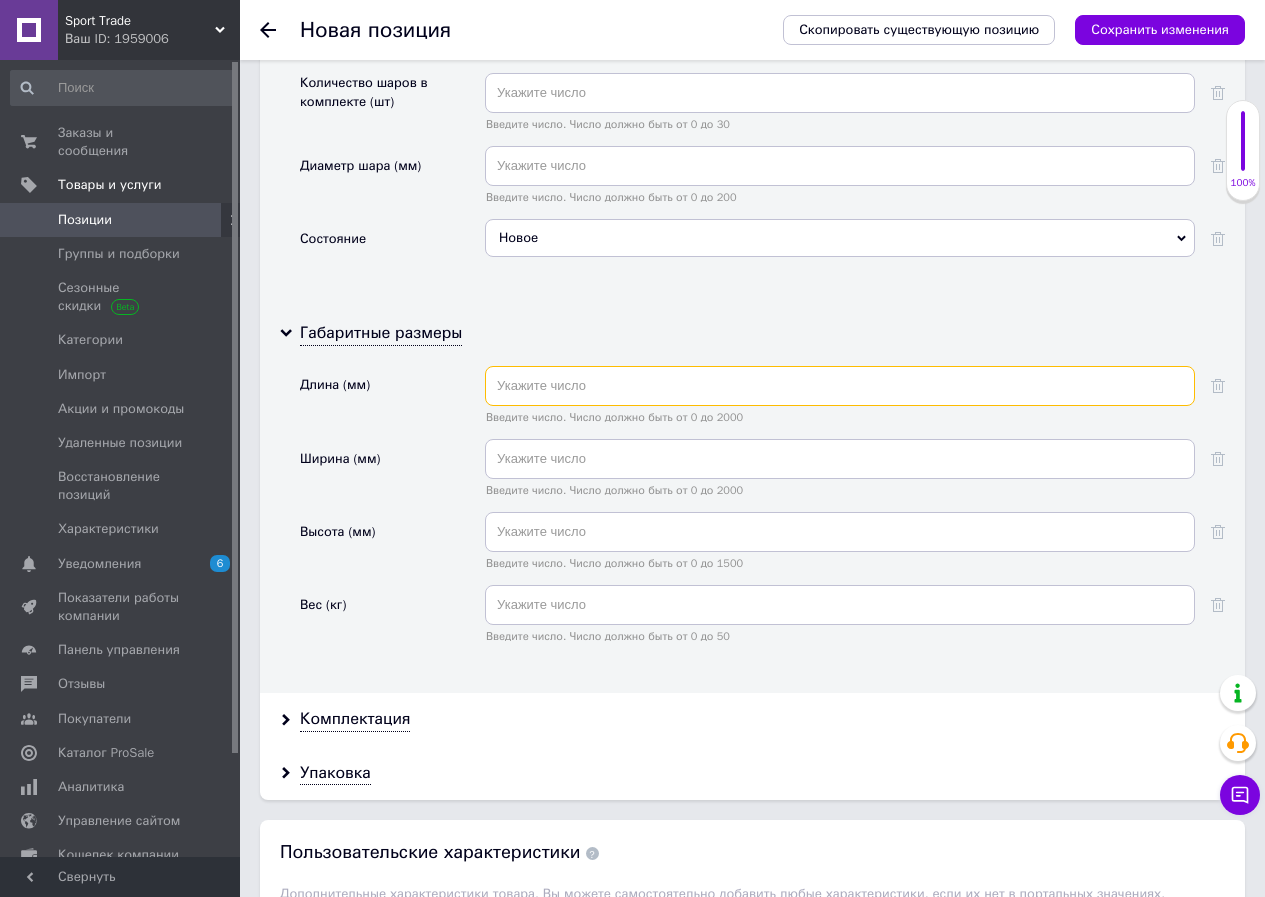 click at bounding box center (840, 386) 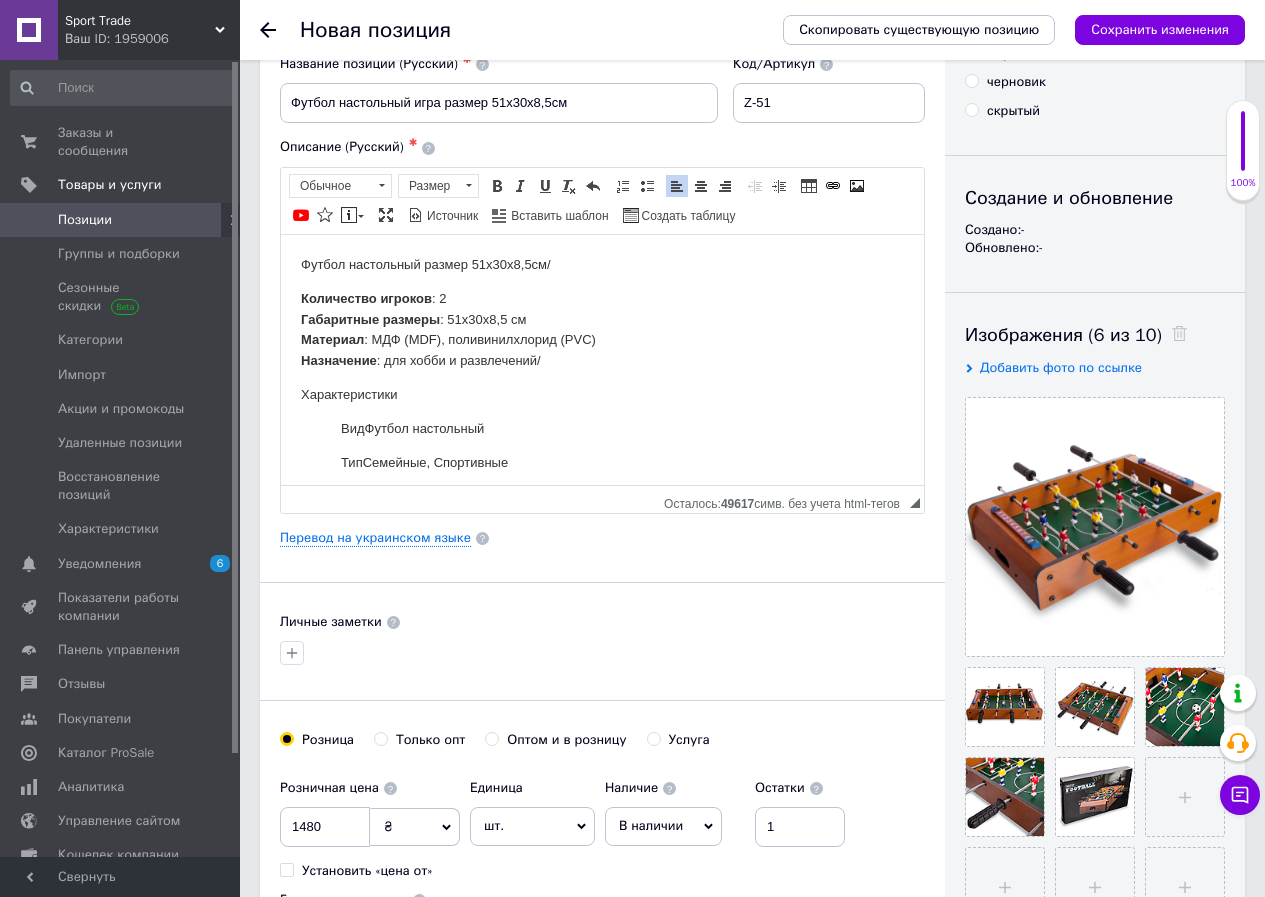 scroll, scrollTop: 0, scrollLeft: 0, axis: both 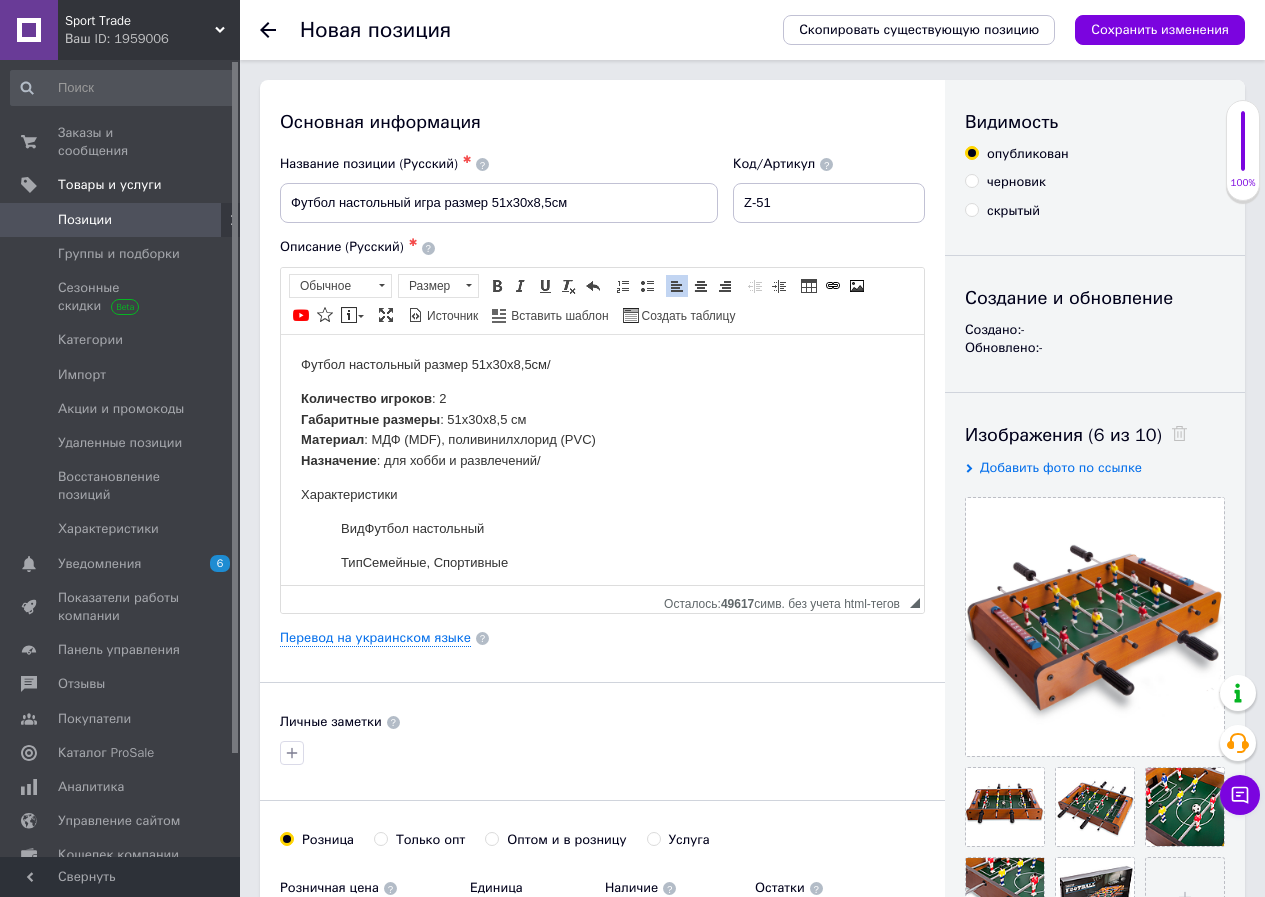 click on "Футбол настольный размер 51х30х8,5см/" at bounding box center (602, 364) 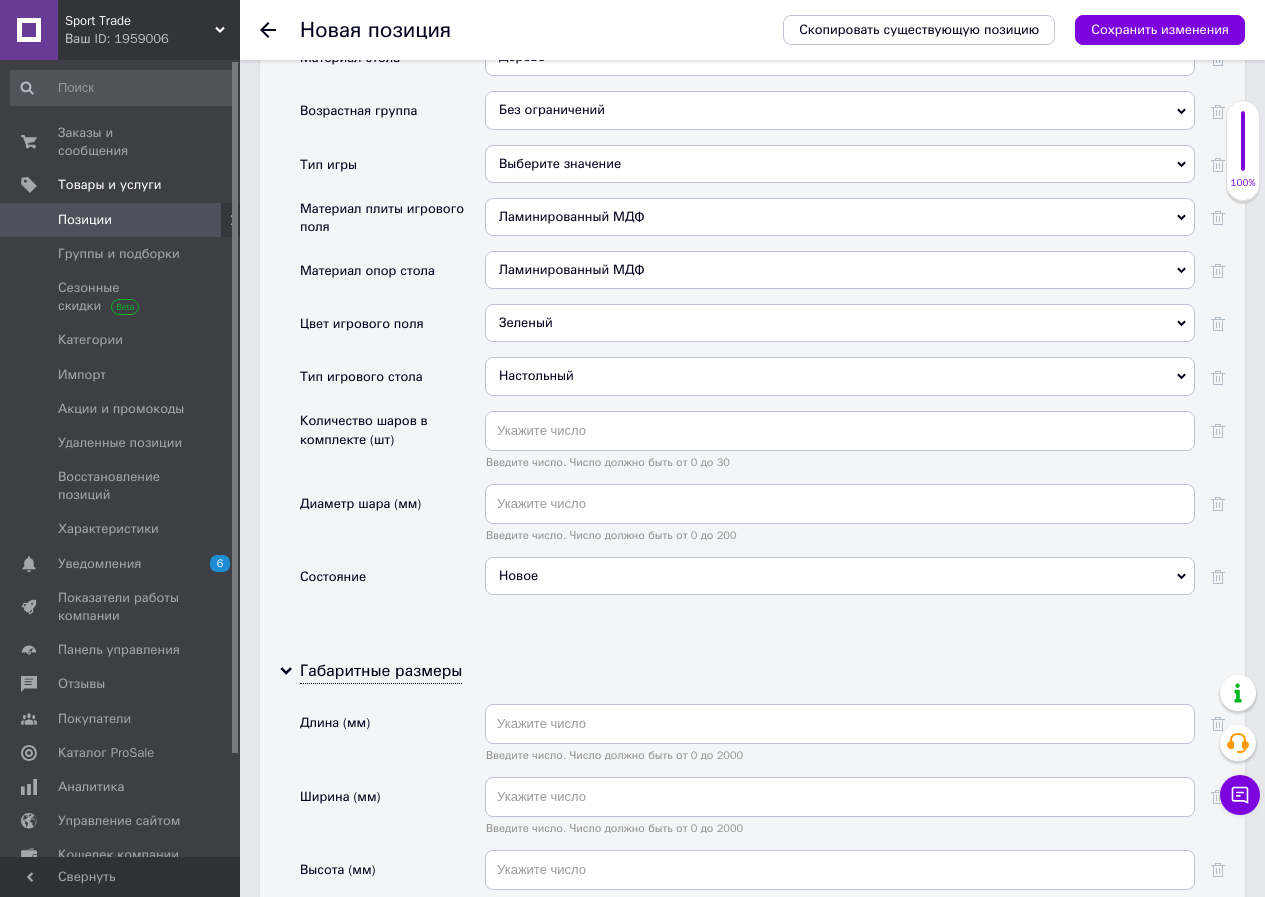 scroll, scrollTop: 2300, scrollLeft: 0, axis: vertical 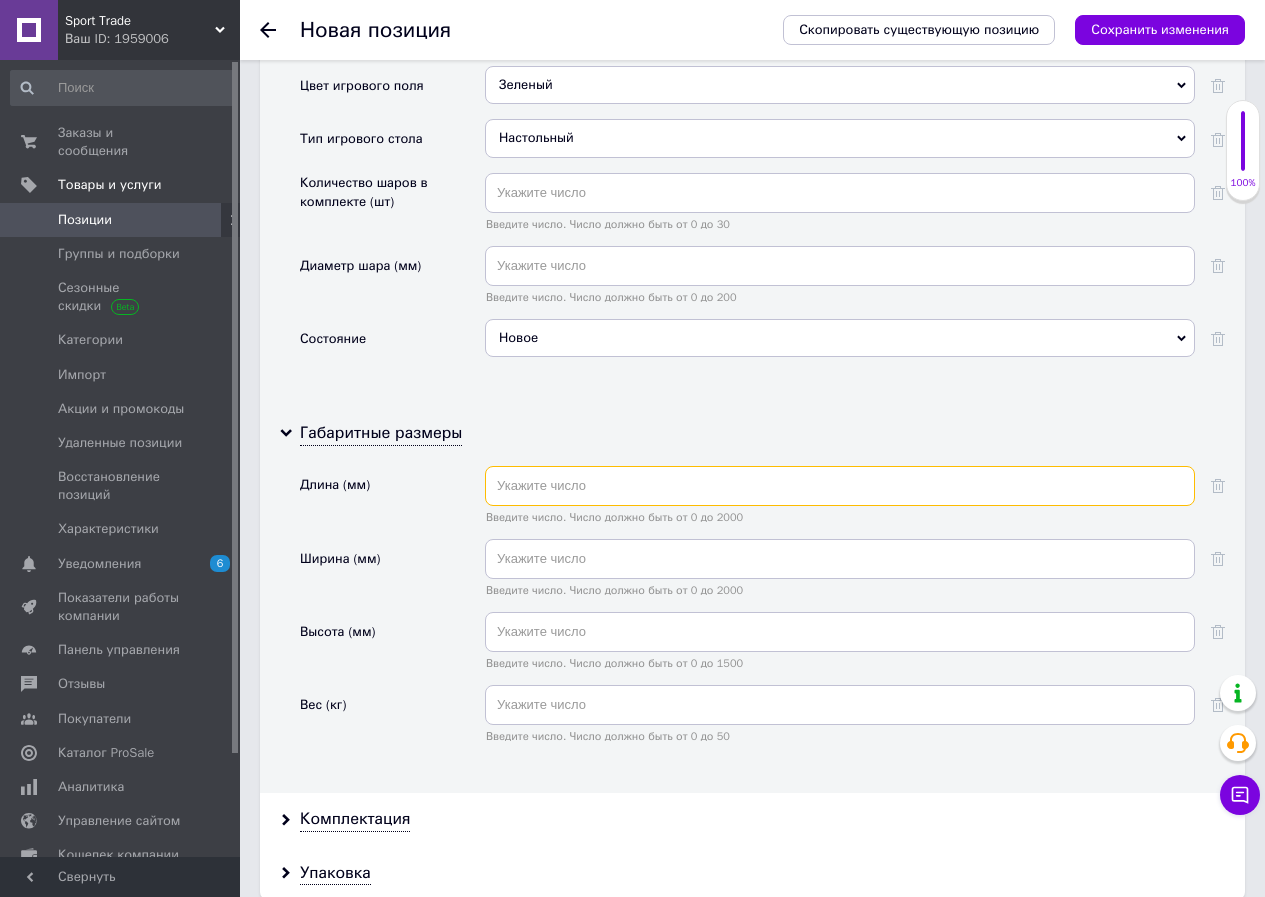 click at bounding box center (840, 486) 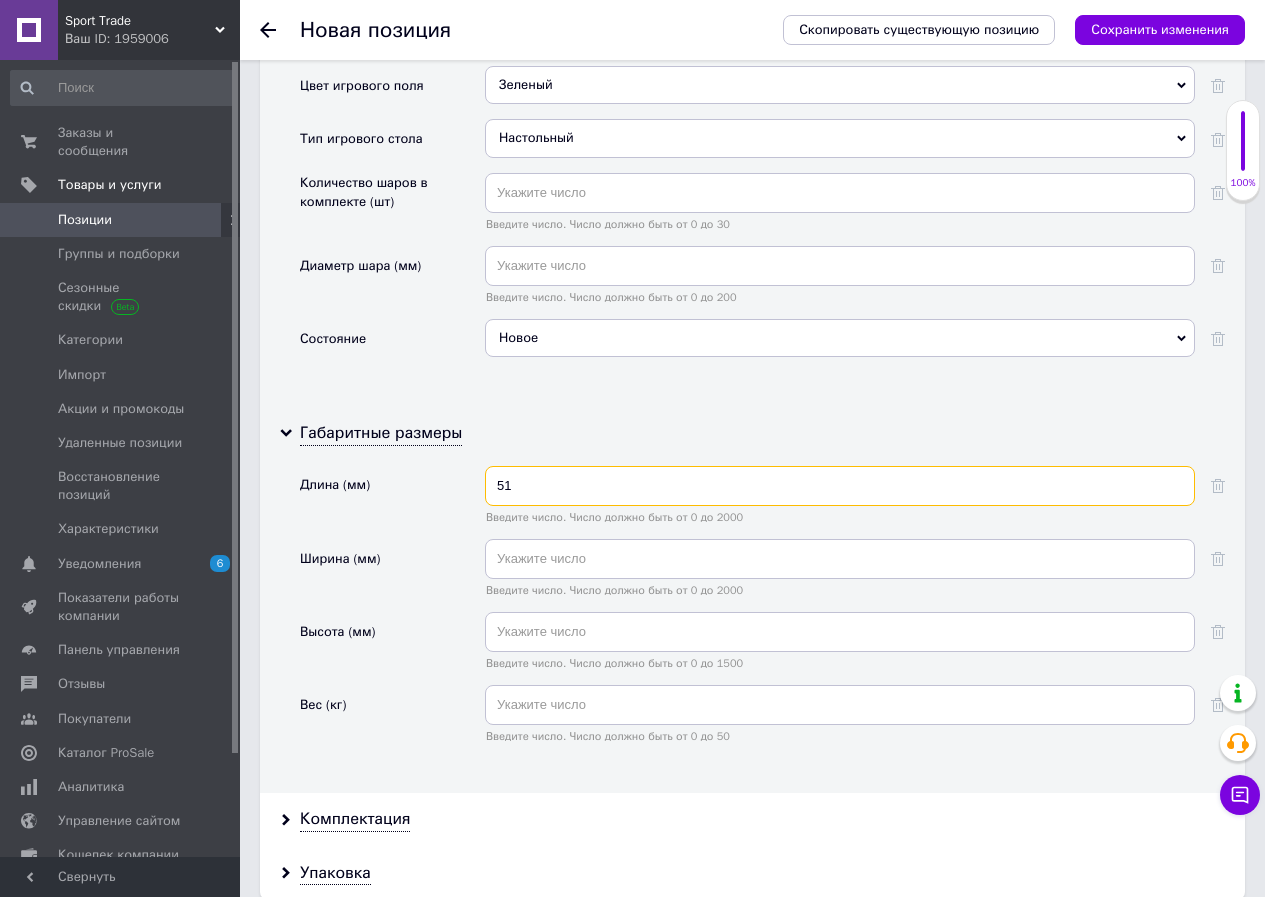 type on "51" 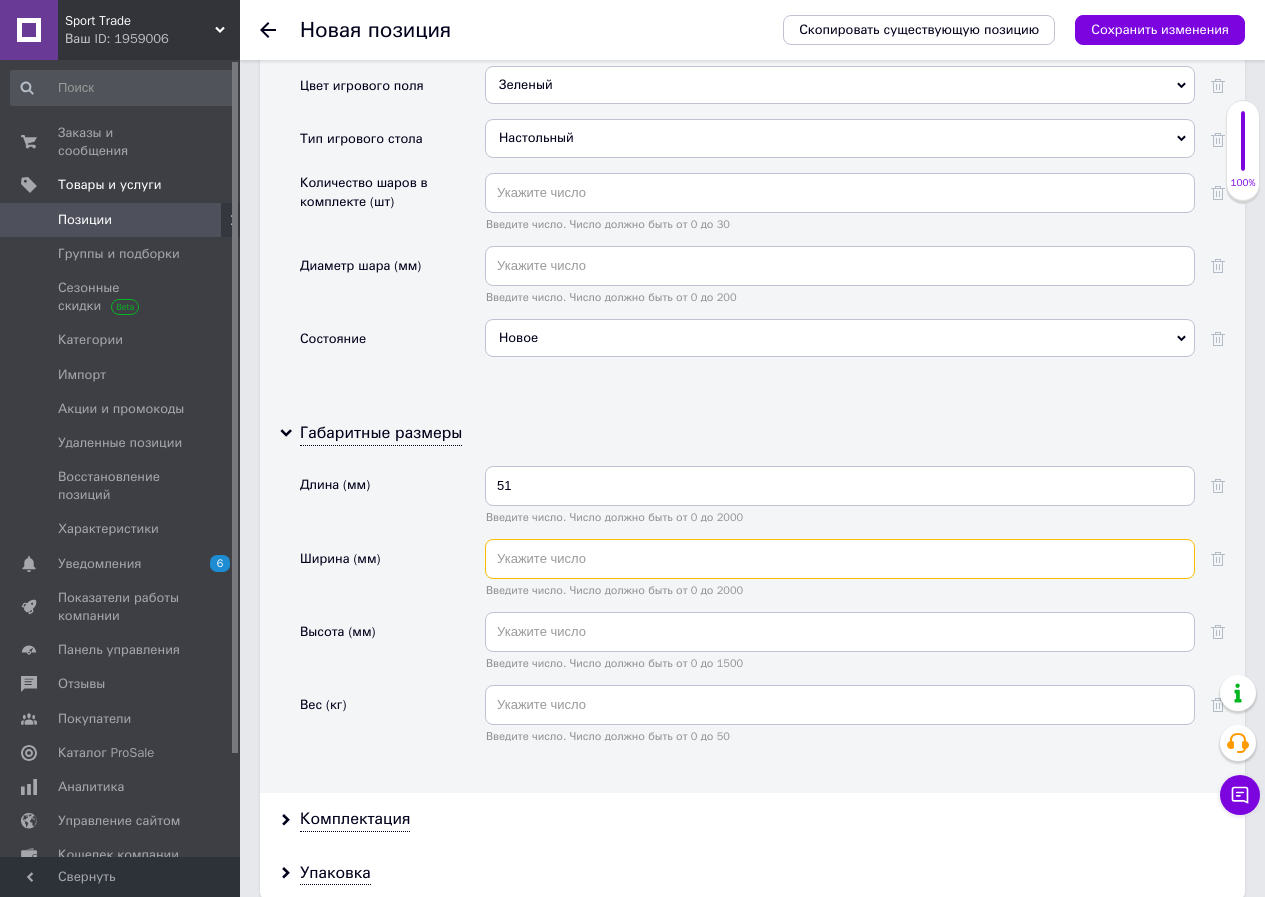 click at bounding box center (840, 559) 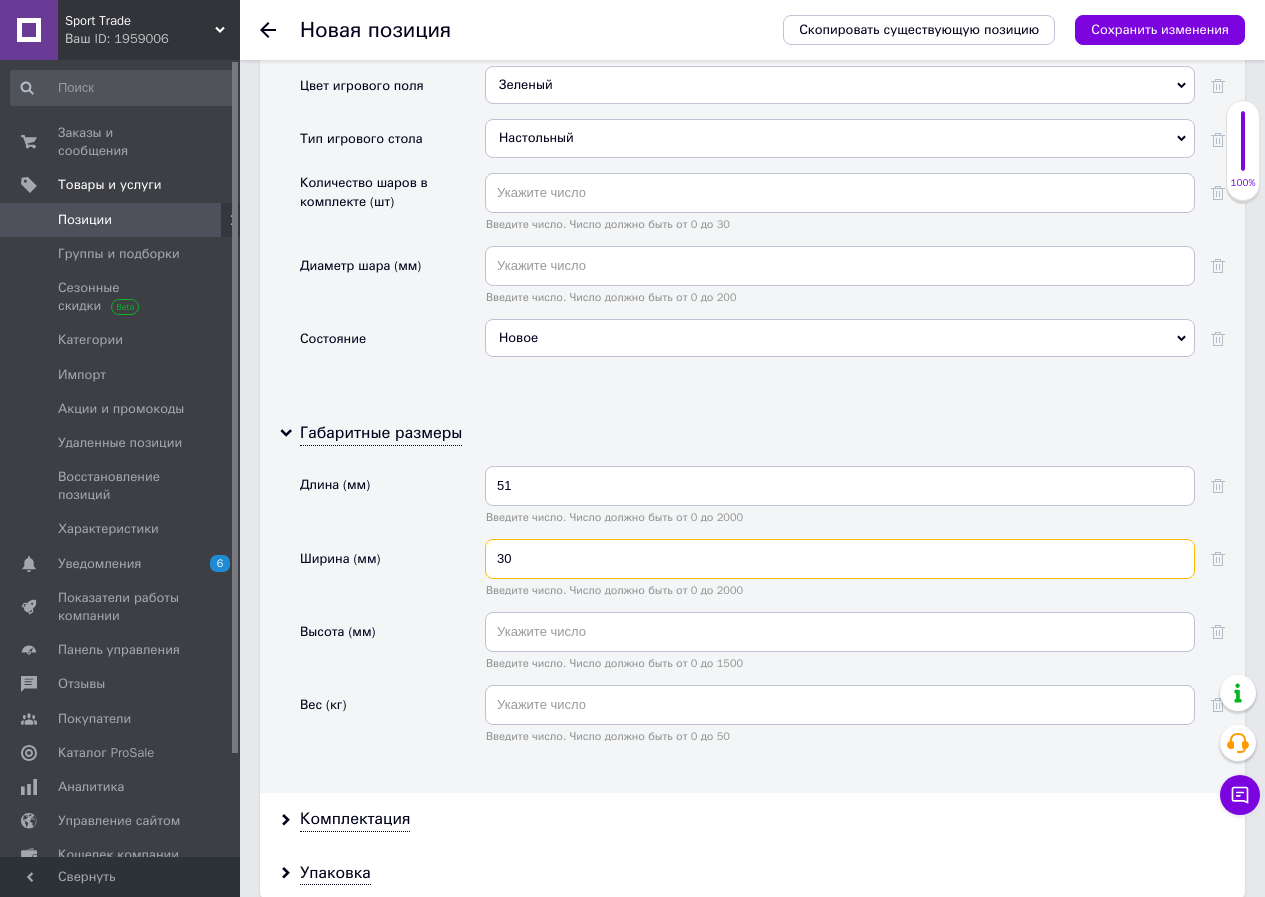 type on "30" 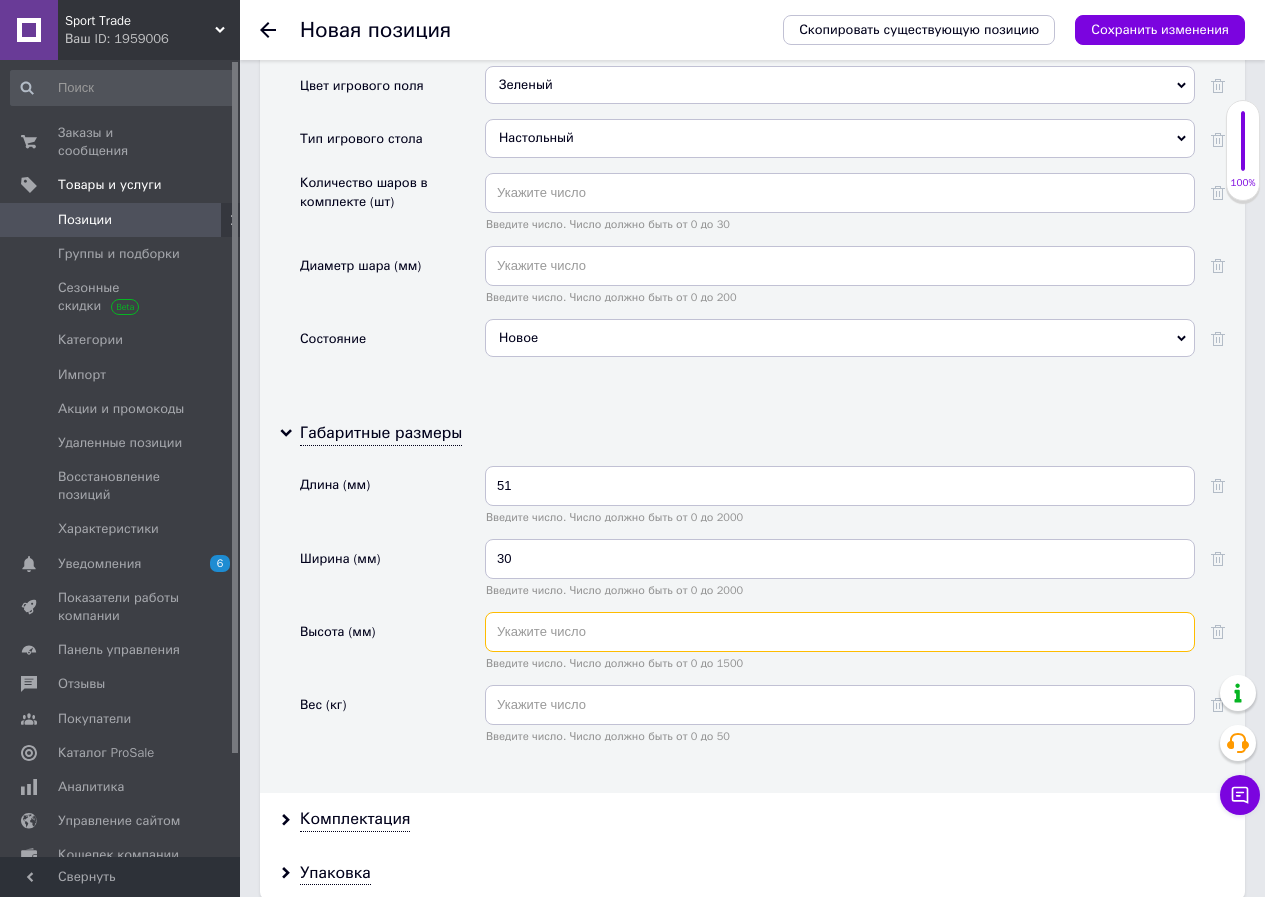 click at bounding box center (840, 632) 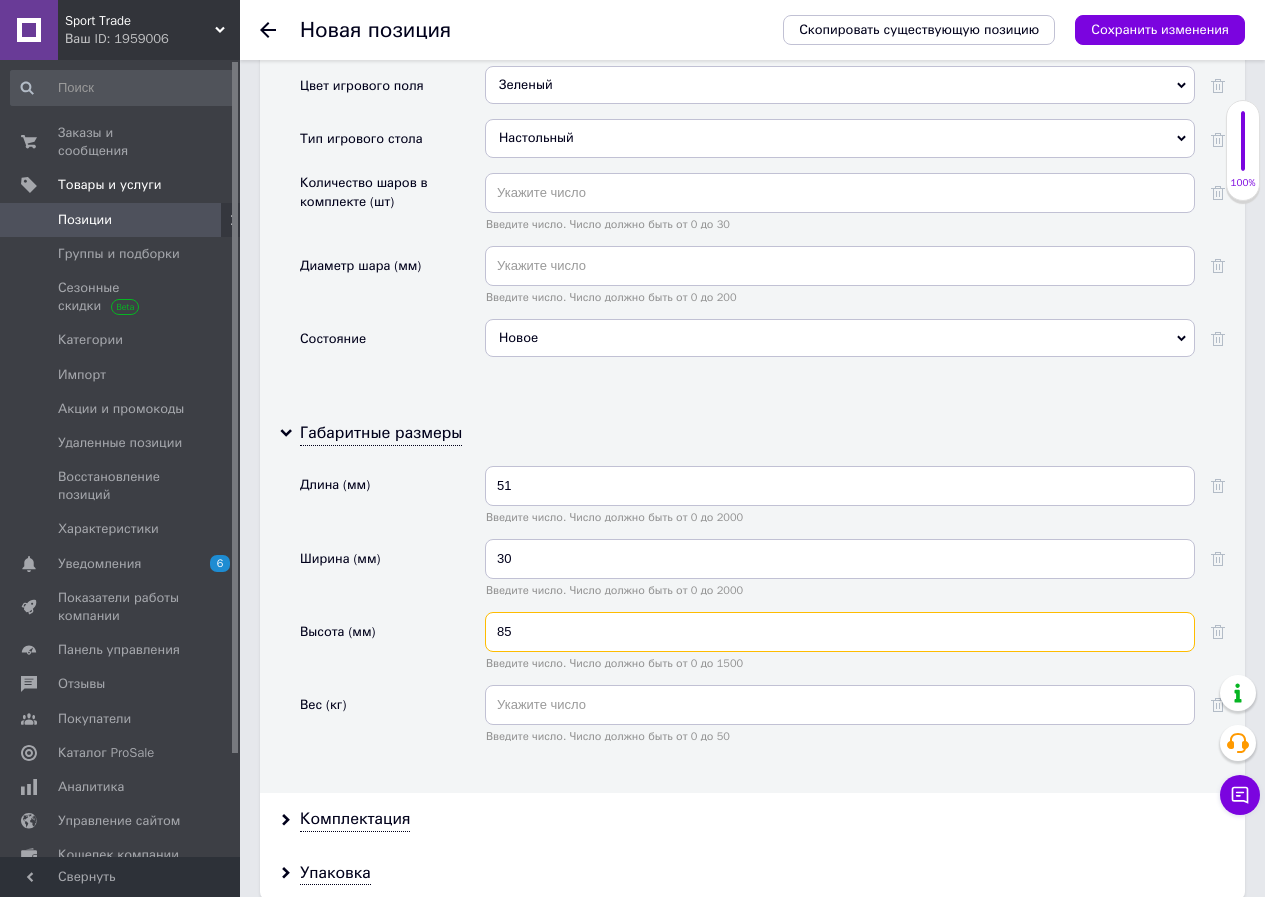 type on "85" 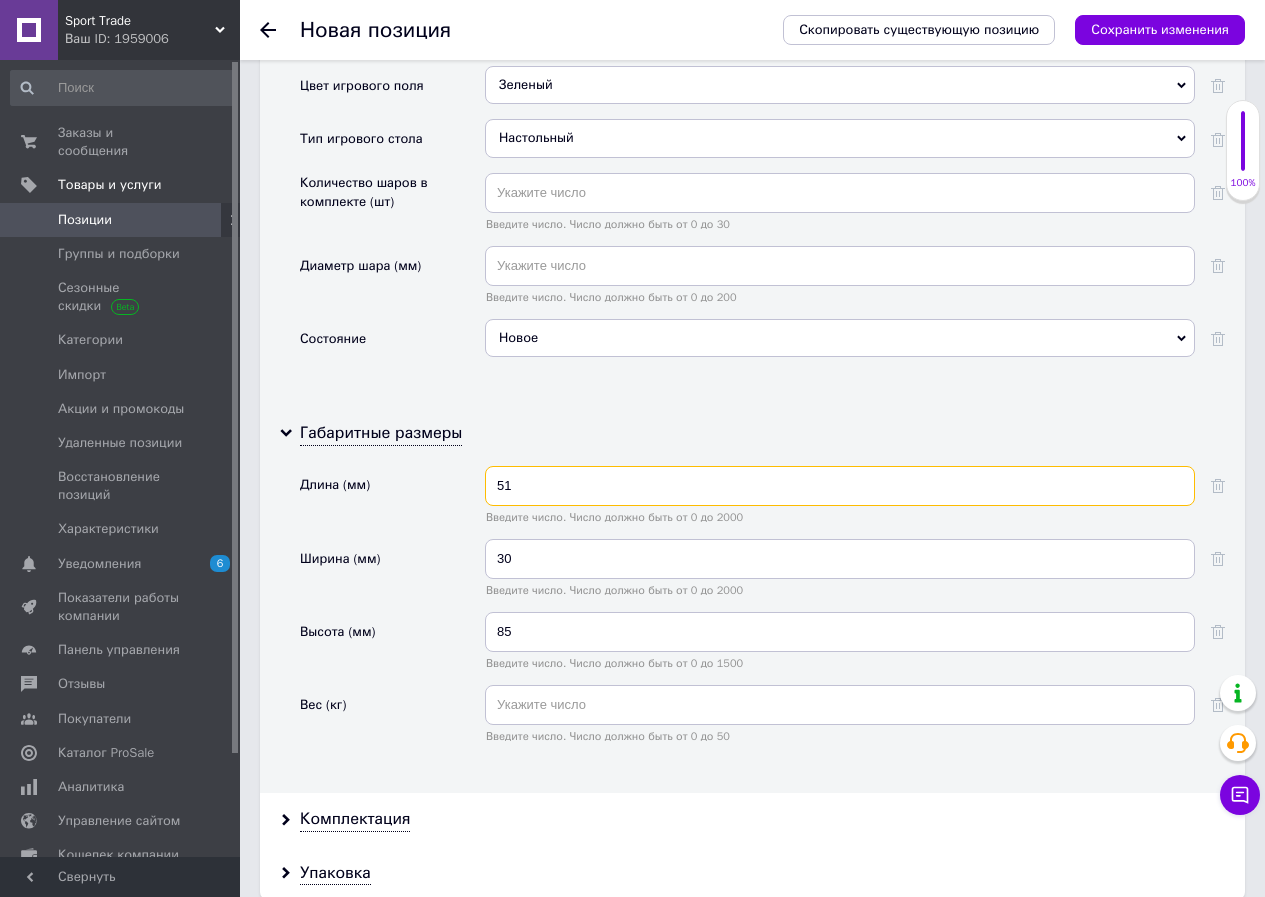 click on "51" at bounding box center [840, 486] 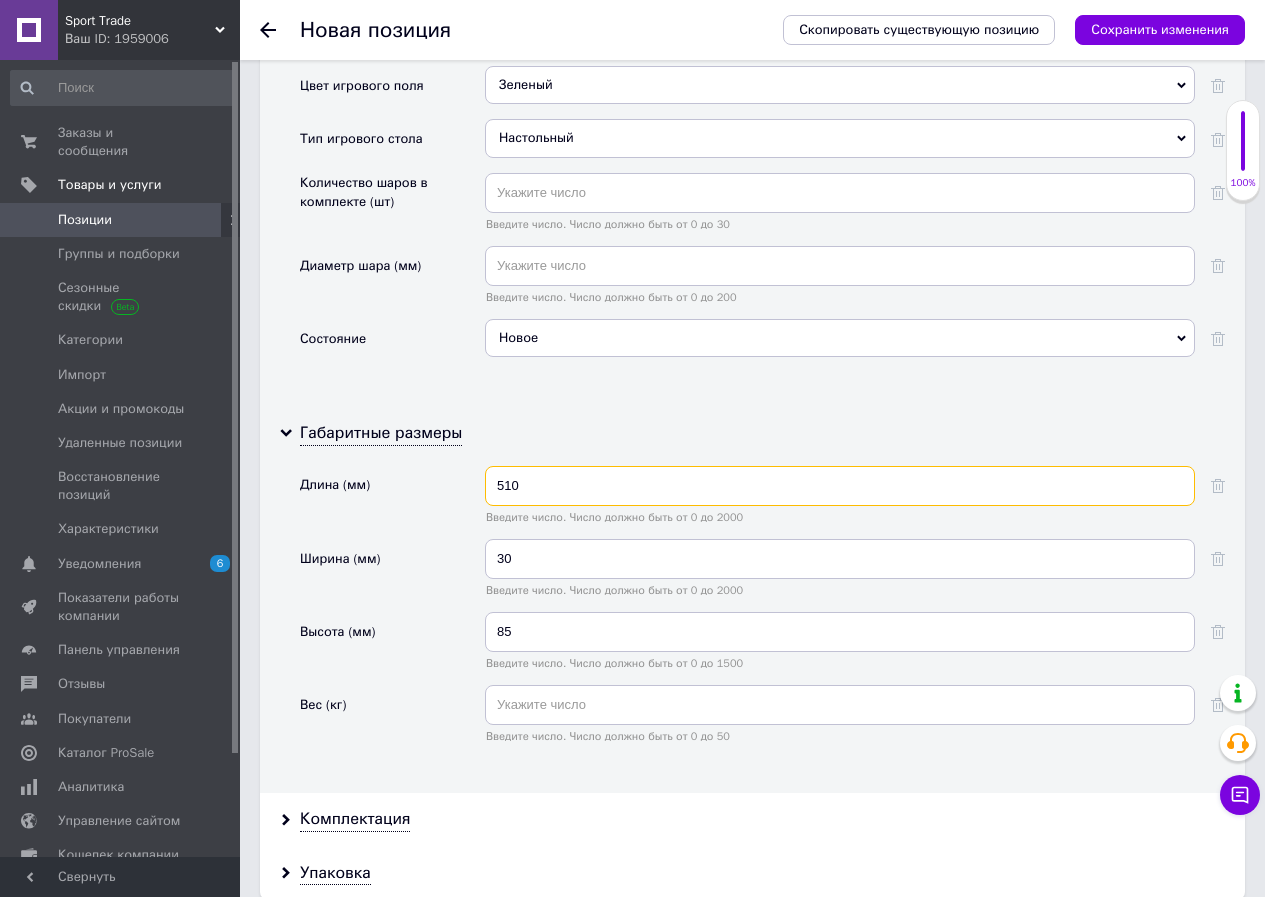 type on "510" 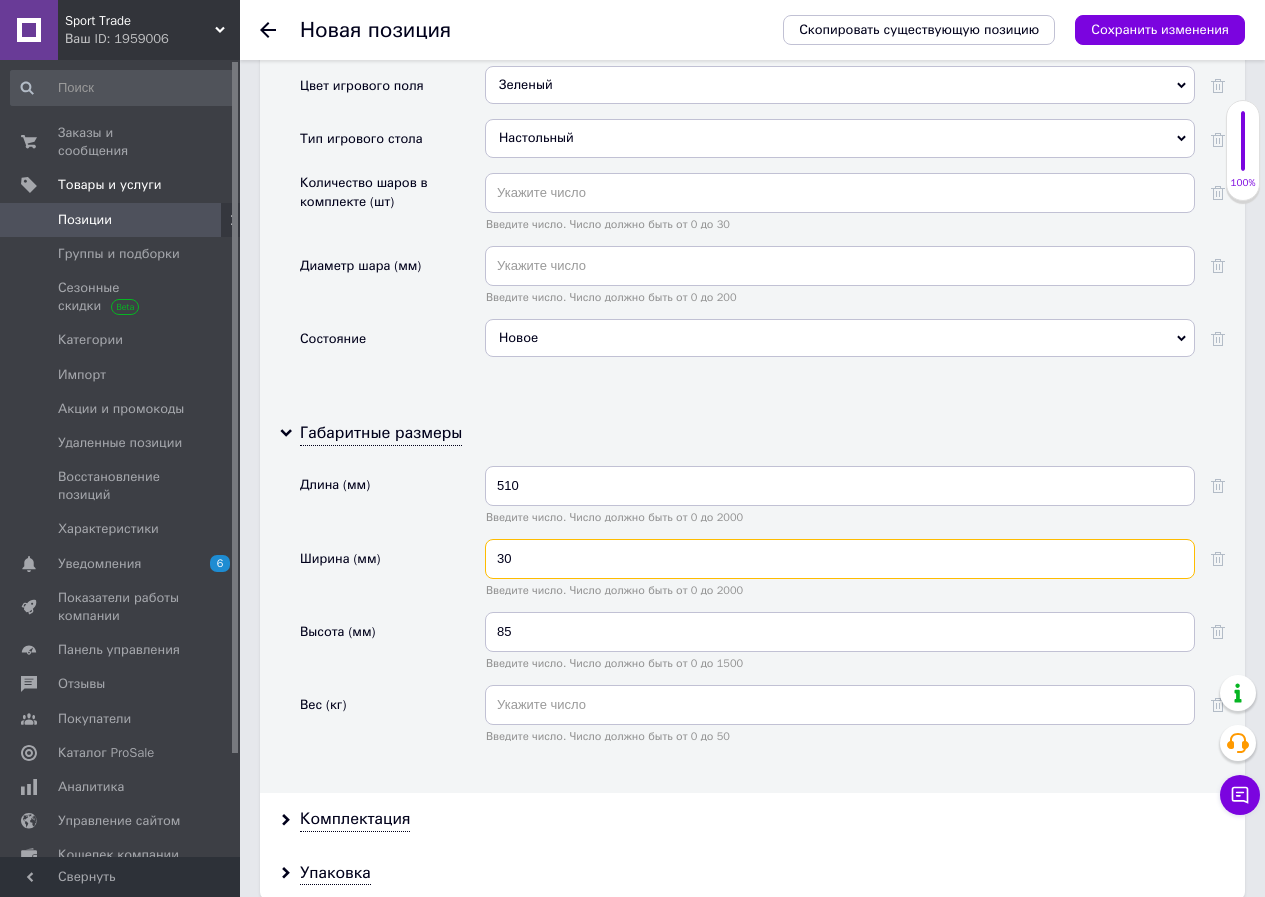 click on "30" at bounding box center [840, 559] 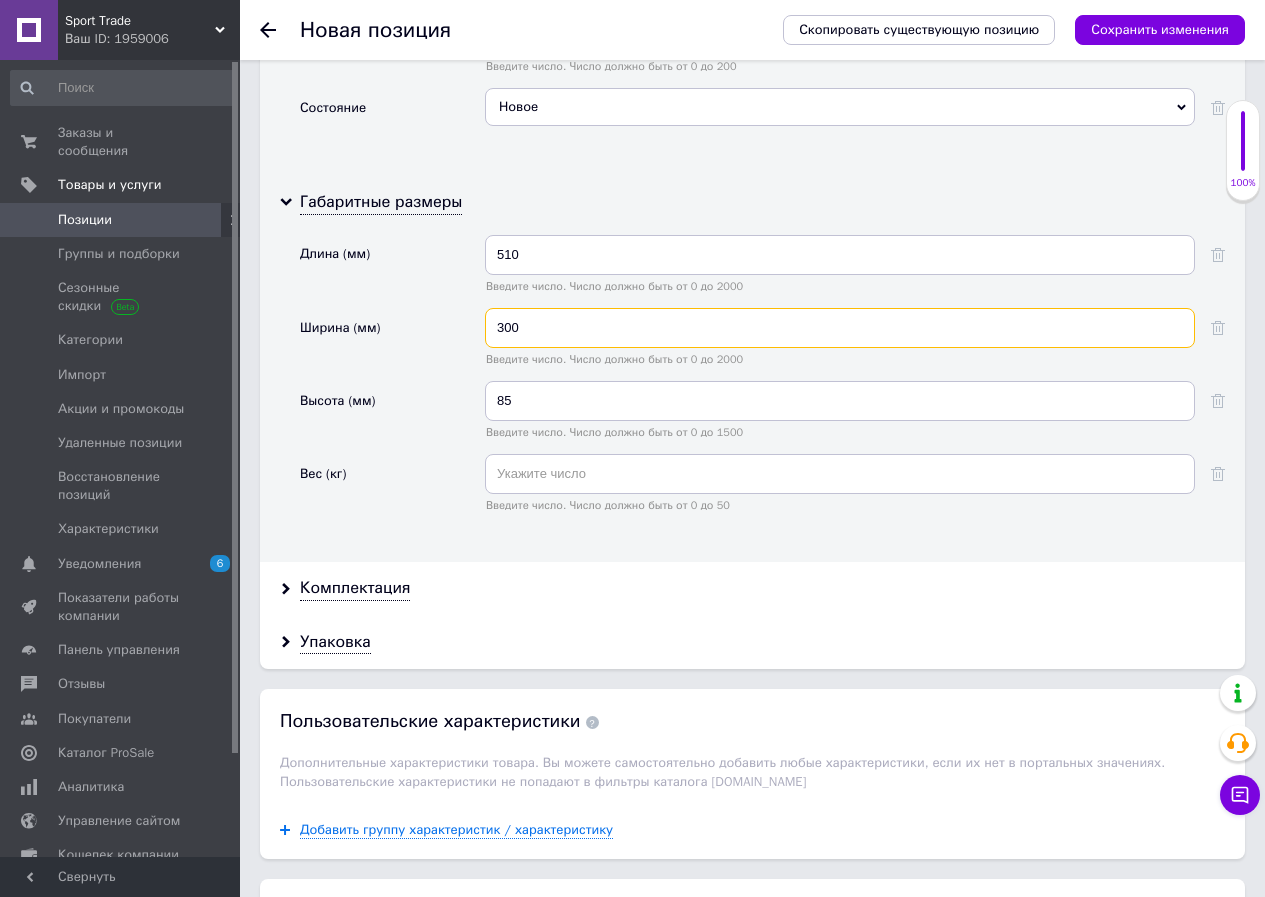 scroll, scrollTop: 2700, scrollLeft: 0, axis: vertical 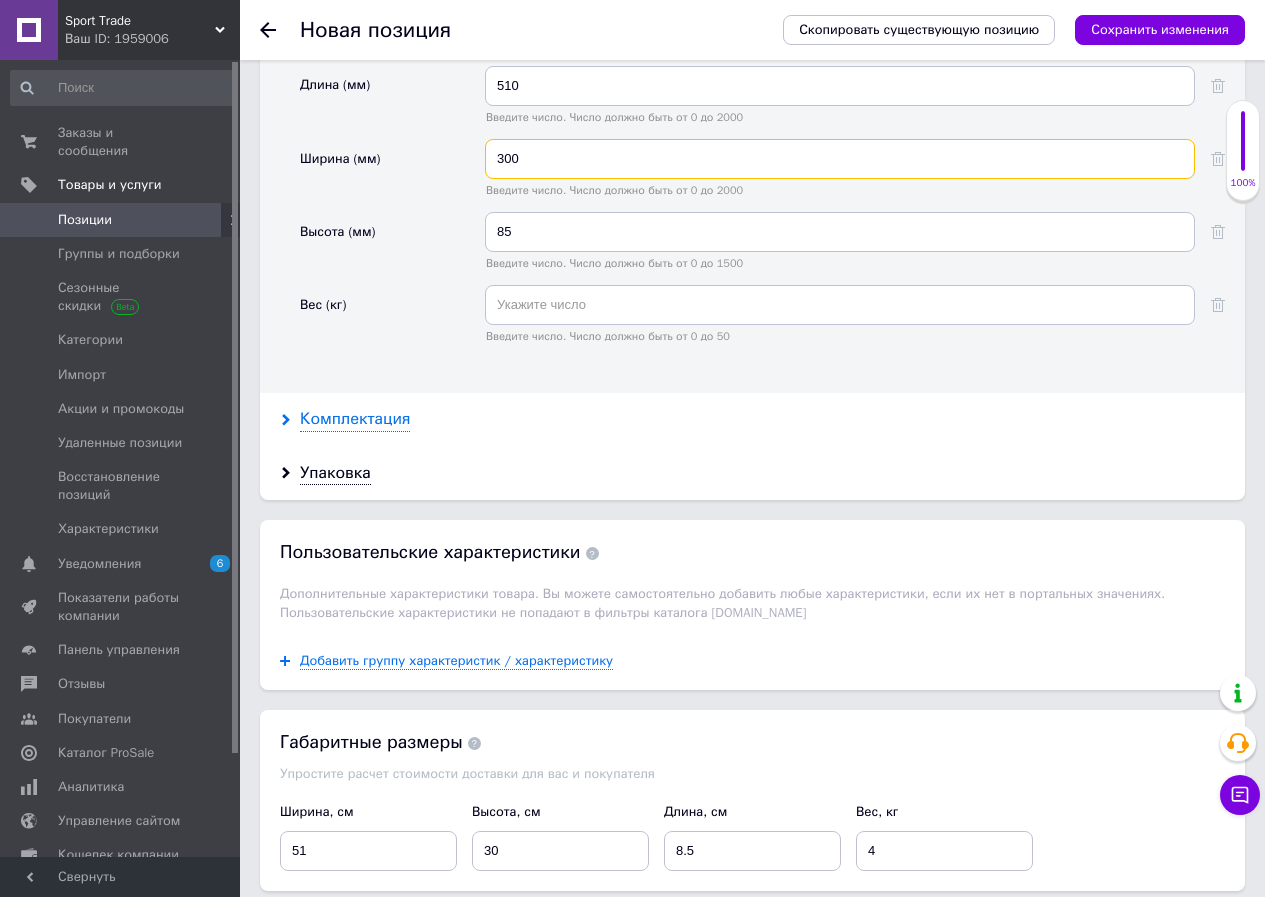 type on "300" 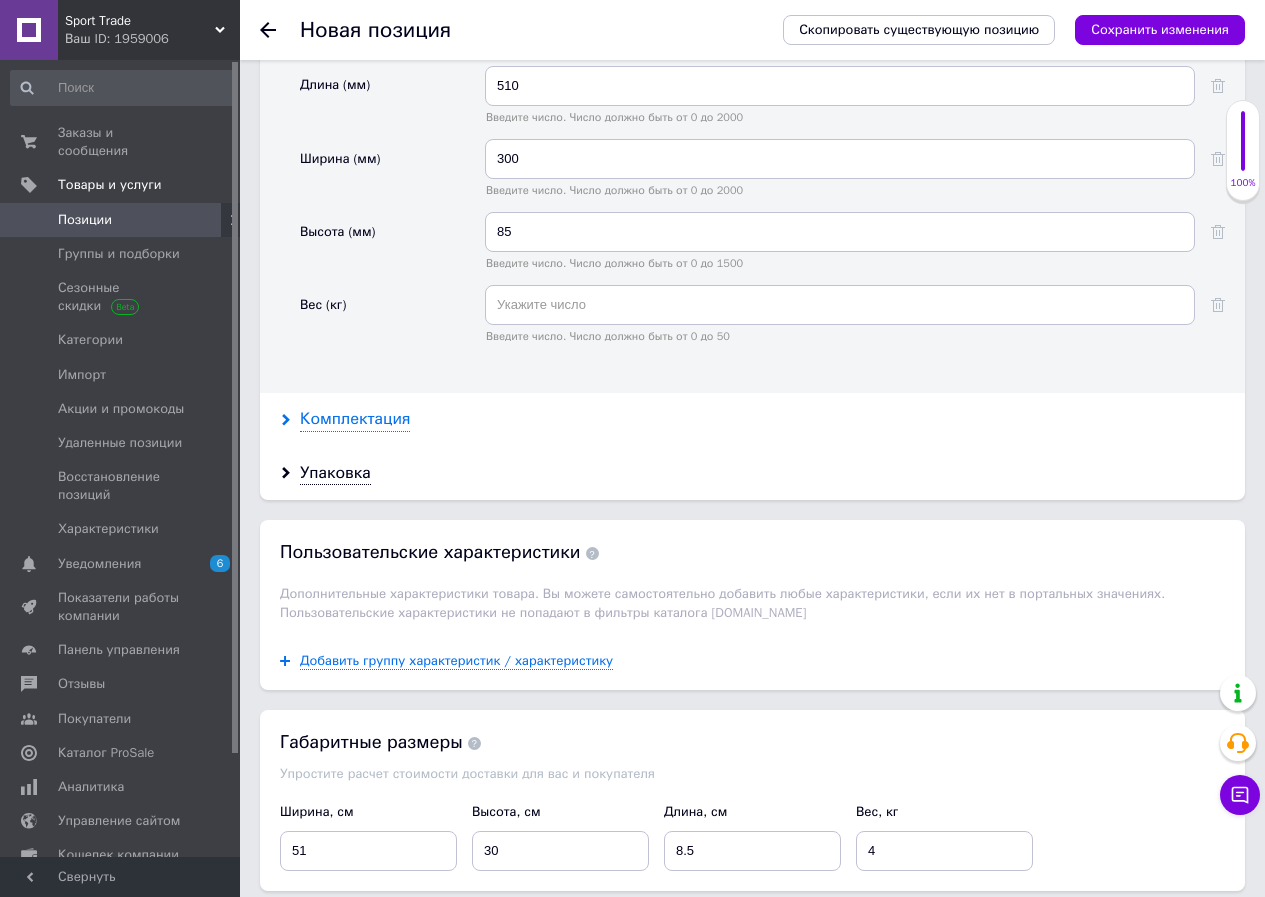 click on "Комплектация" at bounding box center [355, 419] 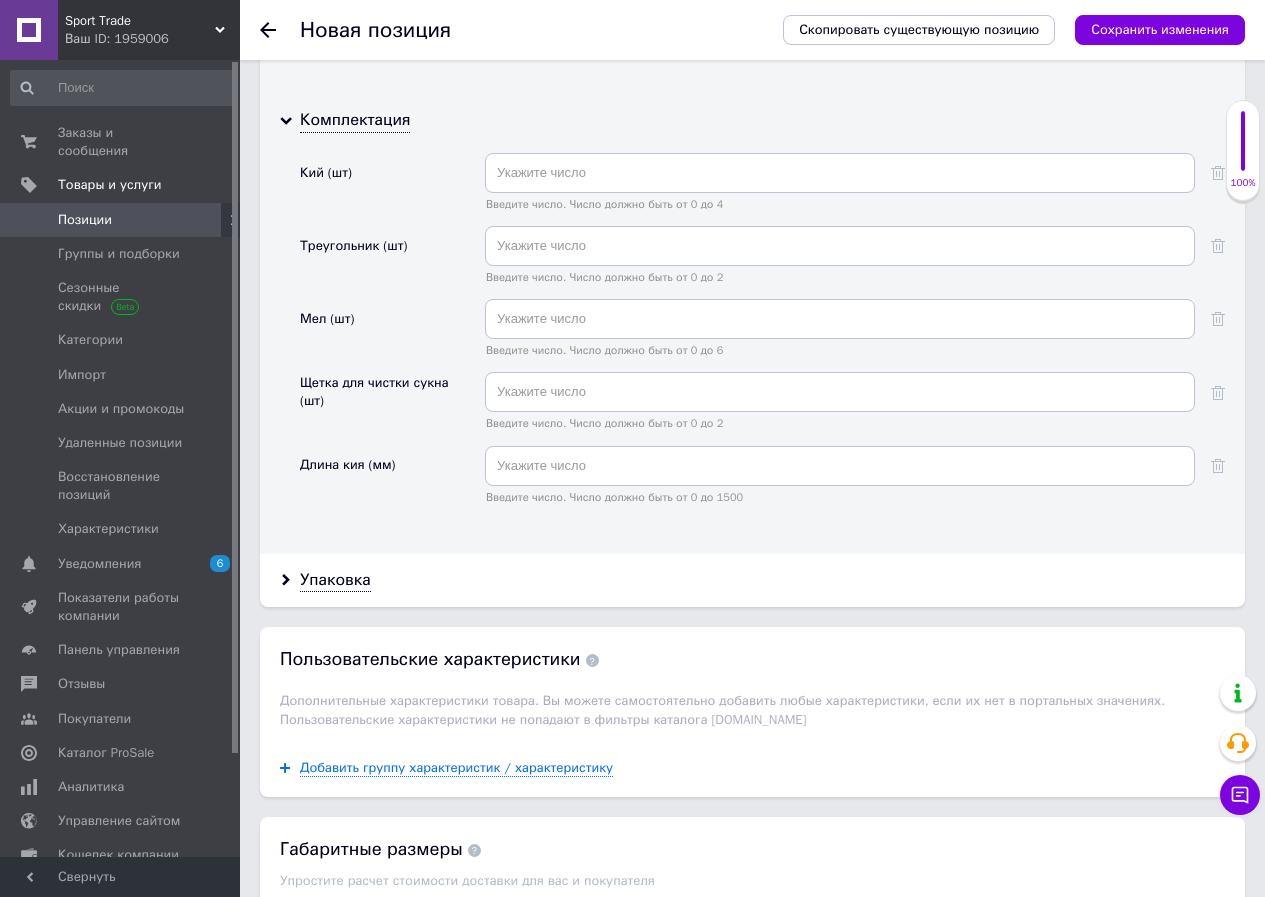 scroll, scrollTop: 3000, scrollLeft: 0, axis: vertical 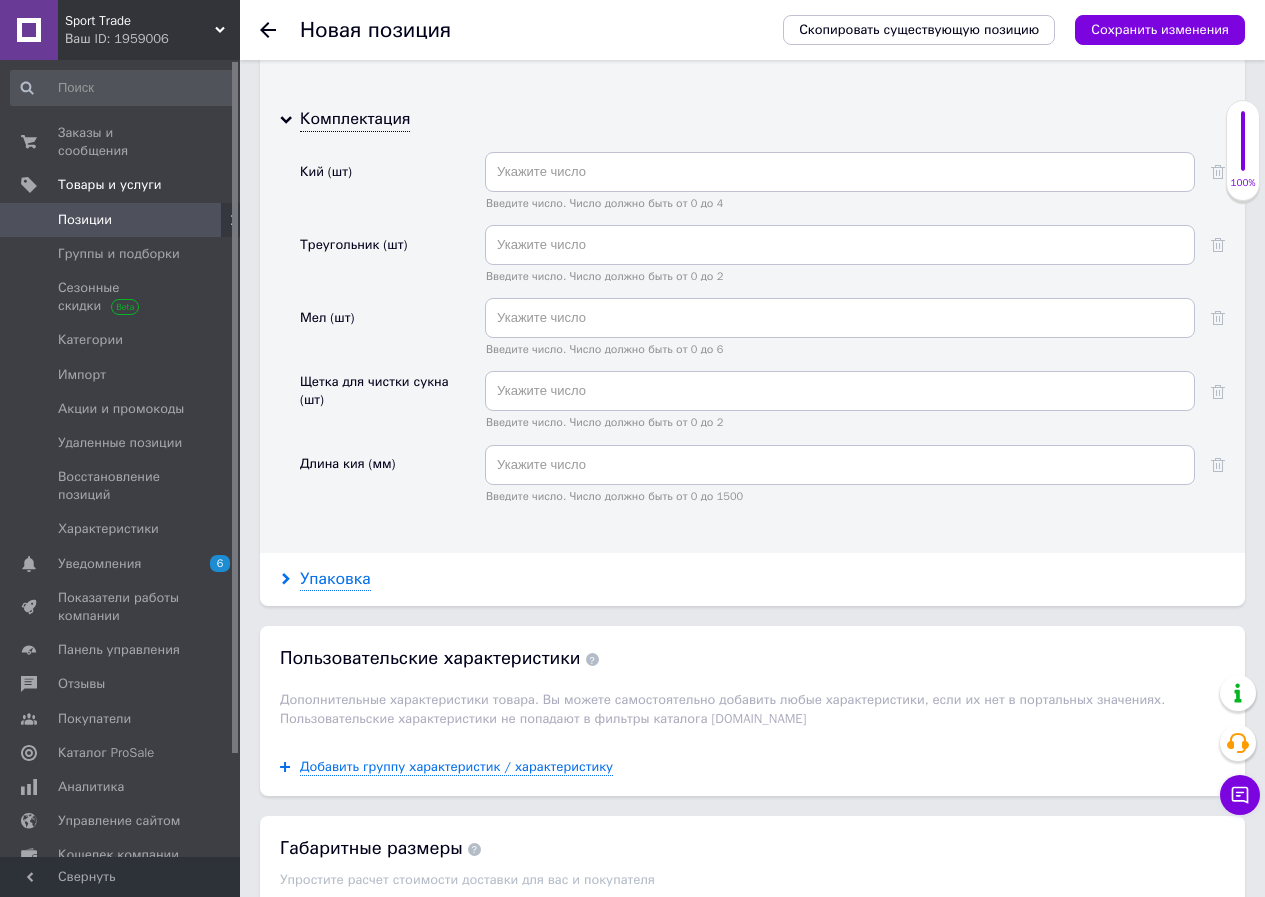 click on "Упаковка" at bounding box center (335, 579) 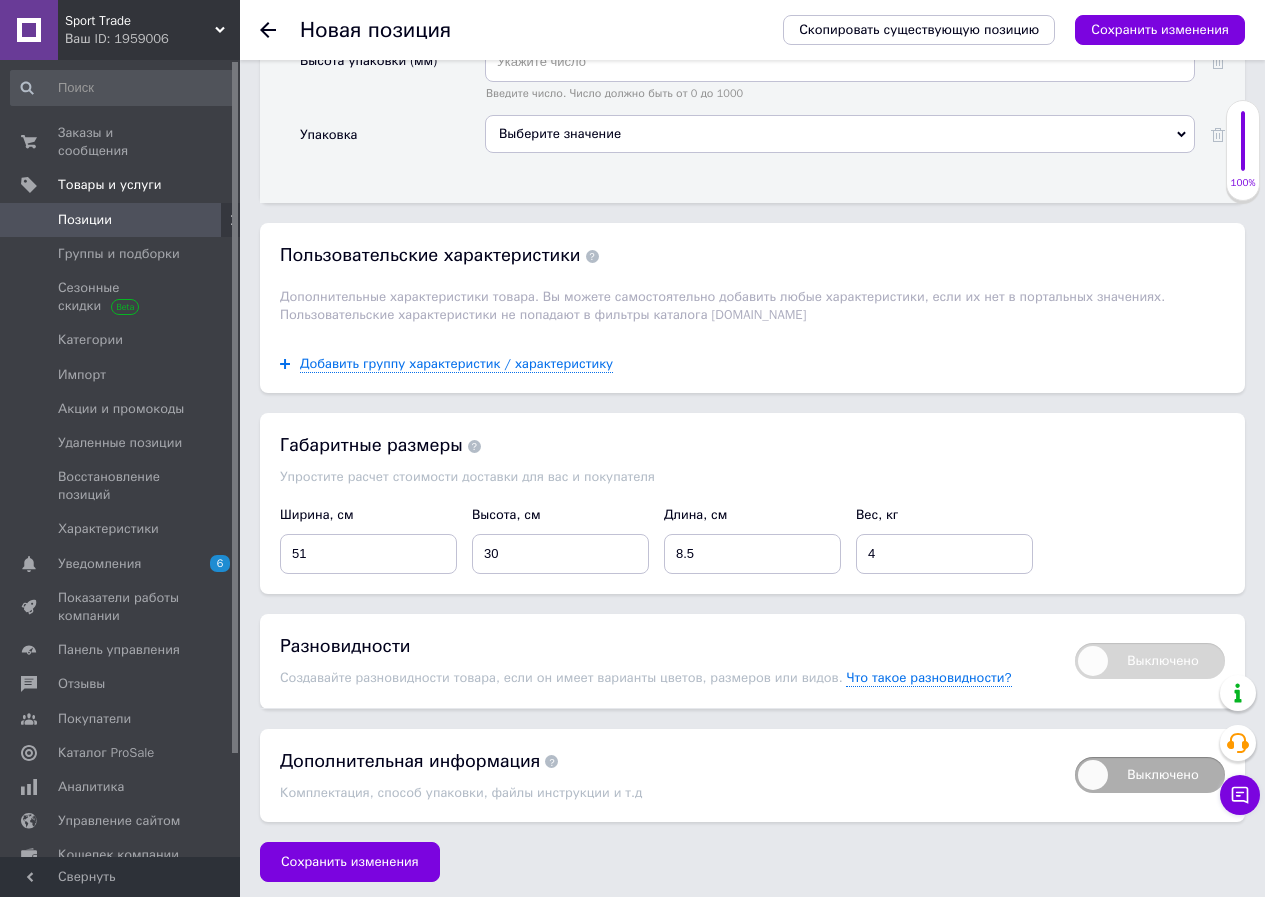 scroll, scrollTop: 3719, scrollLeft: 0, axis: vertical 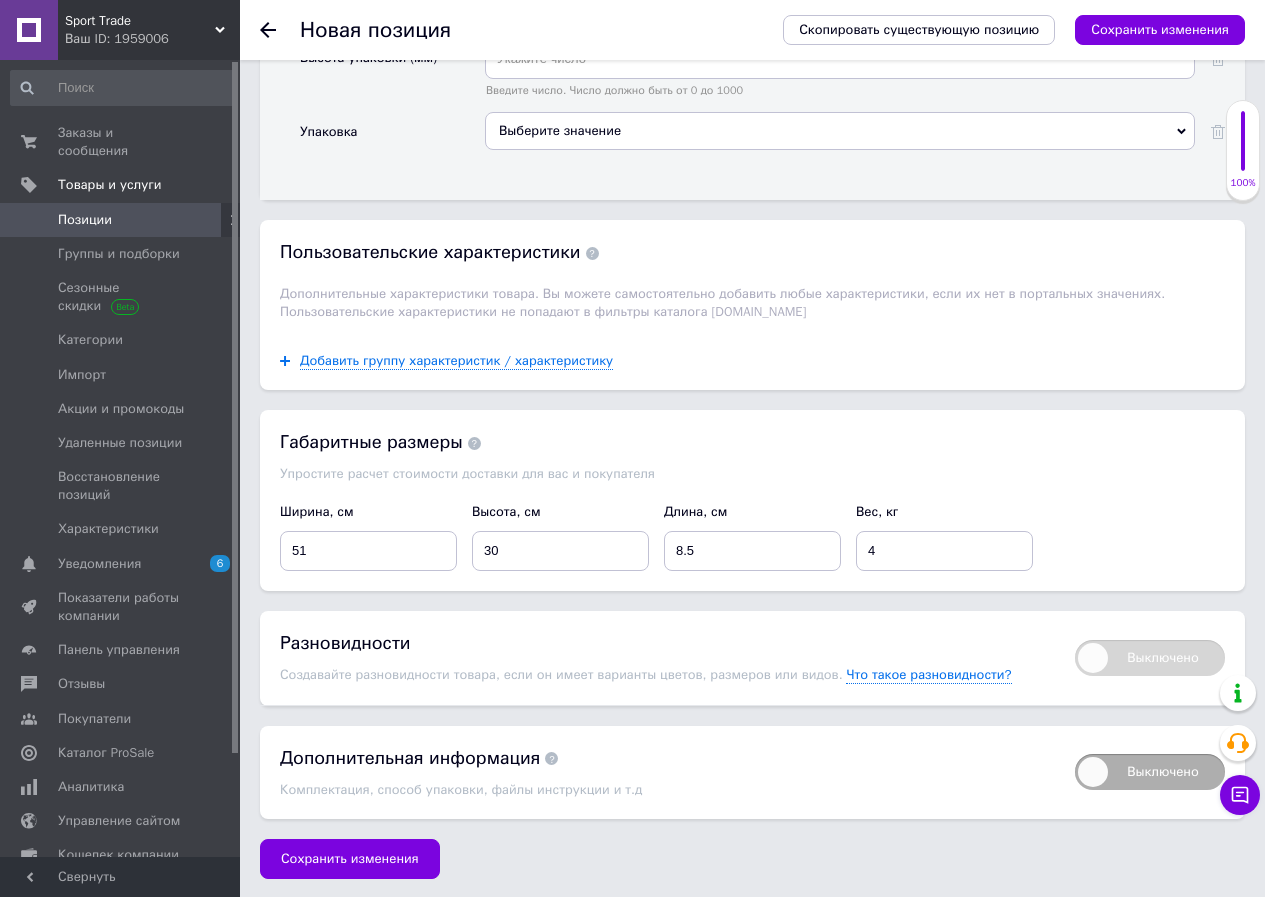 click on "Сохранить изменения" at bounding box center (350, 859) 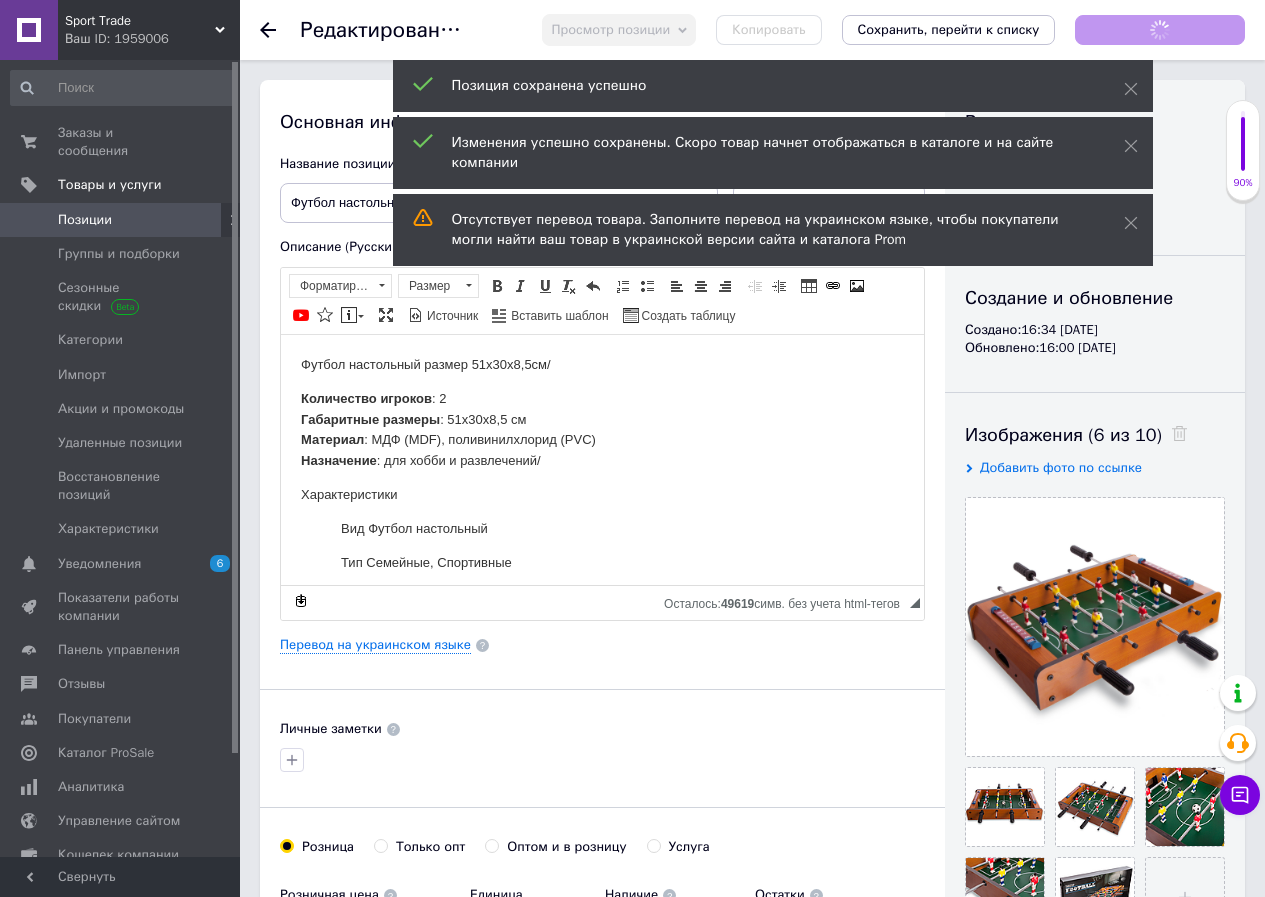scroll, scrollTop: 0, scrollLeft: 0, axis: both 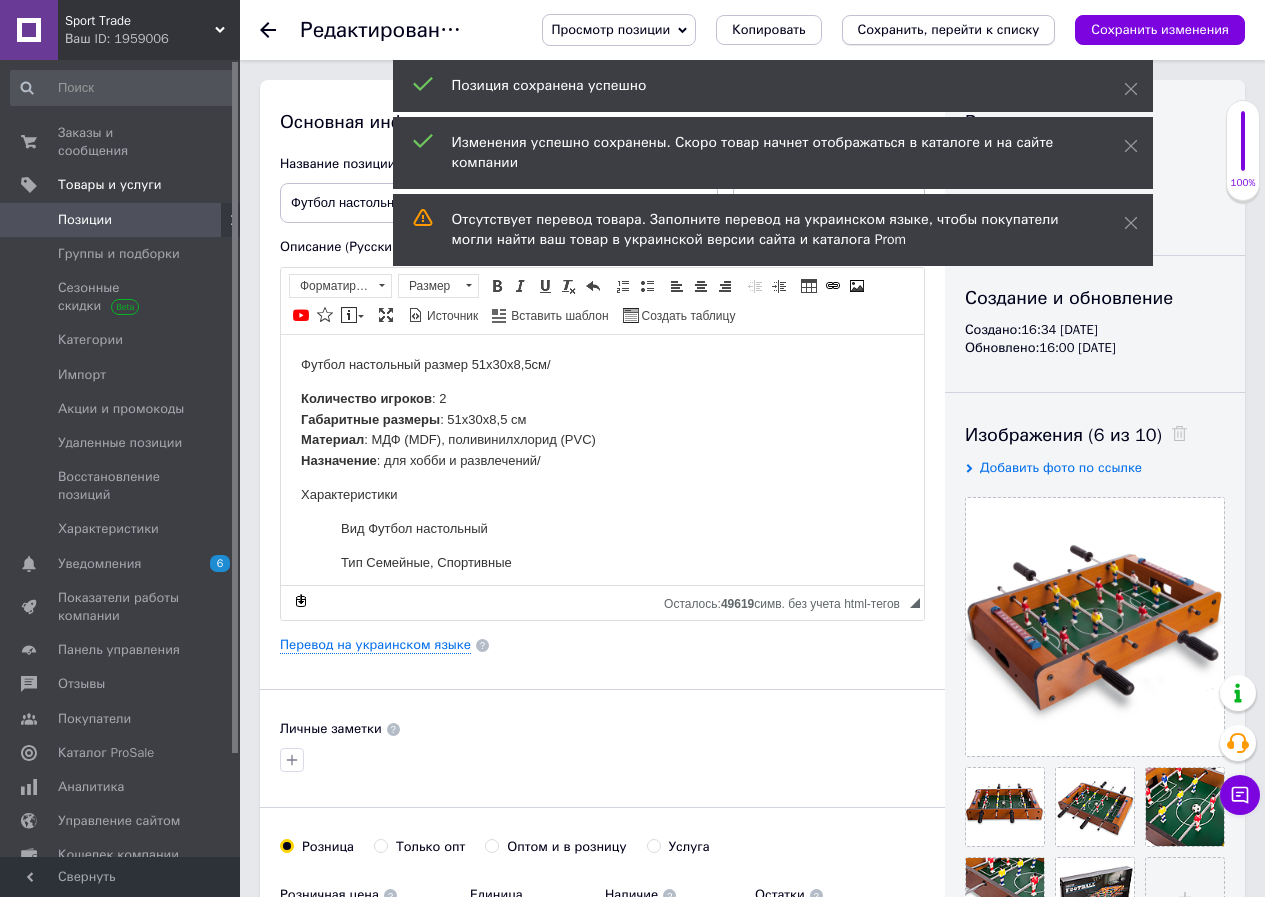 click on "Сохранить, перейти к списку" at bounding box center [949, 29] 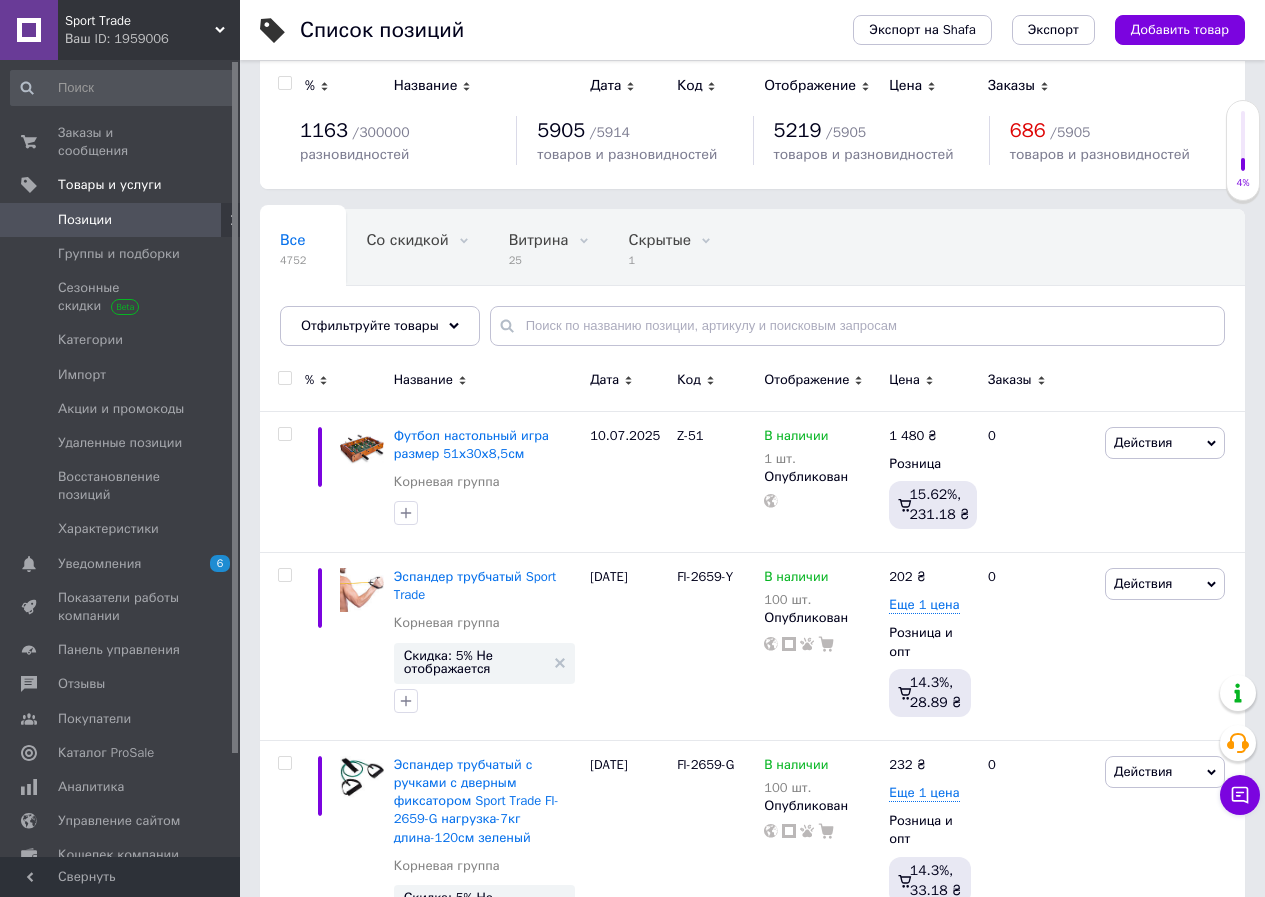 scroll, scrollTop: 0, scrollLeft: 0, axis: both 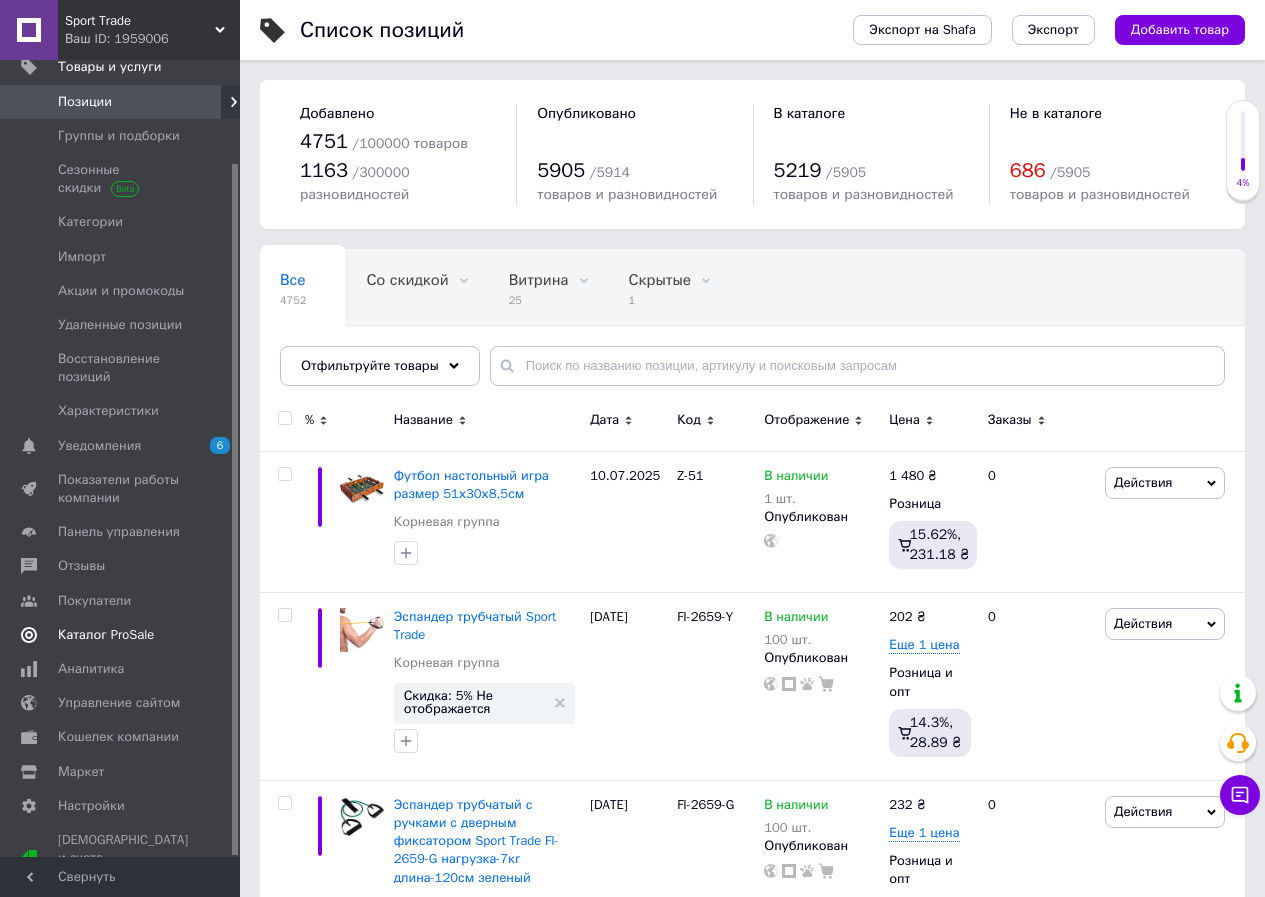 click on "Каталог ProSale" at bounding box center [106, 635] 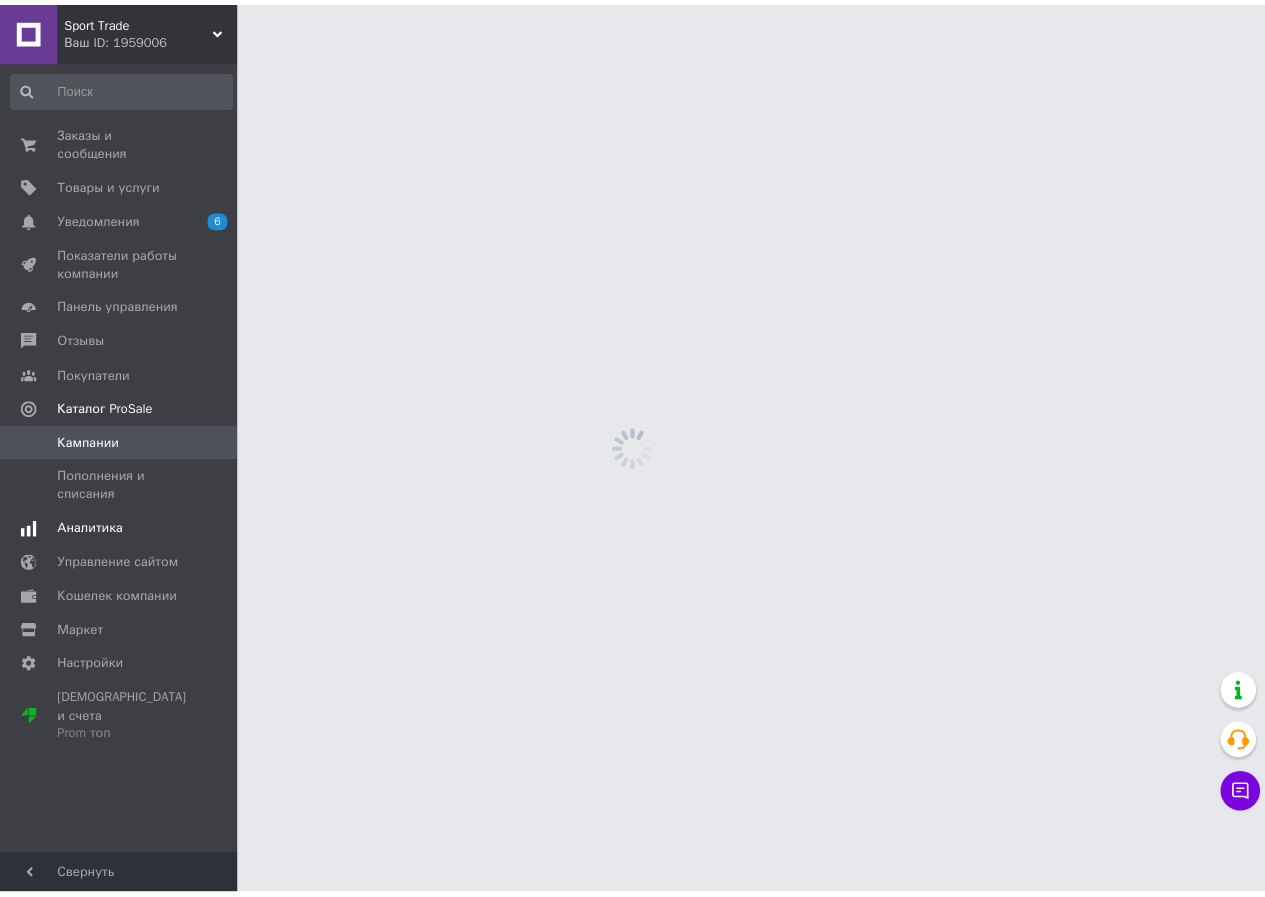 scroll, scrollTop: 0, scrollLeft: 0, axis: both 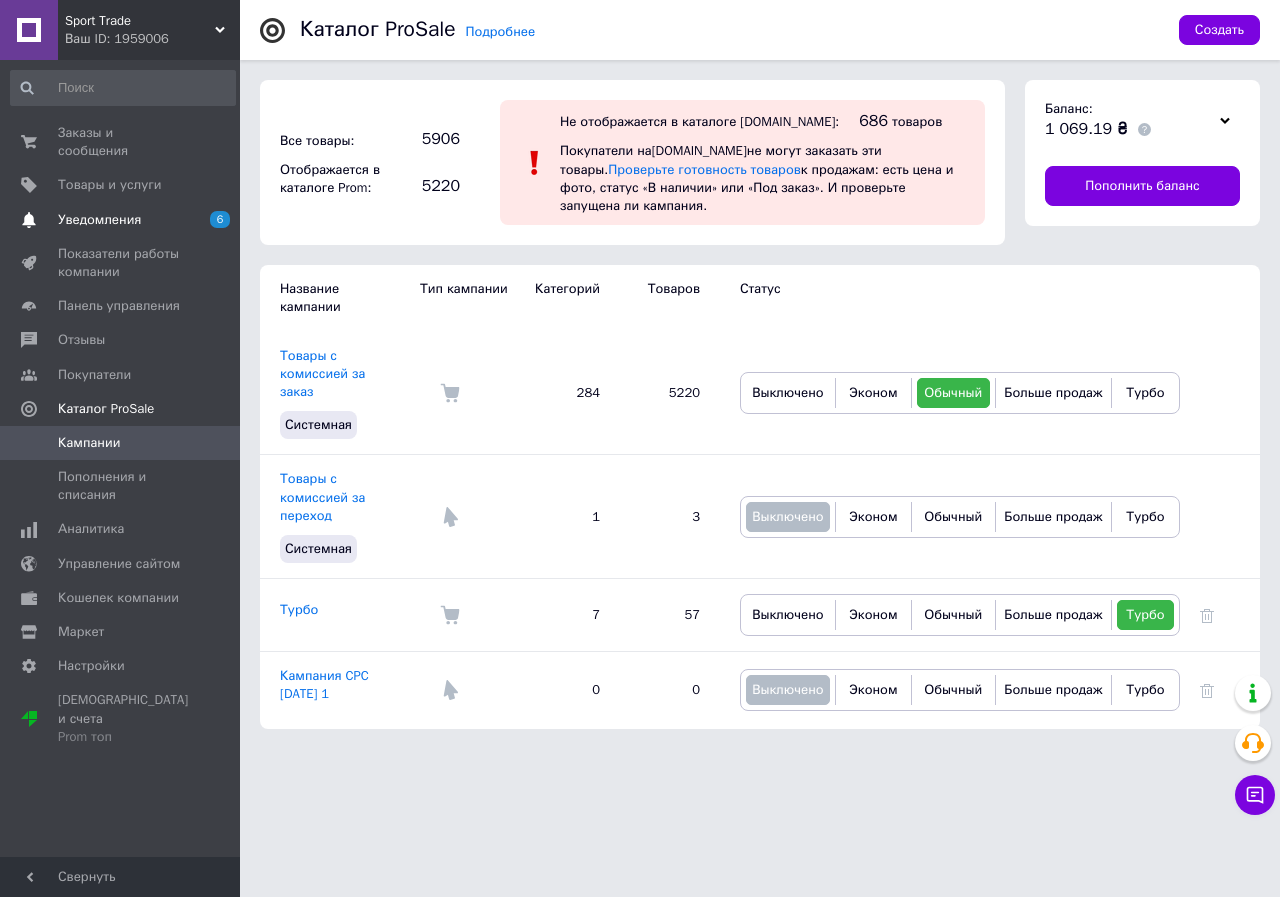 click on "Уведомления" at bounding box center (99, 220) 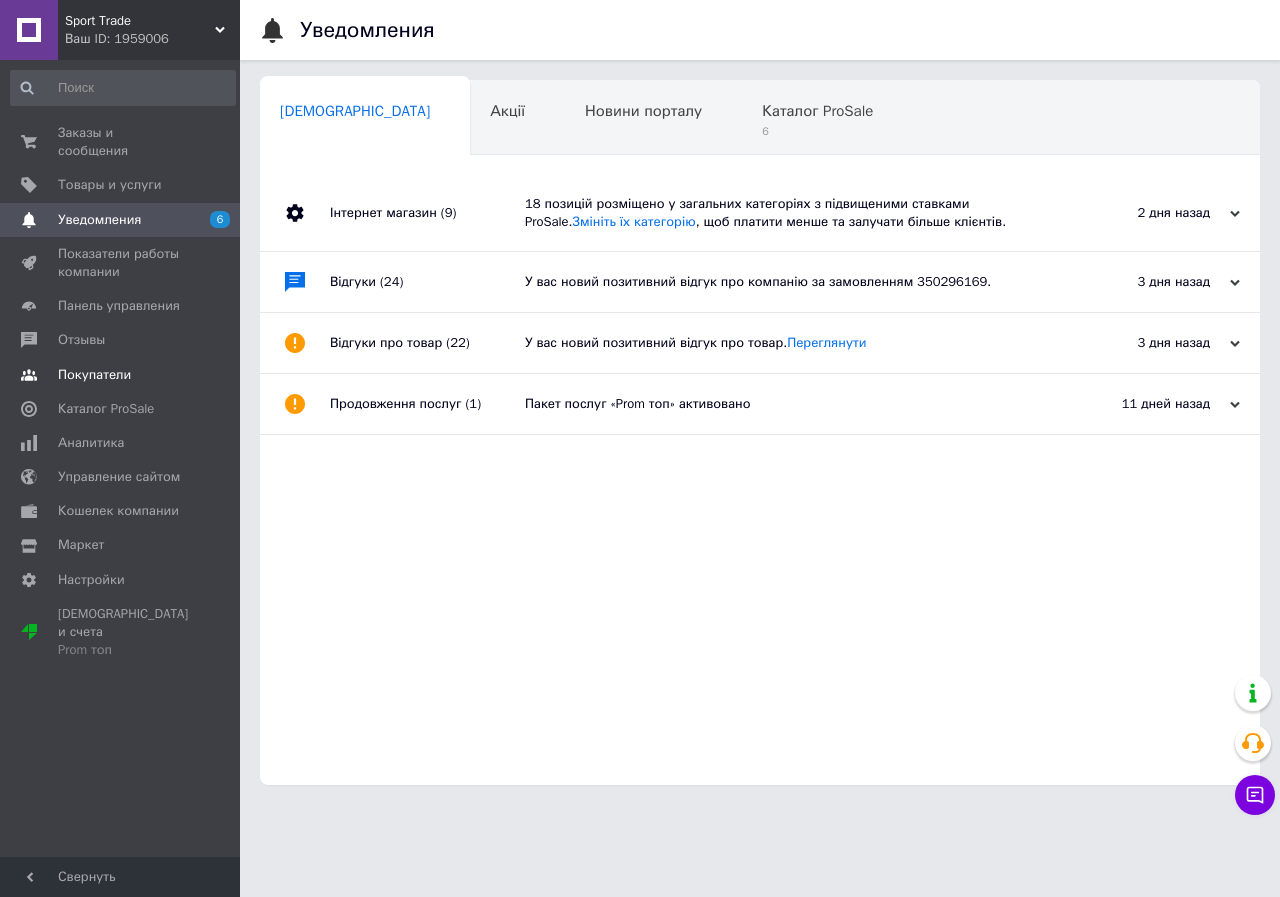 click on "Покупатели" at bounding box center [121, 375] 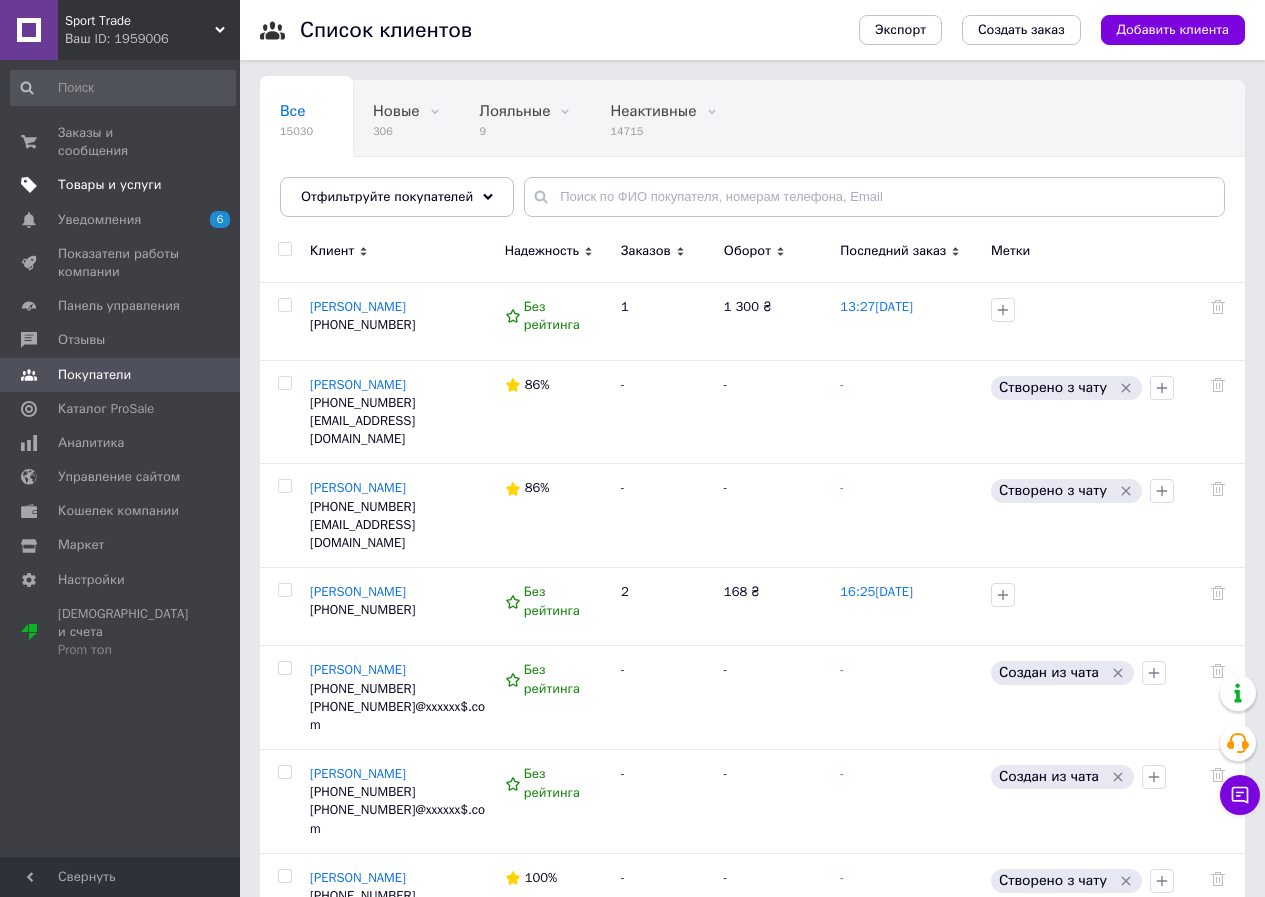 click on "Товары и услуги" at bounding box center [110, 185] 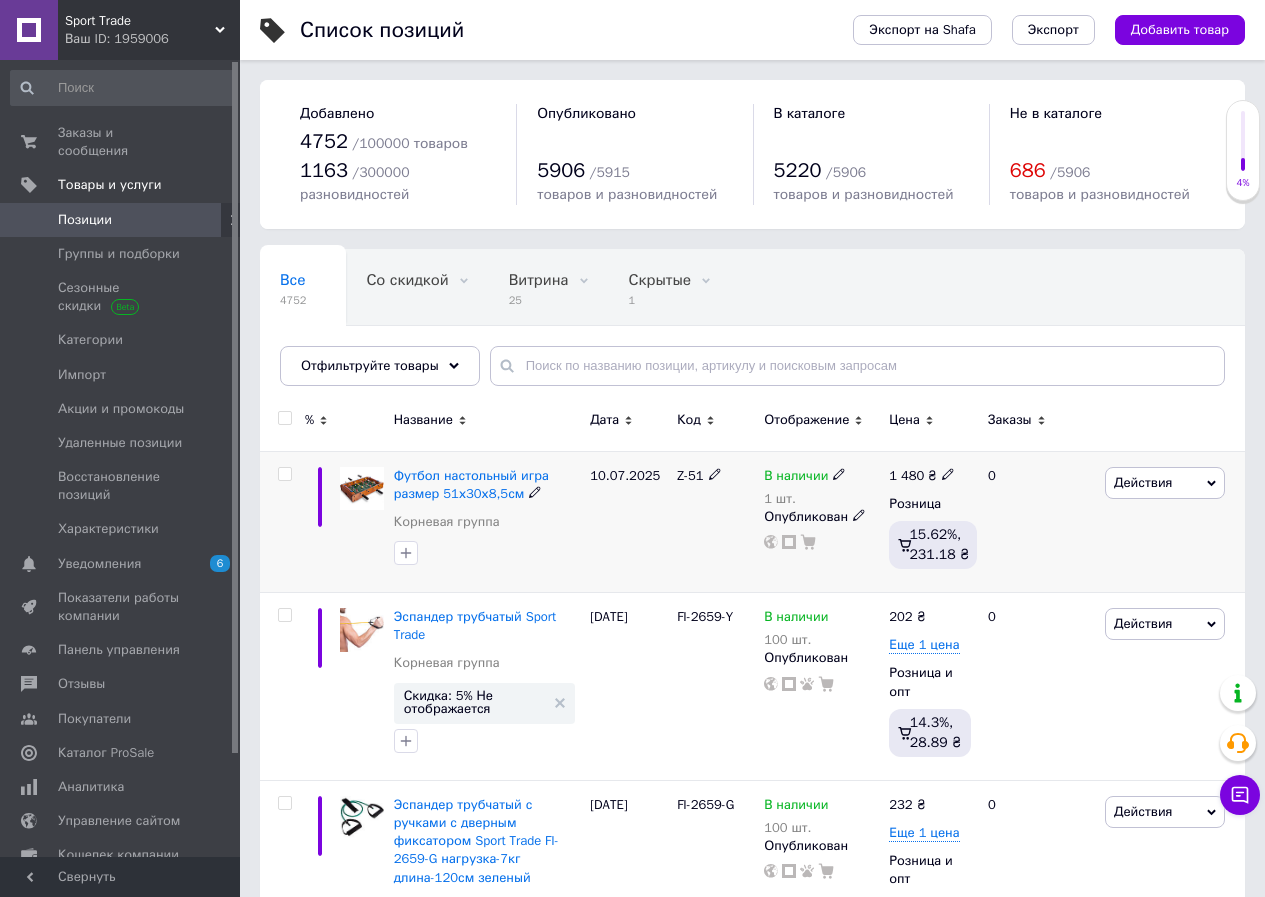 click at bounding box center (284, 474) 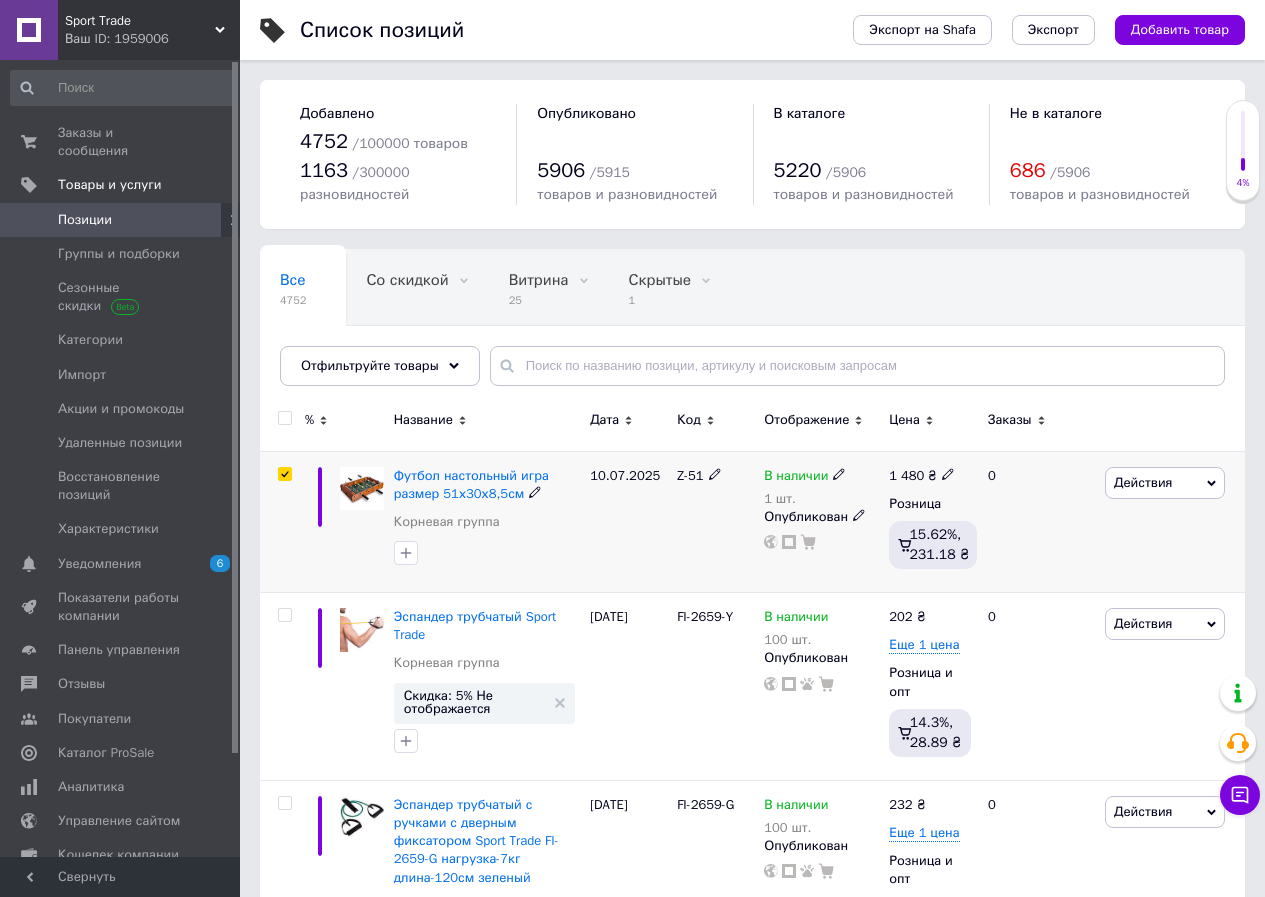 checkbox on "true" 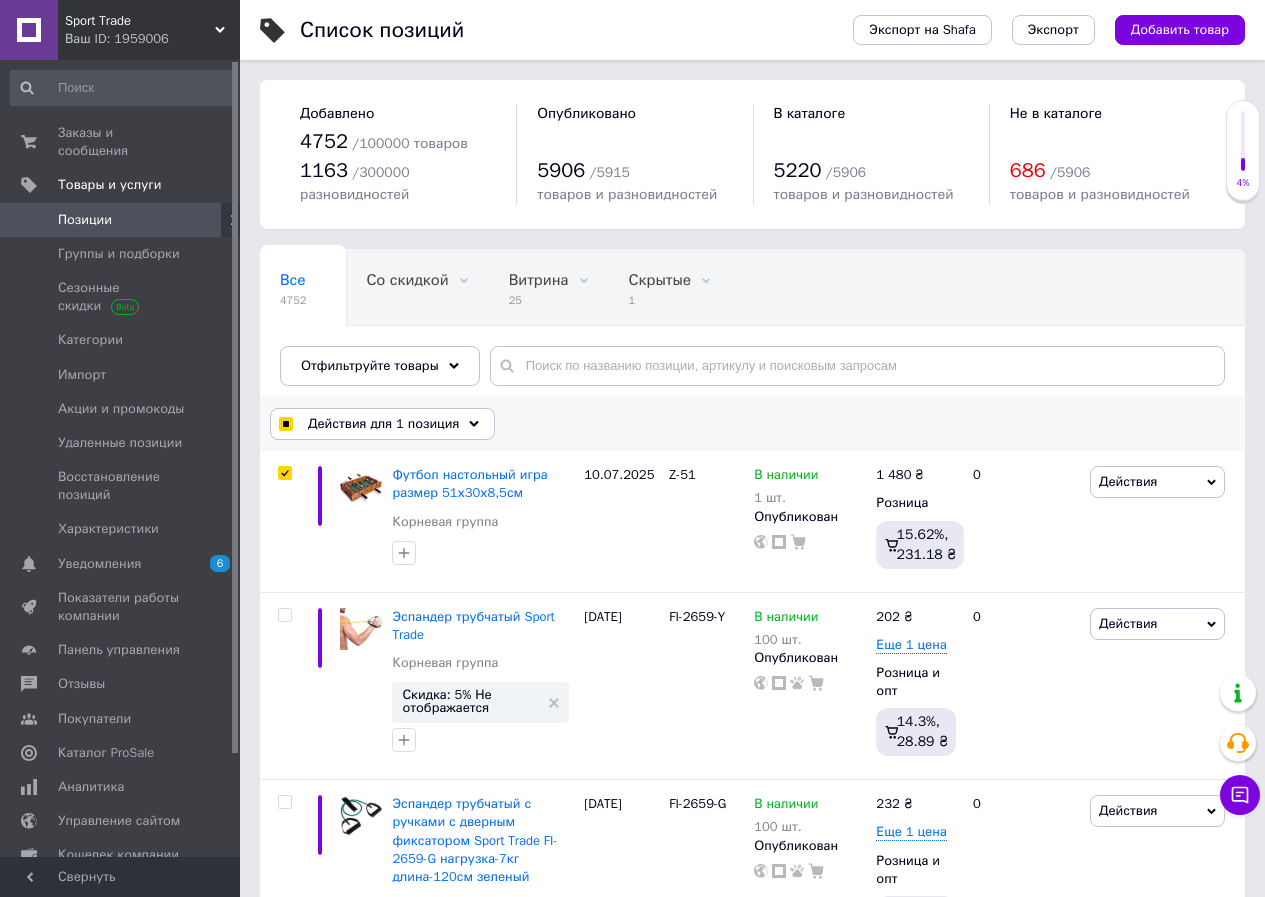 click on "Действия для 1 позиция" at bounding box center [382, 424] 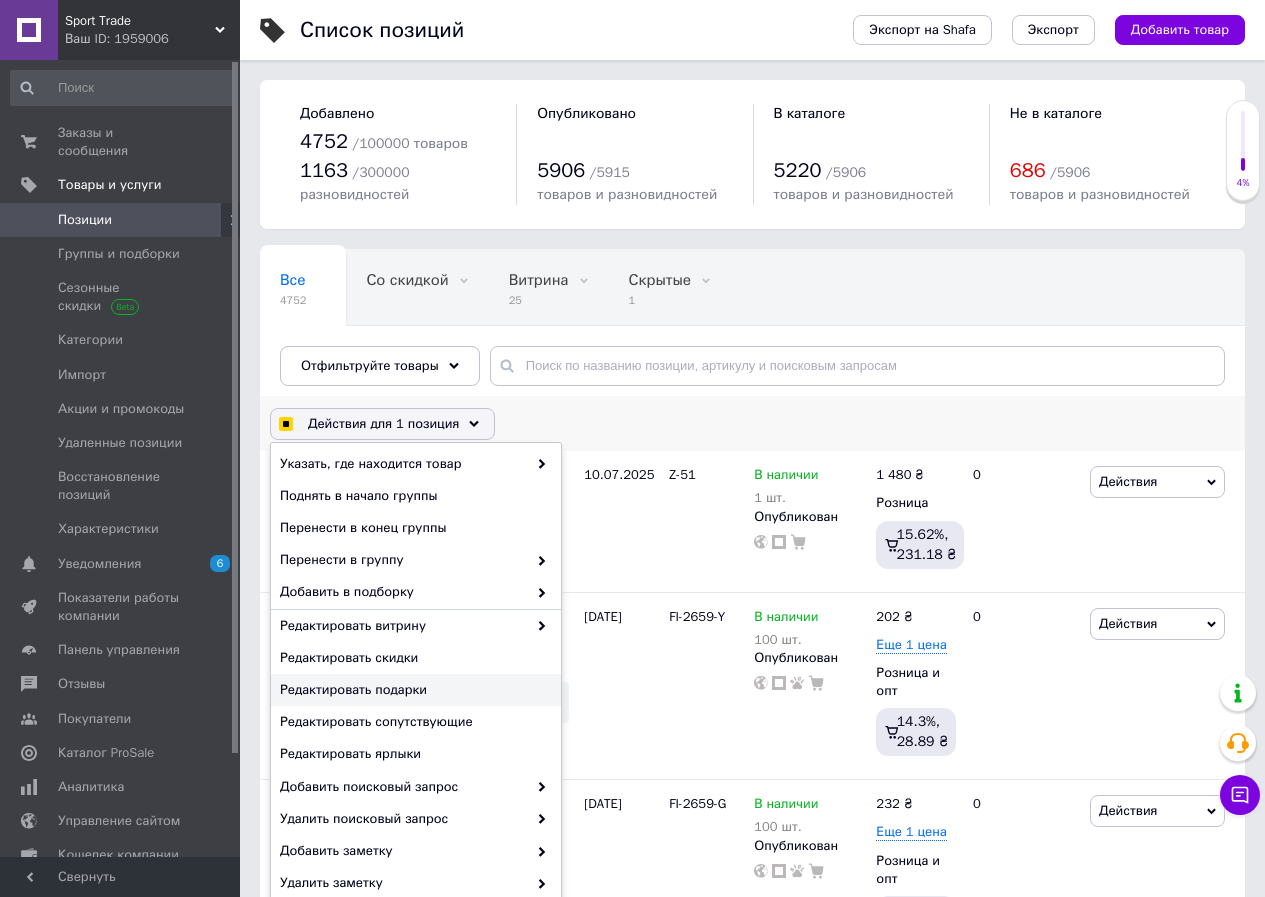 scroll, scrollTop: 7, scrollLeft: 0, axis: vertical 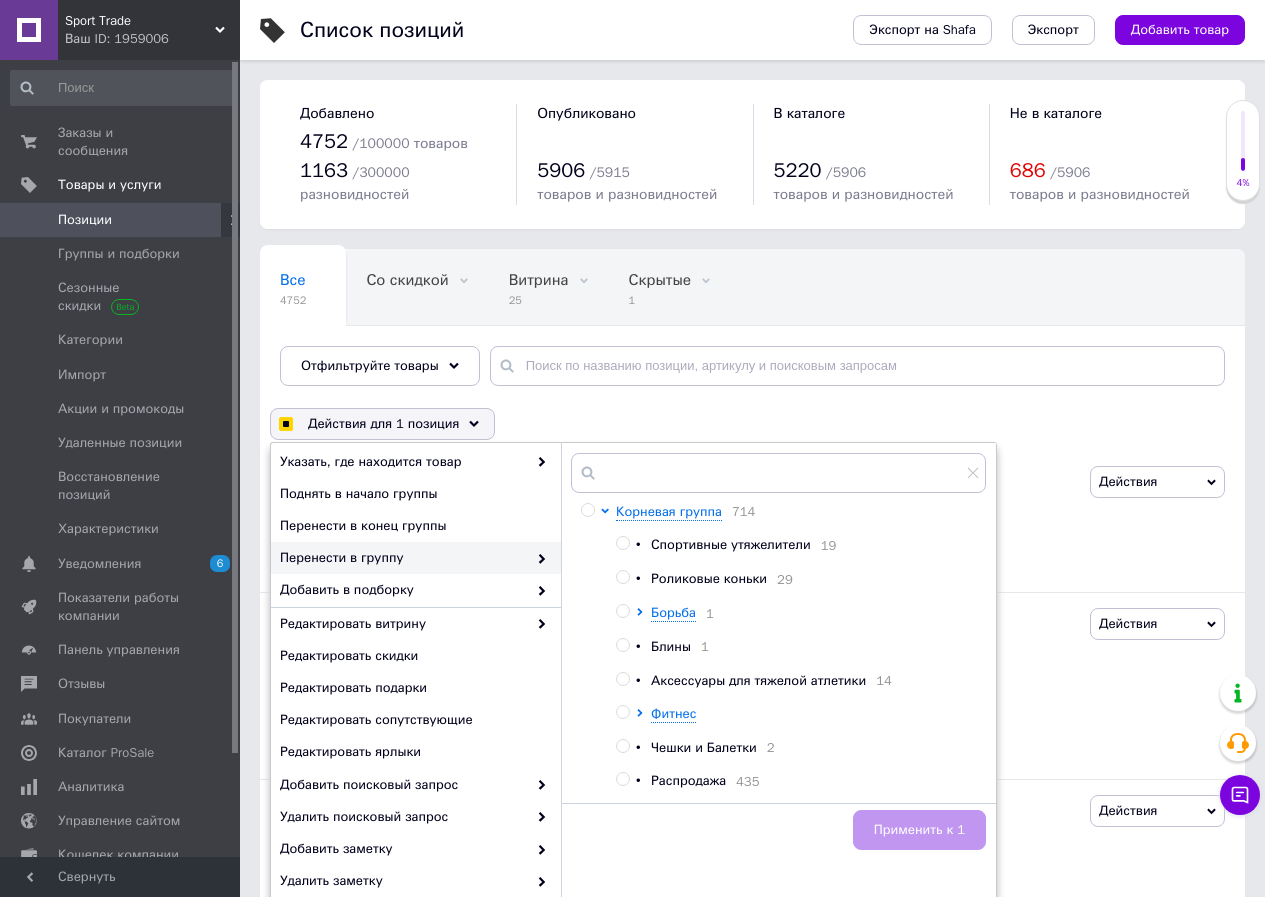 click on "Все 4752 Со скидкой 0 Удалить Редактировать Витрина 25 Удалить Редактировать Скрытые 1 Удалить Редактировать Опубликованные 4751 Удалить Редактировать Ok Отфильтровано...  Сохранить" at bounding box center (670, 326) 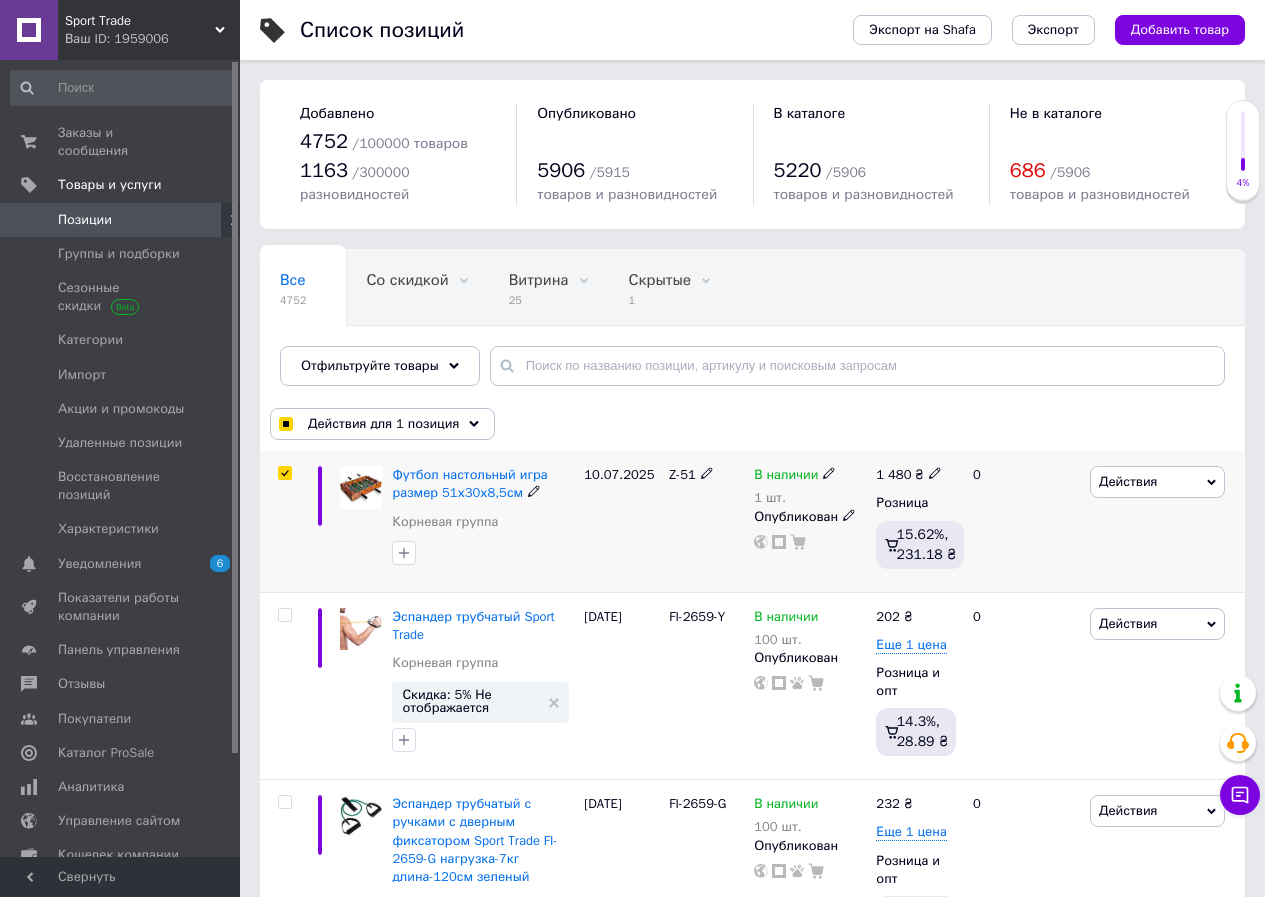 drag, startPoint x: 697, startPoint y: 474, endPoint x: 652, endPoint y: 471, distance: 45.099888 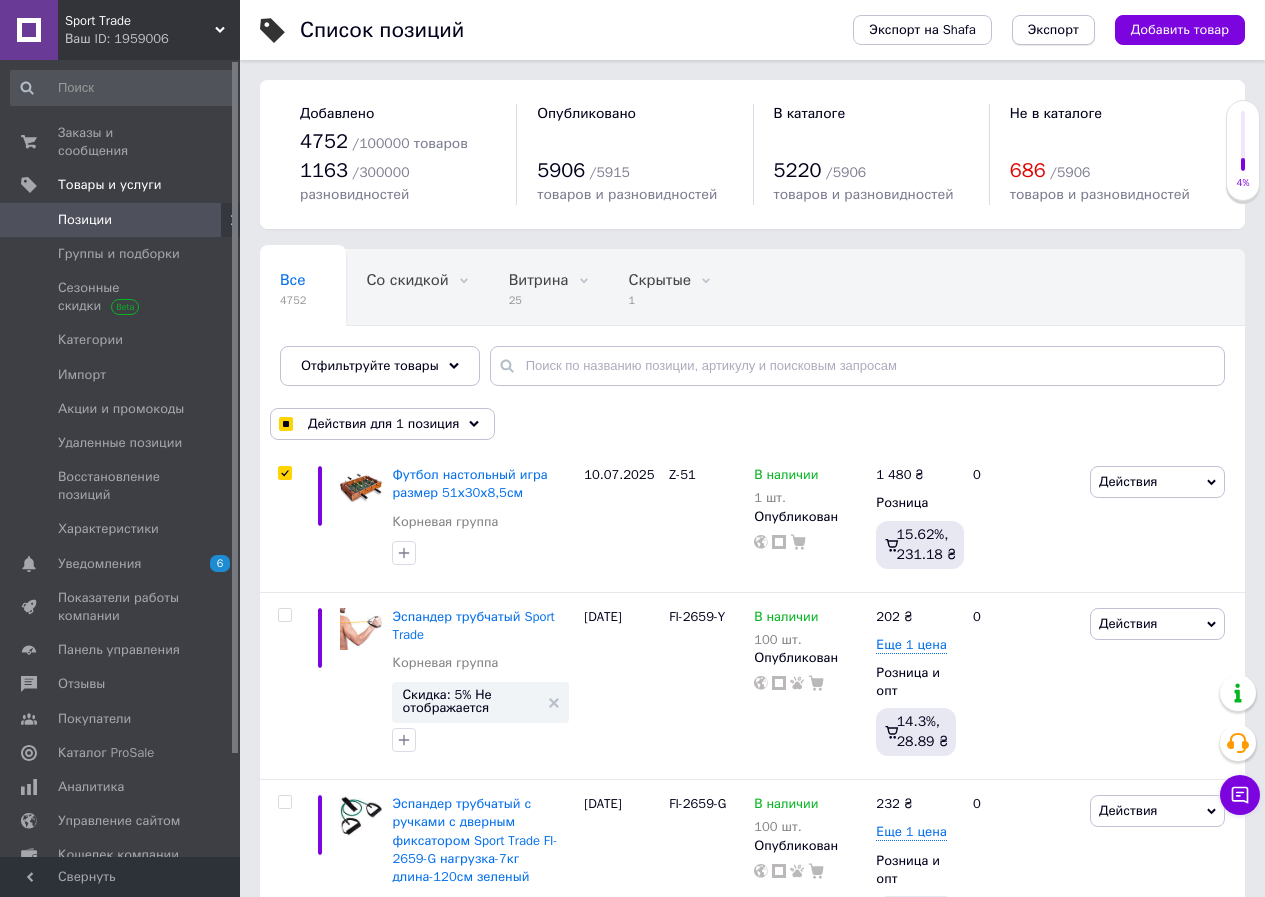 copy on "Z-51" 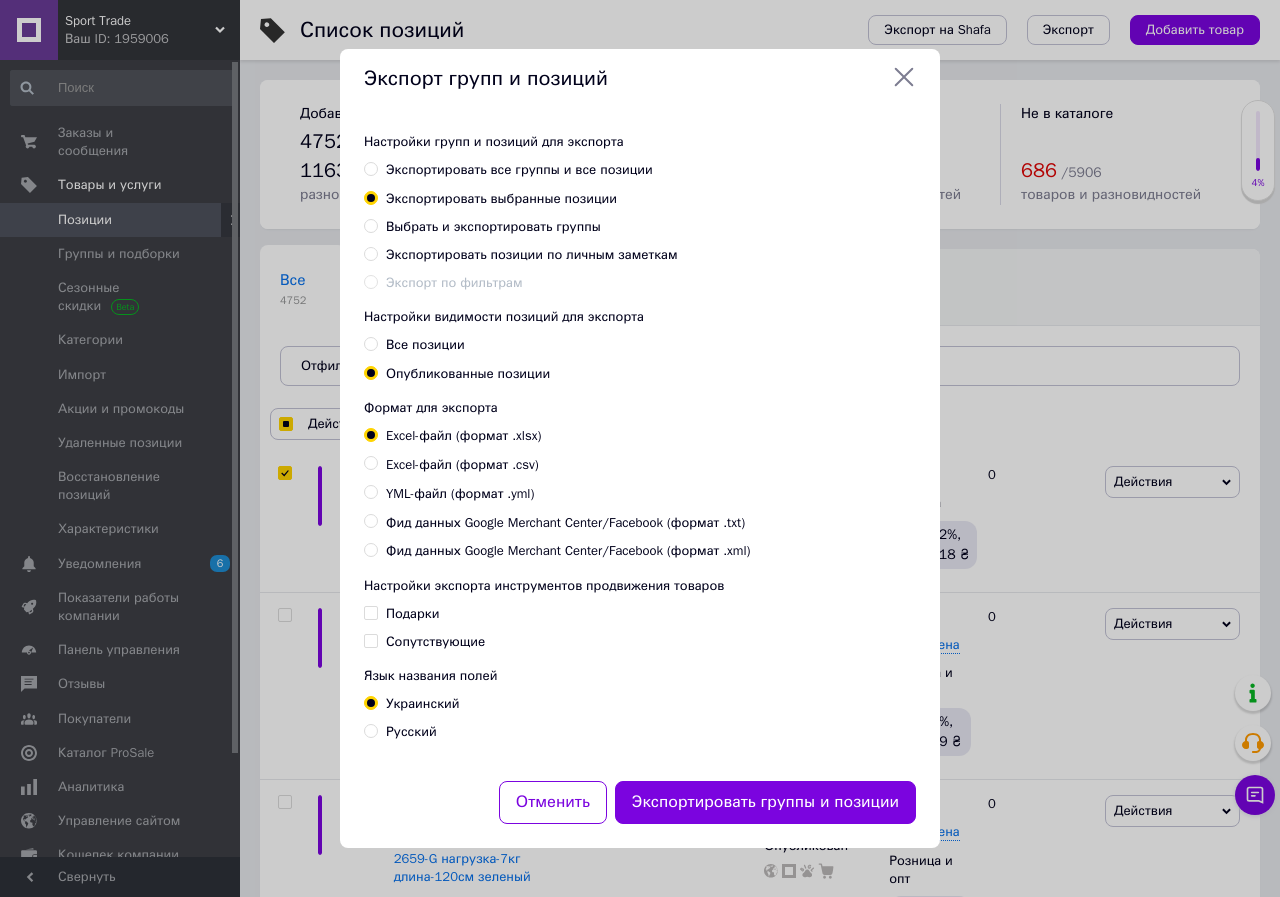 click on "Выбрать и экспортировать группы" at bounding box center [482, 227] 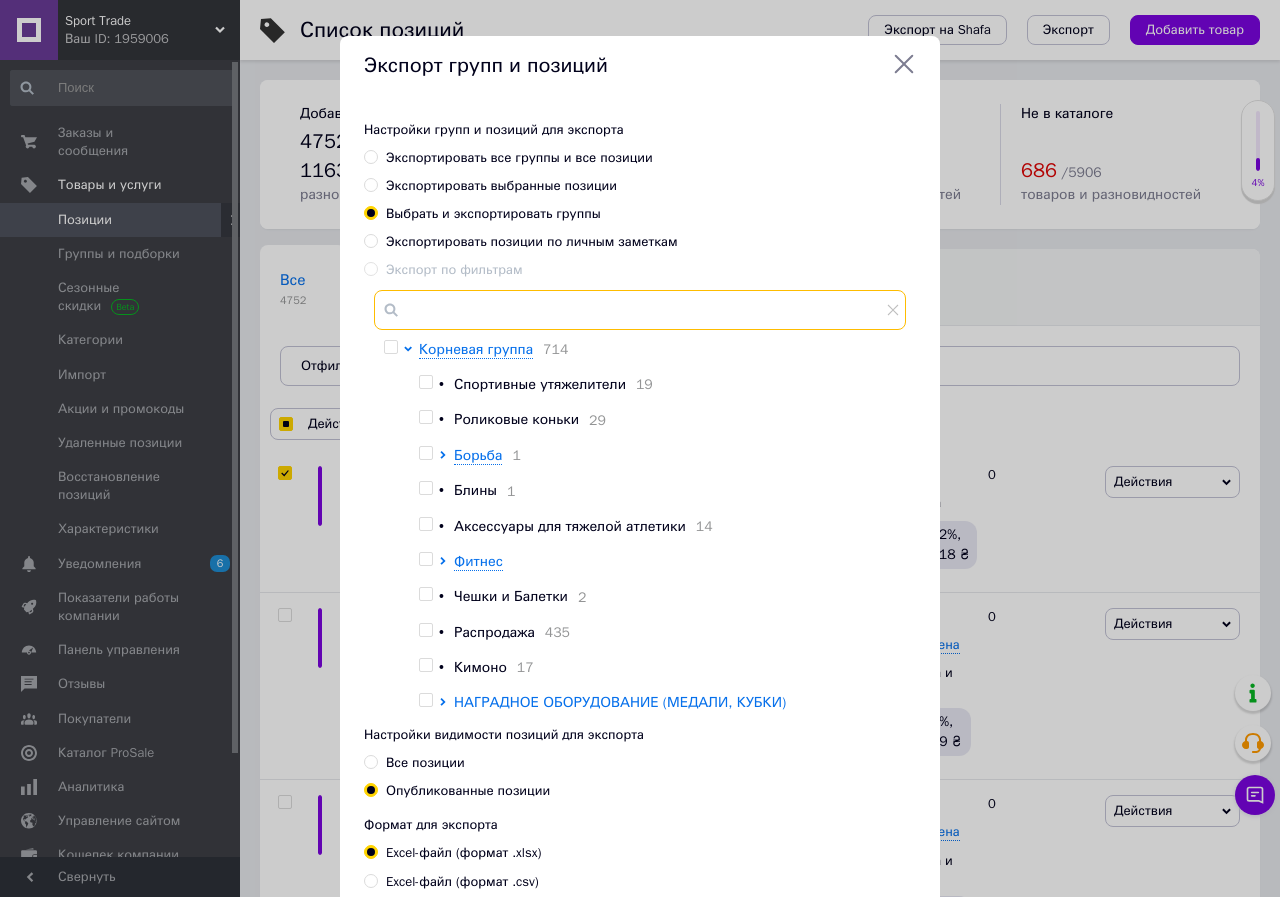 click at bounding box center [640, 310] 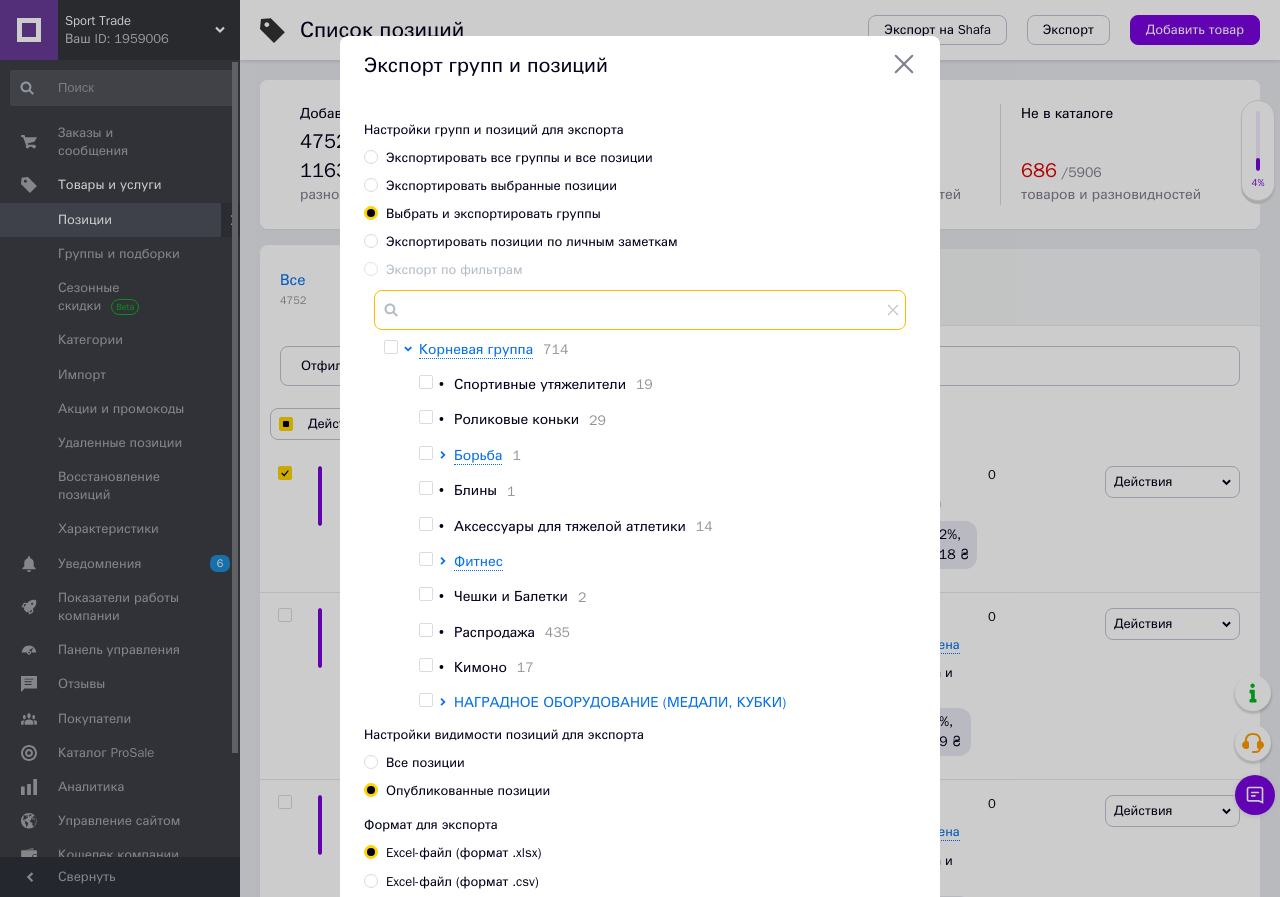 checkbox on "true" 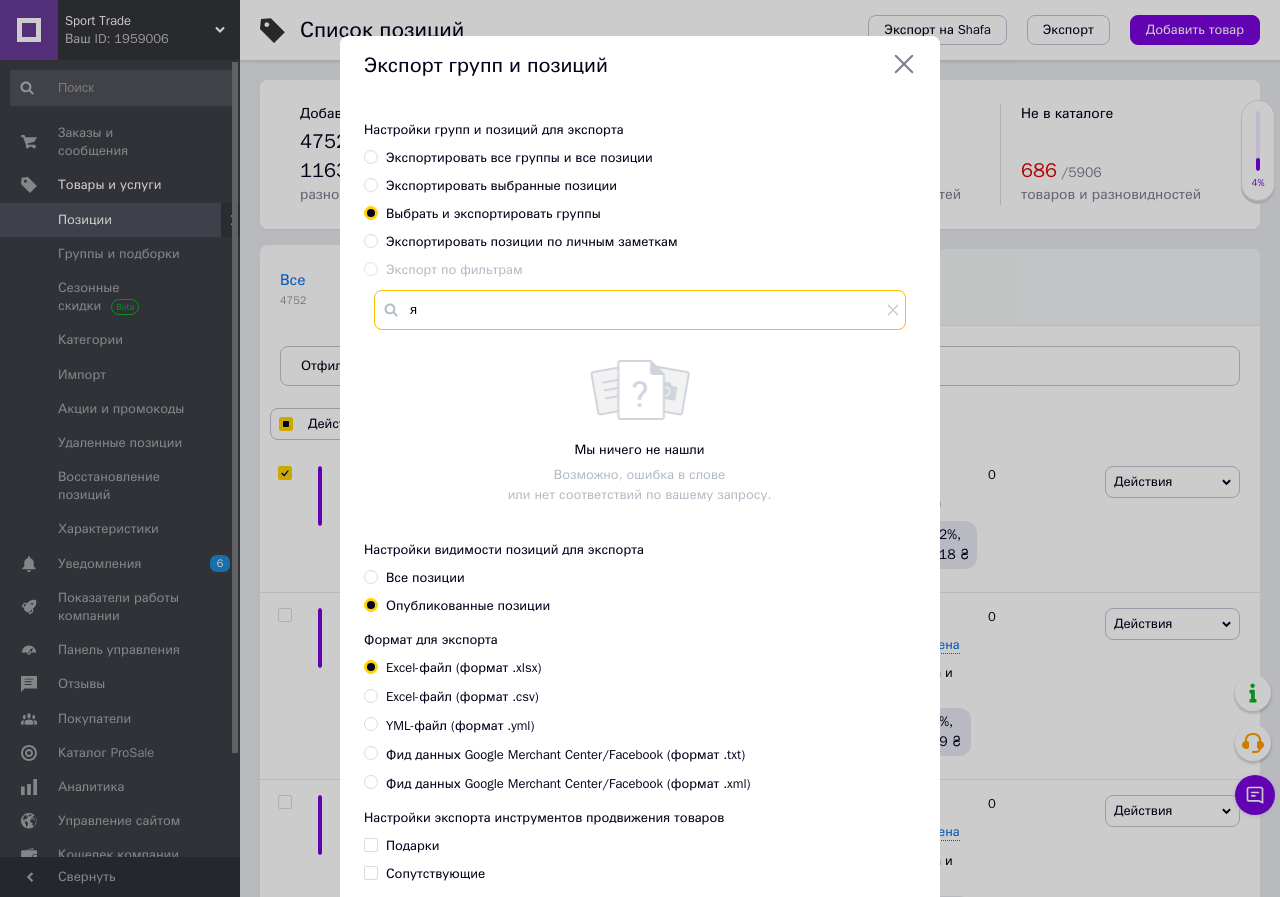 click on "я" at bounding box center (640, 310) 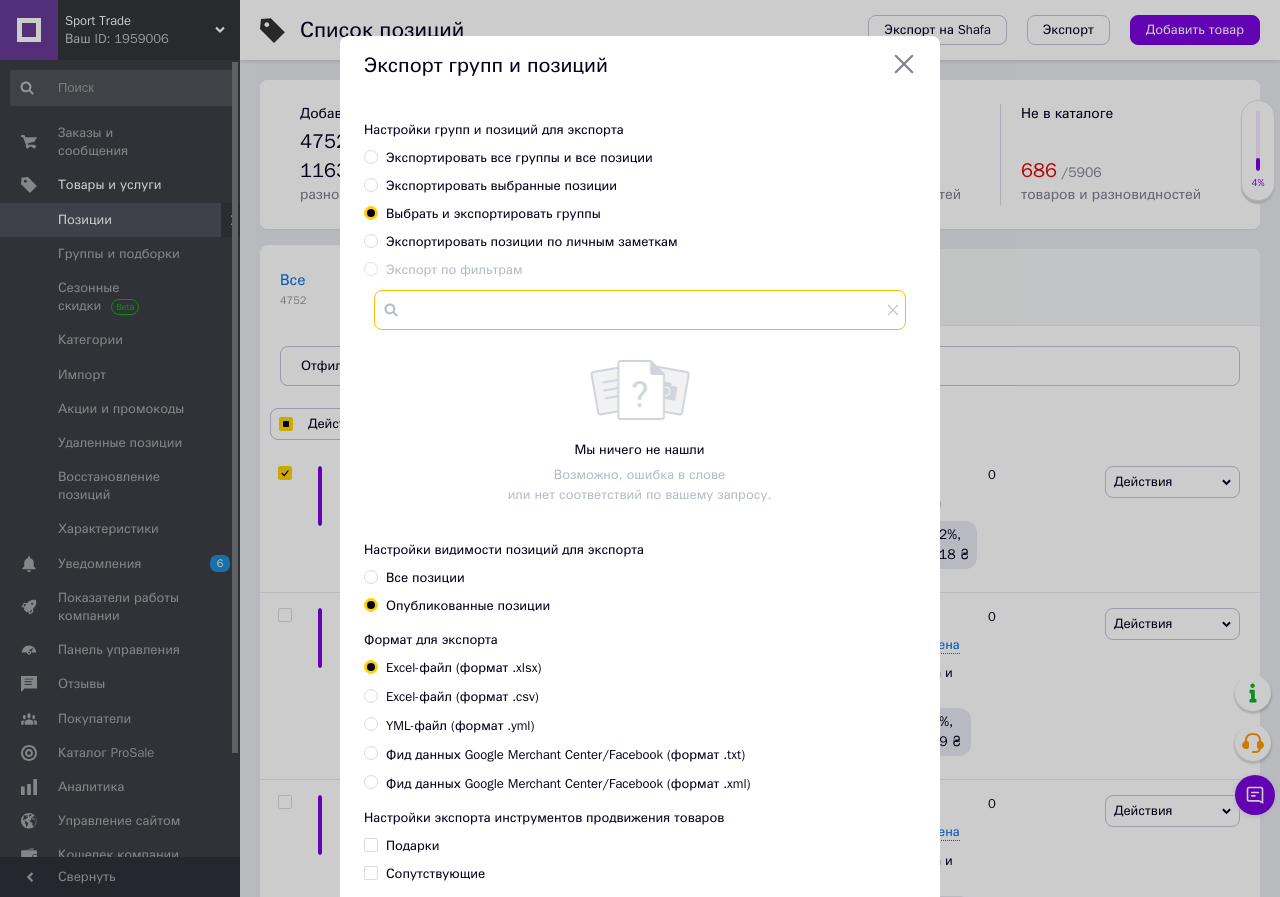 checkbox on "true" 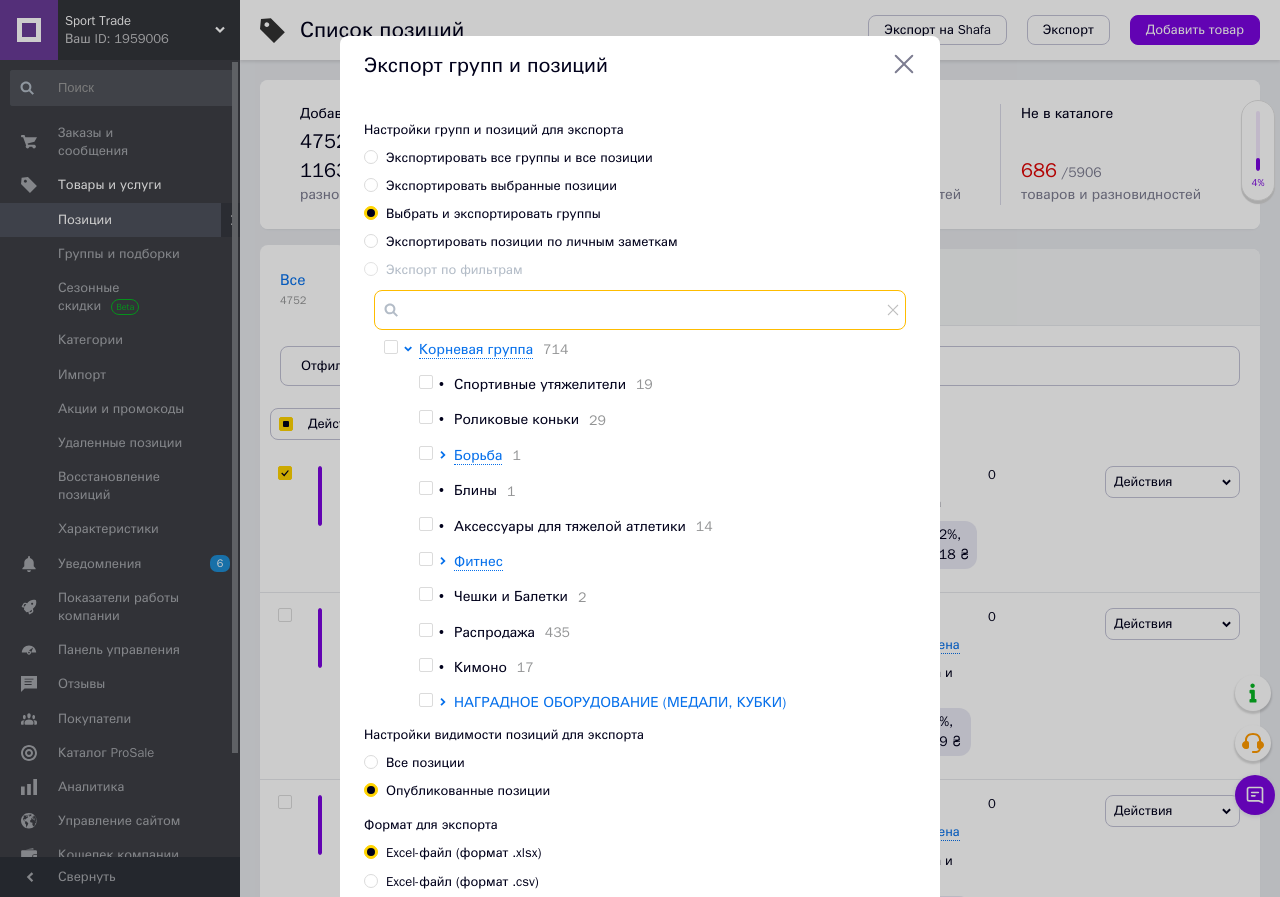 type on "z" 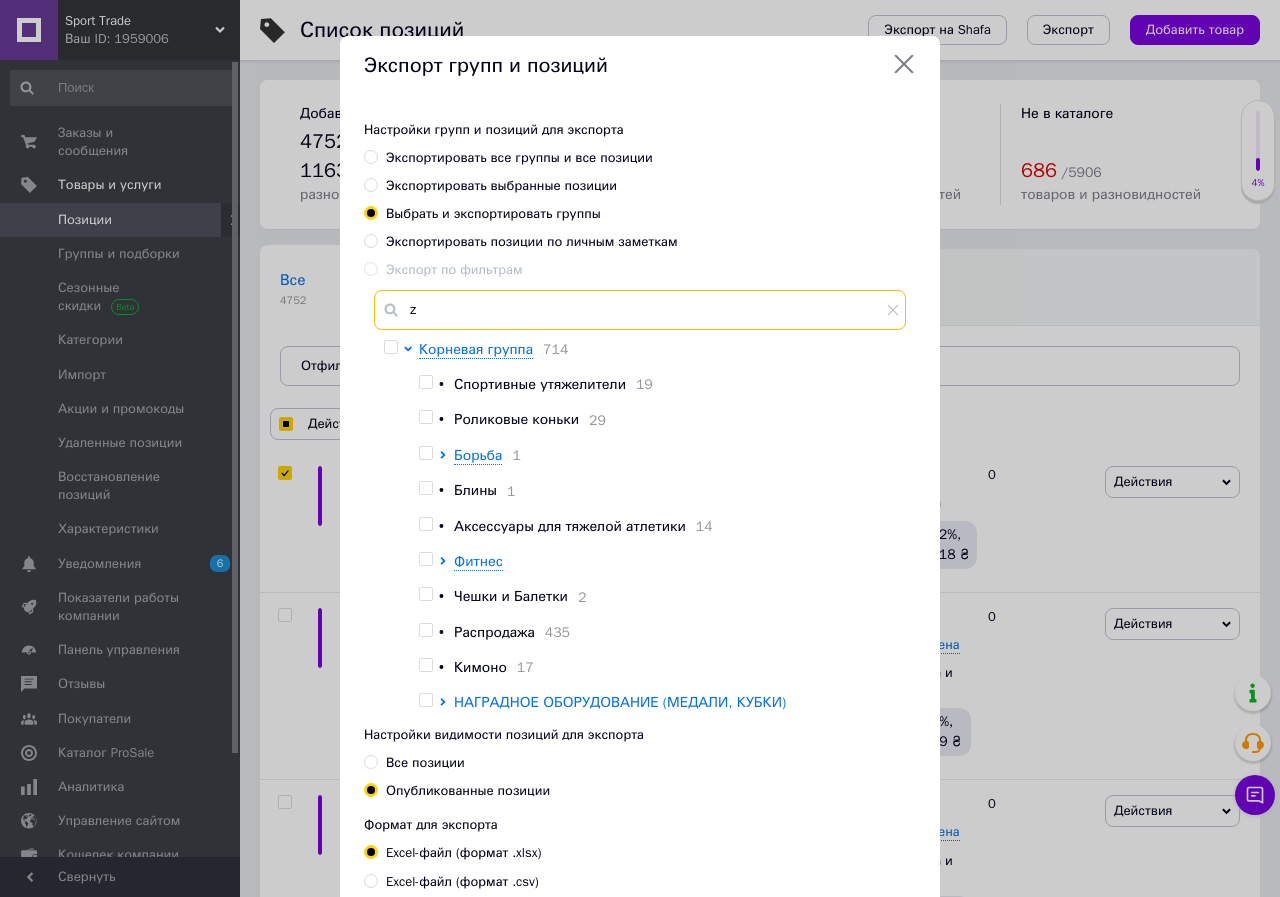 checkbox on "true" 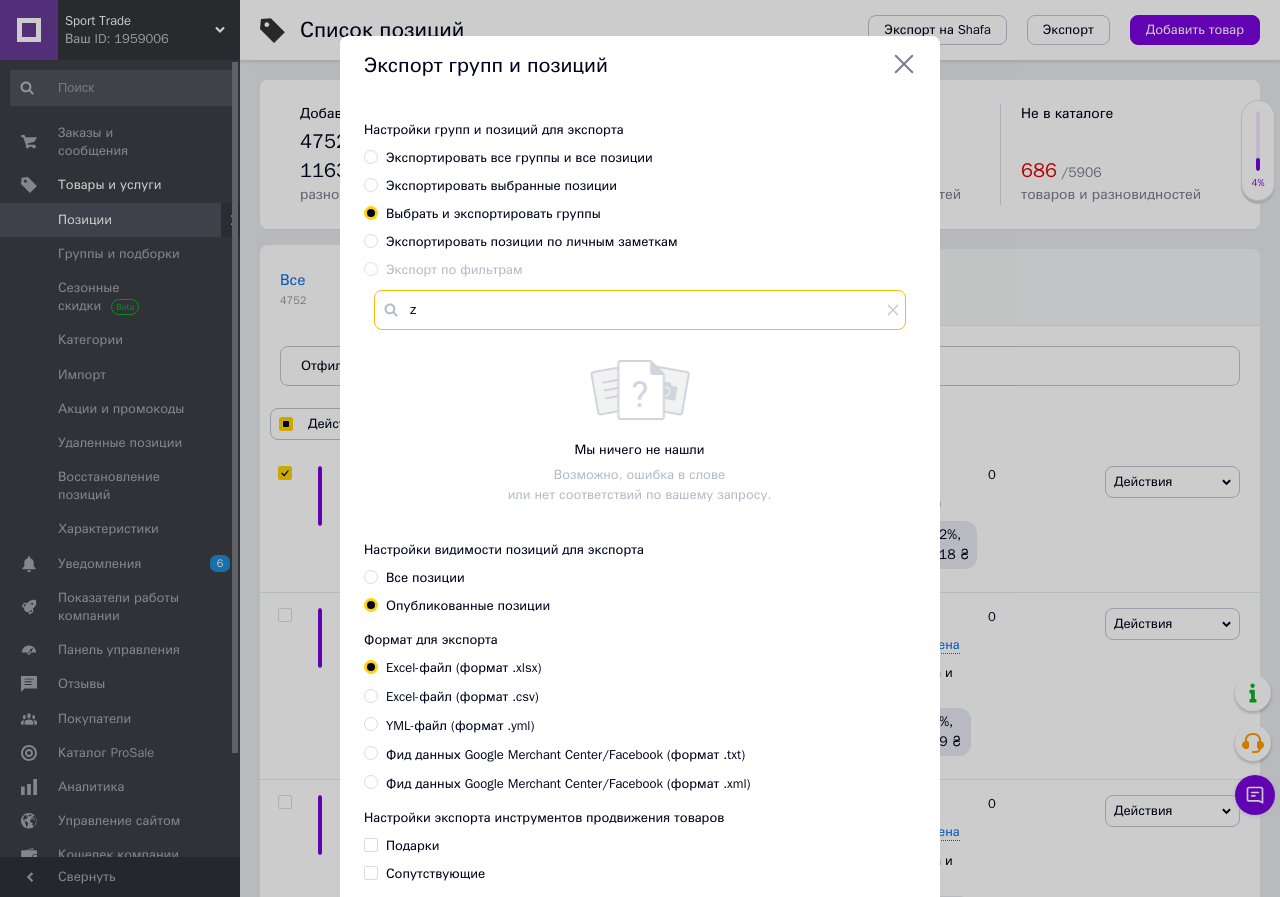 type on "z" 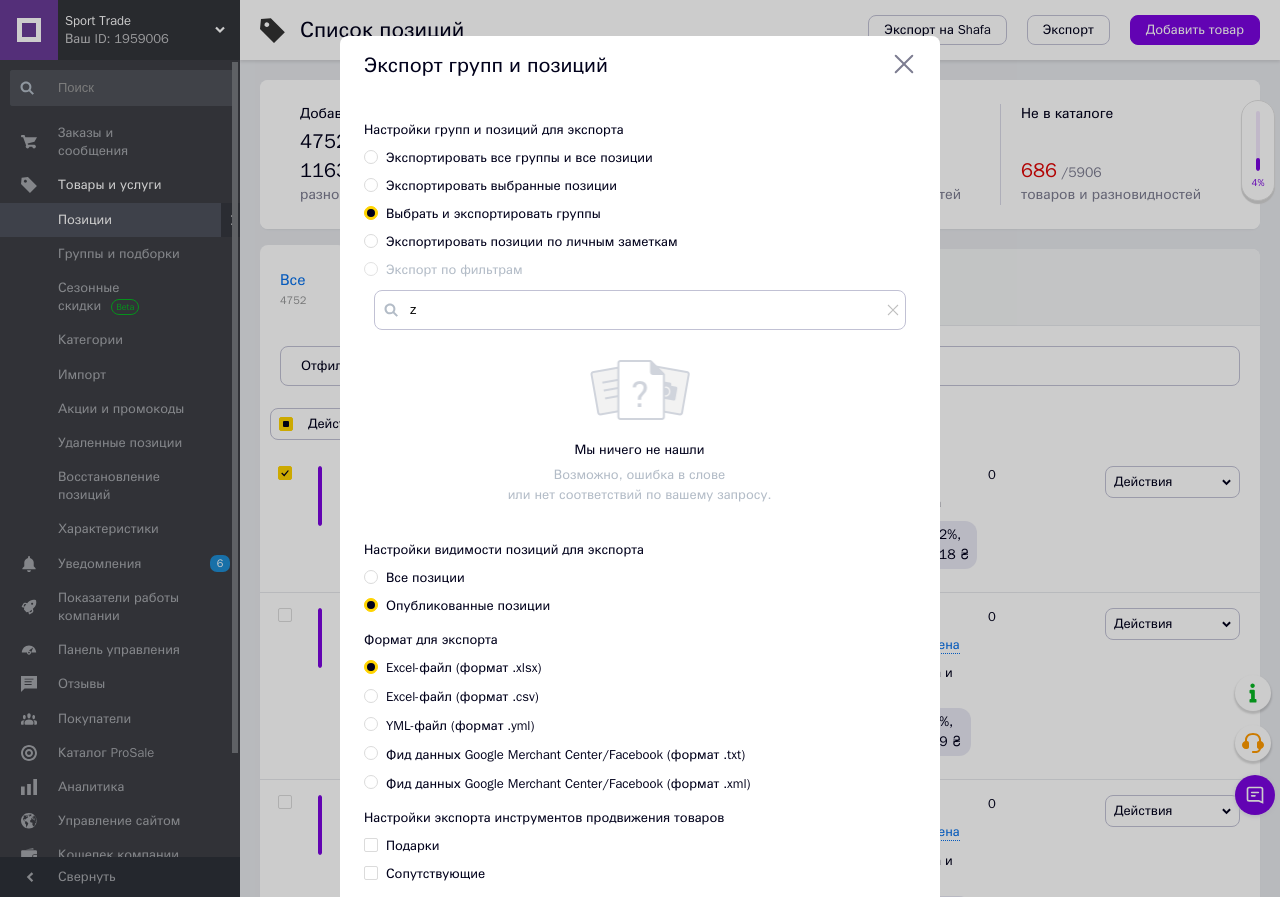 click 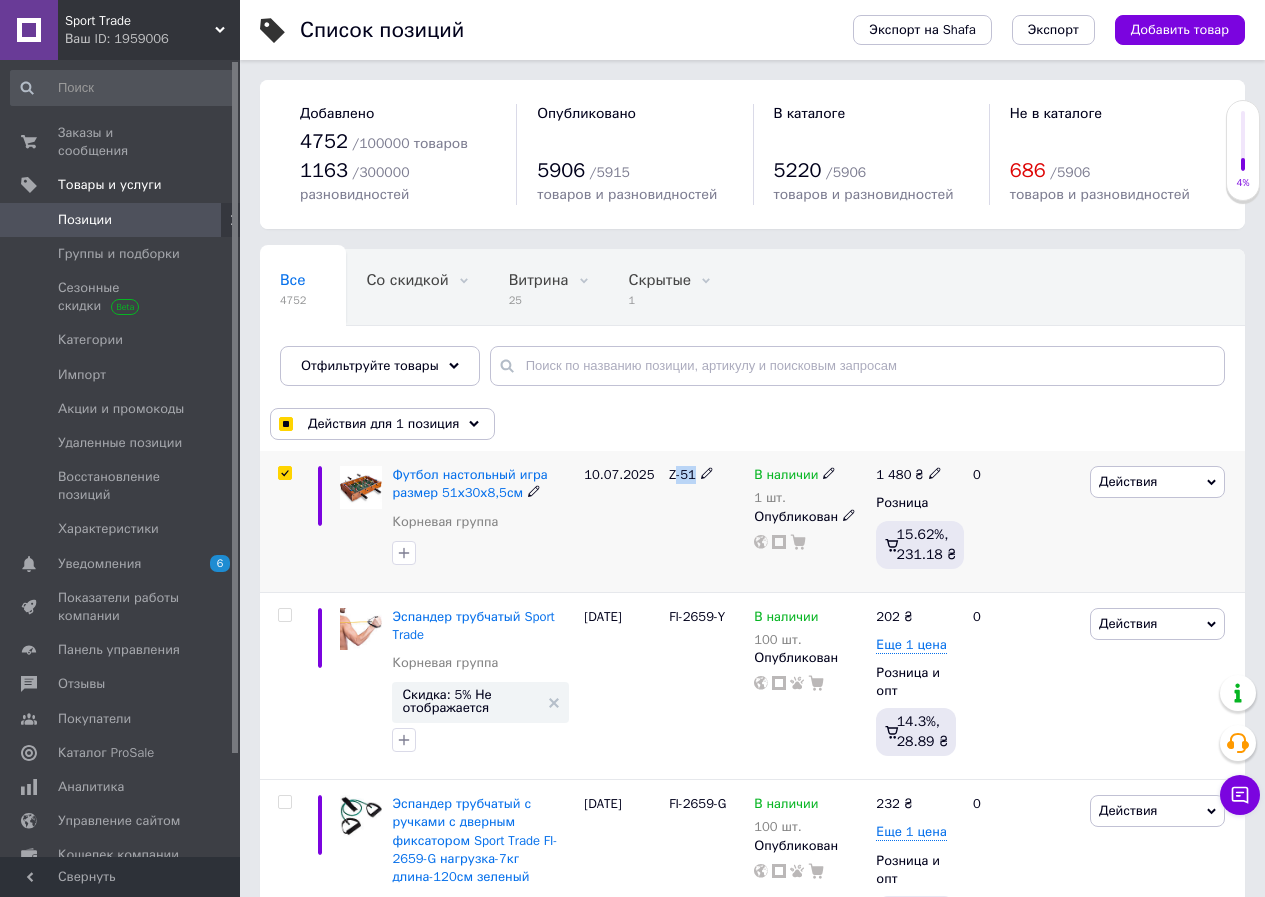 drag, startPoint x: 692, startPoint y: 473, endPoint x: 665, endPoint y: 473, distance: 27 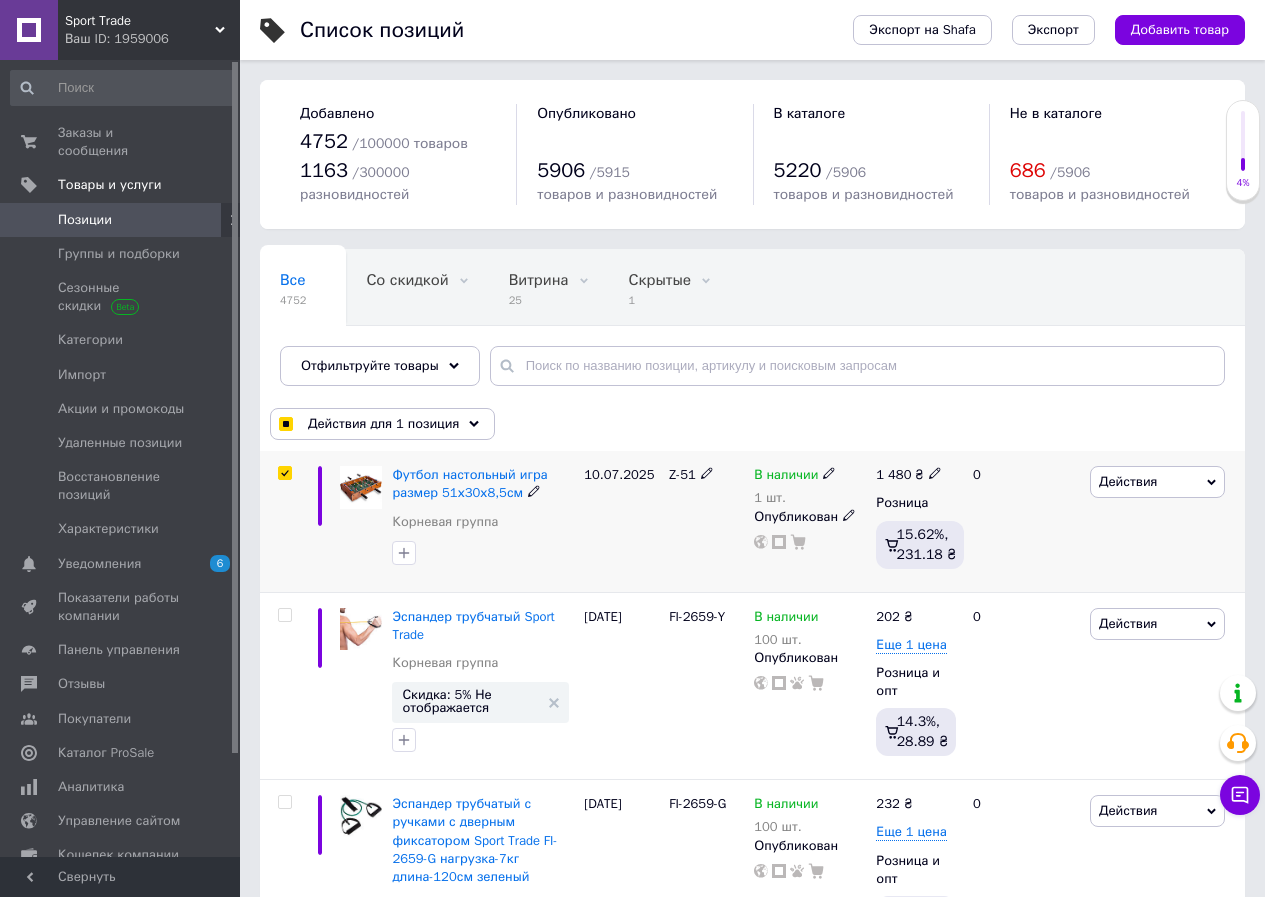 drag, startPoint x: 667, startPoint y: 468, endPoint x: 697, endPoint y: 482, distance: 33.105892 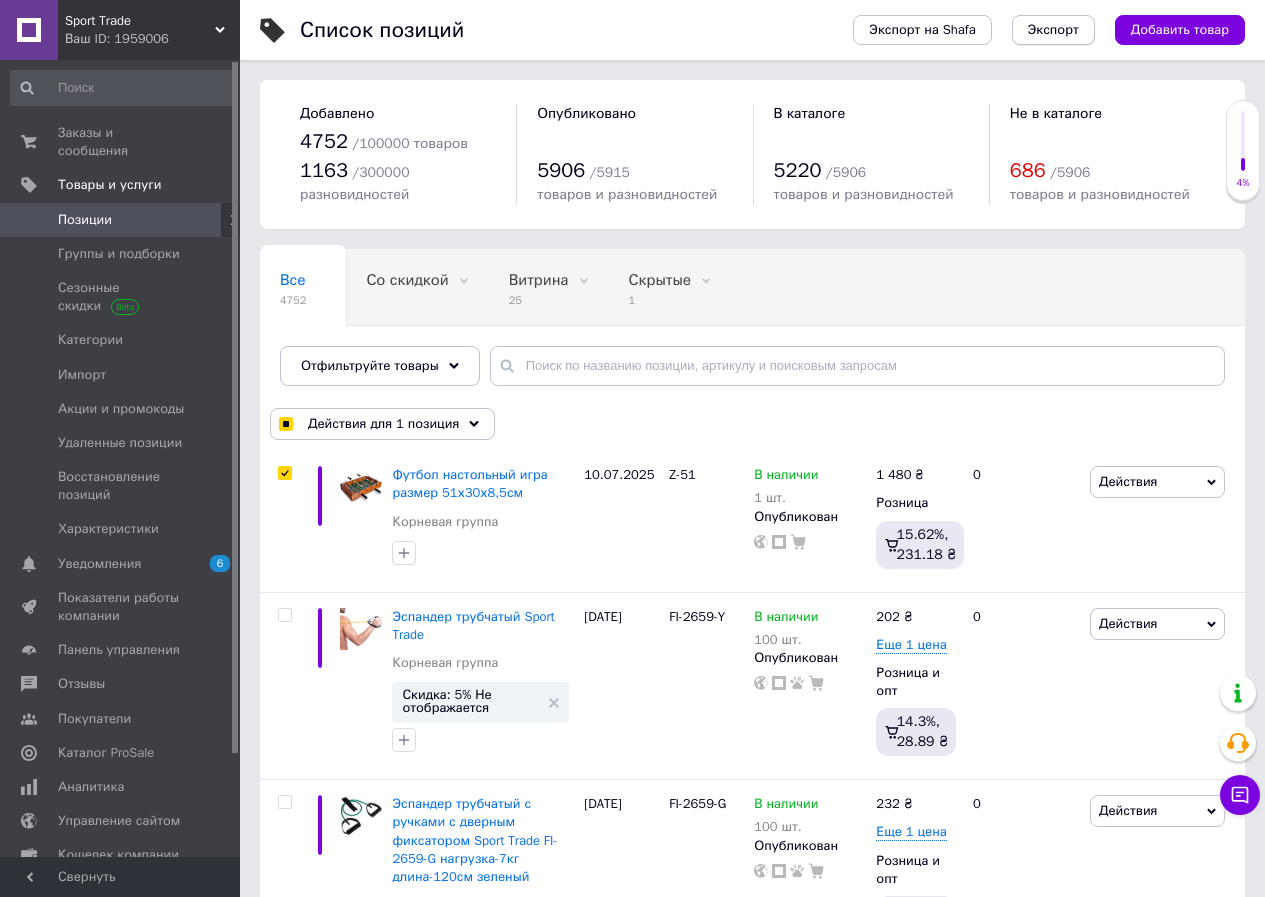 click on "Экспорт" at bounding box center (1053, 30) 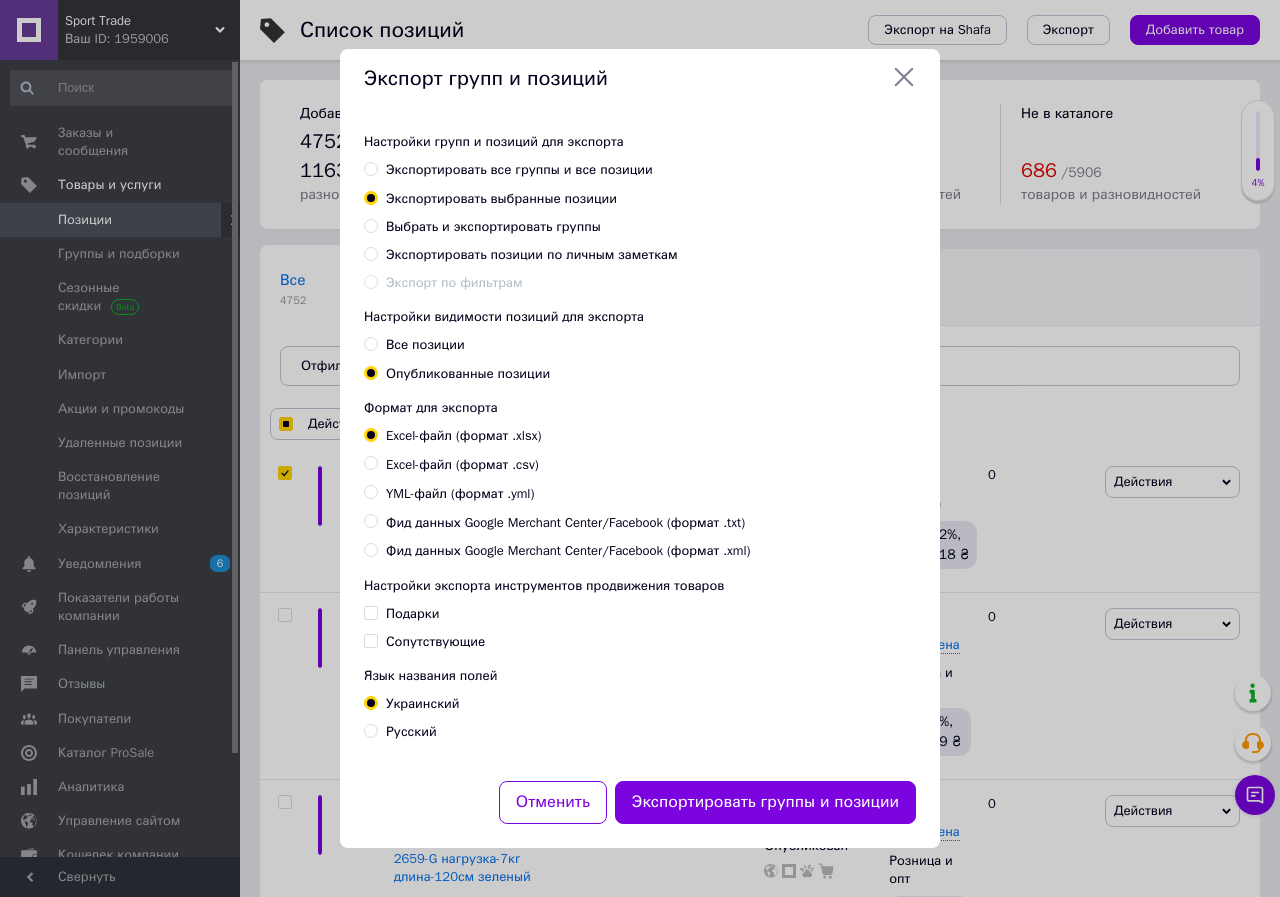click on "Выбрать и экспортировать группы" at bounding box center (493, 226) 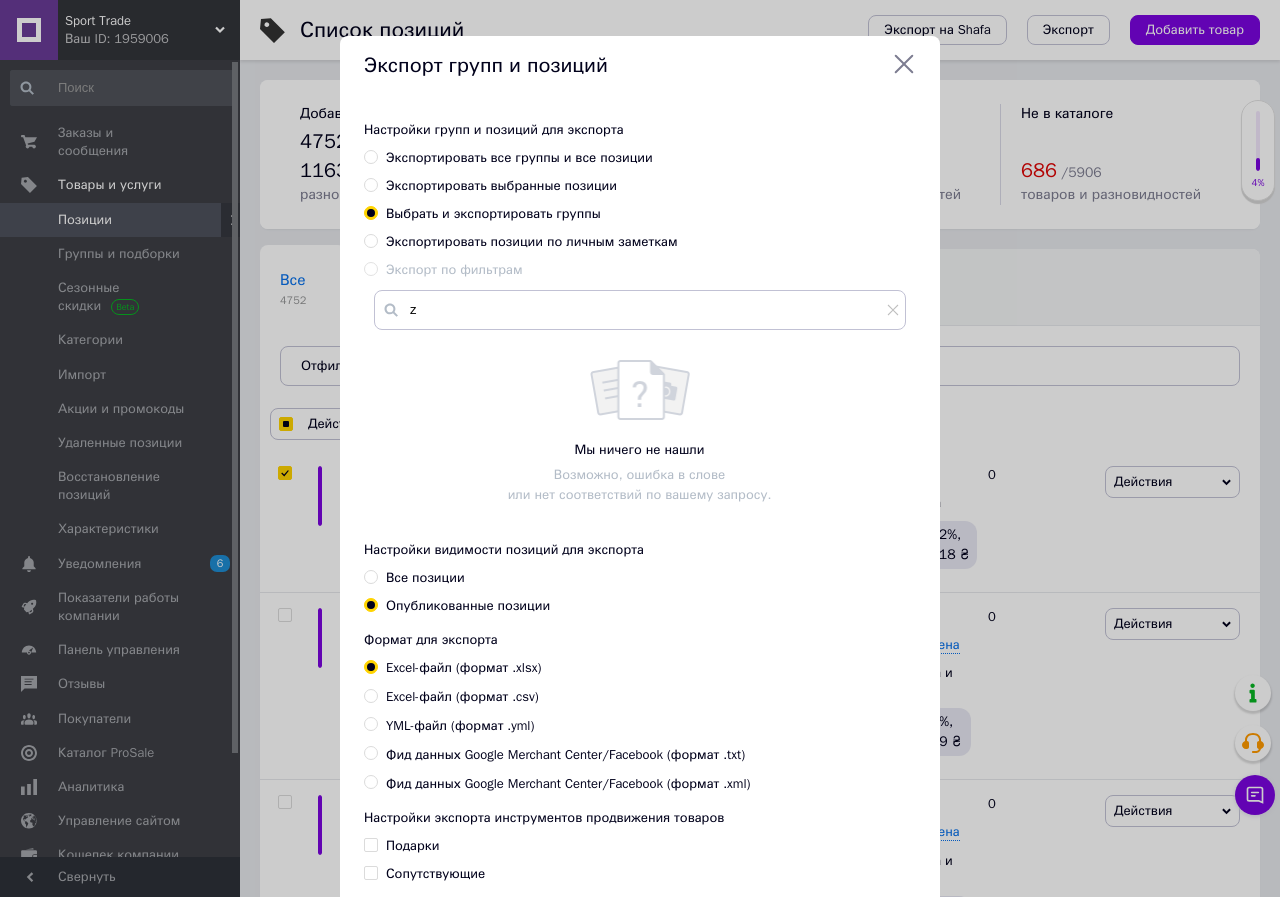 click on "Выбрать и экспортировать группы" at bounding box center [370, 212] 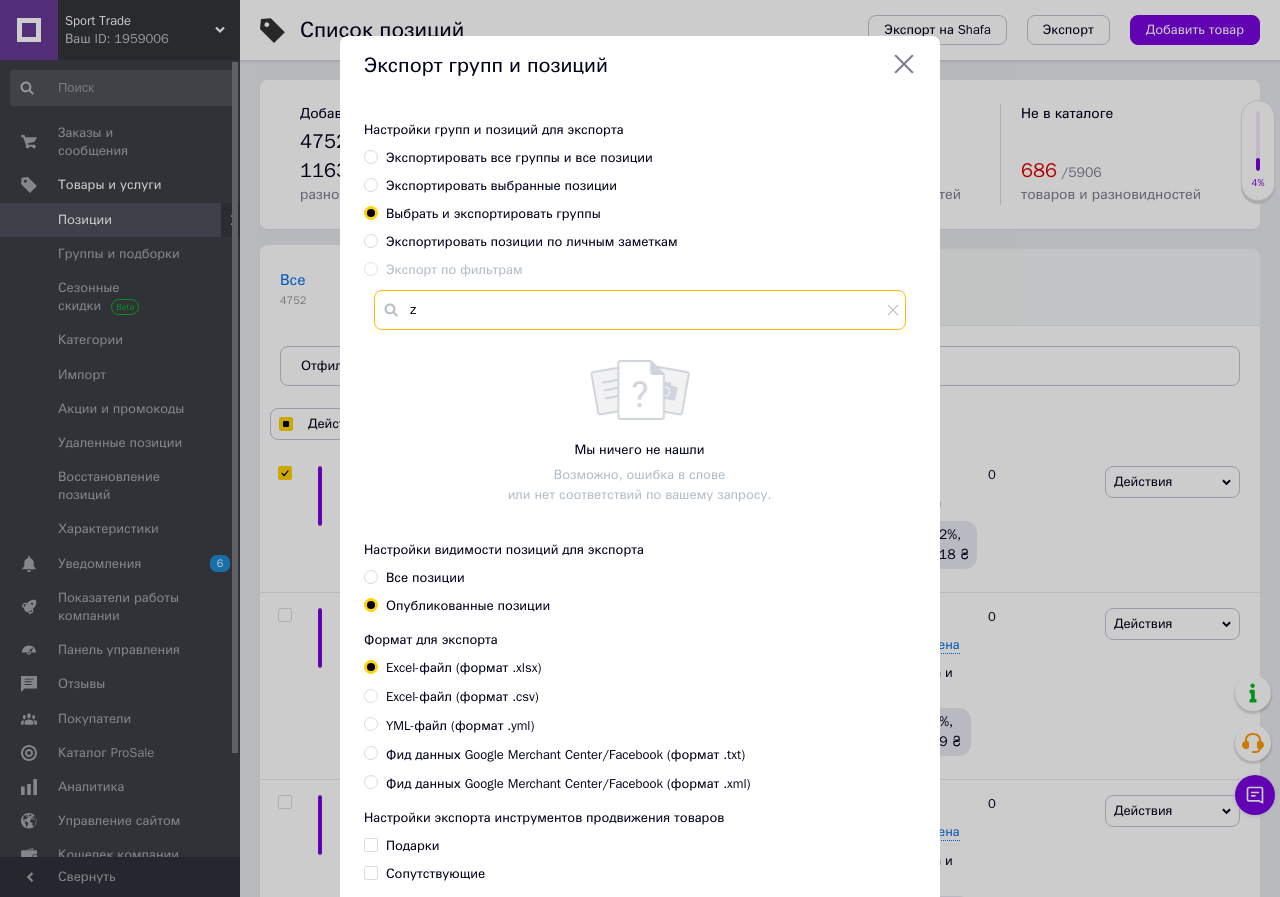 click on "z" at bounding box center (640, 310) 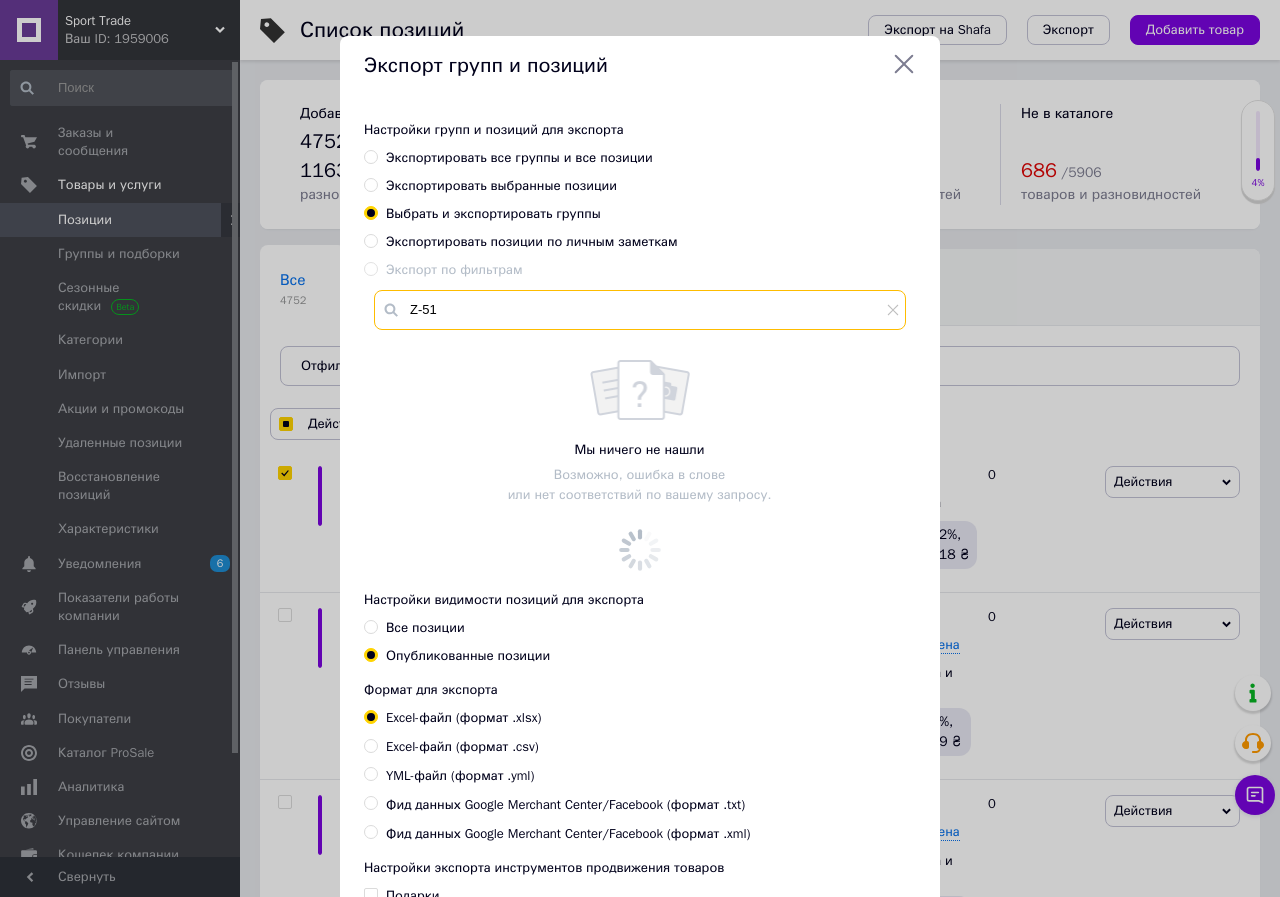 checkbox on "true" 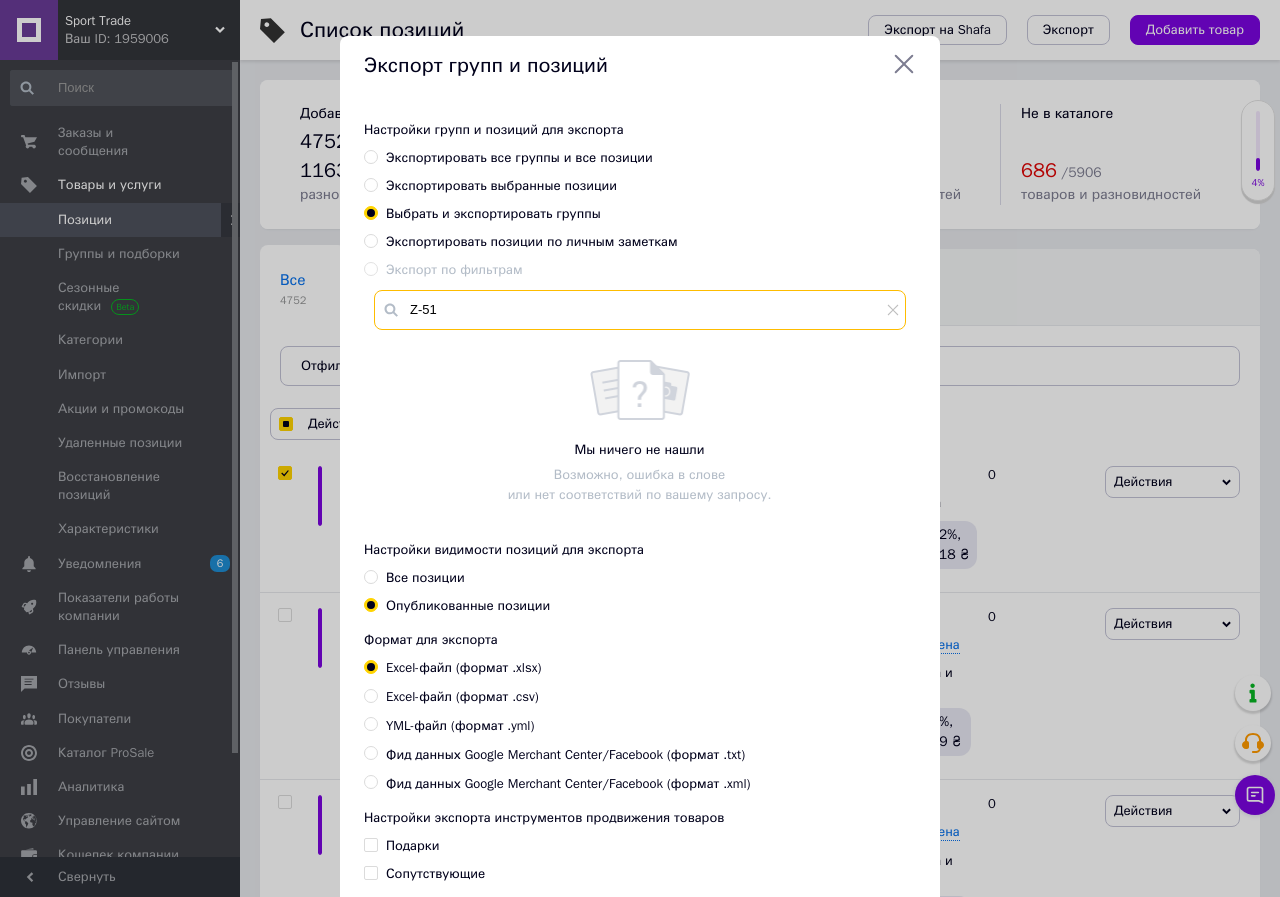 type on "Z-51" 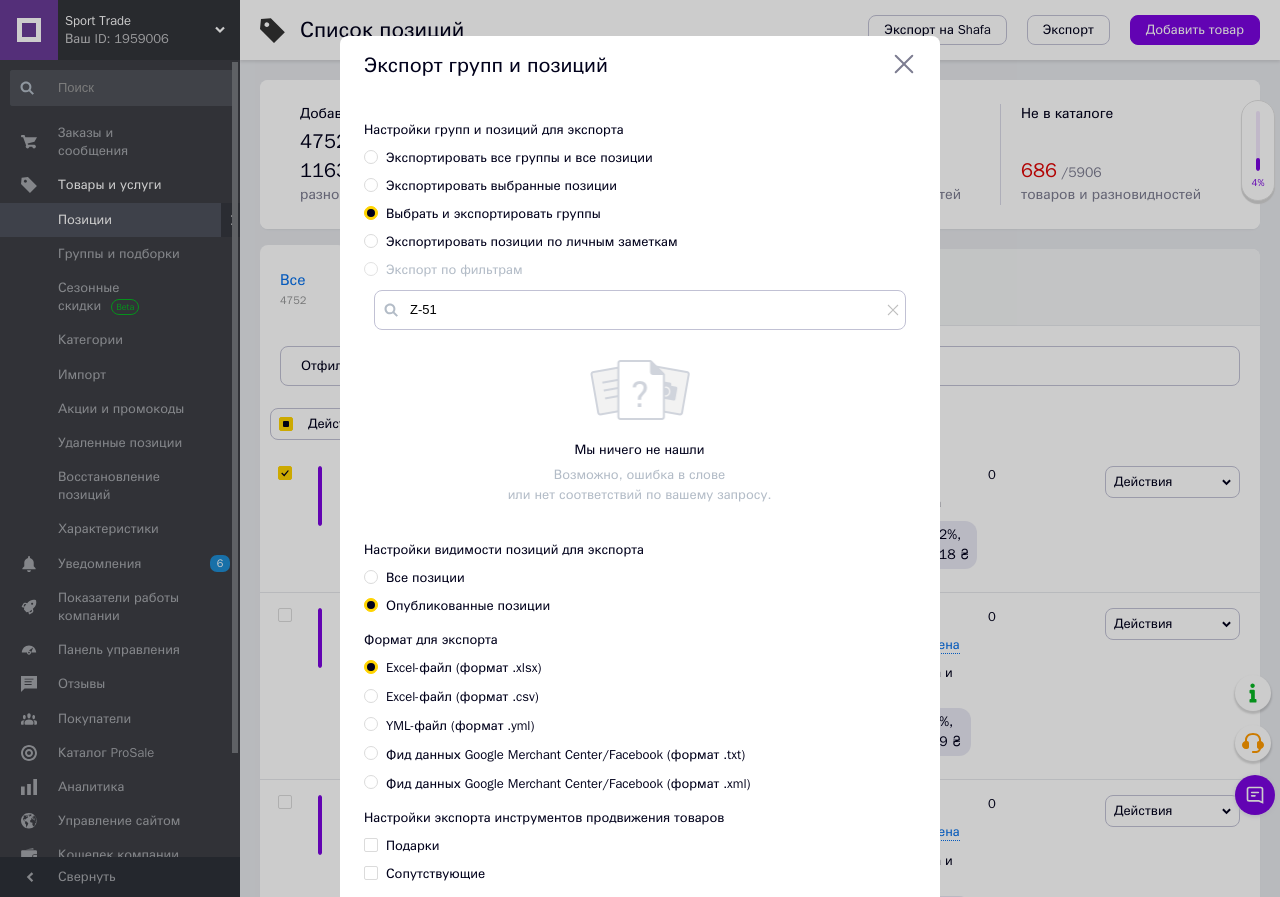 click on "Экспортировать позиции по личным заметкам" at bounding box center [532, 241] 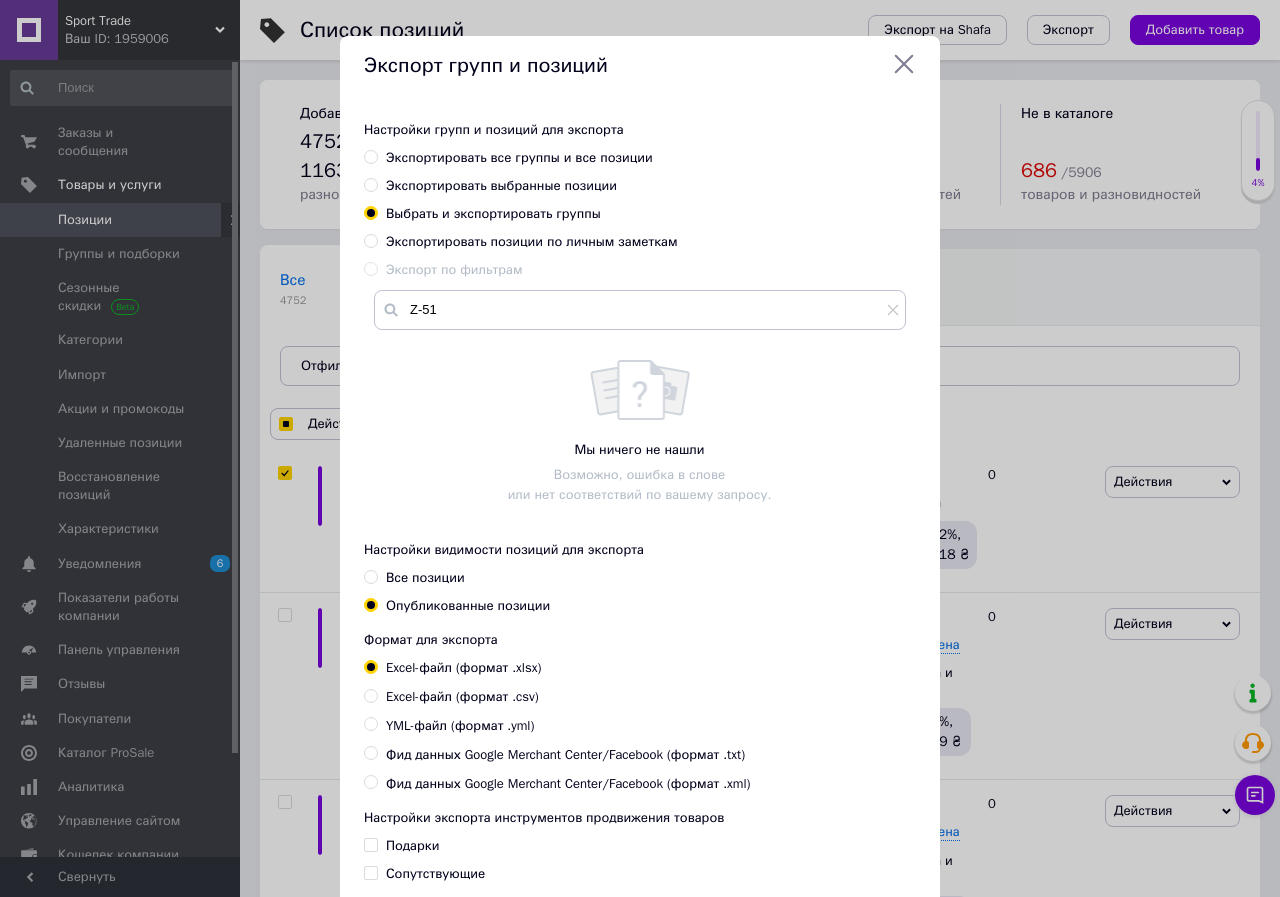 radio on "true" 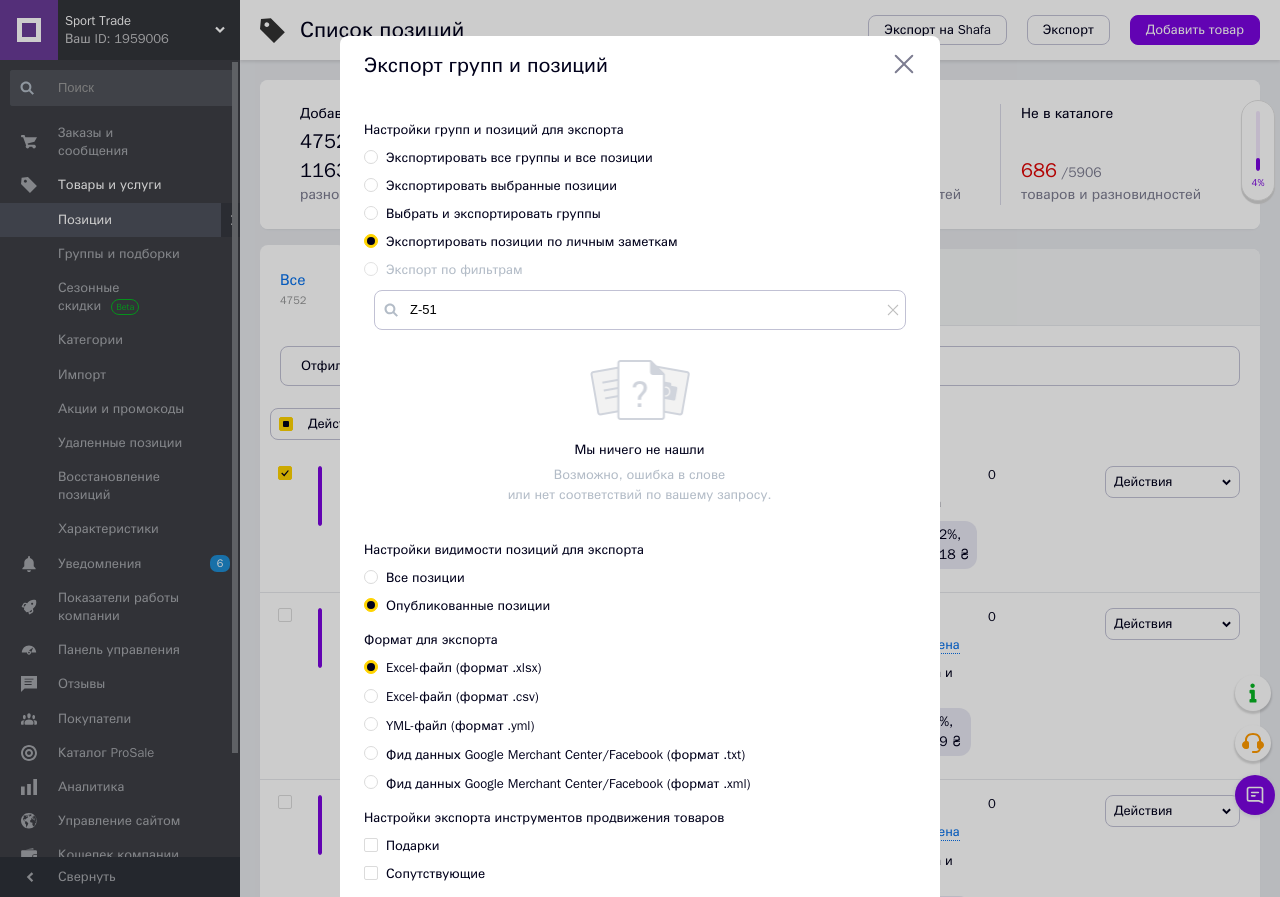 checkbox on "true" 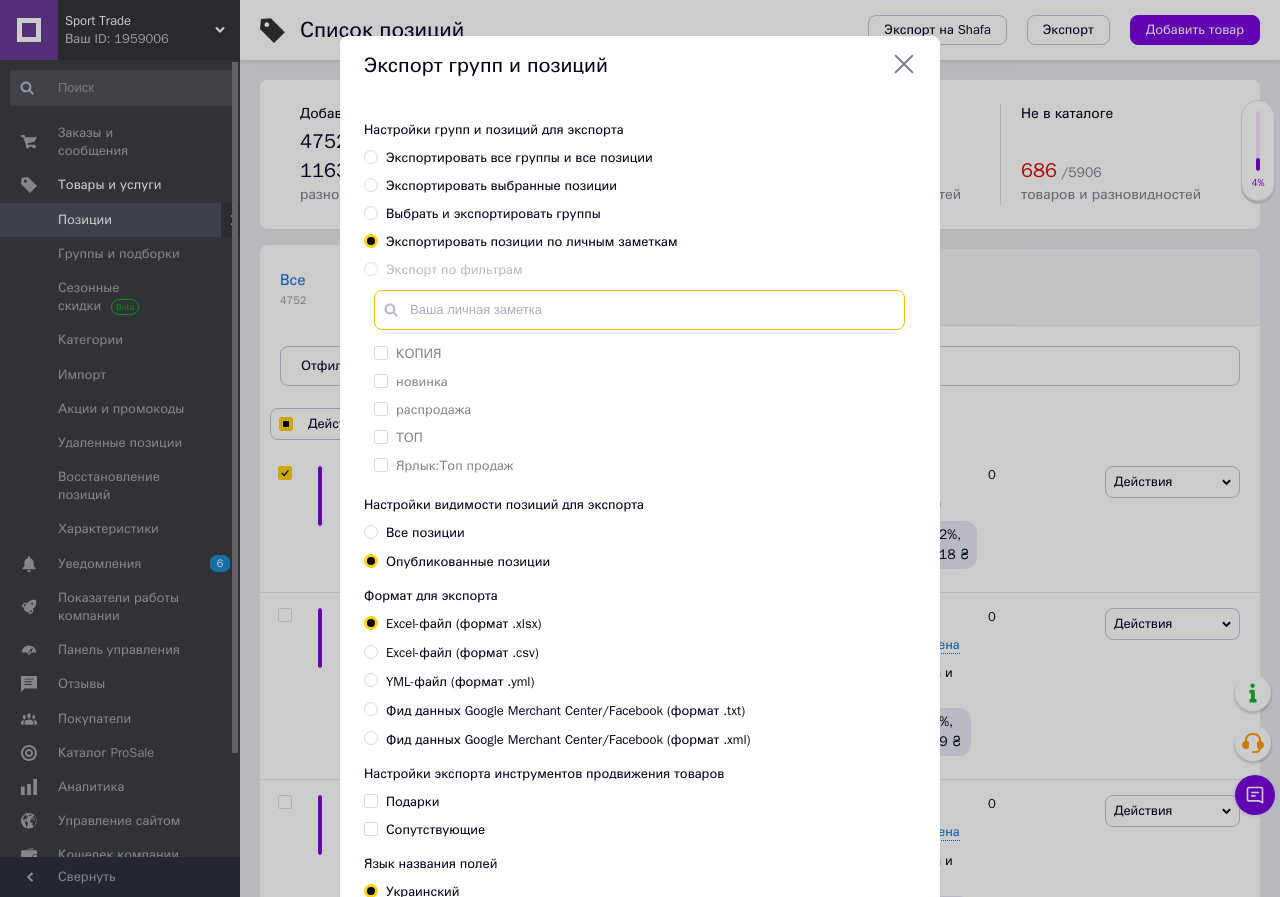 click at bounding box center (639, 310) 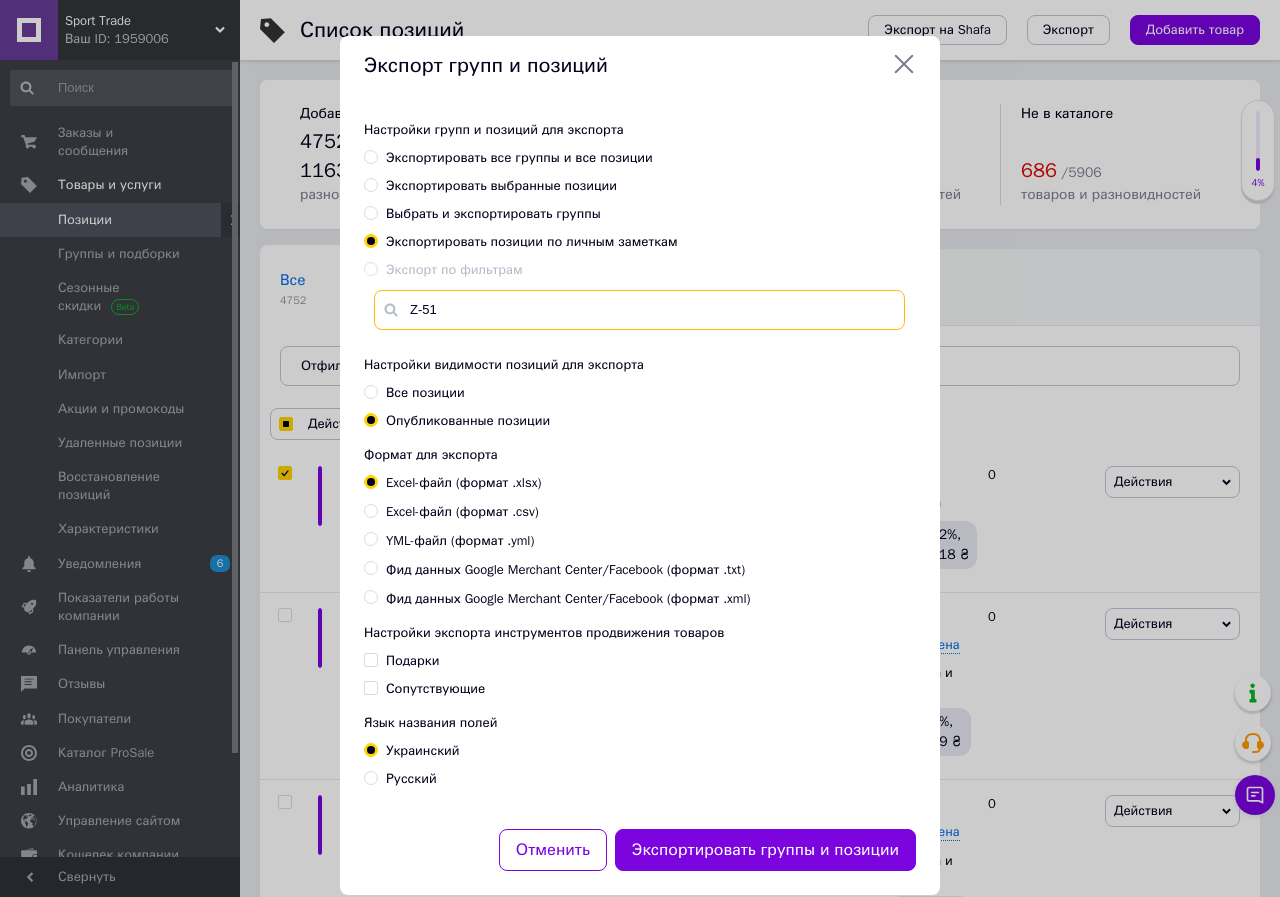 type on "Z-51" 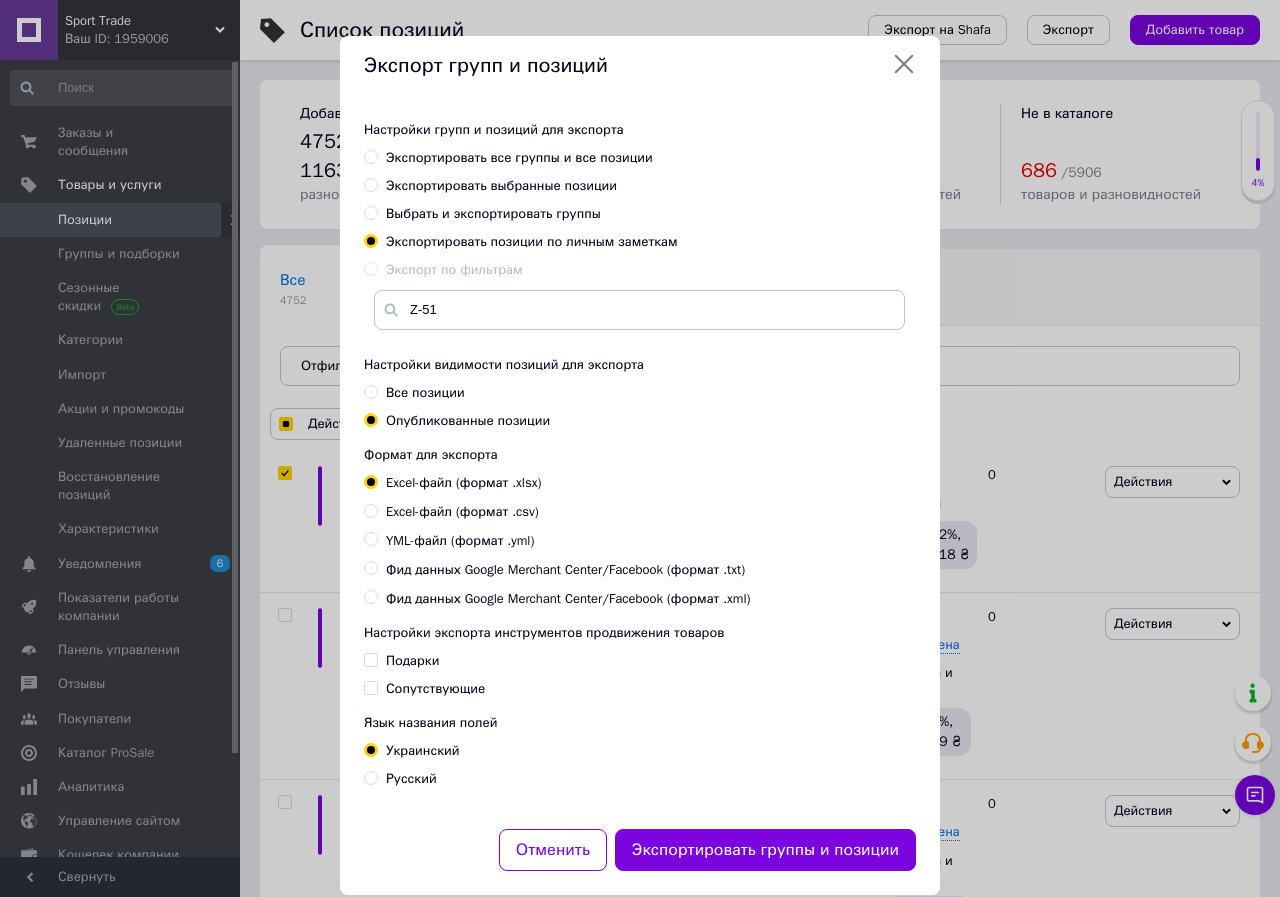 click on "Экспортировать выбранные позиции" at bounding box center [490, 186] 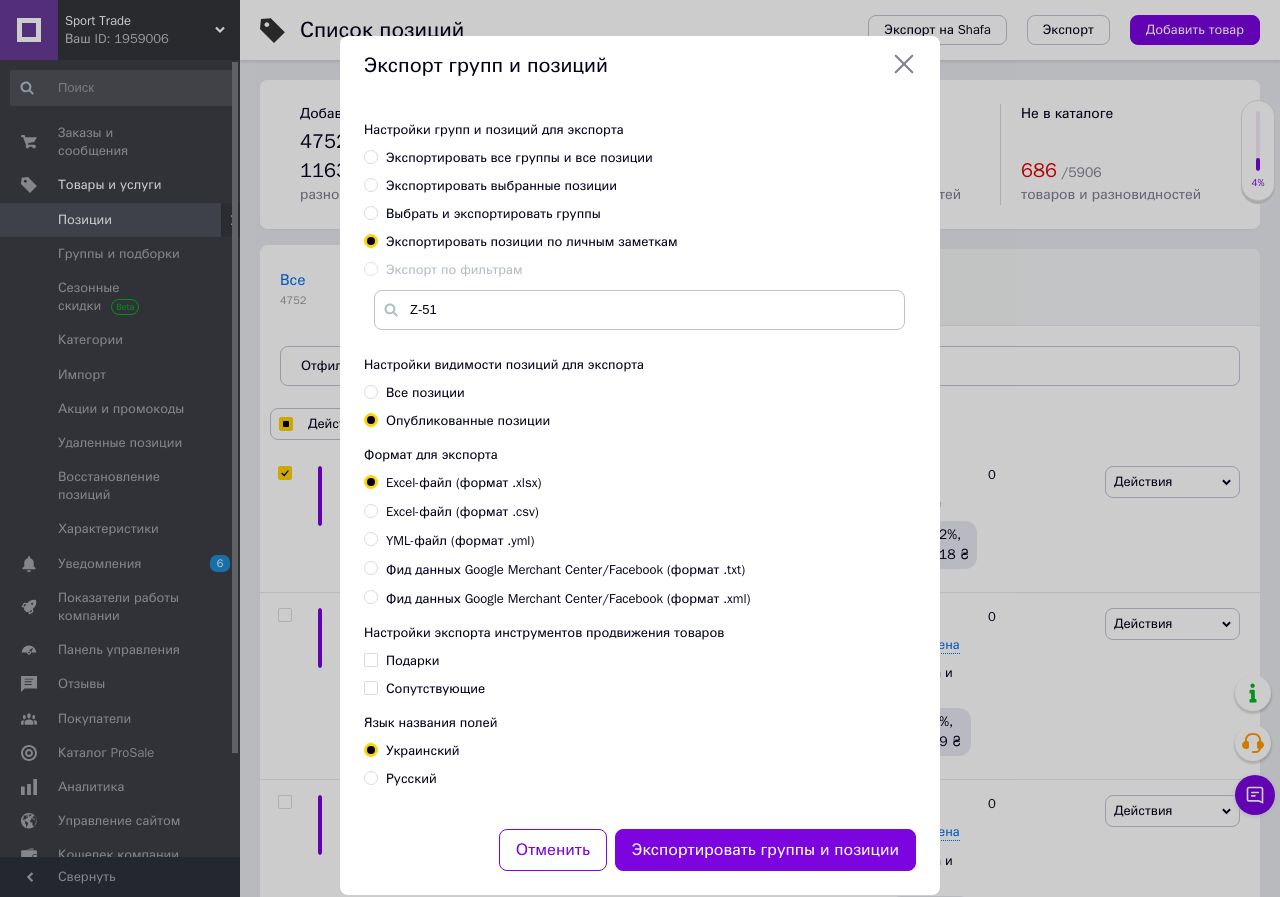 radio on "true" 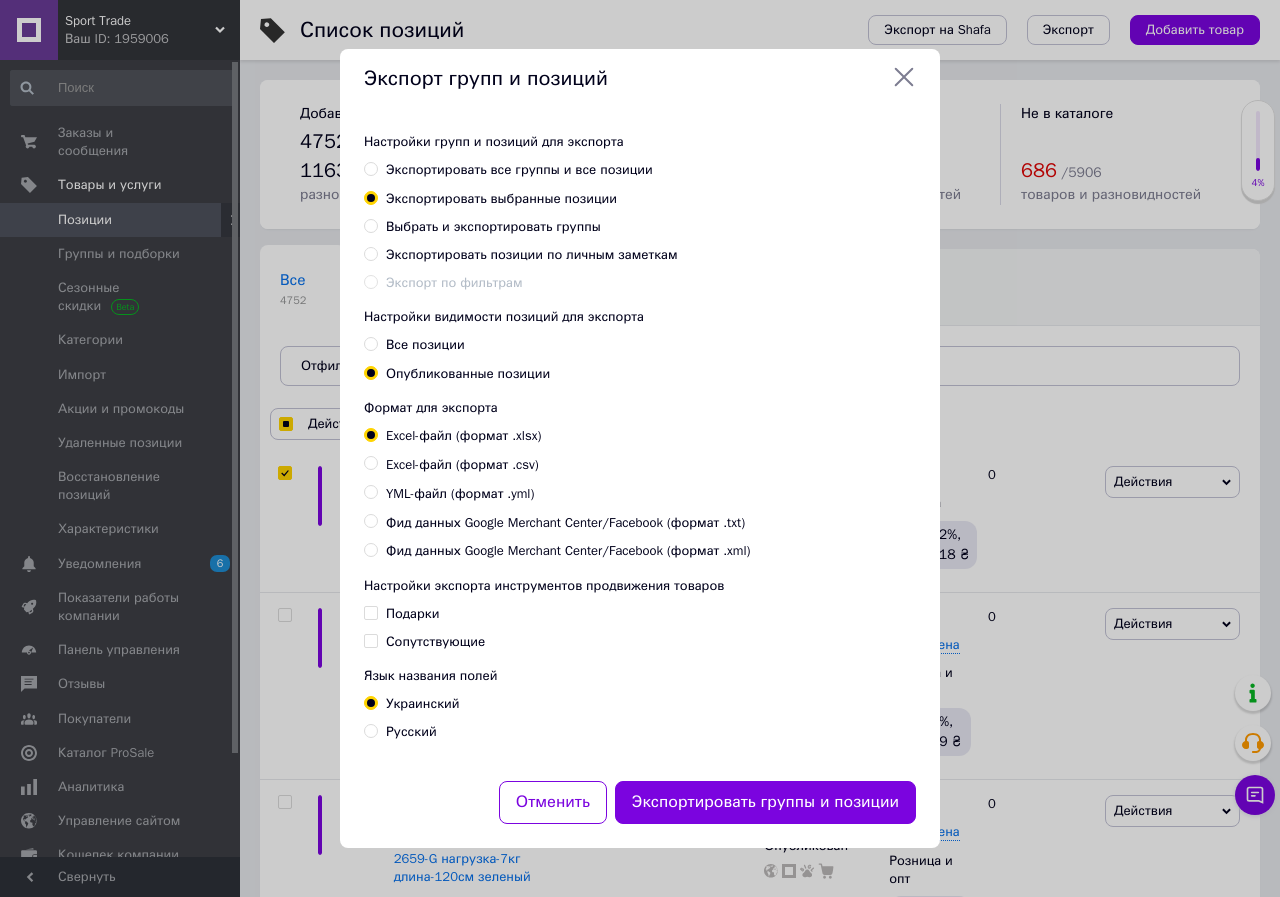 click 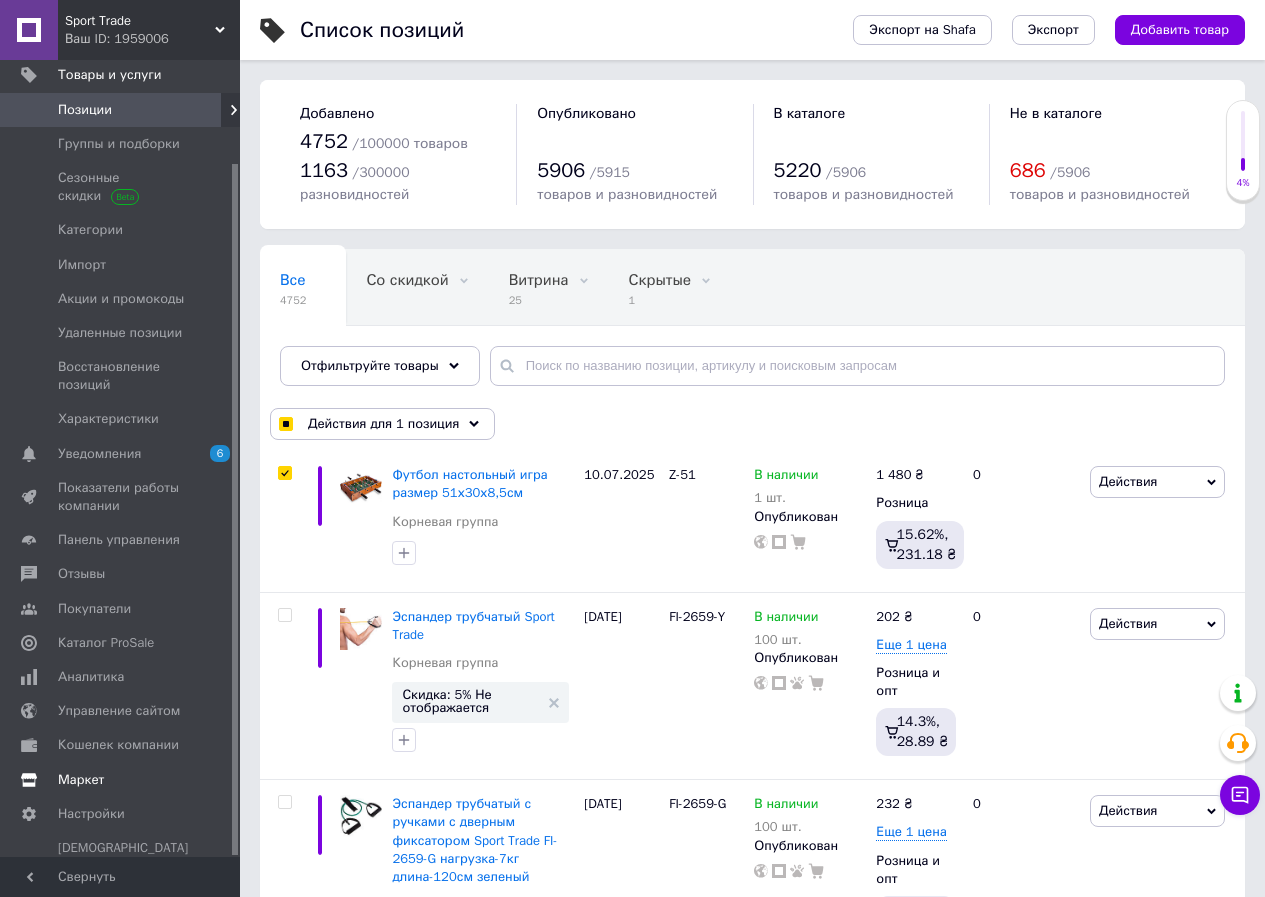 scroll, scrollTop: 118, scrollLeft: 0, axis: vertical 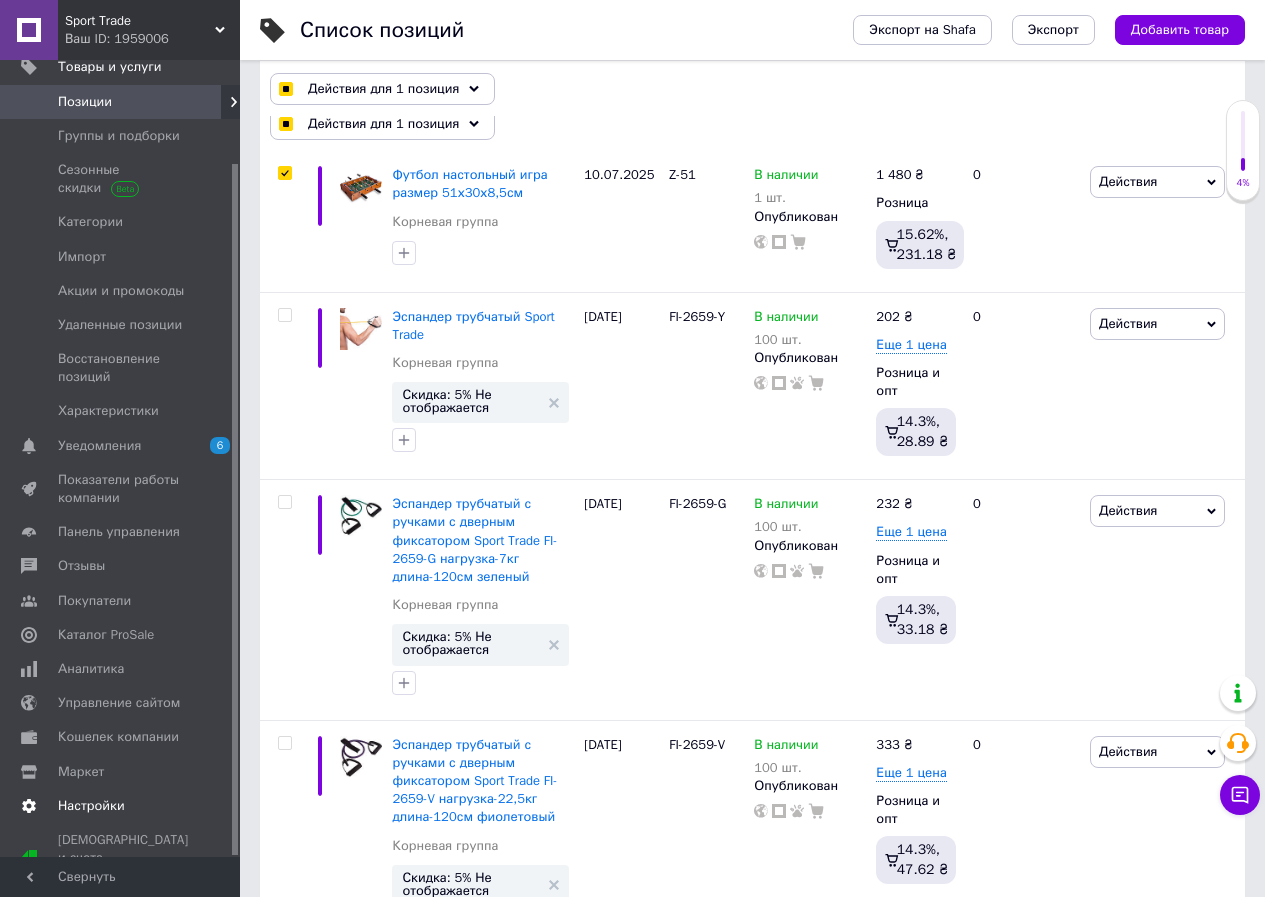 click on "Настройки" at bounding box center [91, 806] 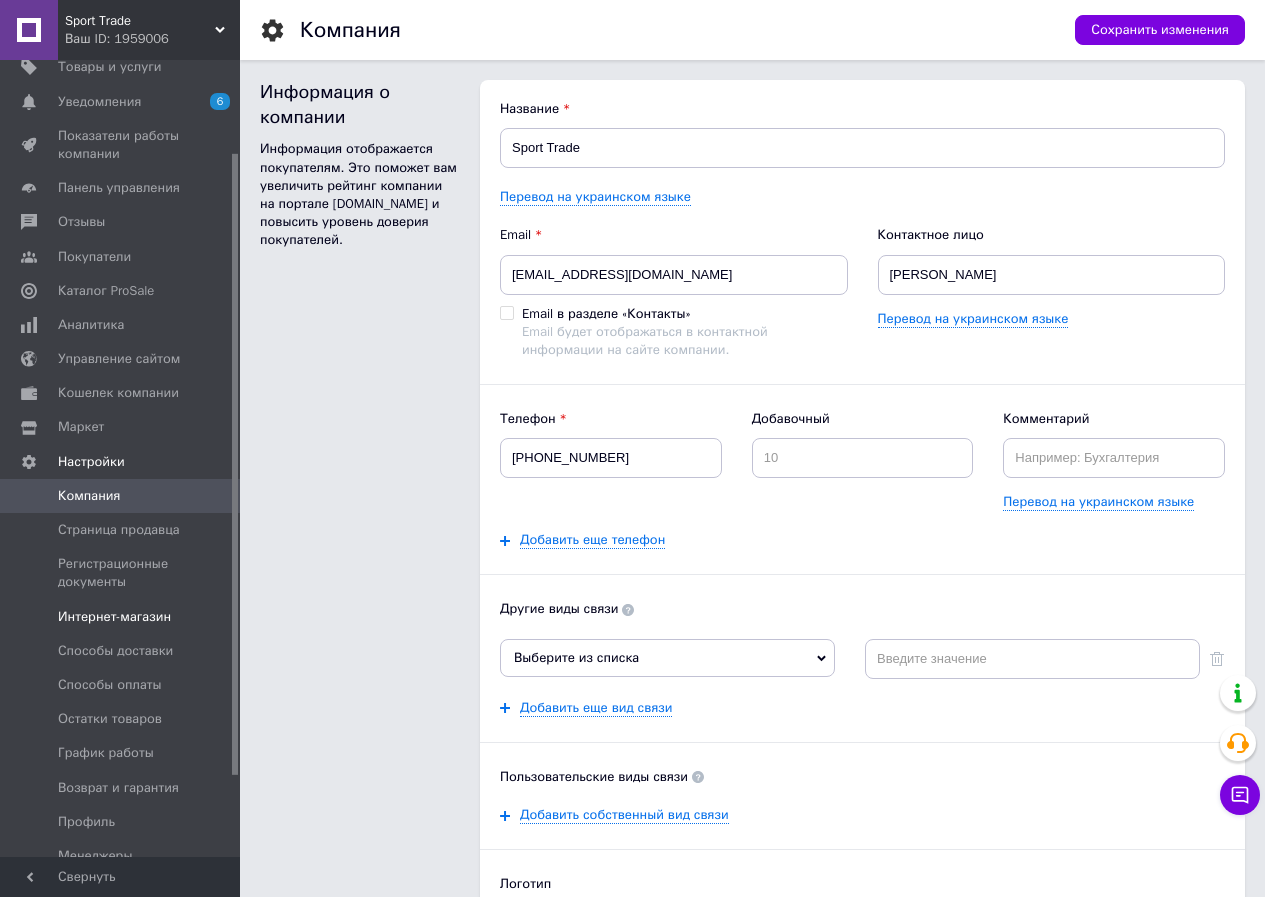 scroll, scrollTop: 0, scrollLeft: 0, axis: both 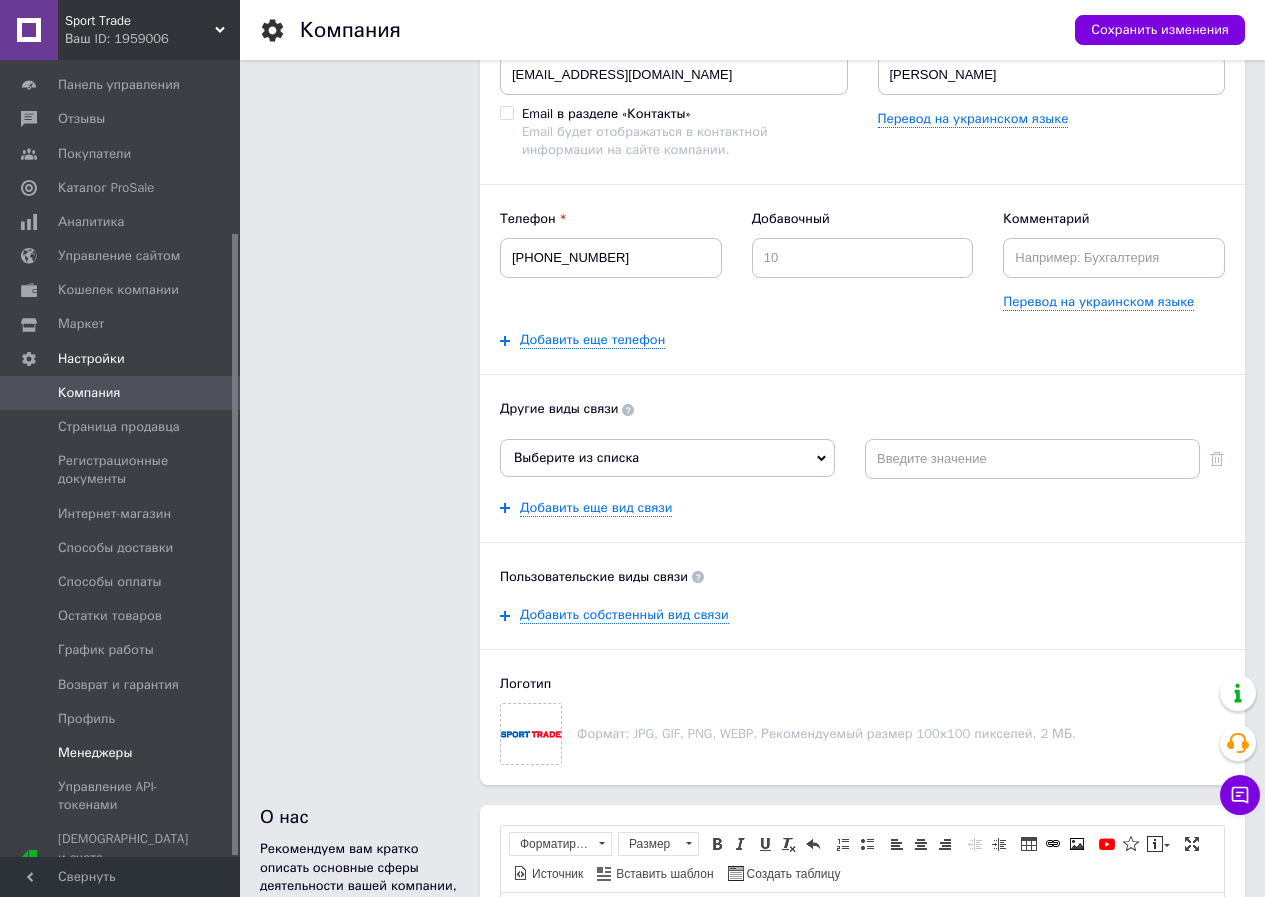 click on "Менеджеры" at bounding box center [95, 753] 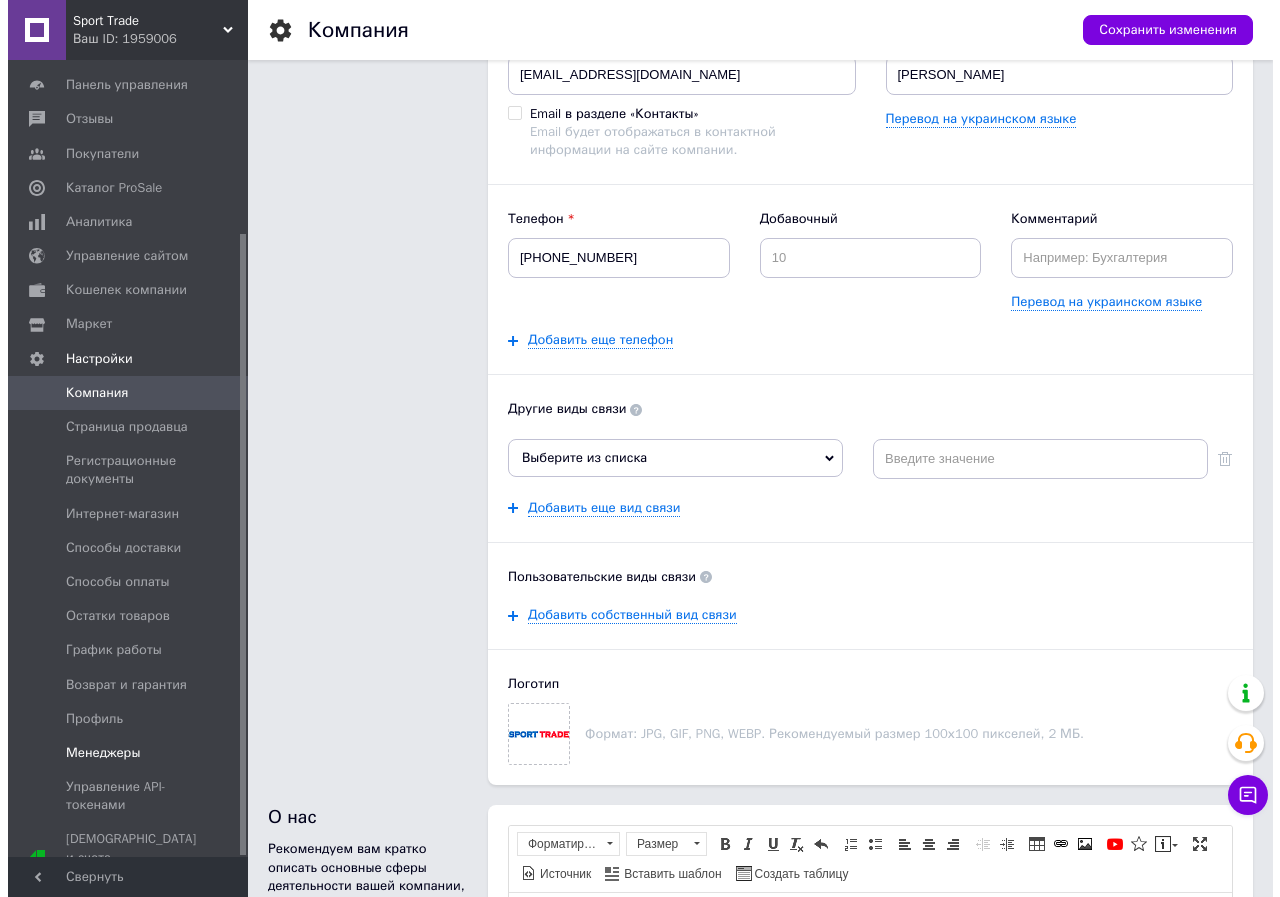 scroll, scrollTop: 0, scrollLeft: 0, axis: both 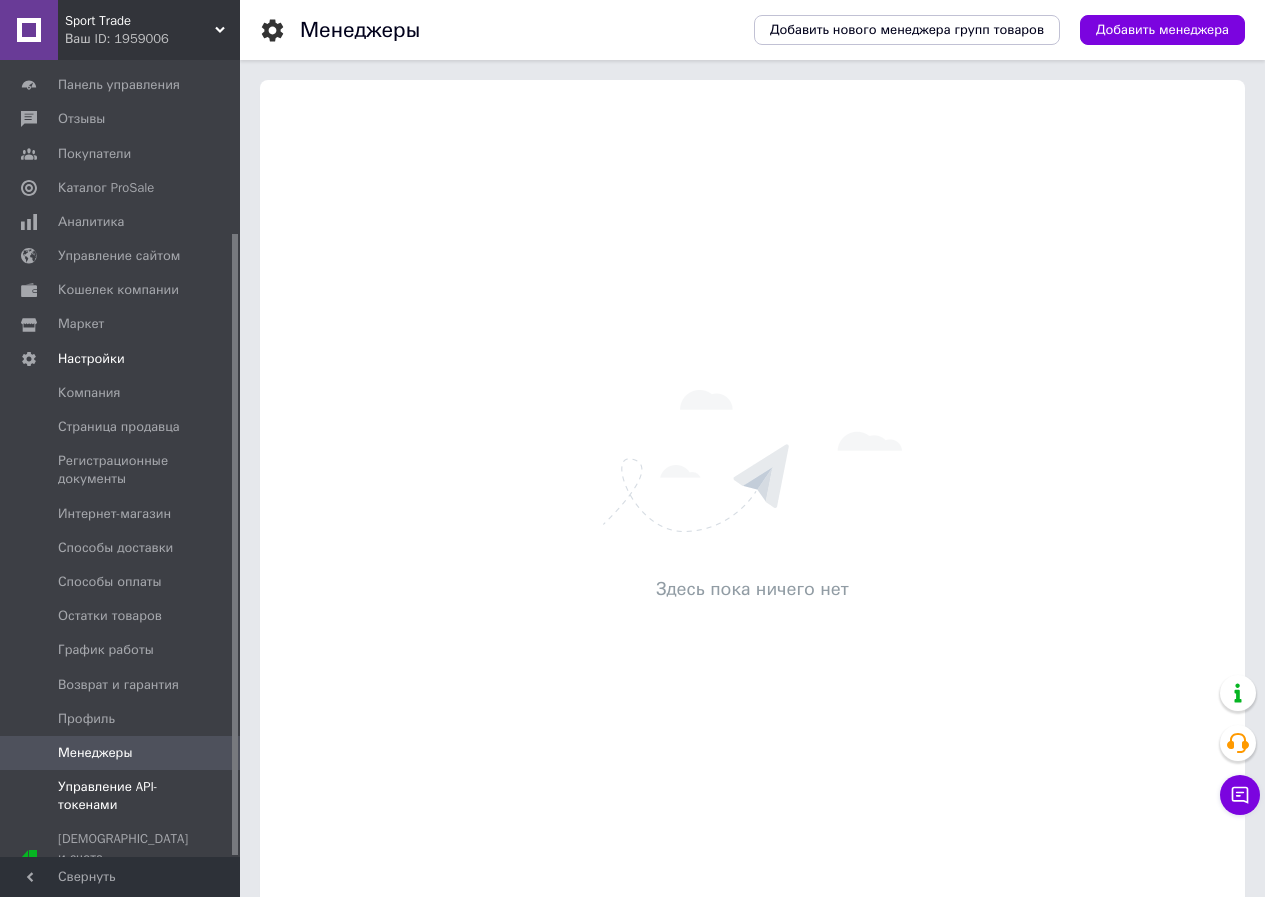 click on "Управление API-токенами" at bounding box center (121, 796) 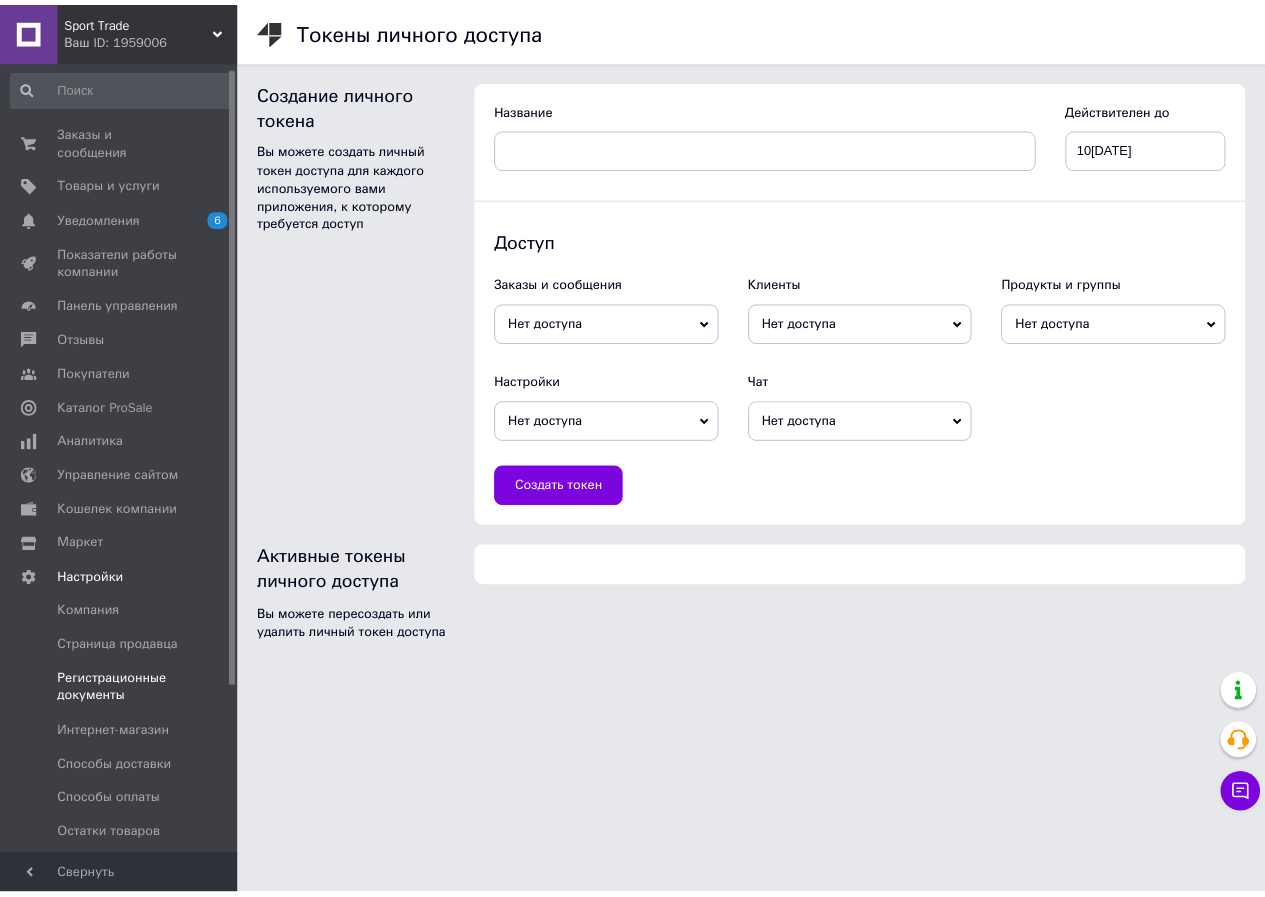 scroll, scrollTop: 0, scrollLeft: 0, axis: both 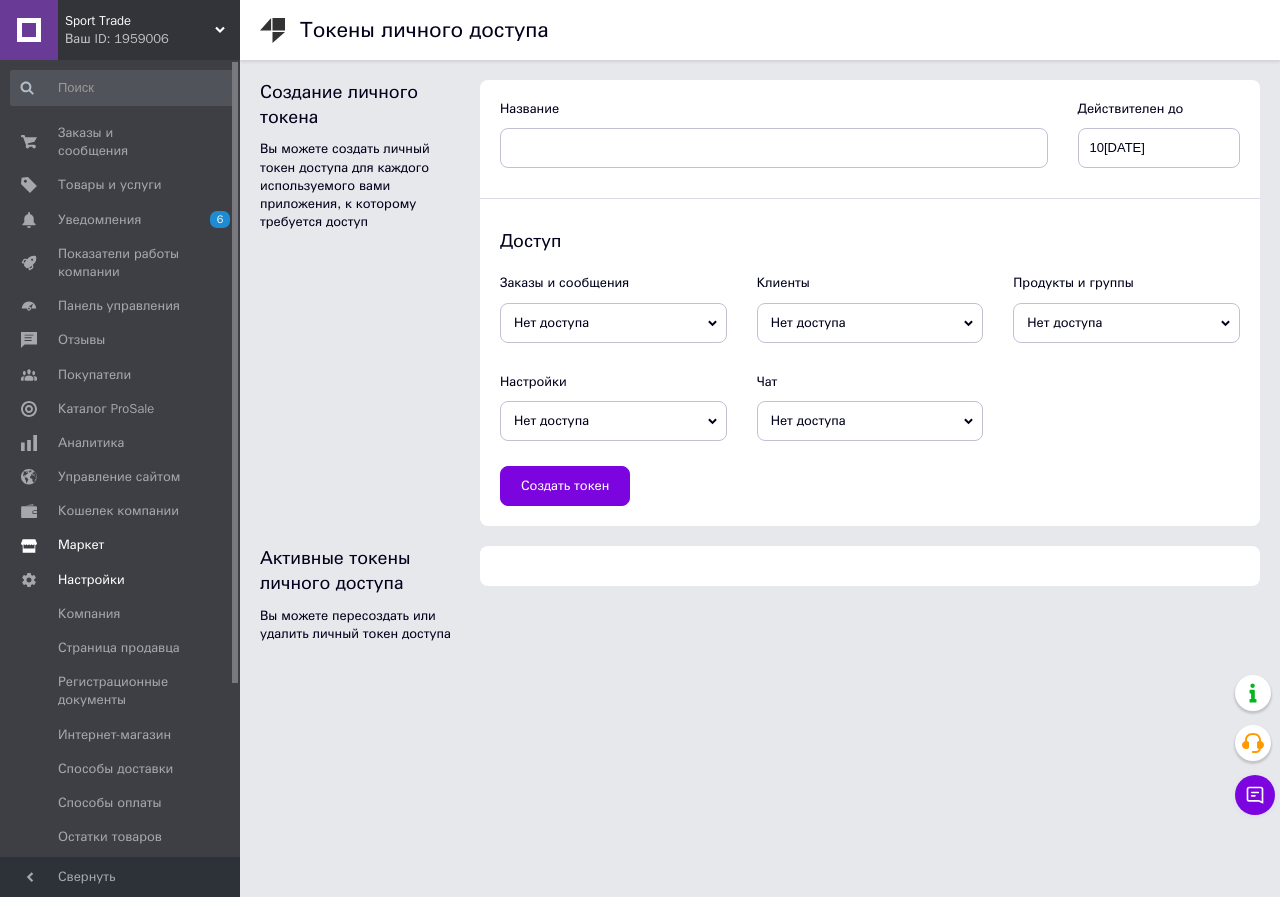 click on "Маркет" at bounding box center [81, 545] 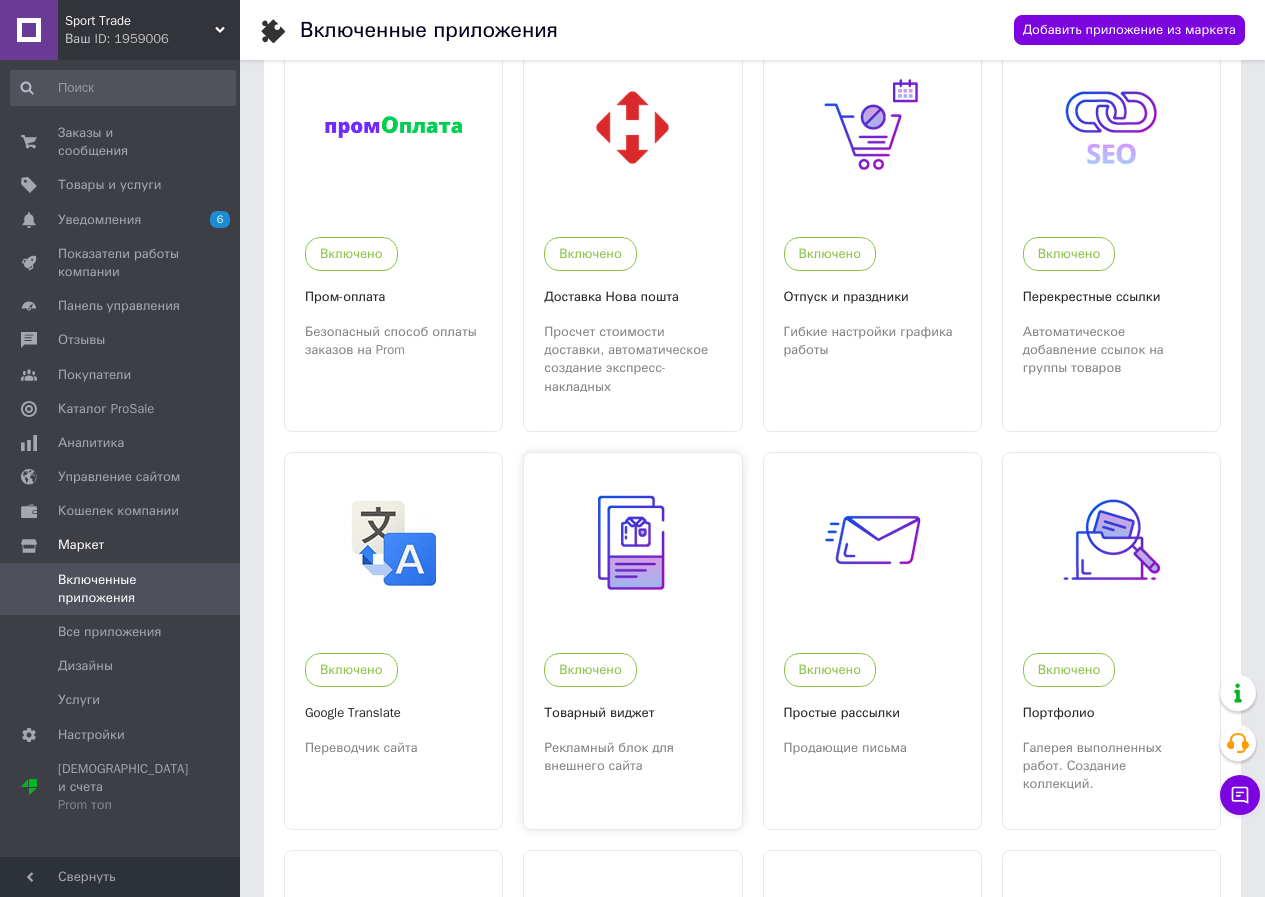 scroll, scrollTop: 0, scrollLeft: 0, axis: both 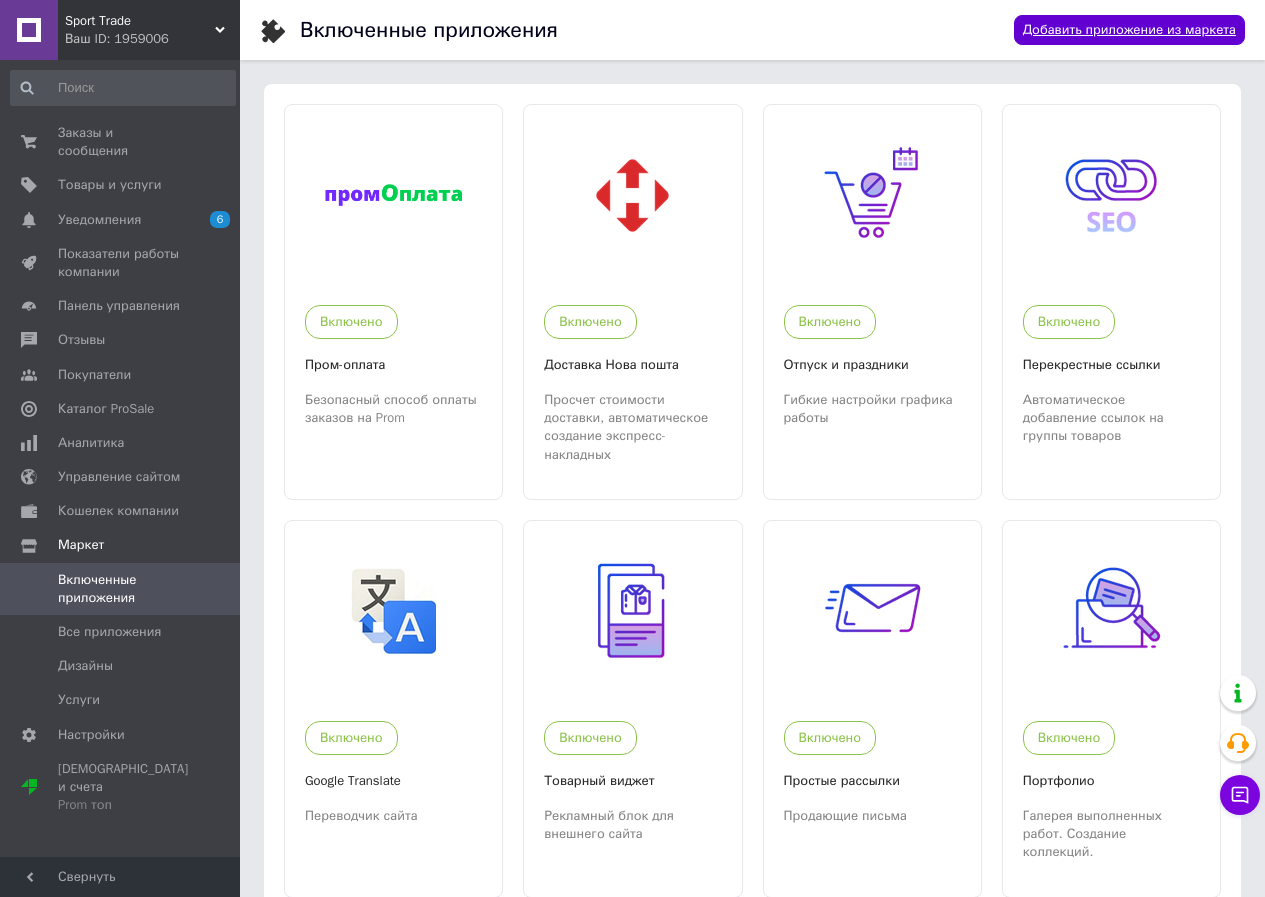 click on "Добавить приложение из маркета" at bounding box center (1129, 30) 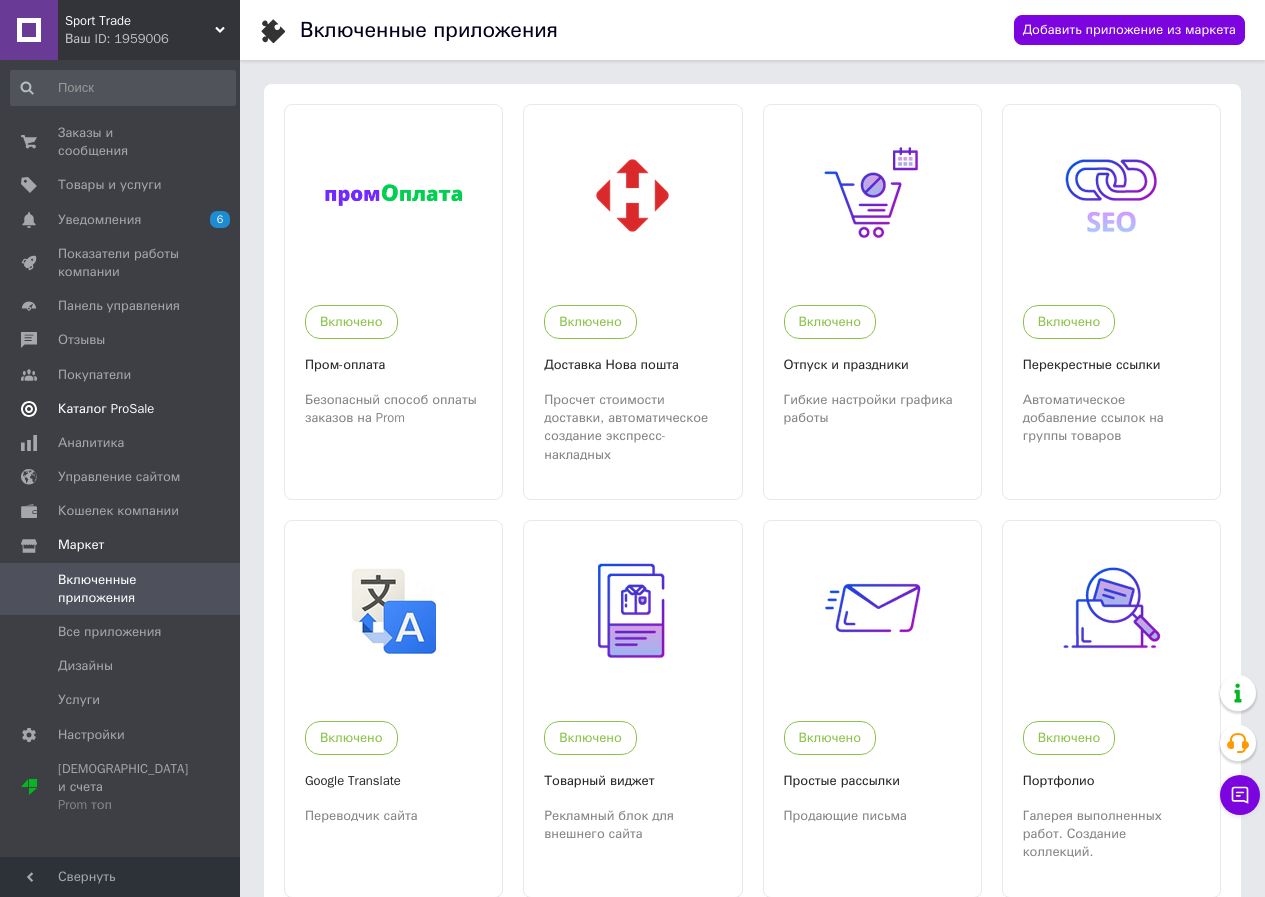 click on "Каталог ProSale" at bounding box center [123, 409] 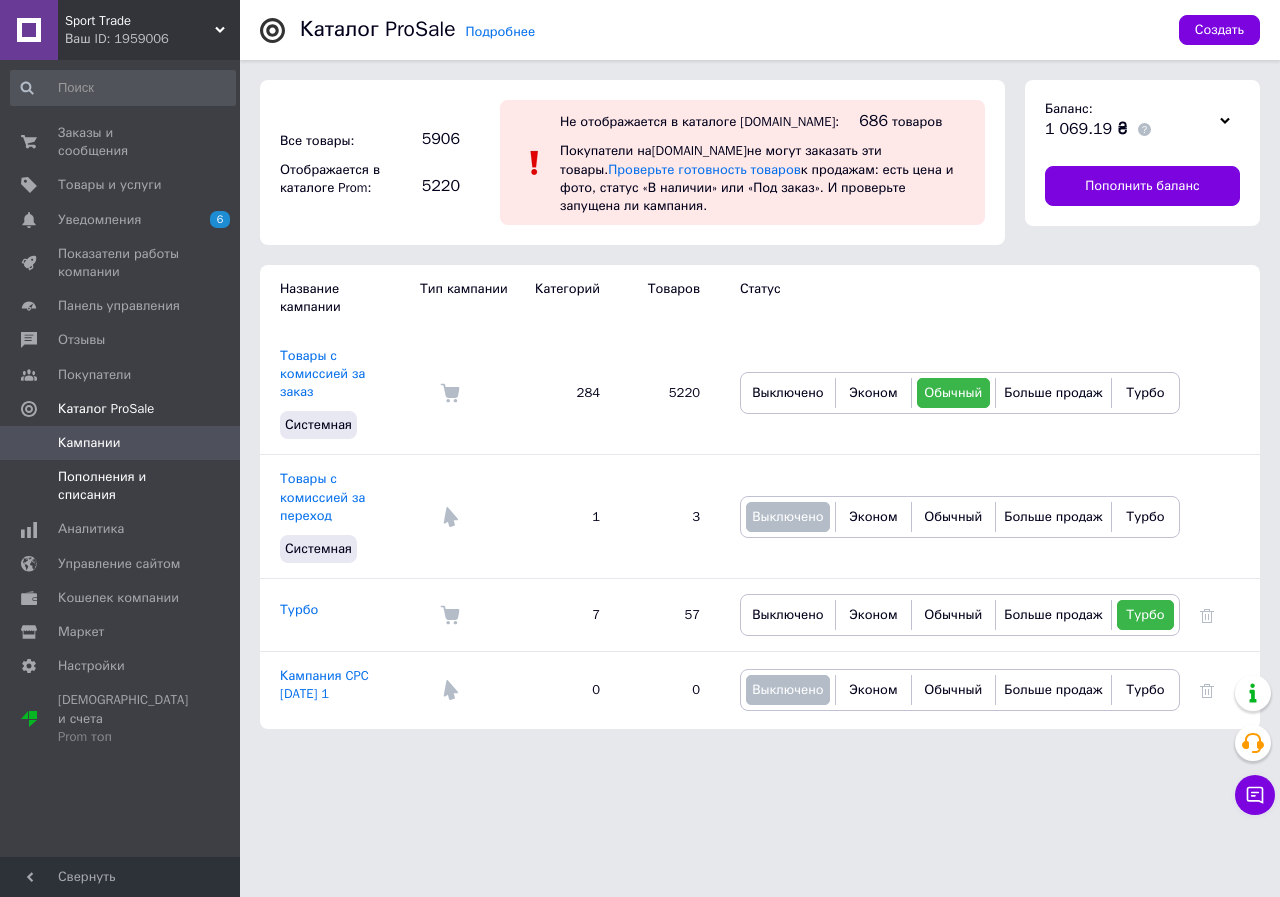 click on "Пополнения и списания" at bounding box center [121, 486] 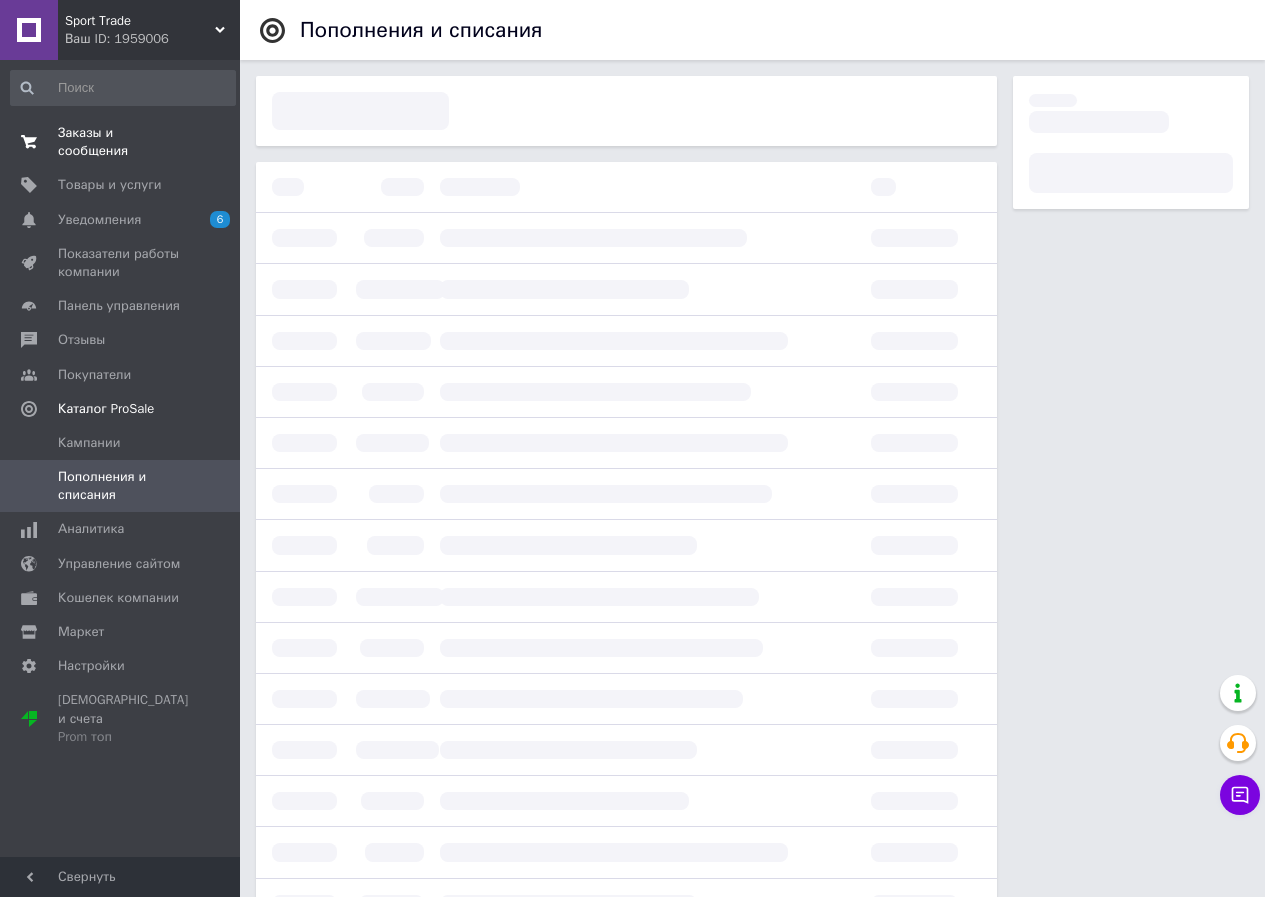 click on "Заказы и сообщения" at bounding box center (121, 142) 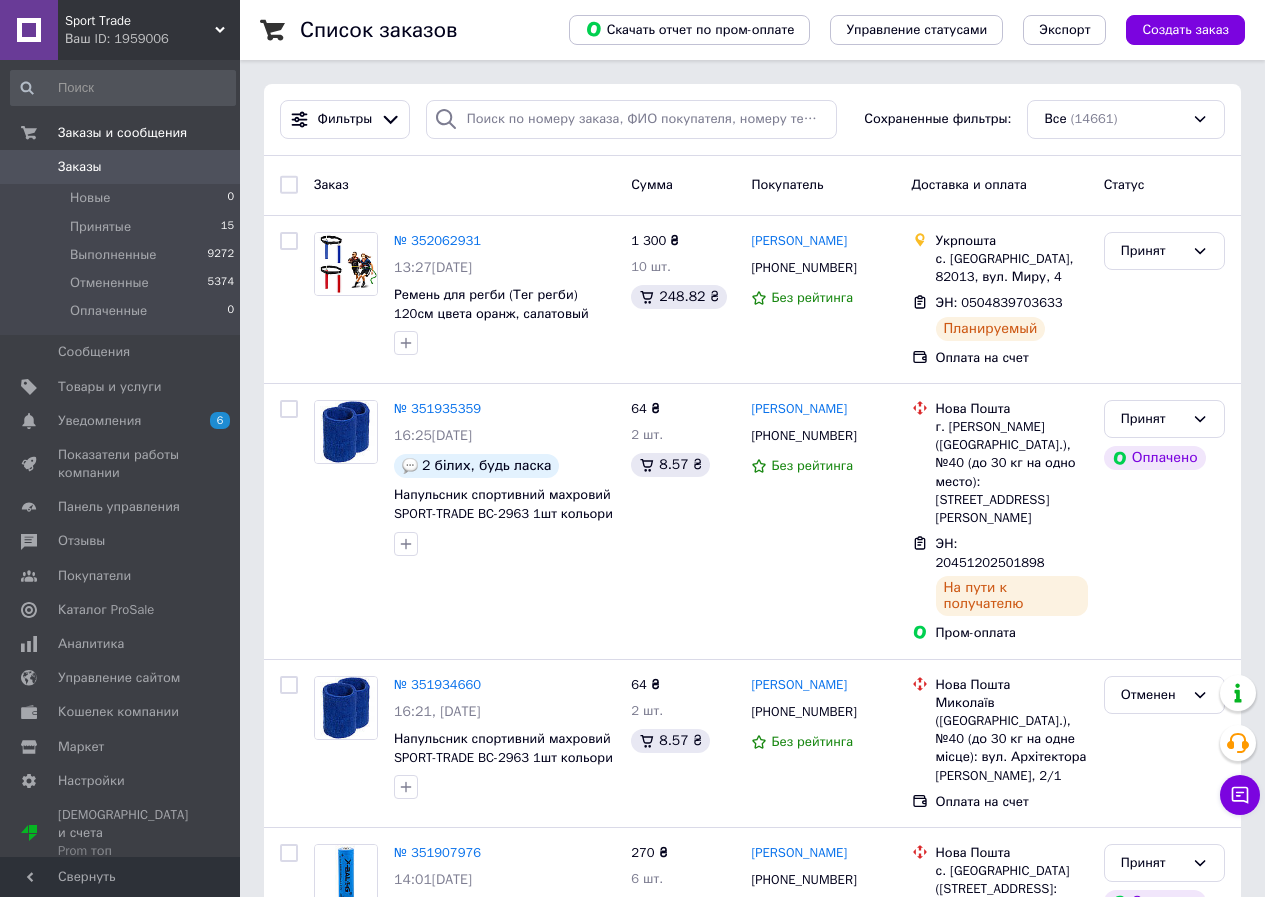 click on "0" at bounding box center [212, 167] 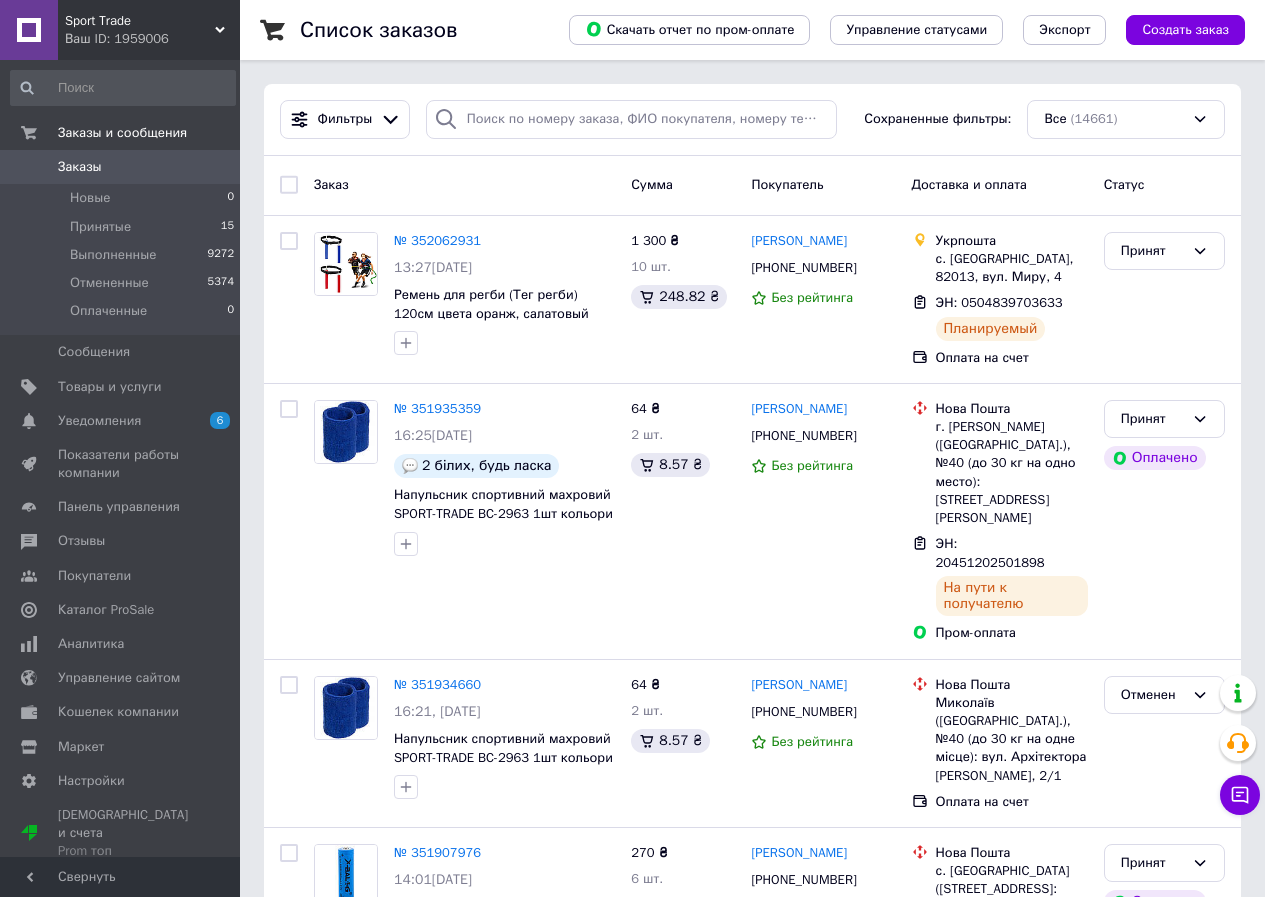 click on "0" at bounding box center (212, 167) 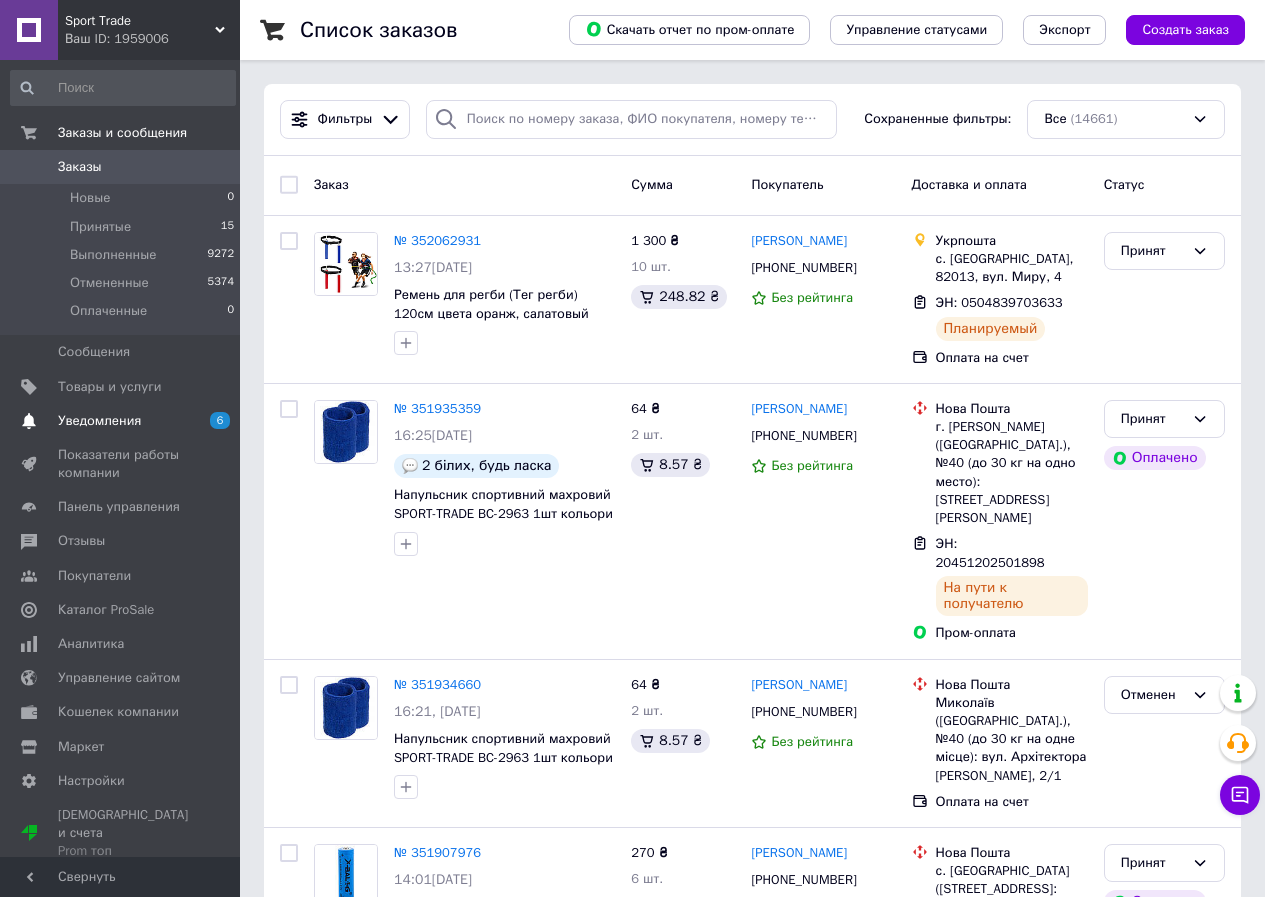 click on "Уведомления" at bounding box center [99, 421] 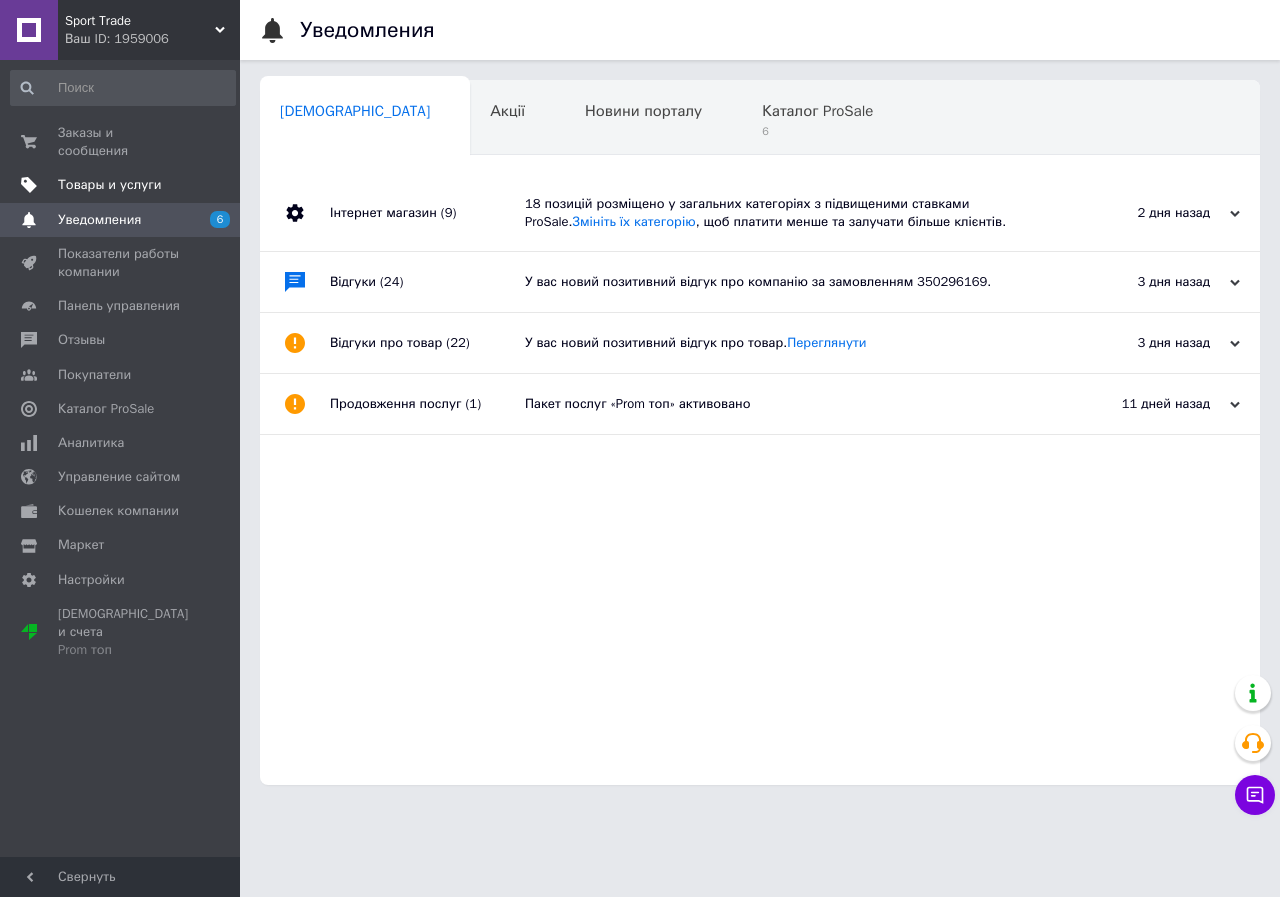 click on "Товары и услуги" at bounding box center [123, 185] 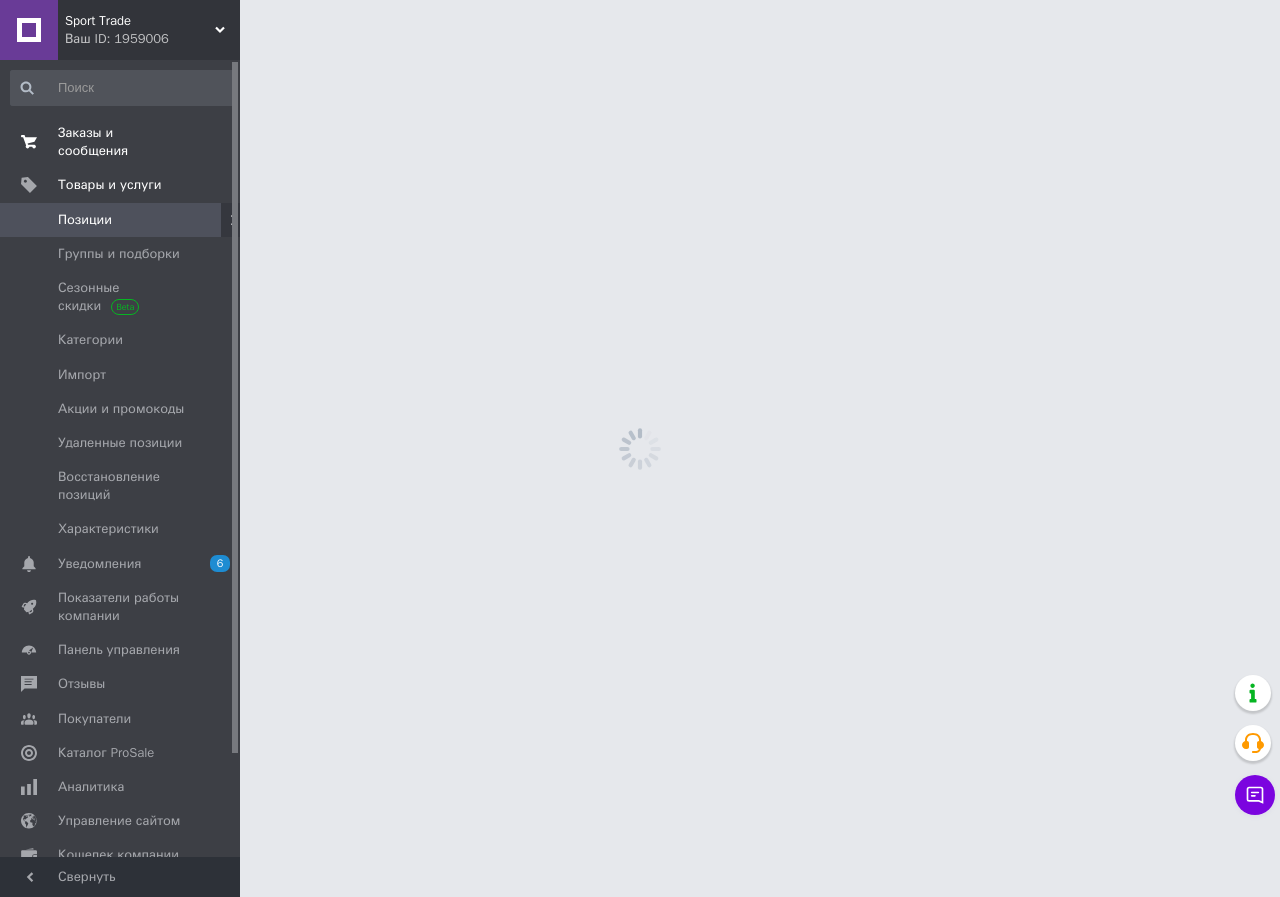 click on "Заказы и сообщения" at bounding box center [121, 142] 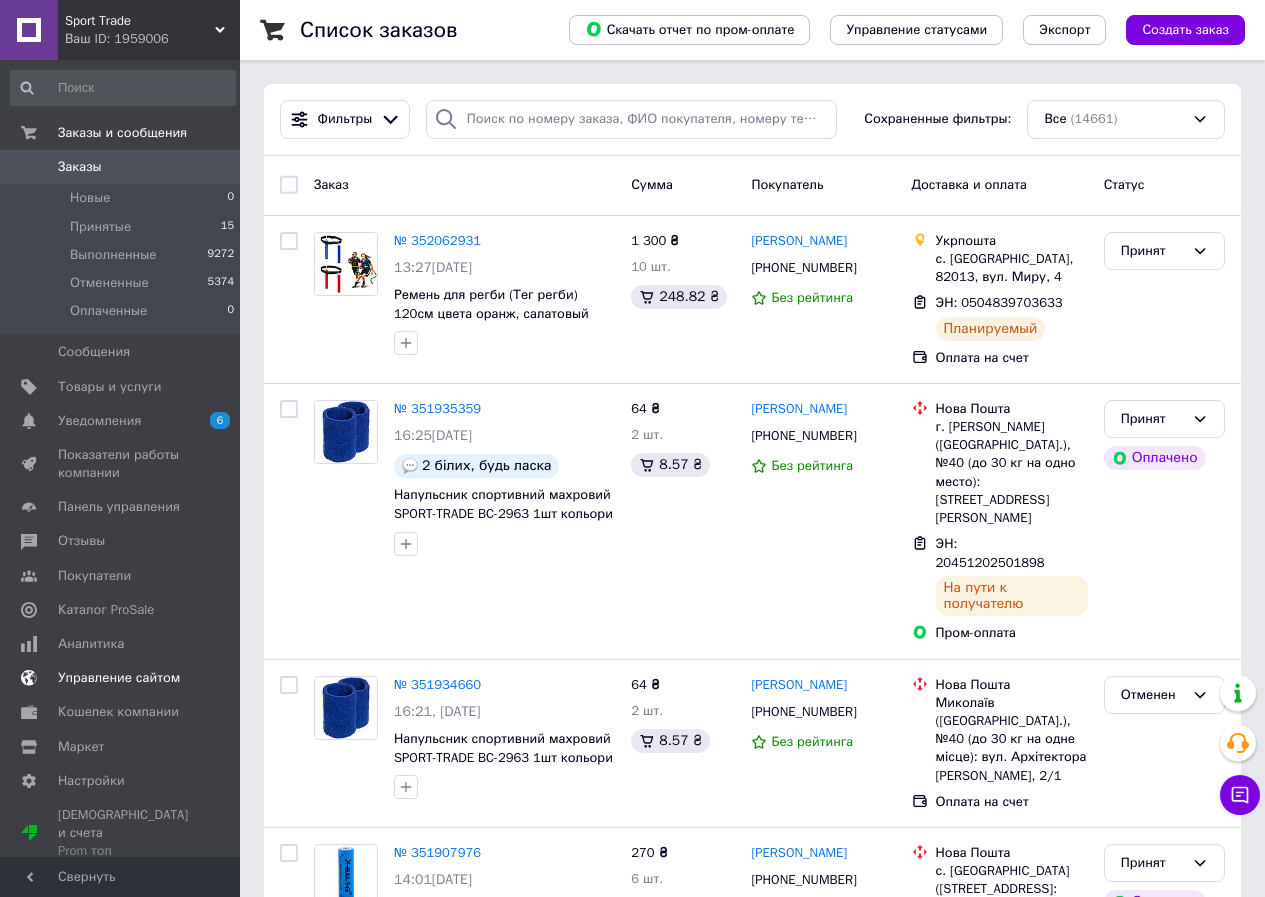 click on "Показатели работы компании" at bounding box center [121, 464] 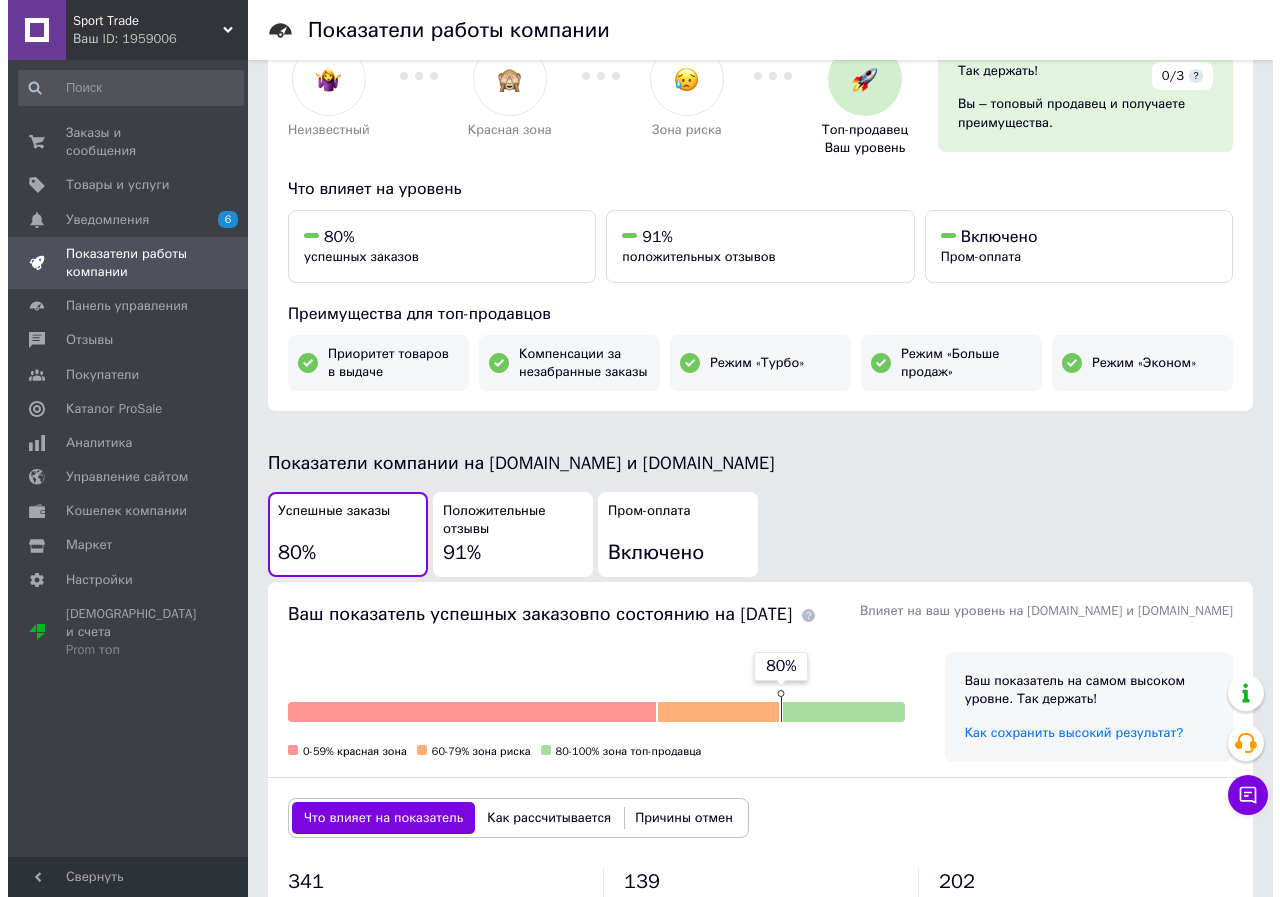 scroll, scrollTop: 0, scrollLeft: 0, axis: both 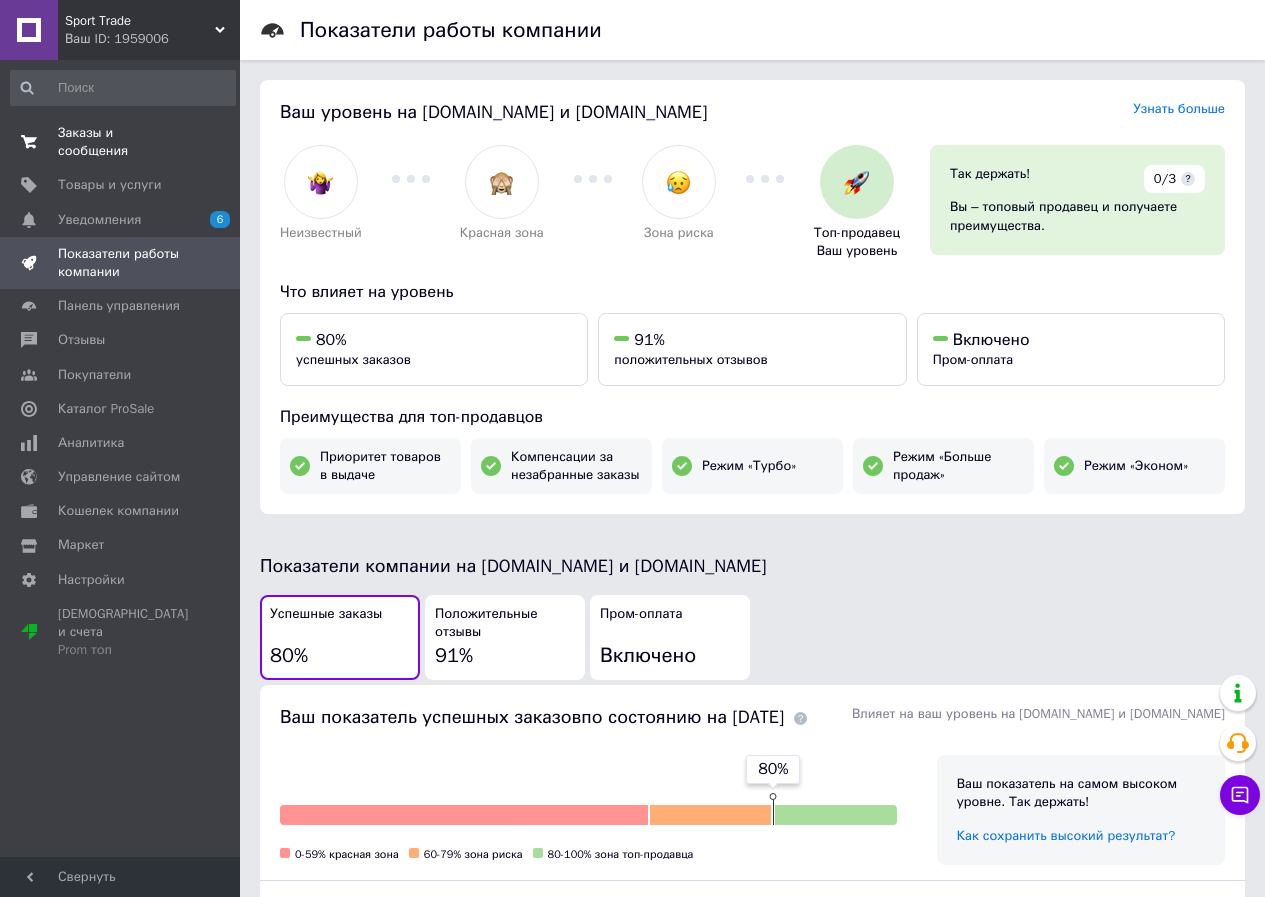 click on "Заказы и сообщения 0 0" at bounding box center [123, 142] 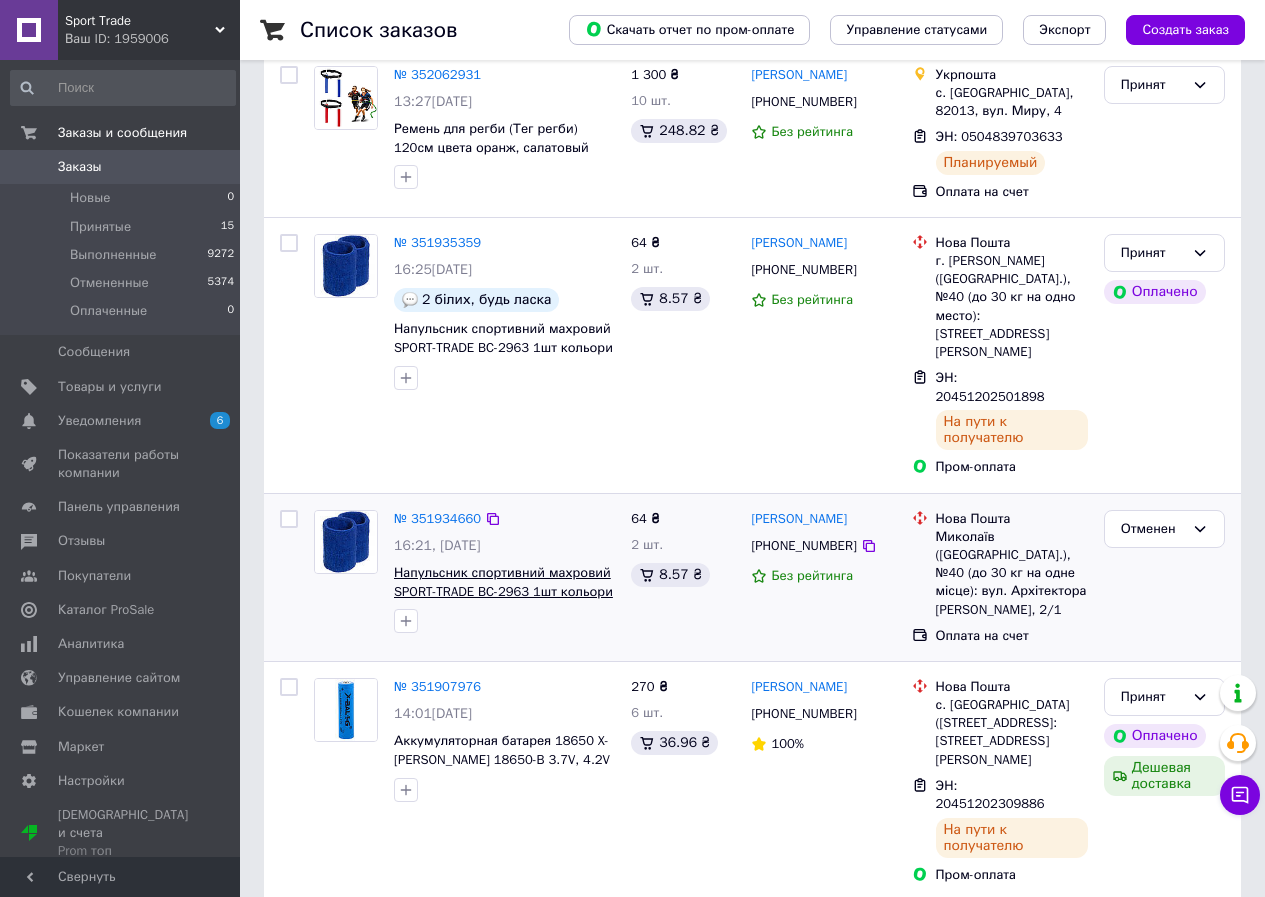 scroll, scrollTop: 100, scrollLeft: 0, axis: vertical 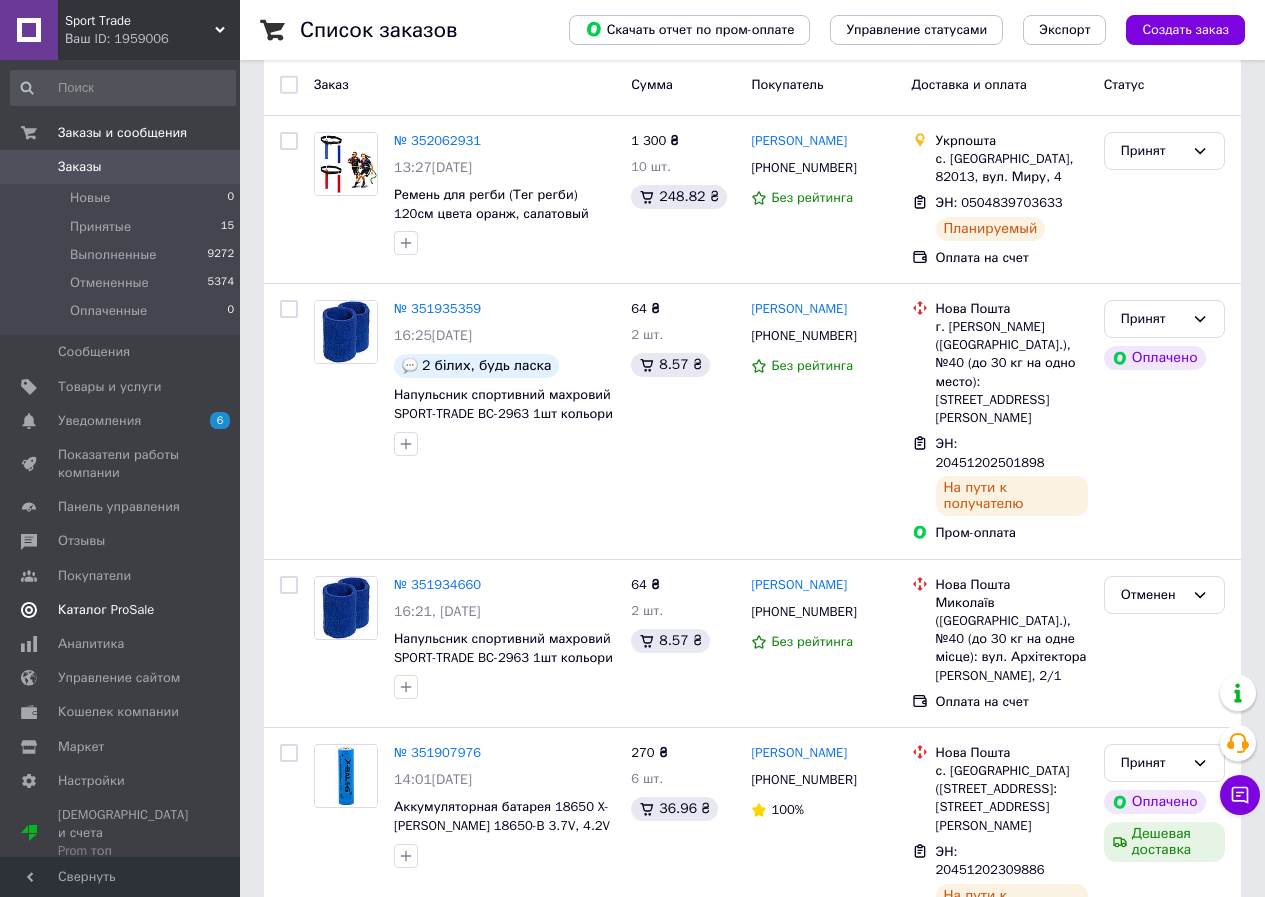 click on "Каталог ProSale" at bounding box center (106, 610) 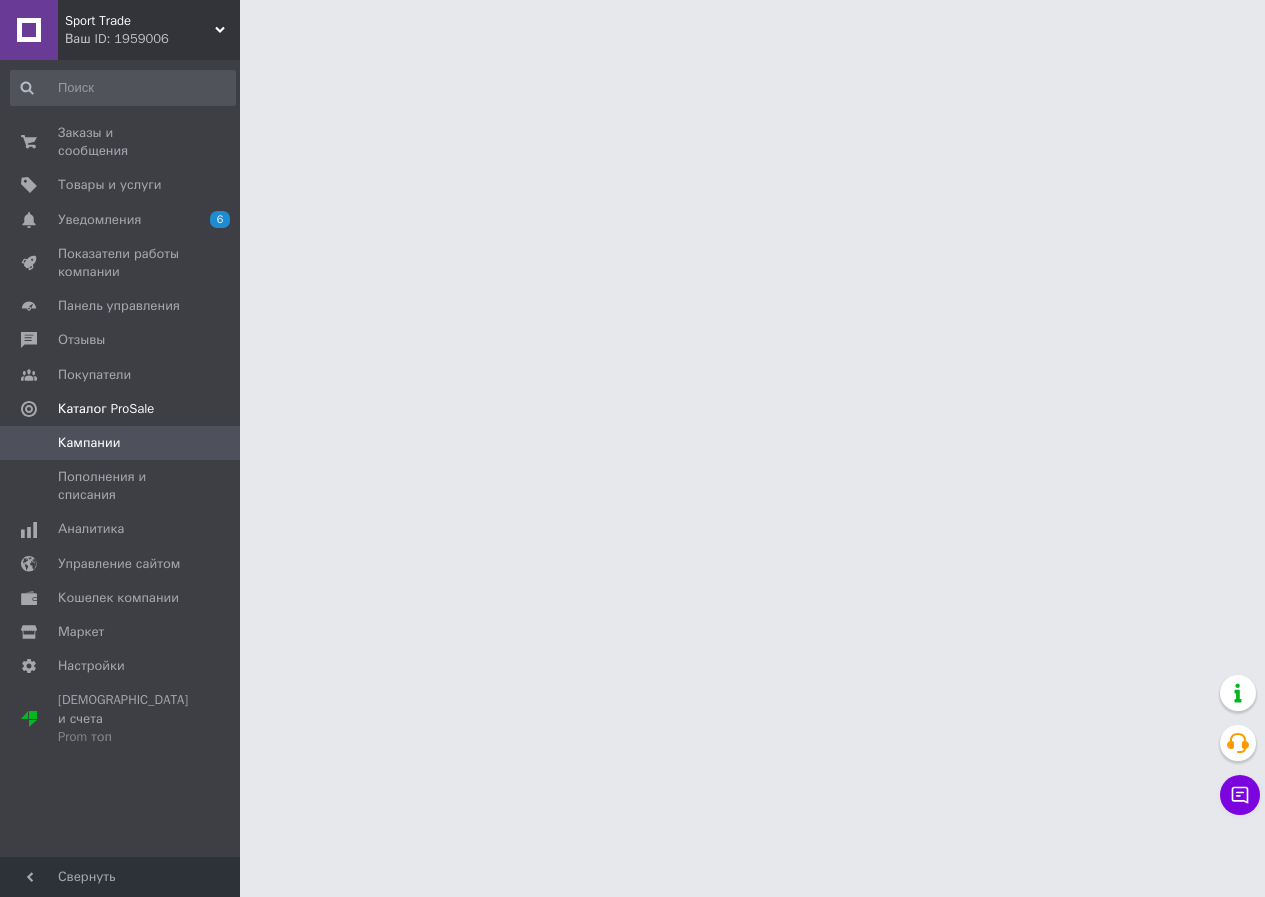scroll, scrollTop: 0, scrollLeft: 0, axis: both 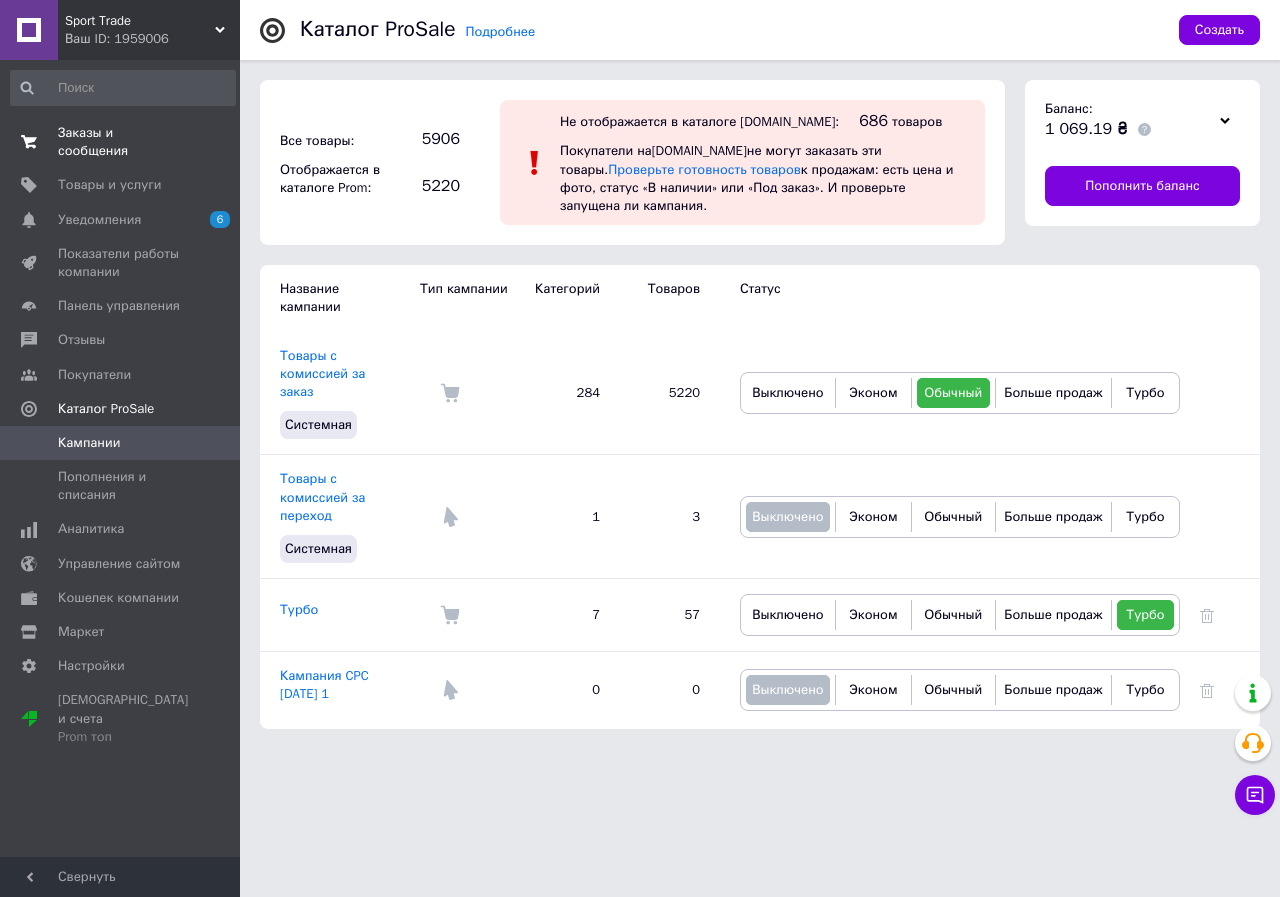 click on "Заказы и сообщения" at bounding box center [121, 142] 